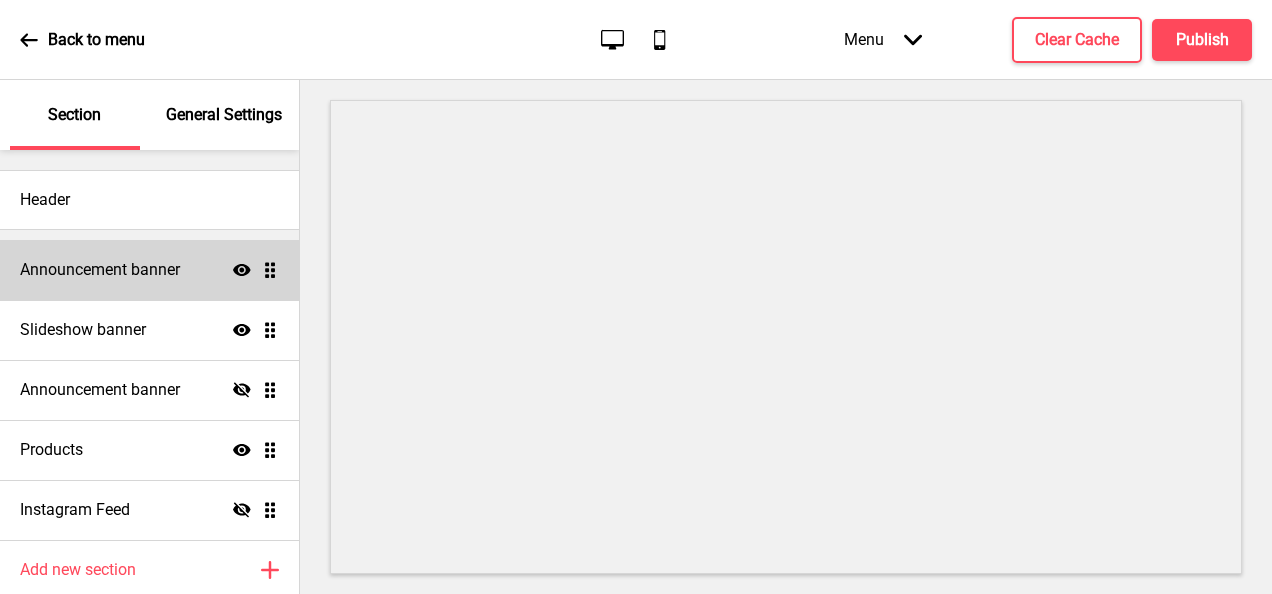 scroll, scrollTop: 0, scrollLeft: 0, axis: both 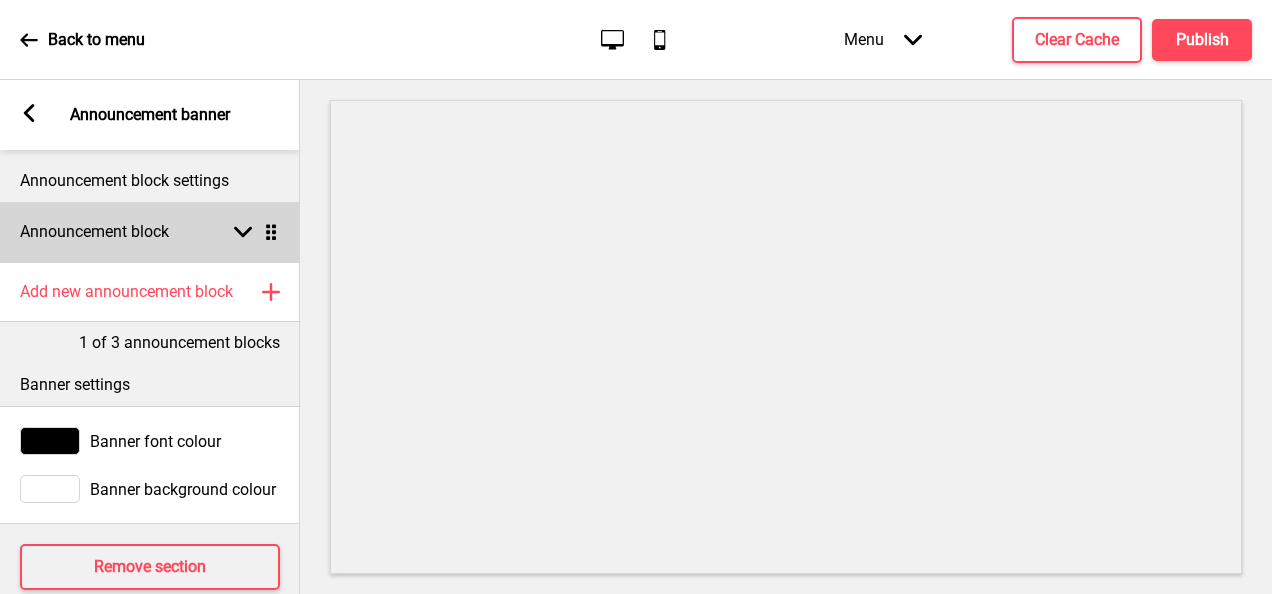 click 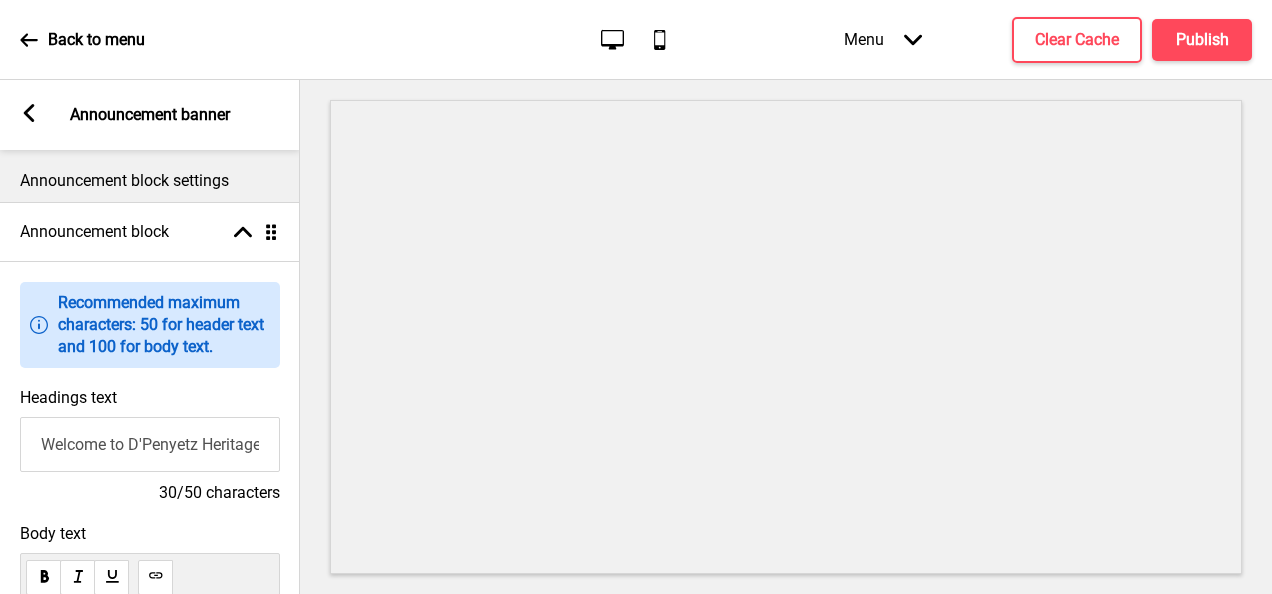 click on "Welcome to D'Penyetz Heritage" at bounding box center (150, 444) 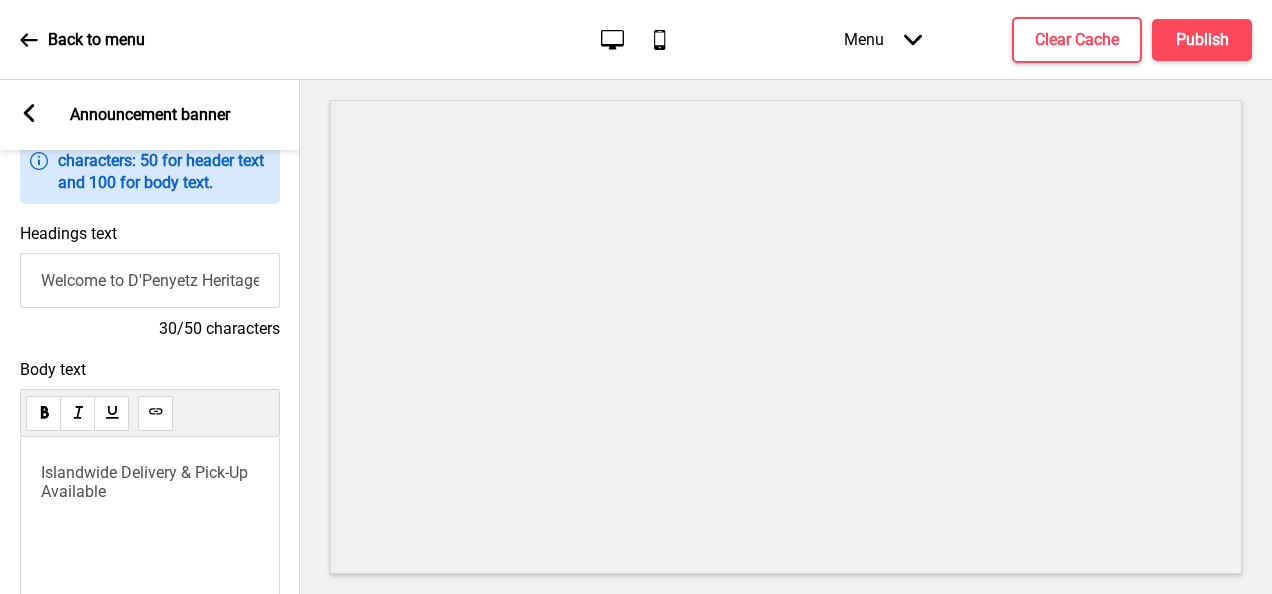 scroll, scrollTop: 300, scrollLeft: 0, axis: vertical 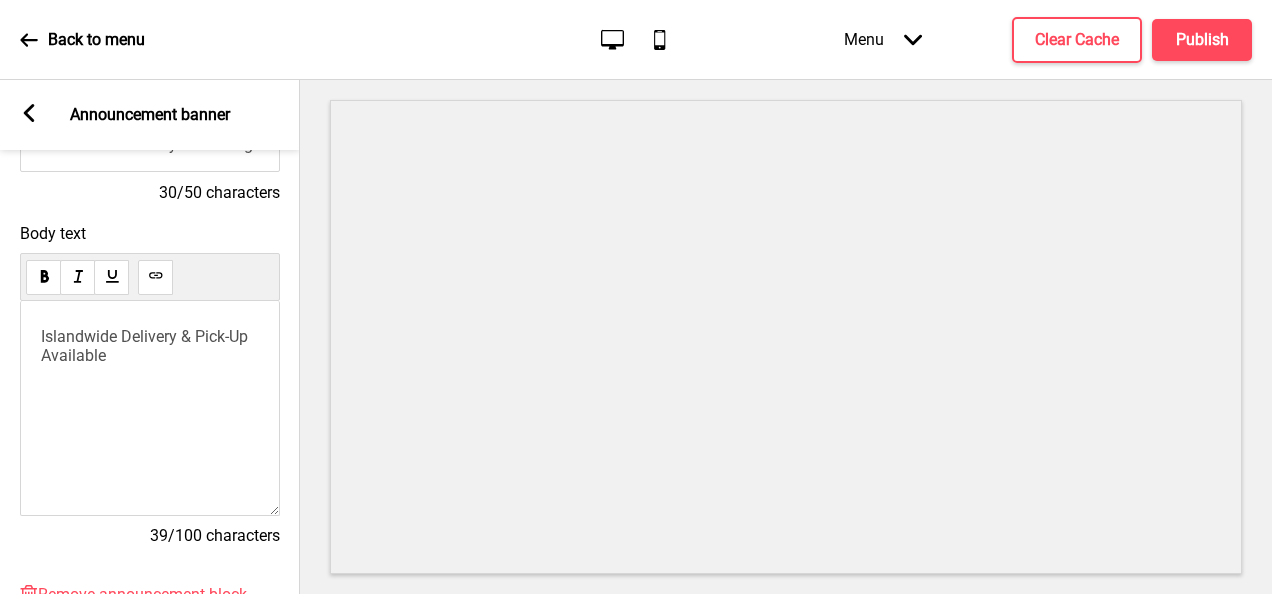 click on "Islandwide Delivery & Pick-Up Available" at bounding box center [150, 408] 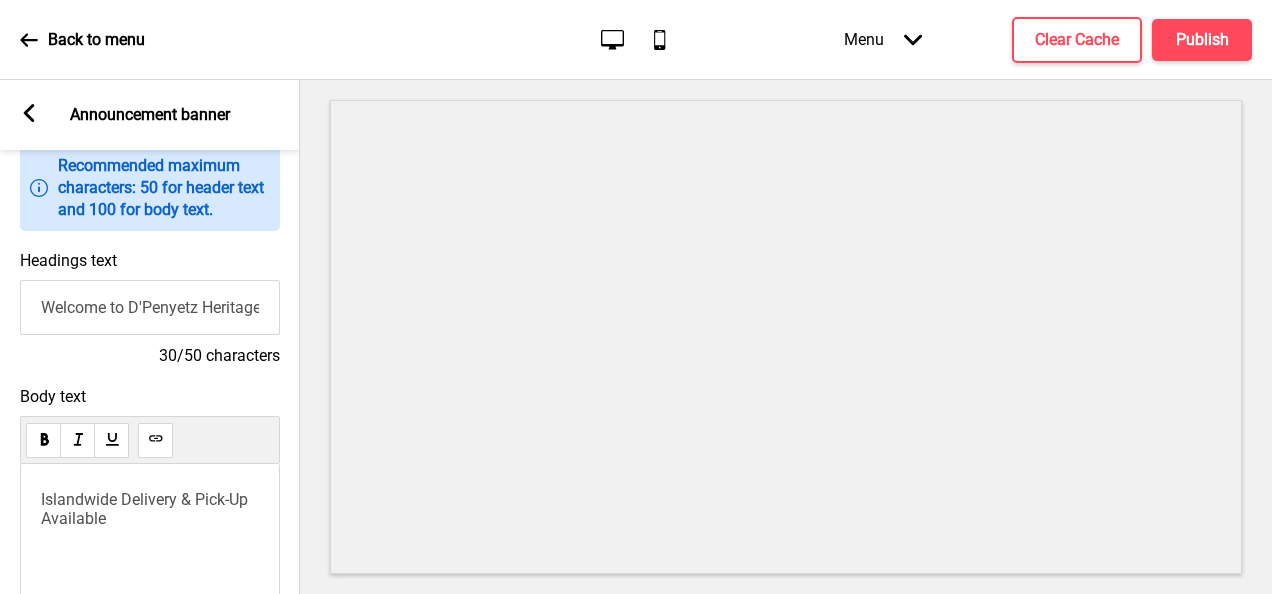 scroll, scrollTop: 0, scrollLeft: 0, axis: both 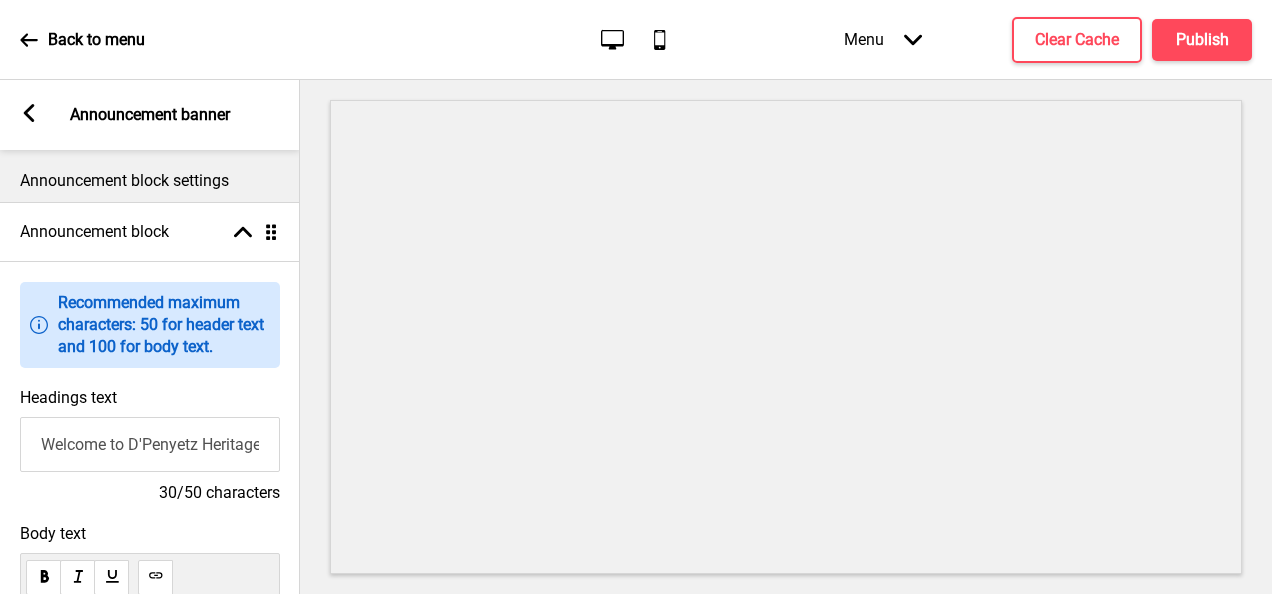 click on "Welcome to D'Penyetz Heritage" at bounding box center [150, 444] 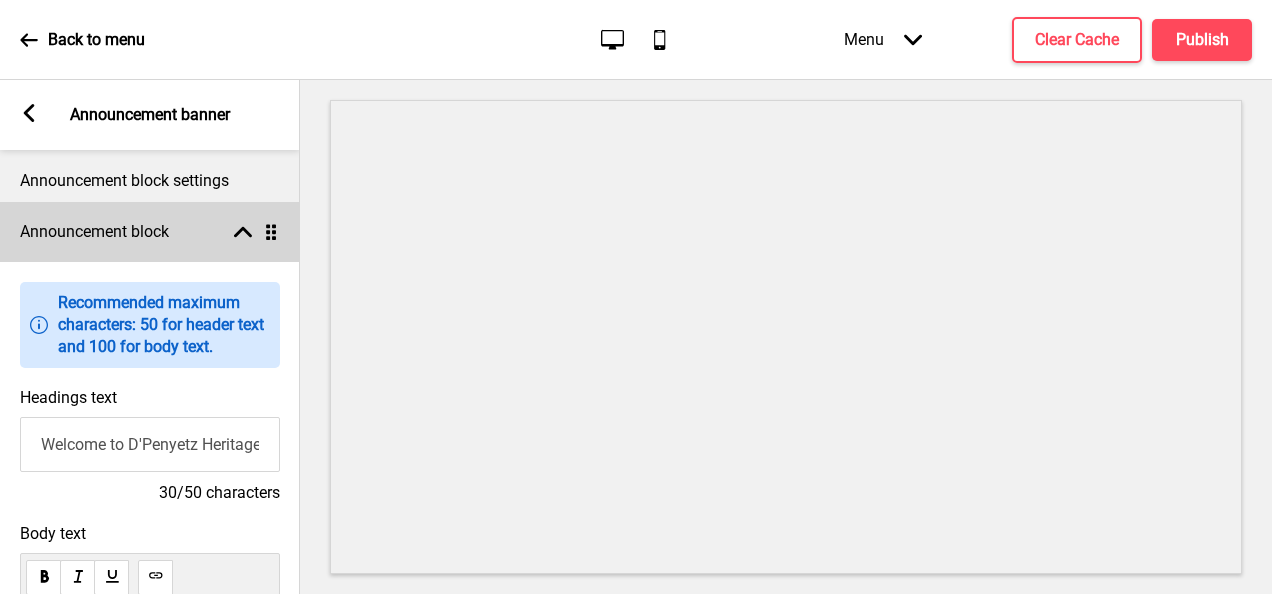 click on "Announcement block Arrow up Drag" at bounding box center [150, 232] 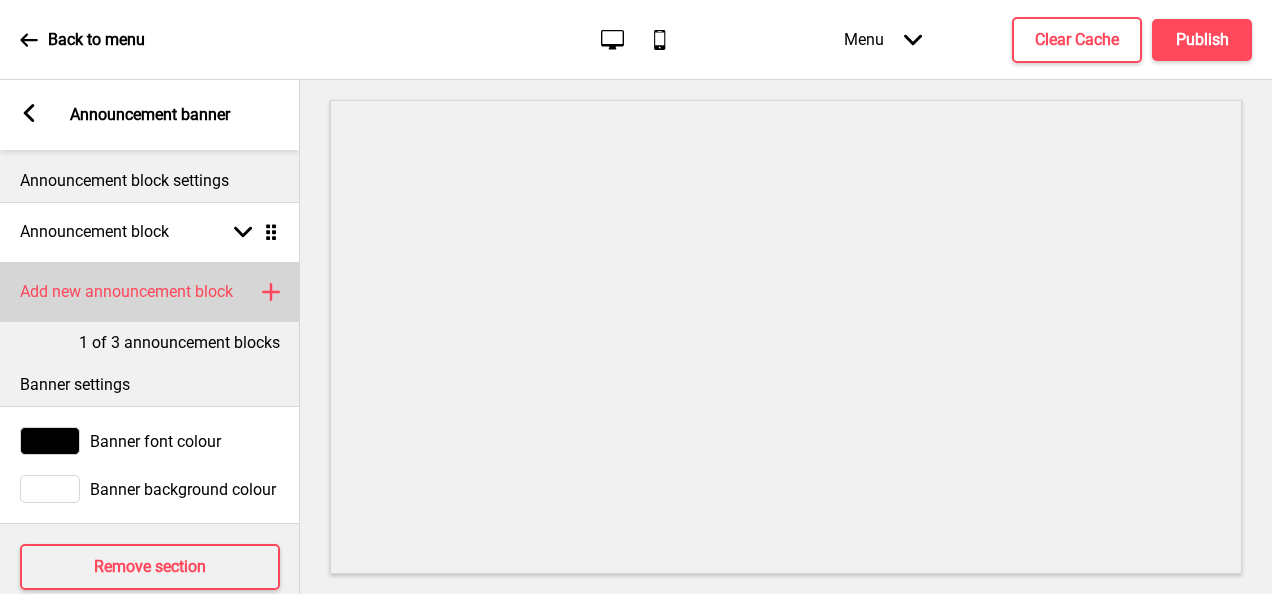 click 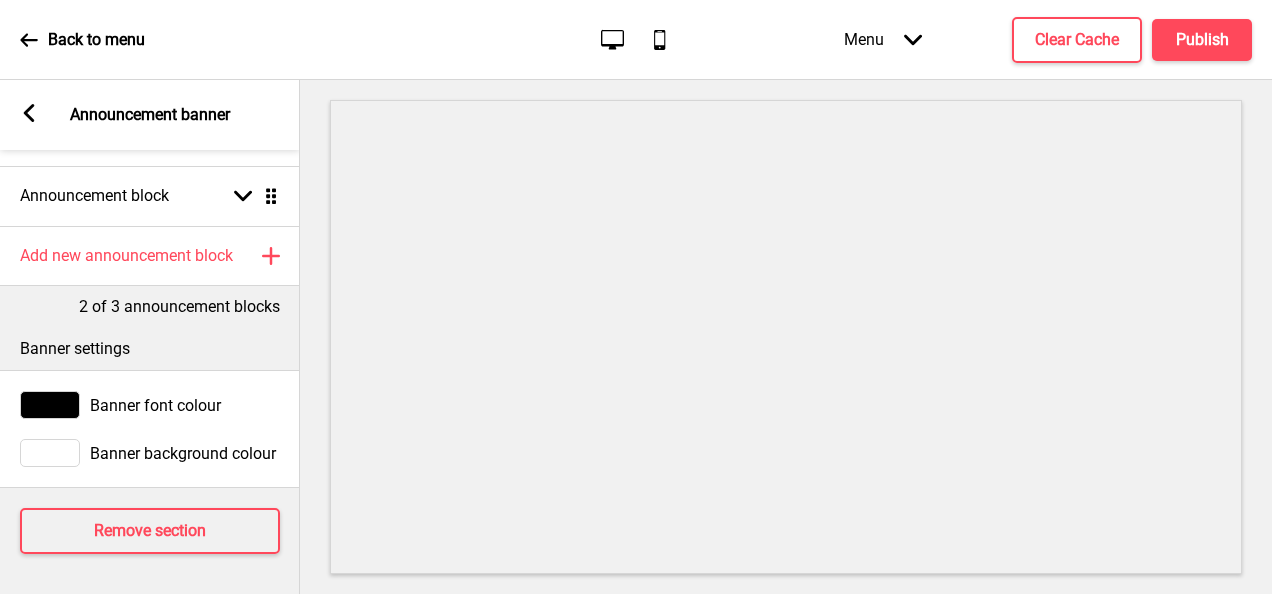 scroll, scrollTop: 110, scrollLeft: 0, axis: vertical 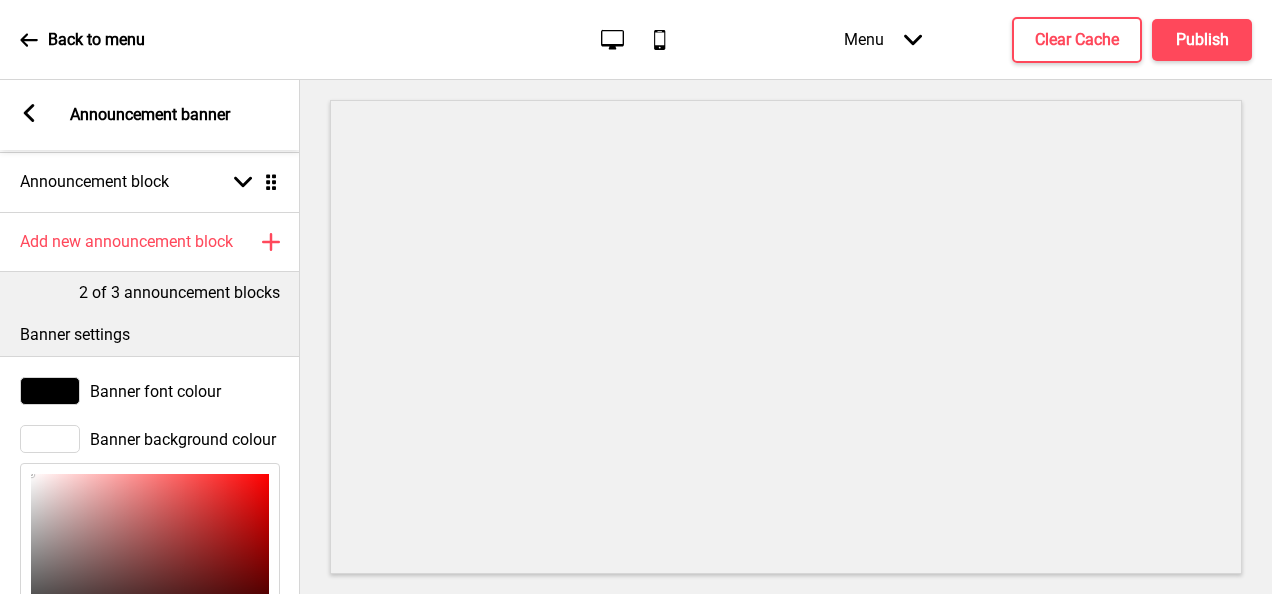 click at bounding box center [50, 439] 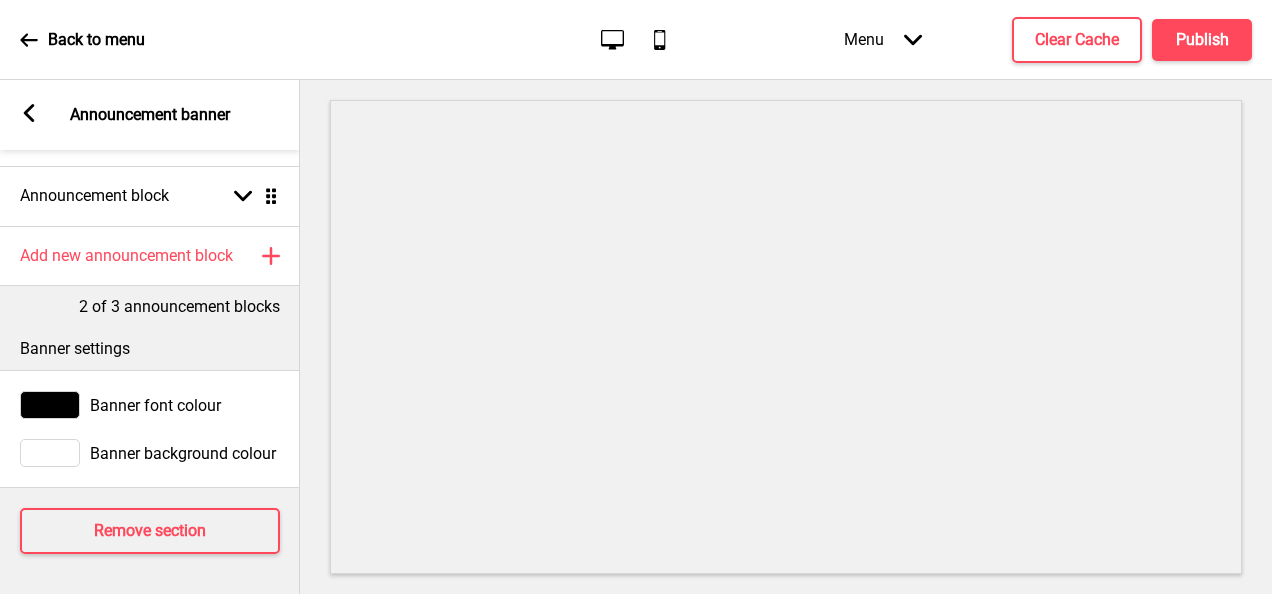 click on "Banner background colour" at bounding box center [183, 453] 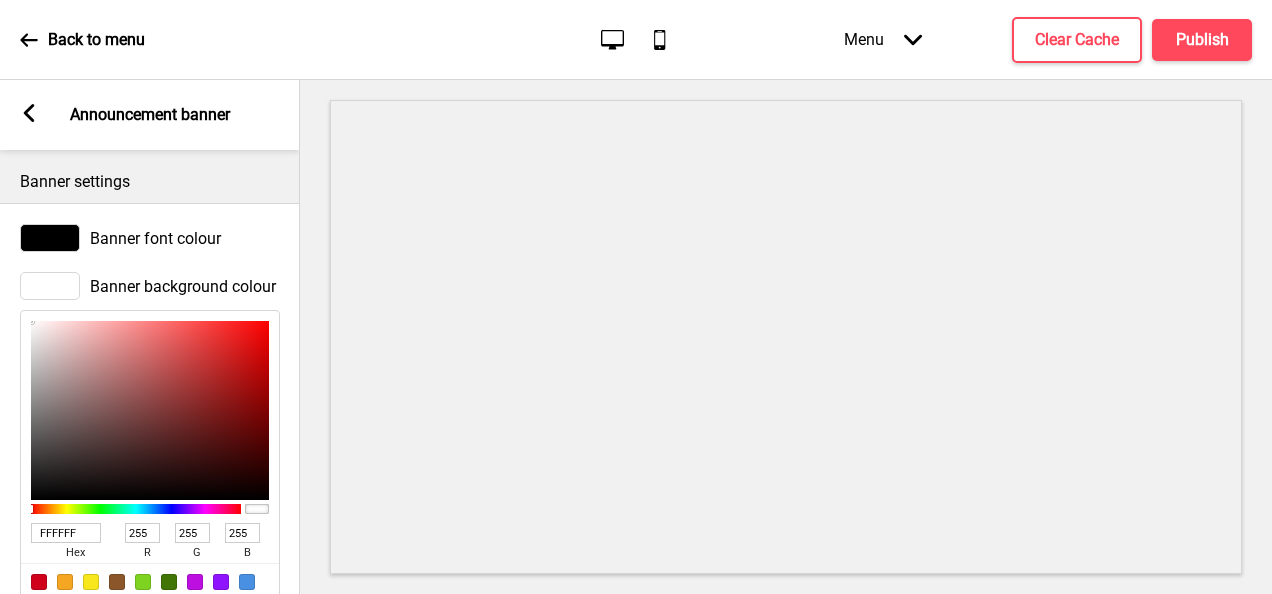 scroll, scrollTop: 410, scrollLeft: 0, axis: vertical 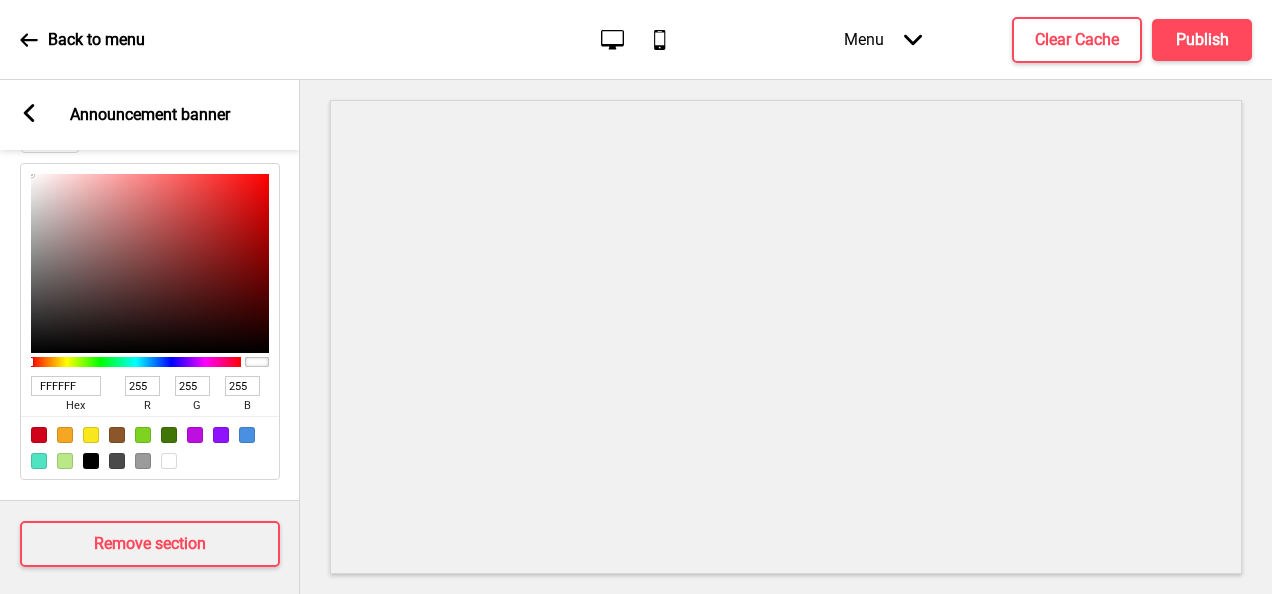 click at bounding box center [247, 435] 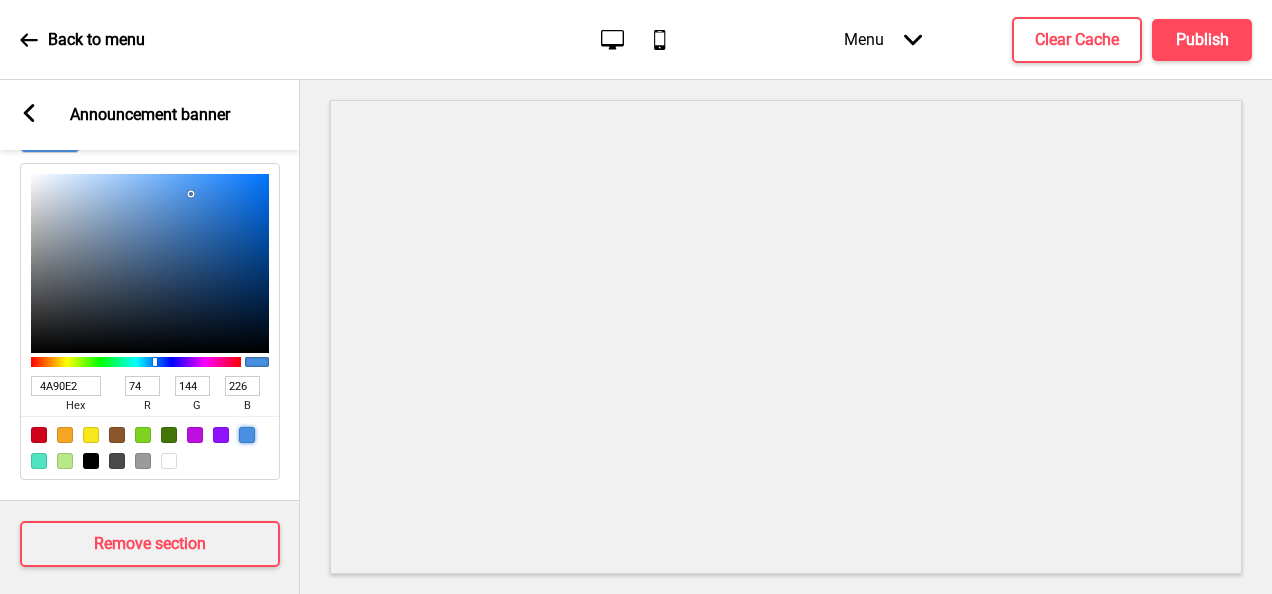 type on "18222D" 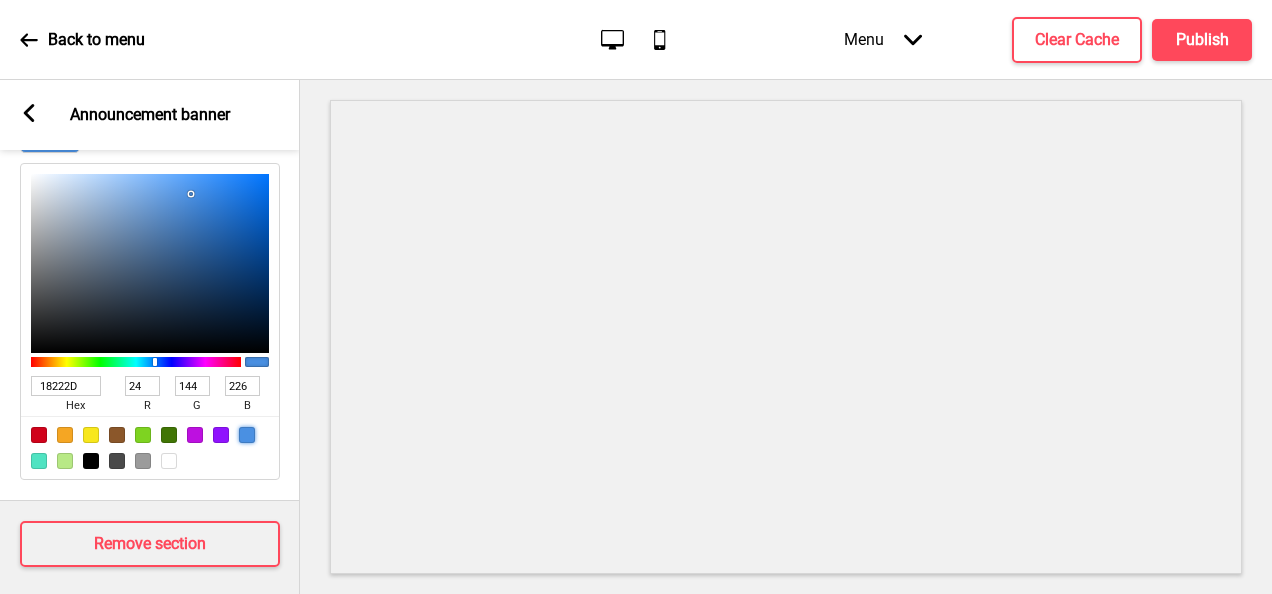 type on "34" 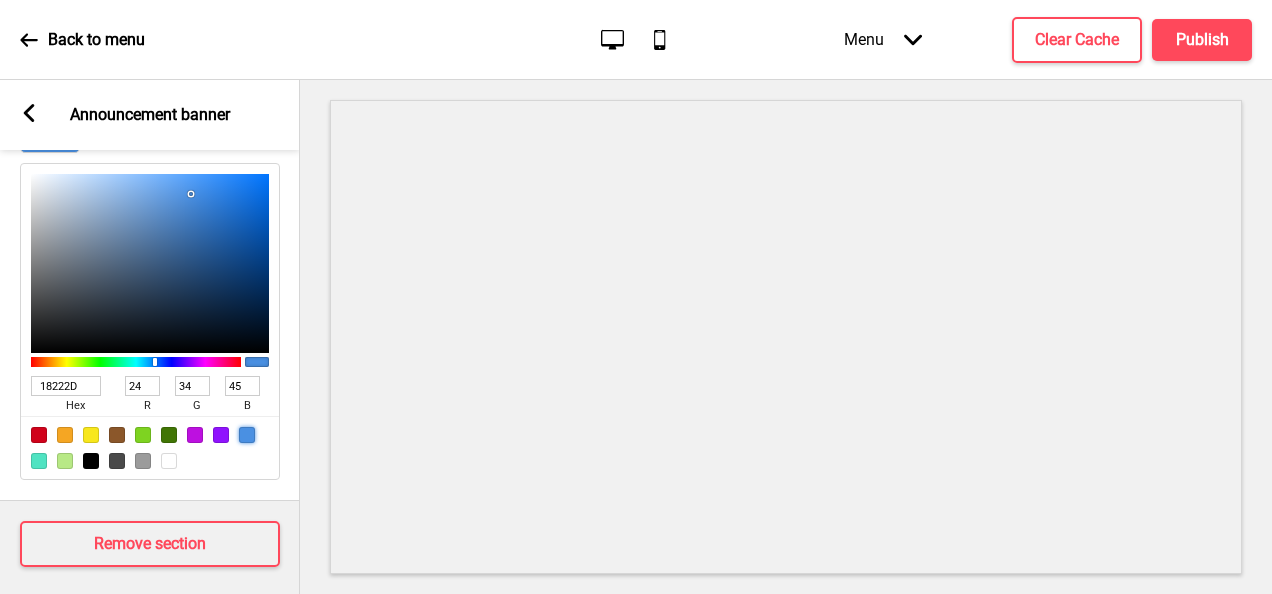click at bounding box center (150, 263) 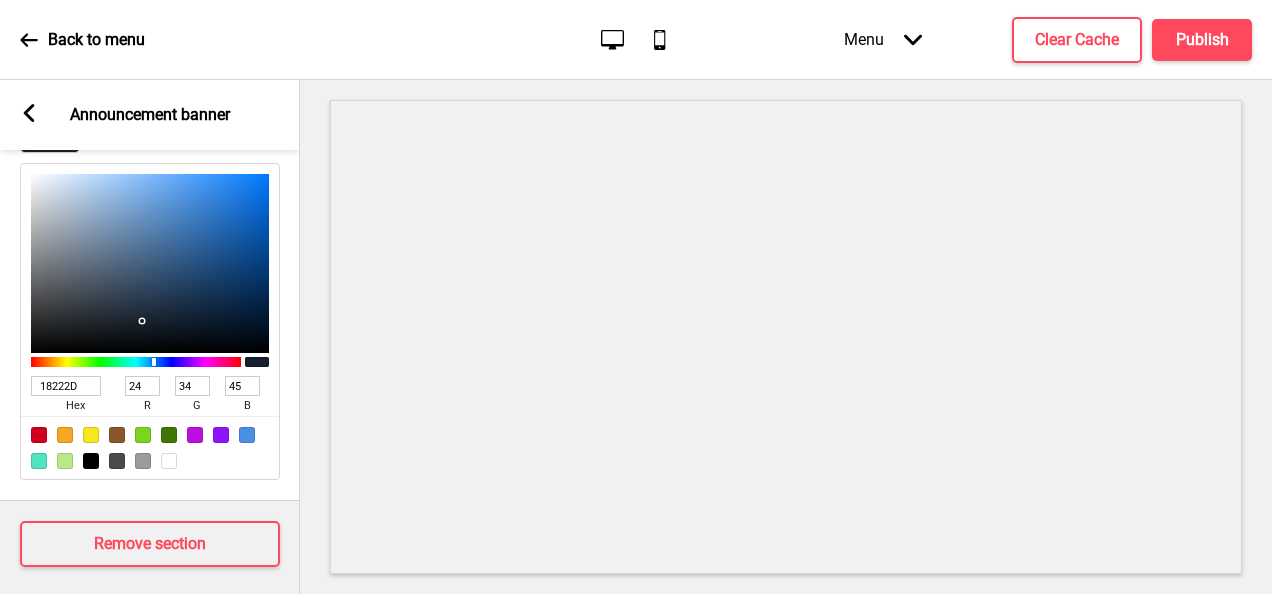 type on "46596F" 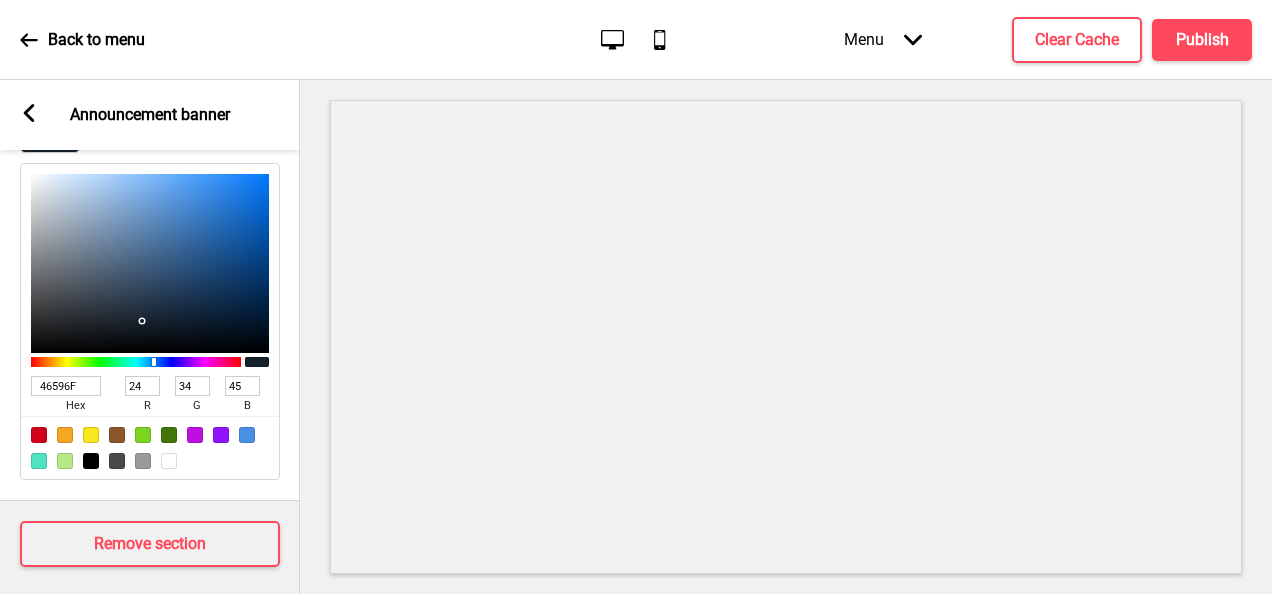 type on "70" 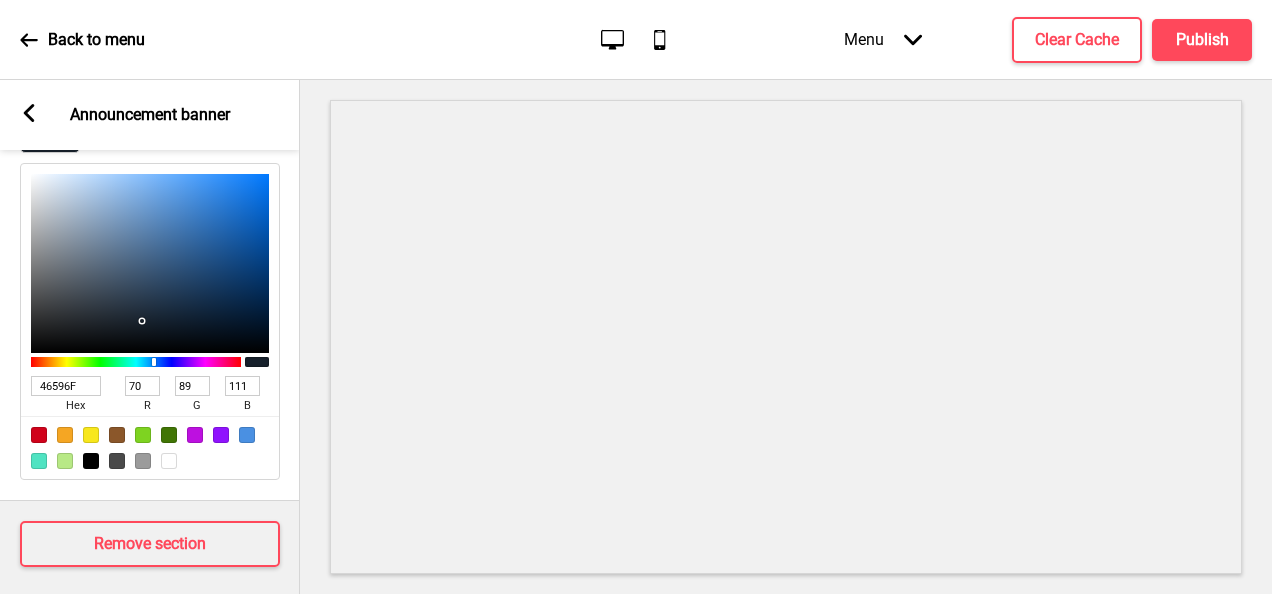 click at bounding box center [150, 263] 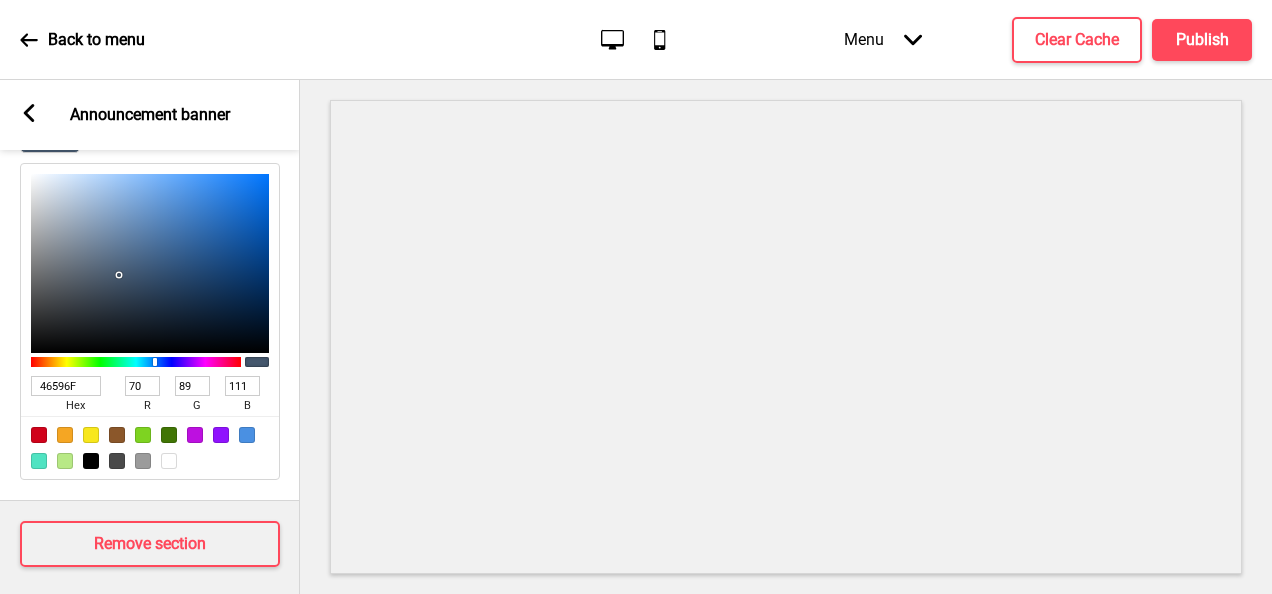 type on "7A92AD" 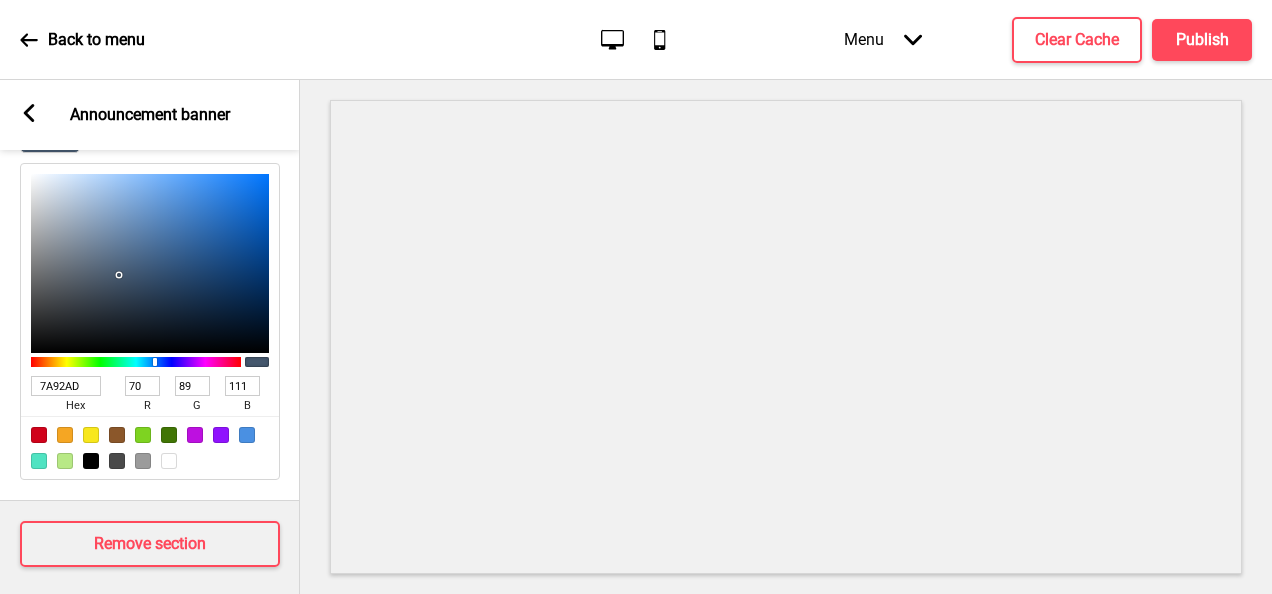 type on "122" 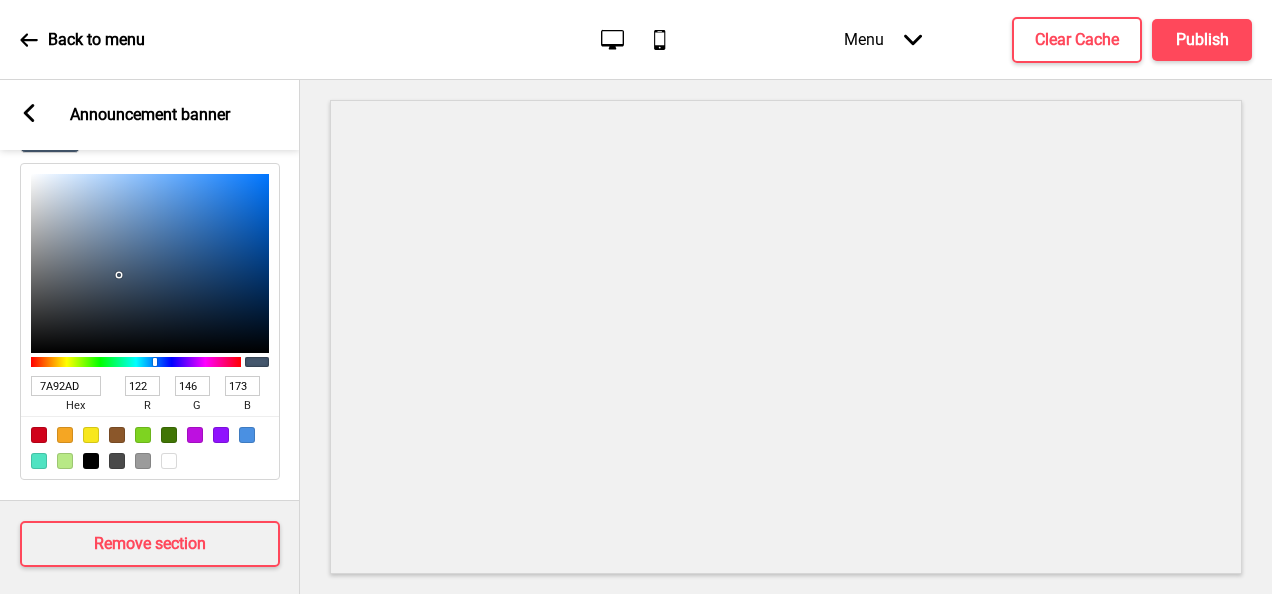 type on "728CAA" 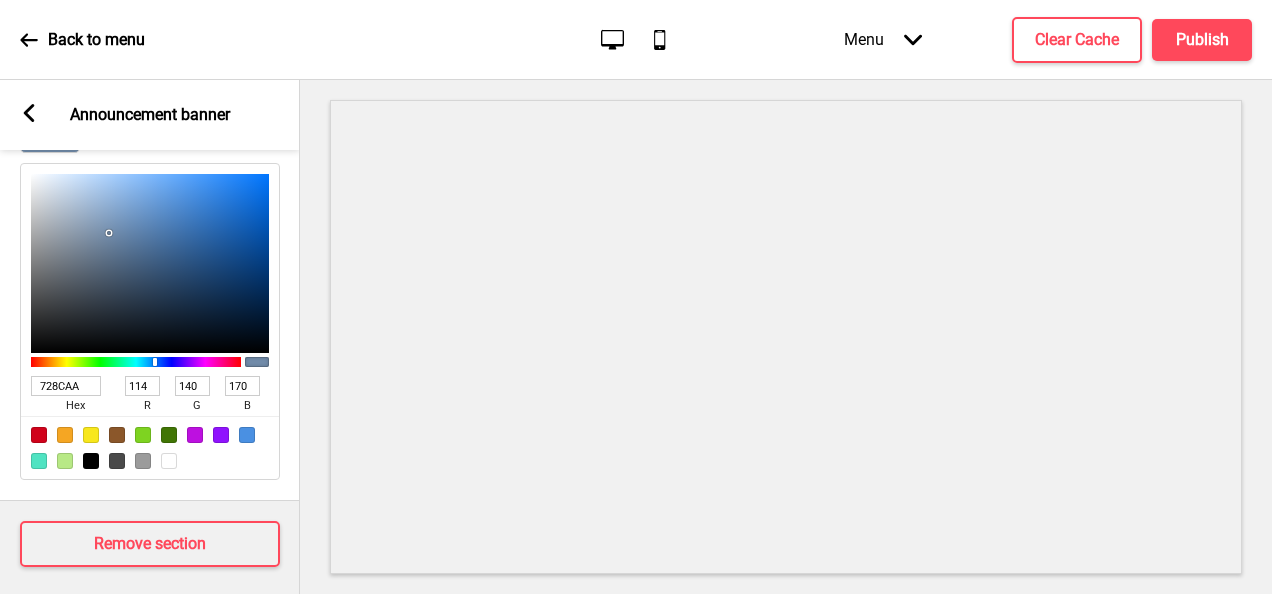 type on "5D7DA2" 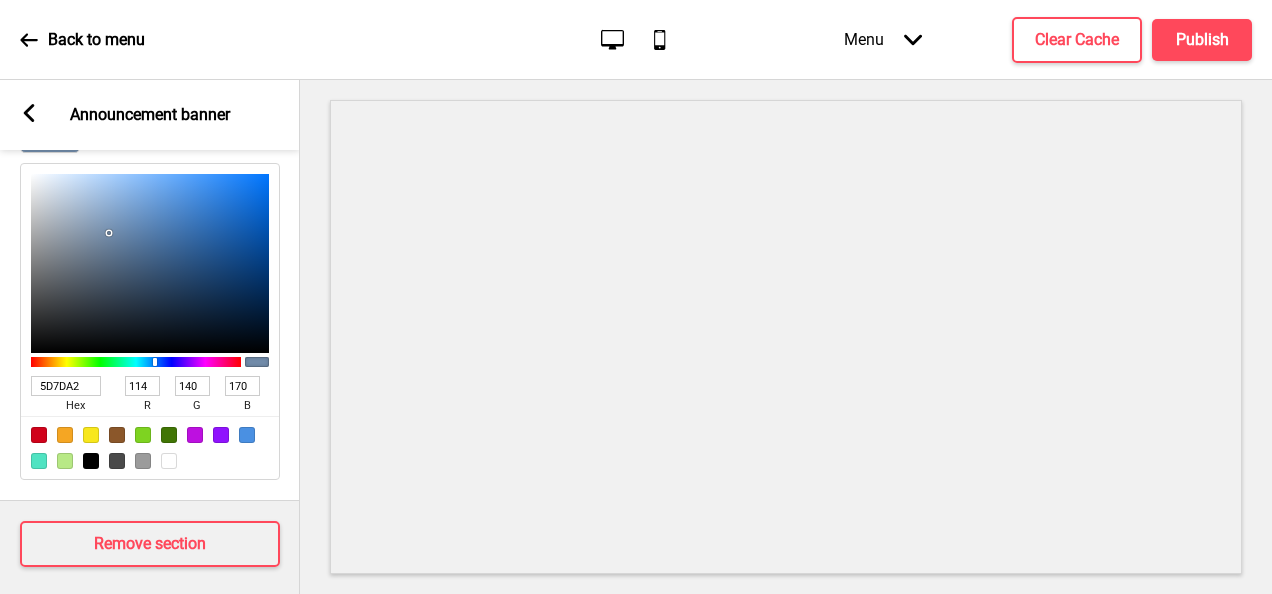 type on "93" 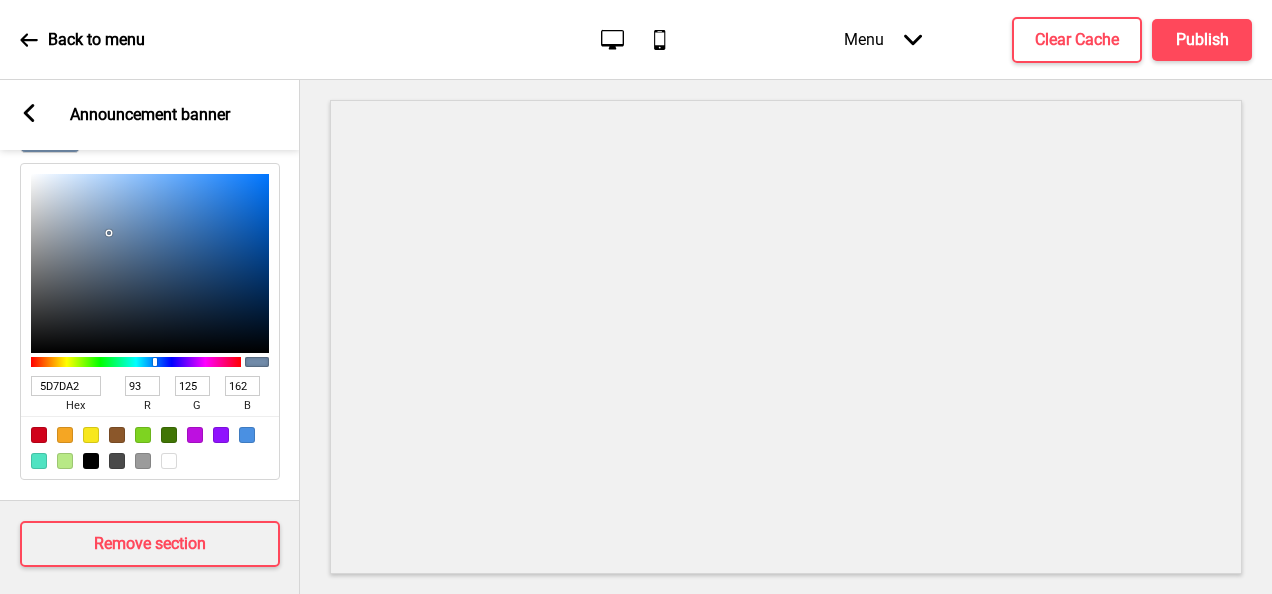 type on "4A6C94" 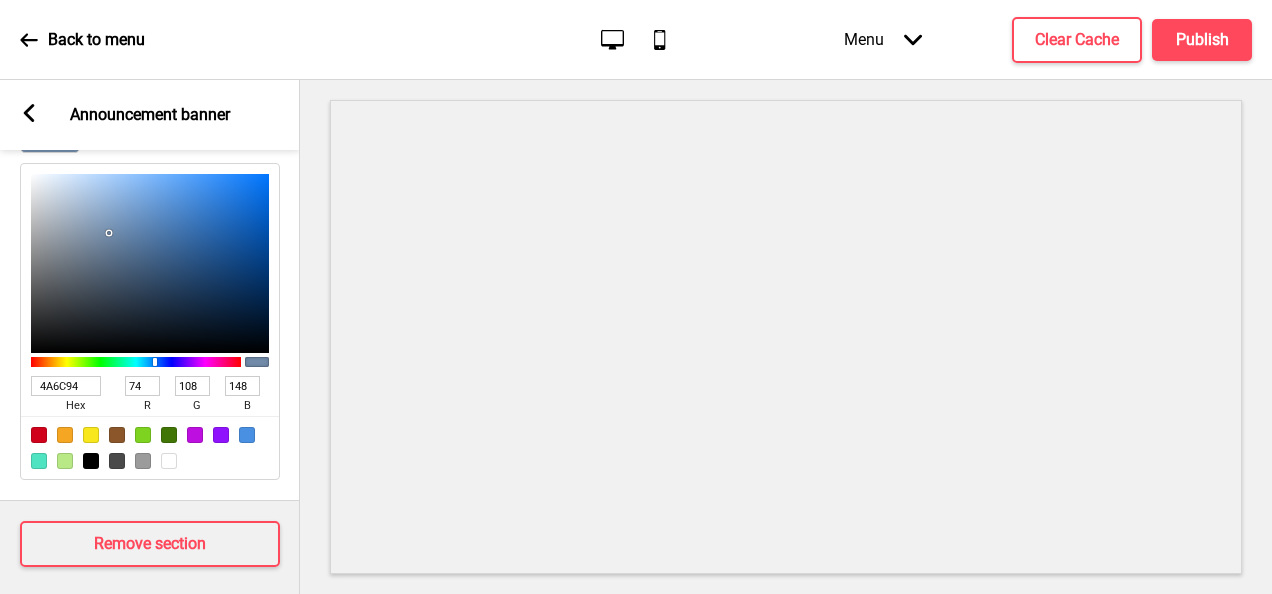 type on "40628A" 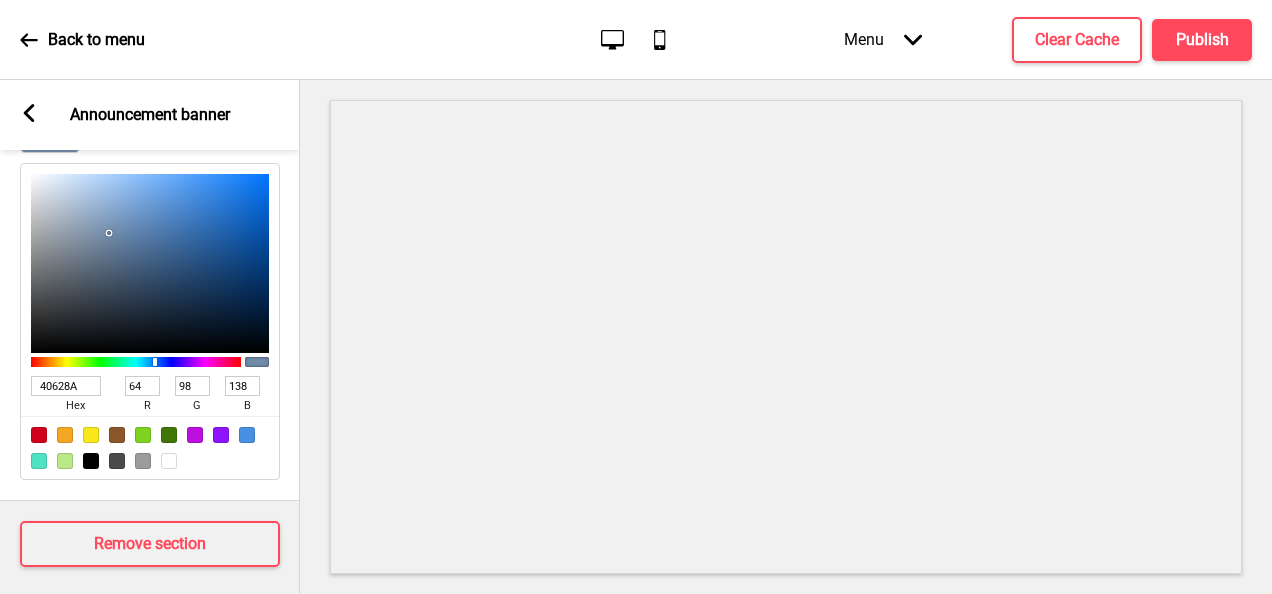 type on "345780" 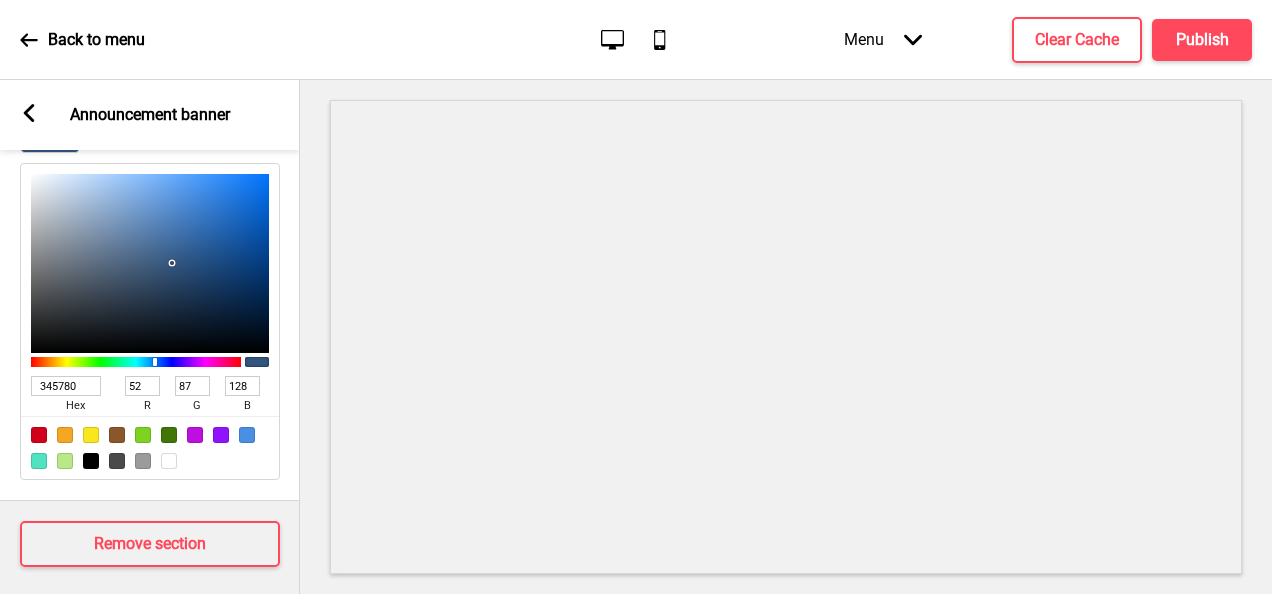 type on "31547D" 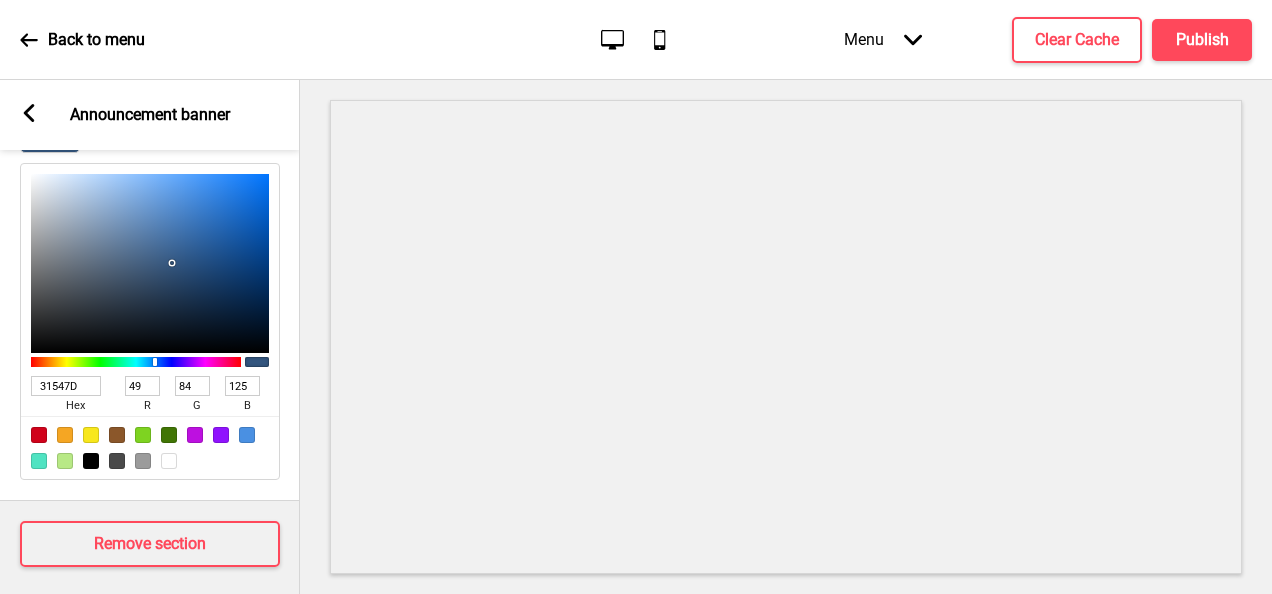type on "2D4F77" 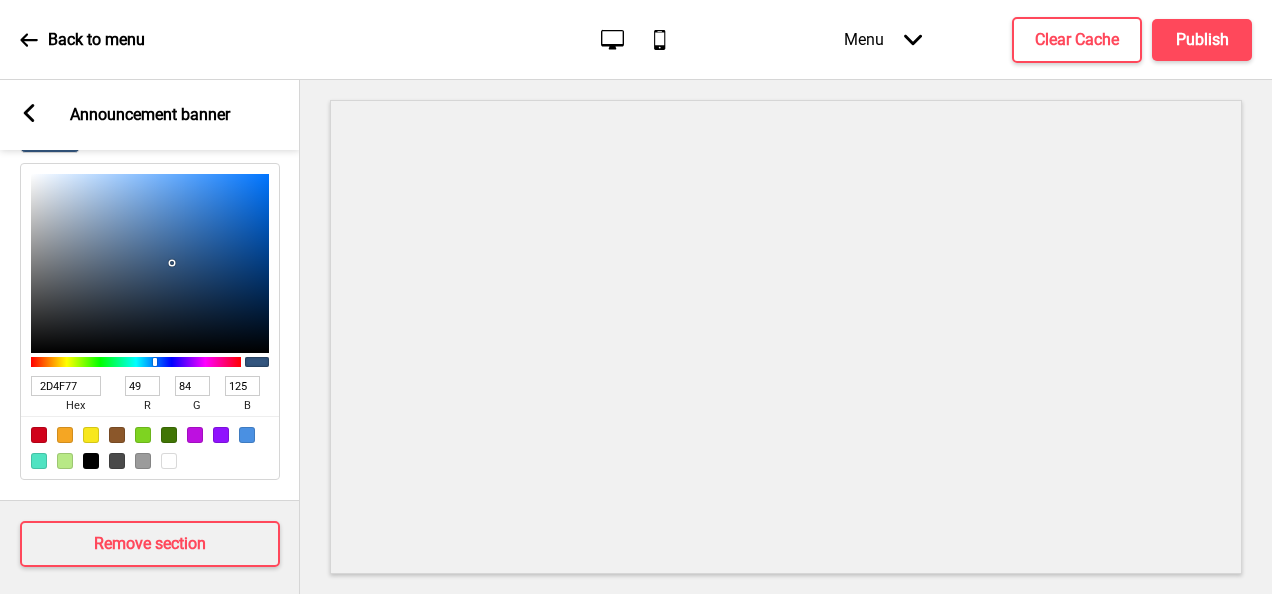 type on "45" 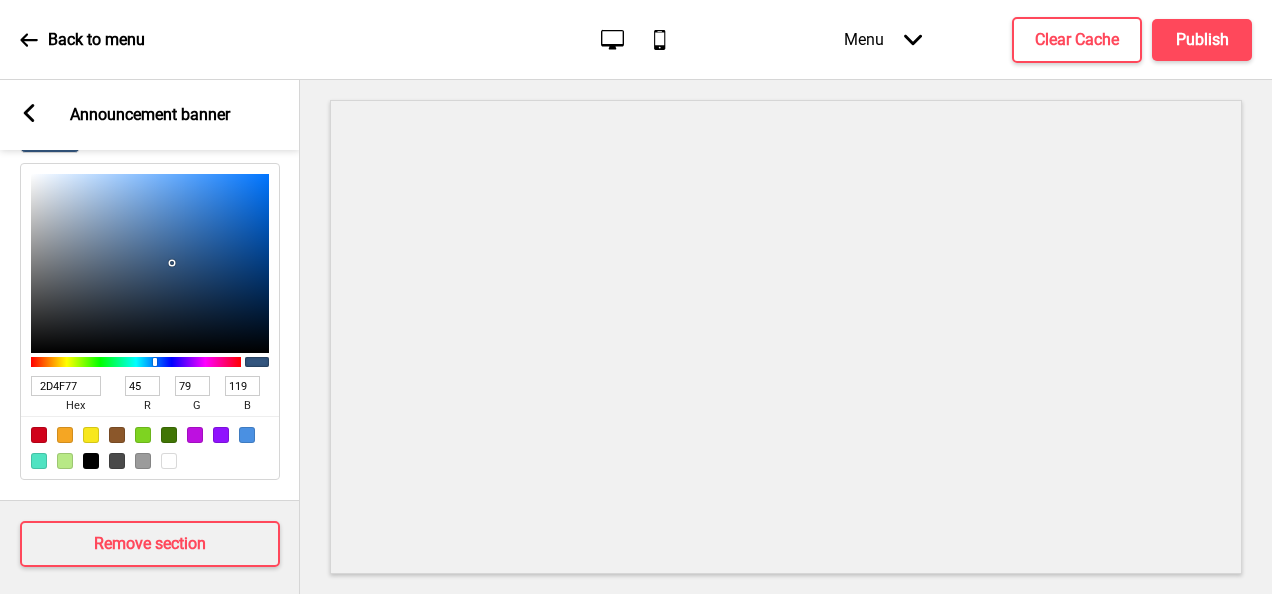 type on "19324E" 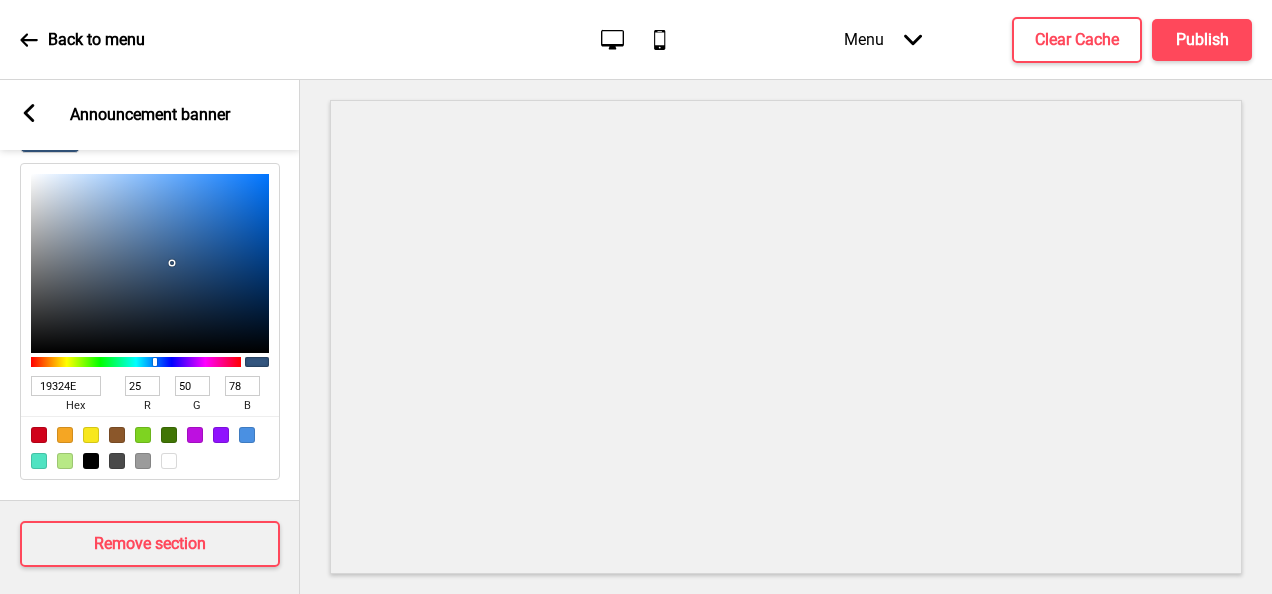 type on "152A42" 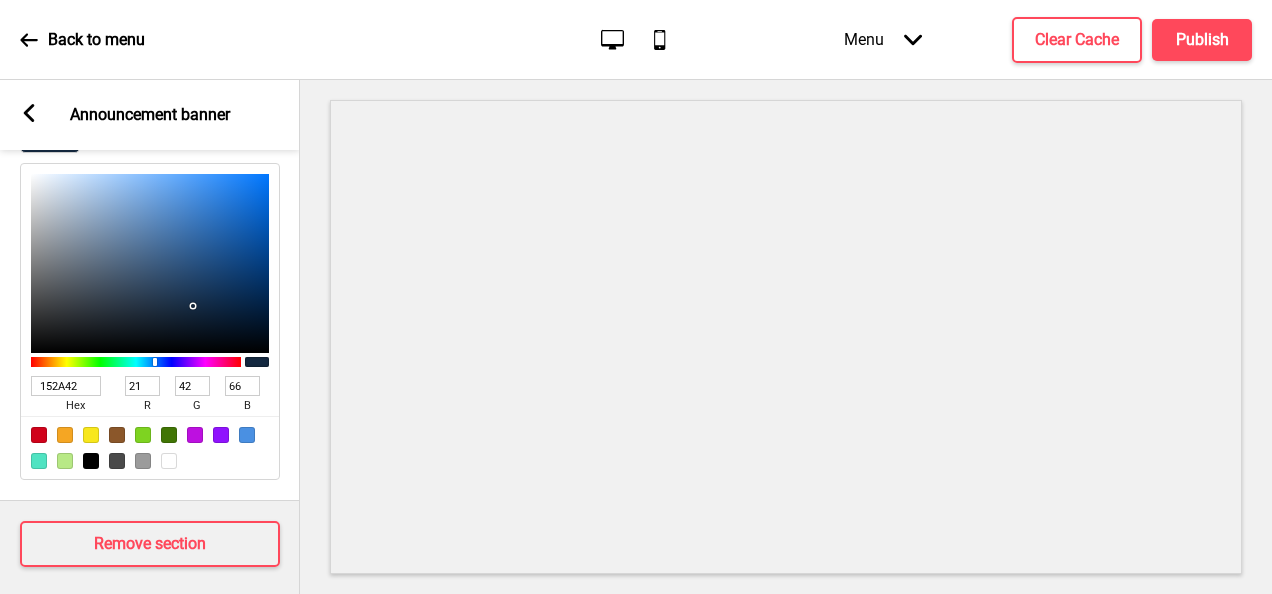 type on "142840" 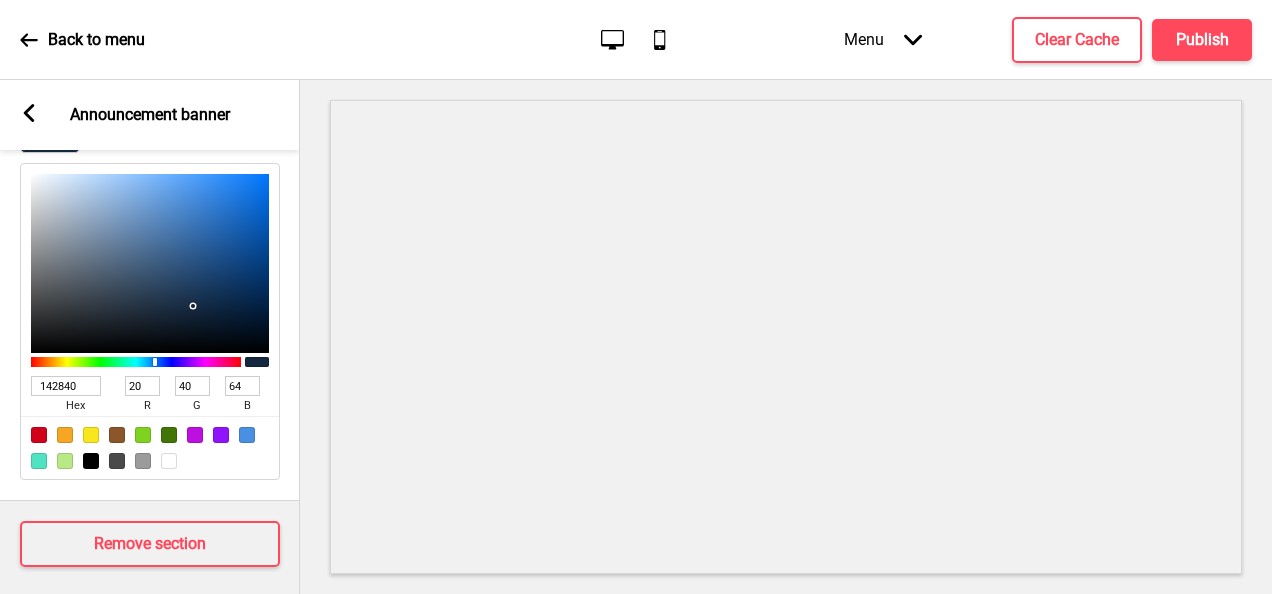 type on "112339" 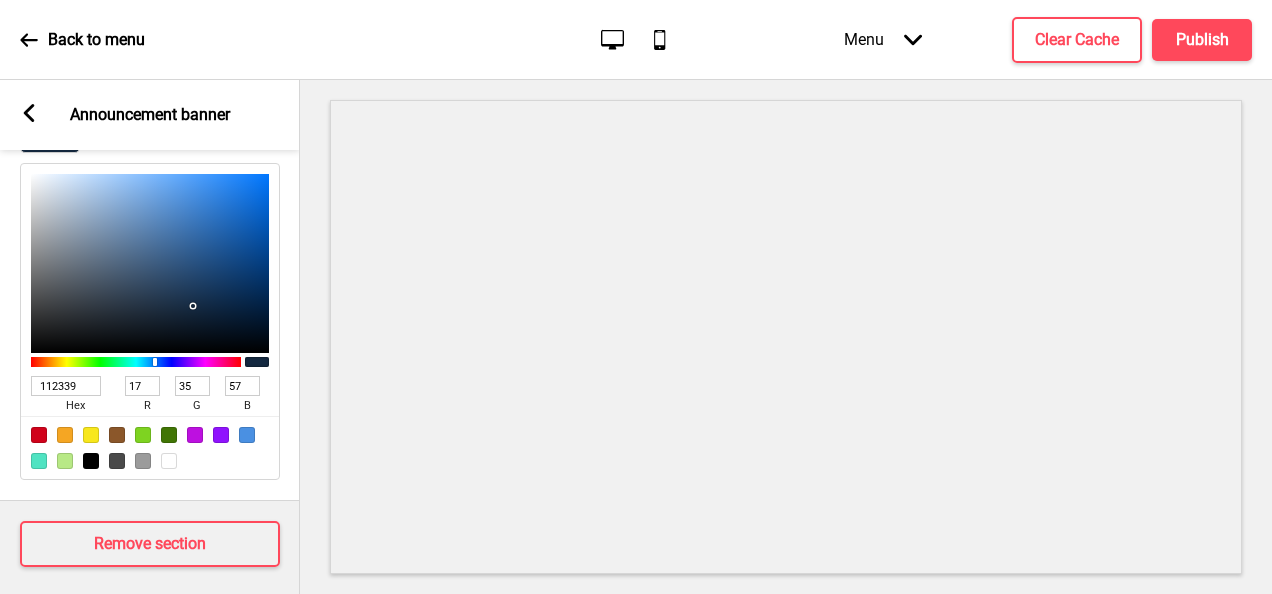 type on "0F1F33" 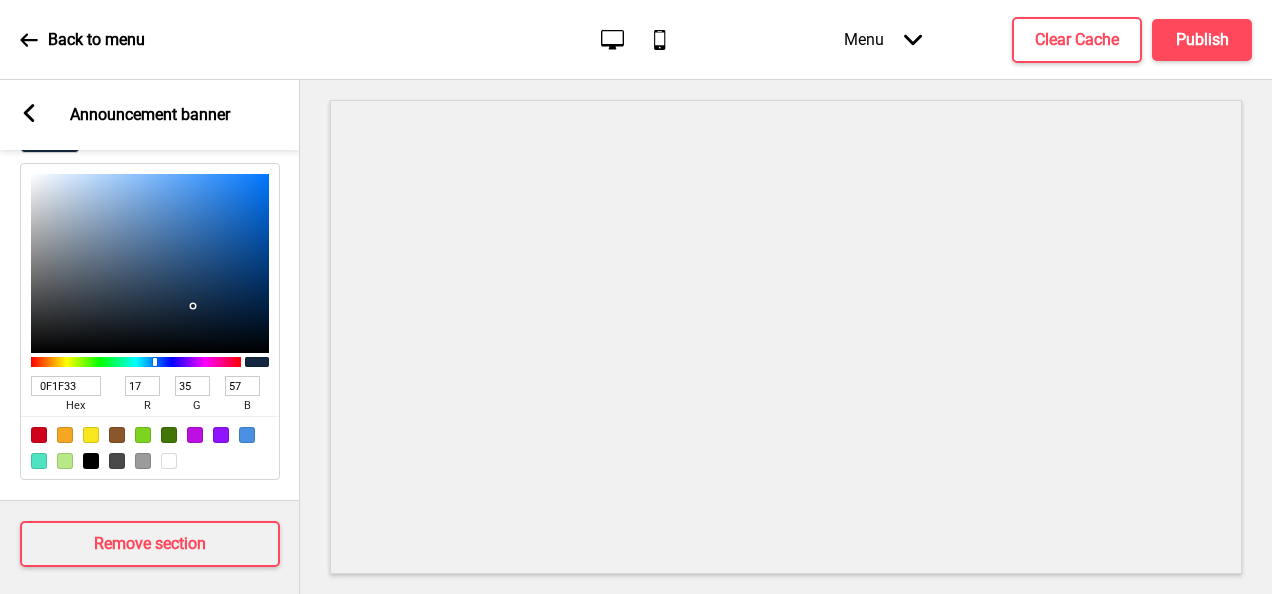 type on "15" 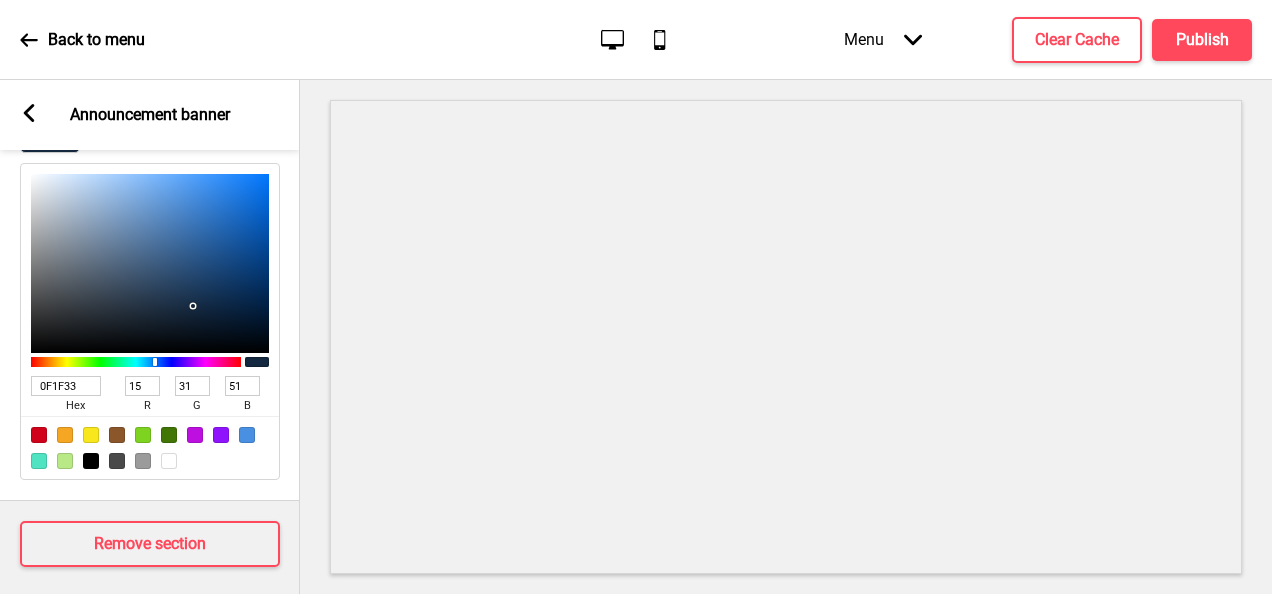 type on "0B1827" 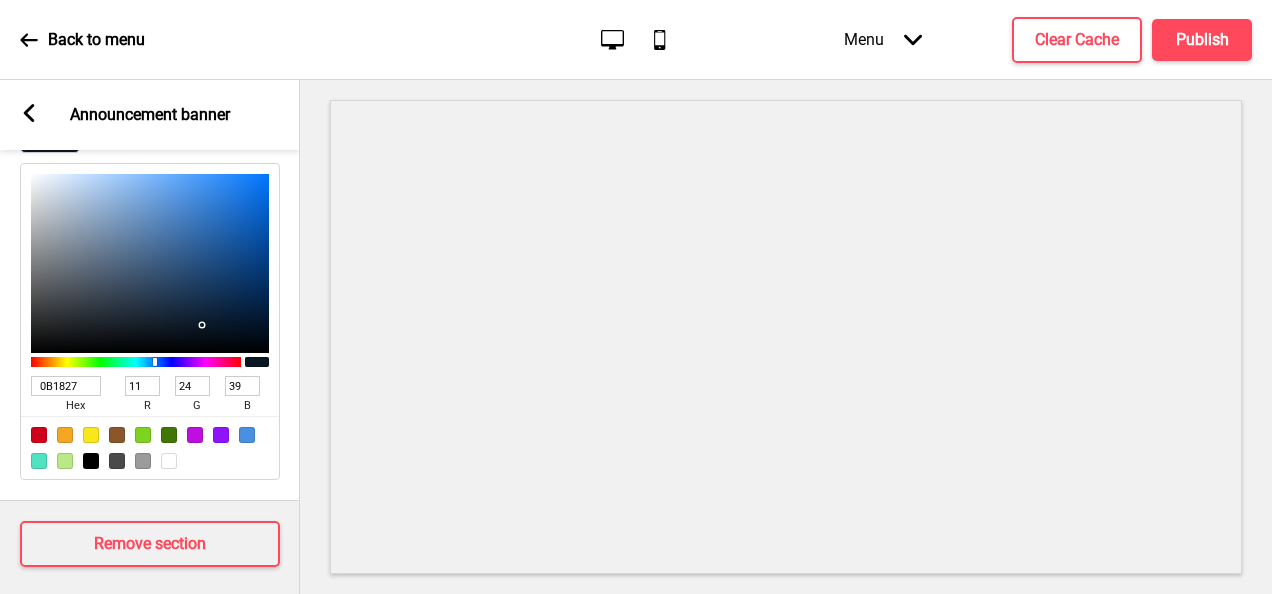 drag, startPoint x: 102, startPoint y: 230, endPoint x: 202, endPoint y: 325, distance: 137.93114 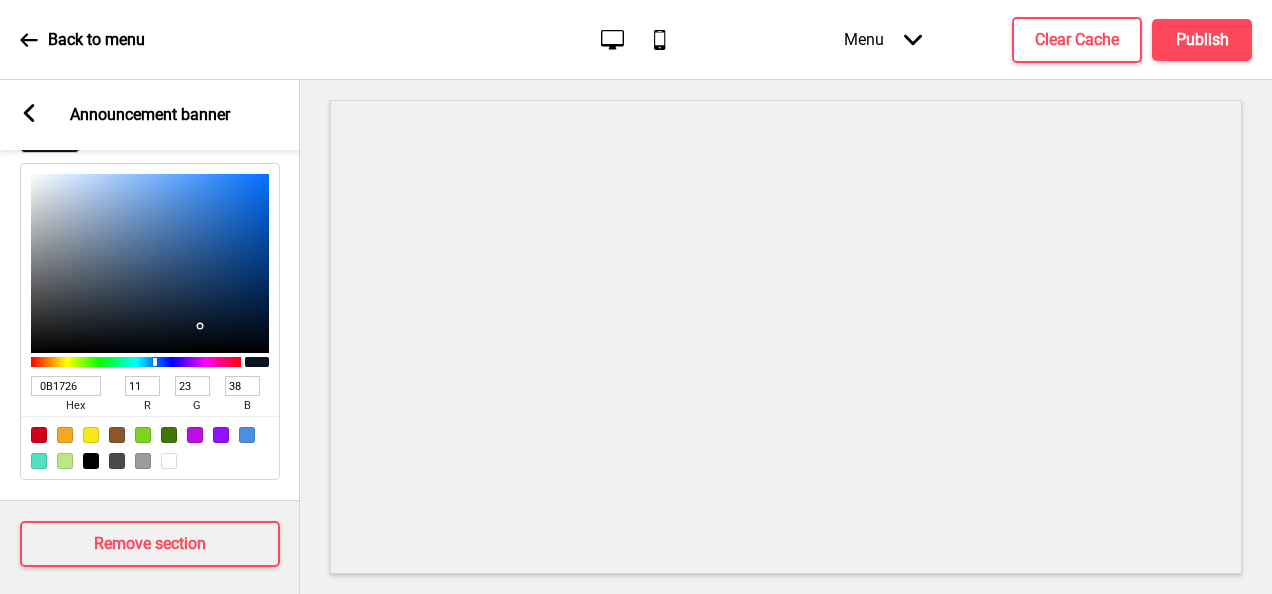 click at bounding box center (91, 435) 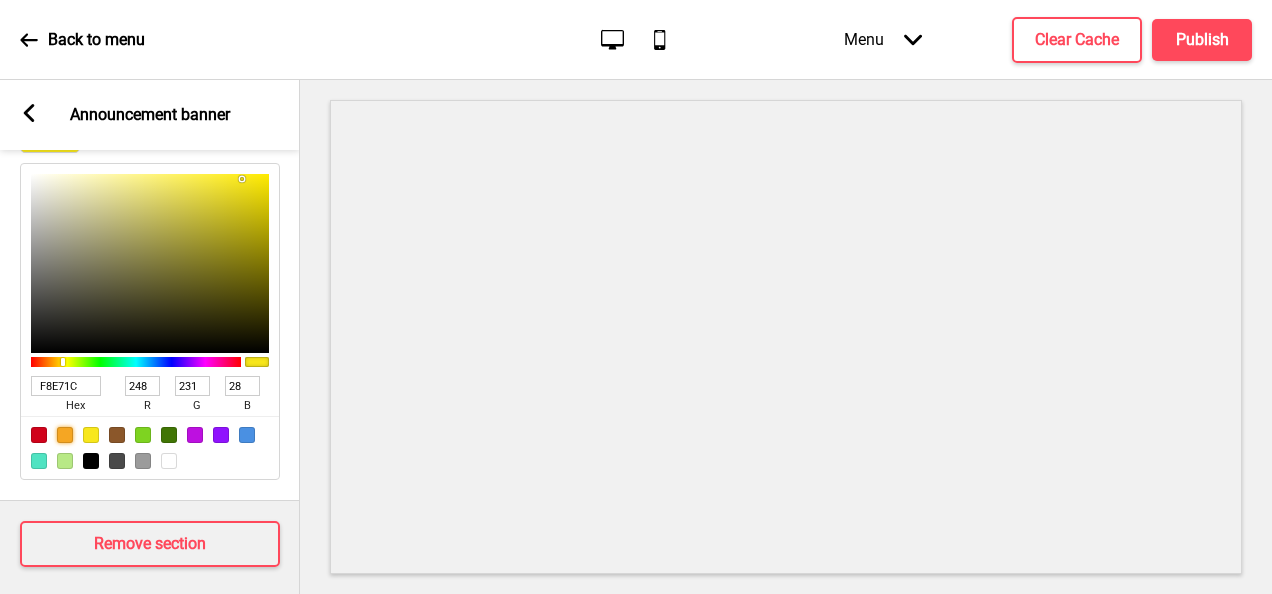 click at bounding box center [65, 435] 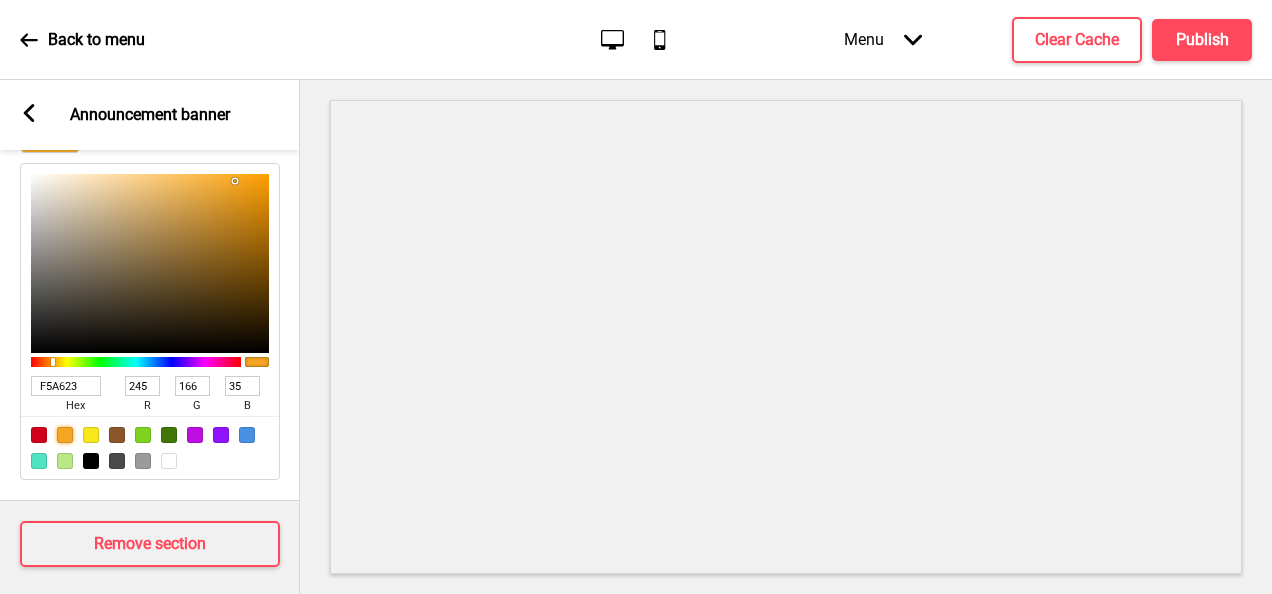 click at bounding box center [150, 447] 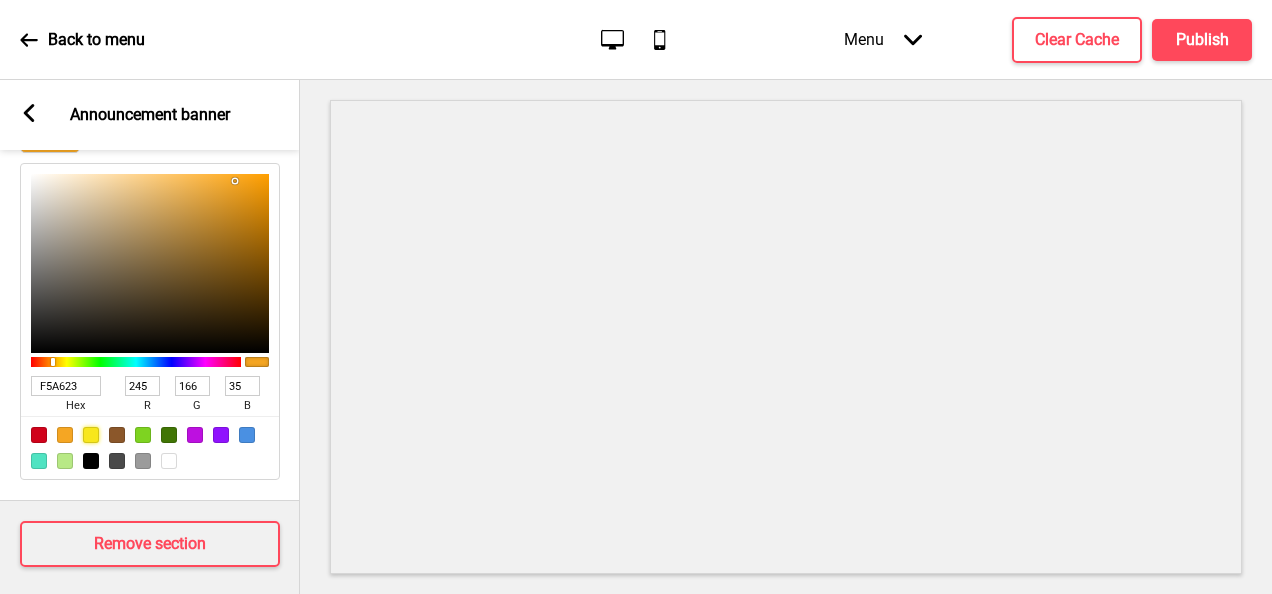 click at bounding box center [91, 435] 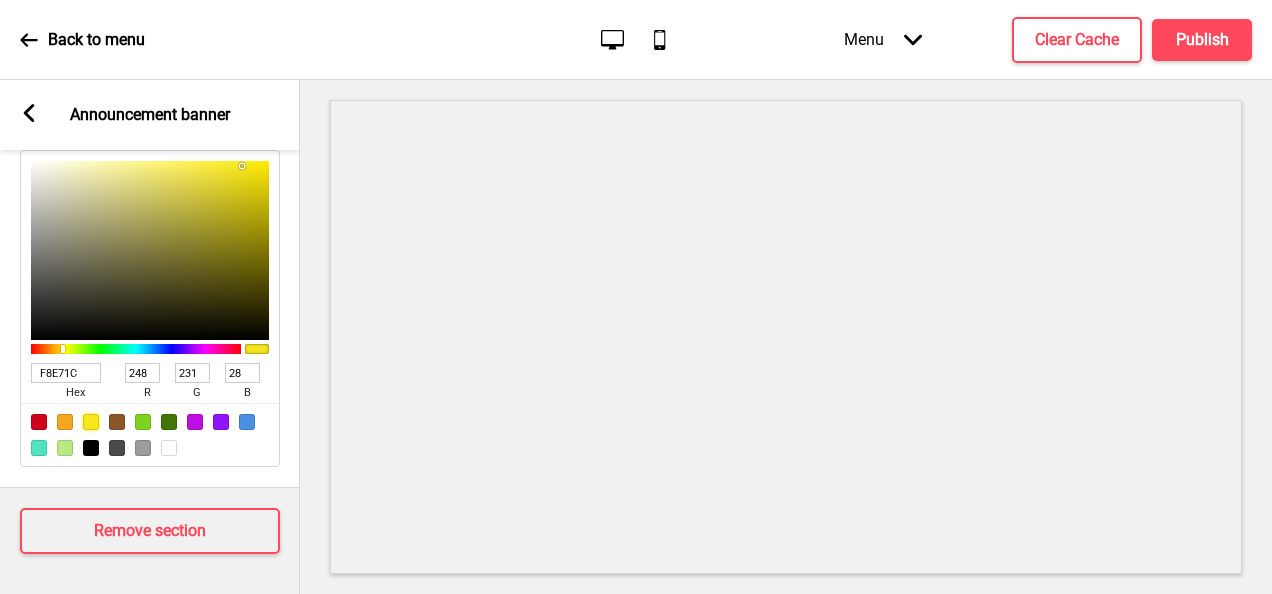 scroll, scrollTop: 440, scrollLeft: 0, axis: vertical 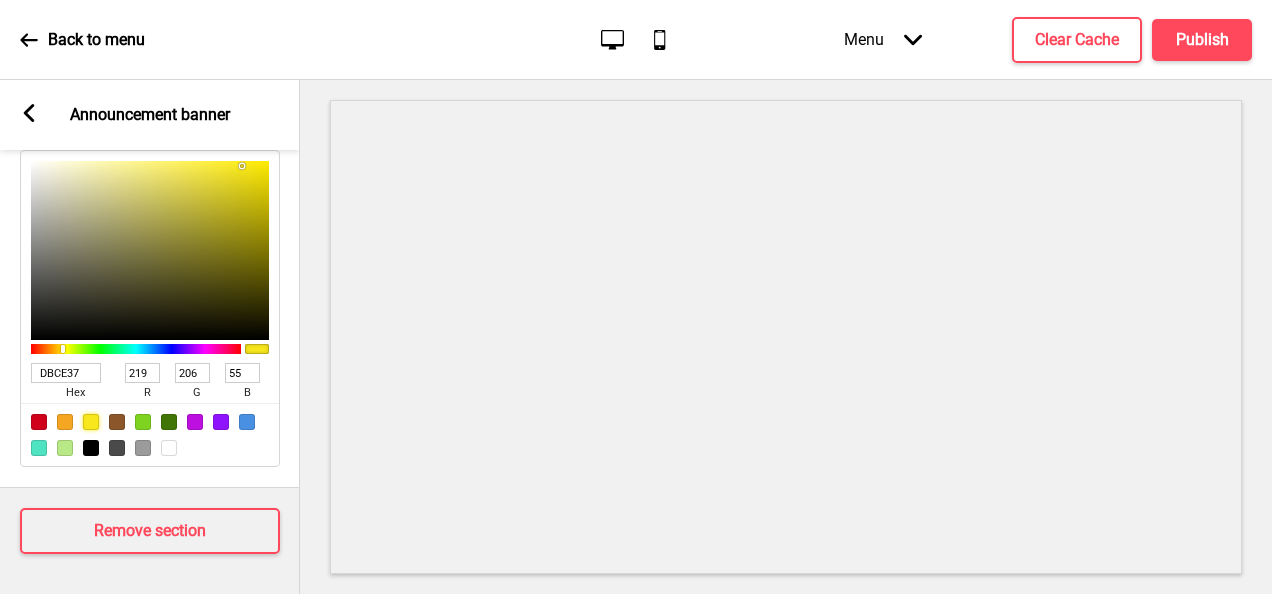 type on "CABE32" 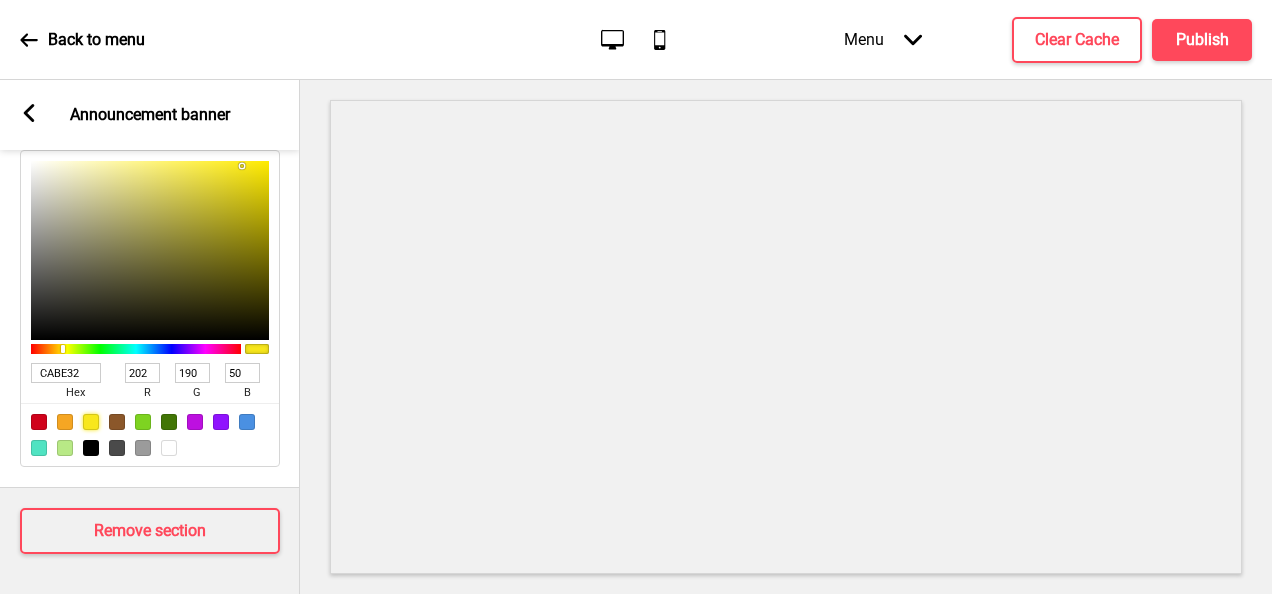 type on "BCB02F" 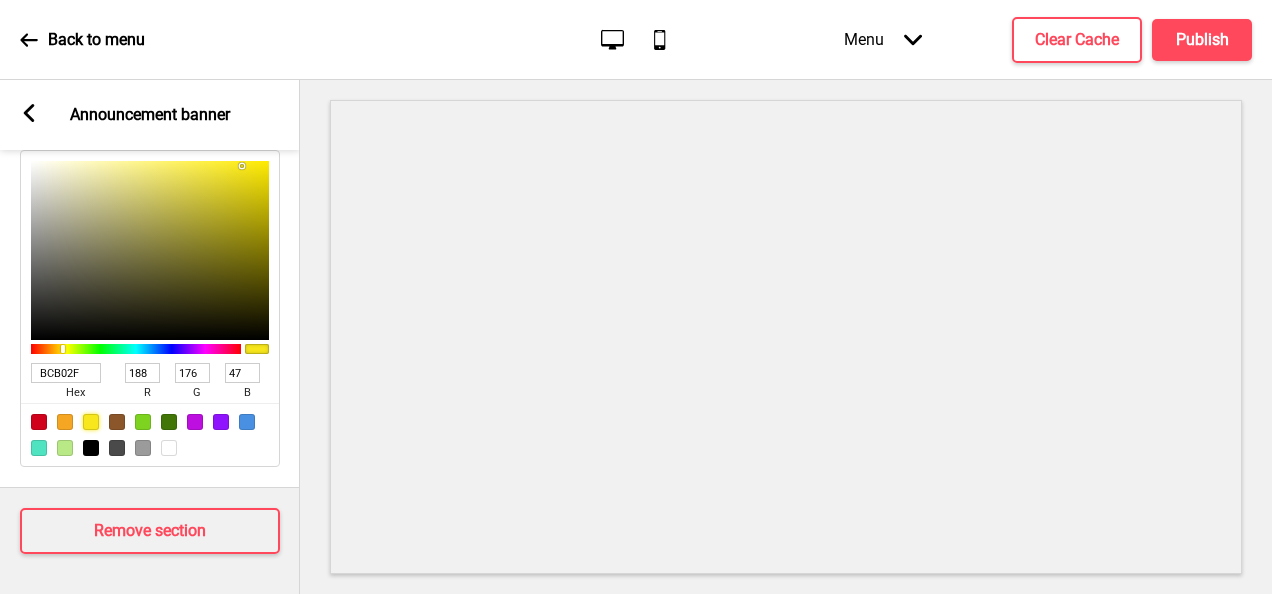 type on "9E9324" 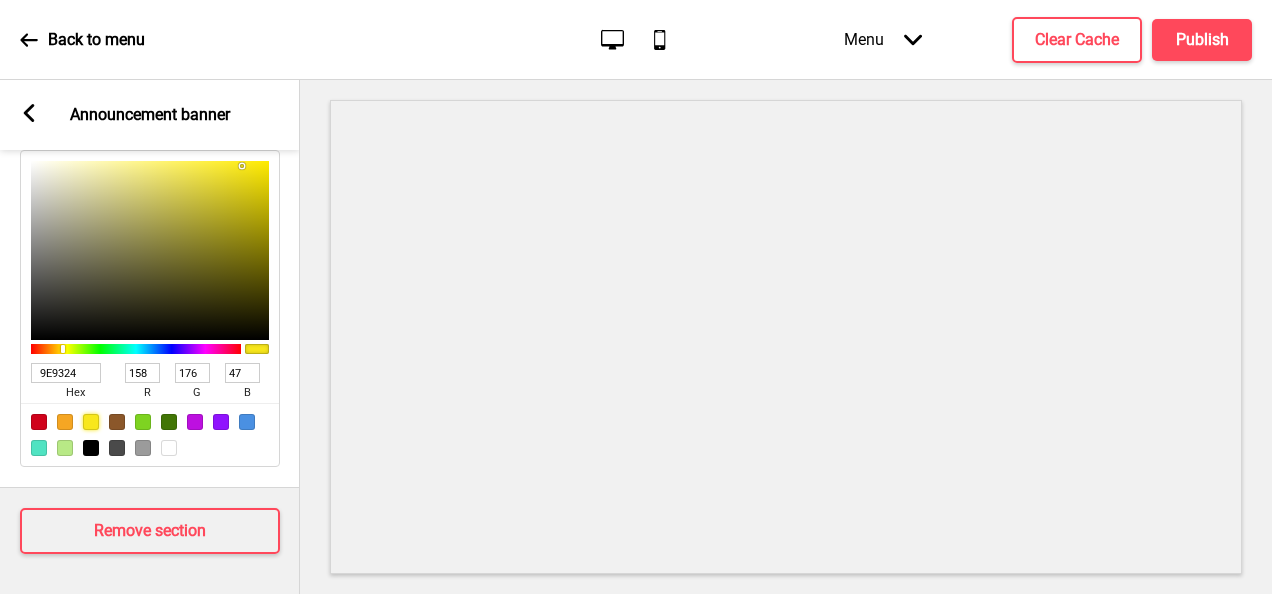 type on "147" 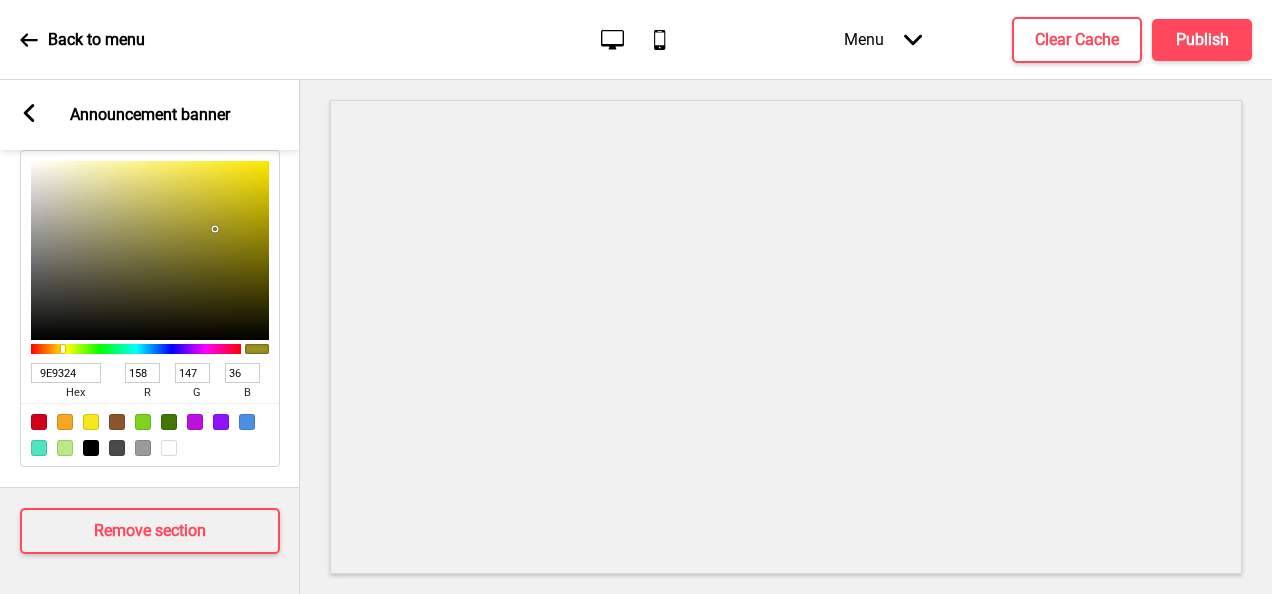 type on "91871F" 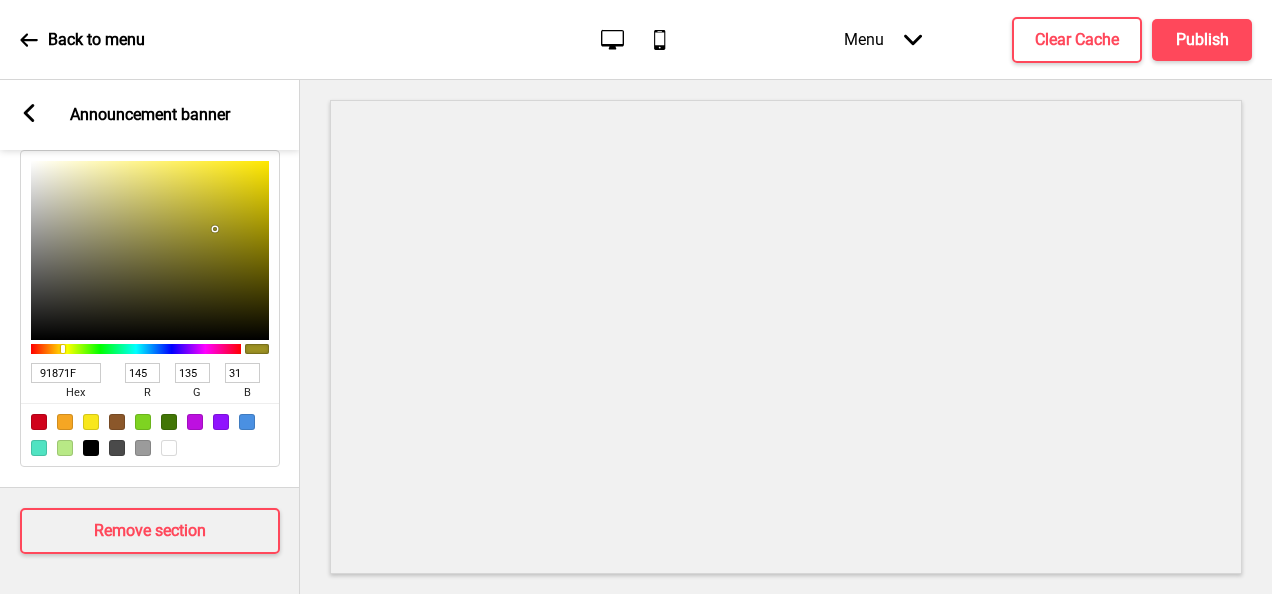 type on "857C1D" 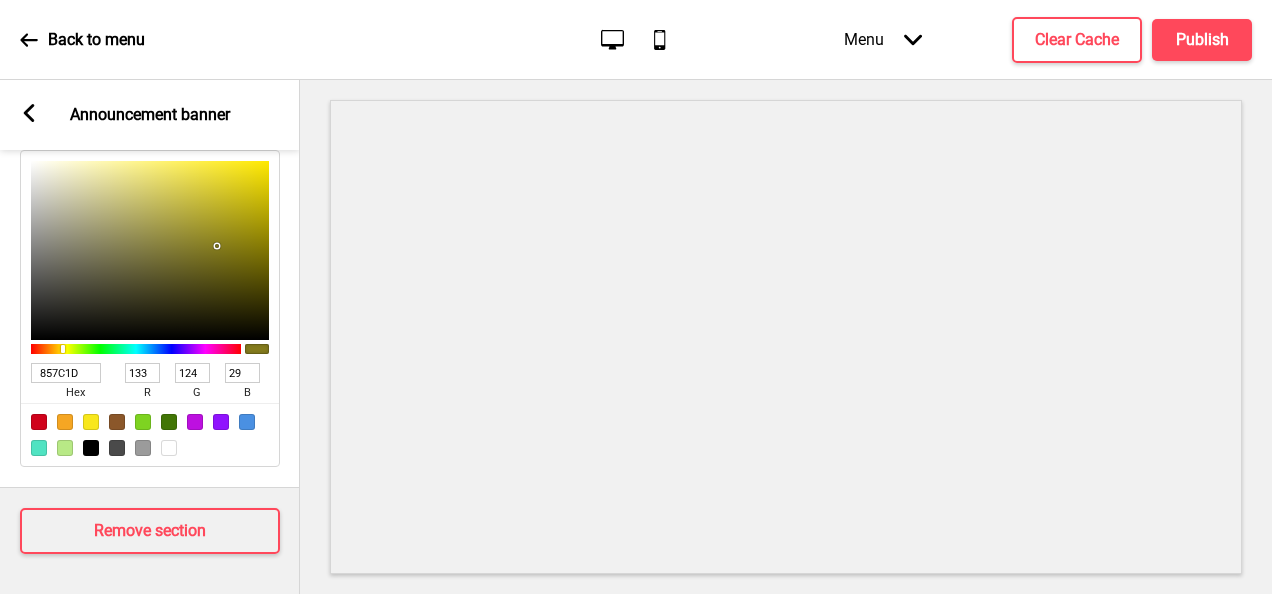 type on "8A801D" 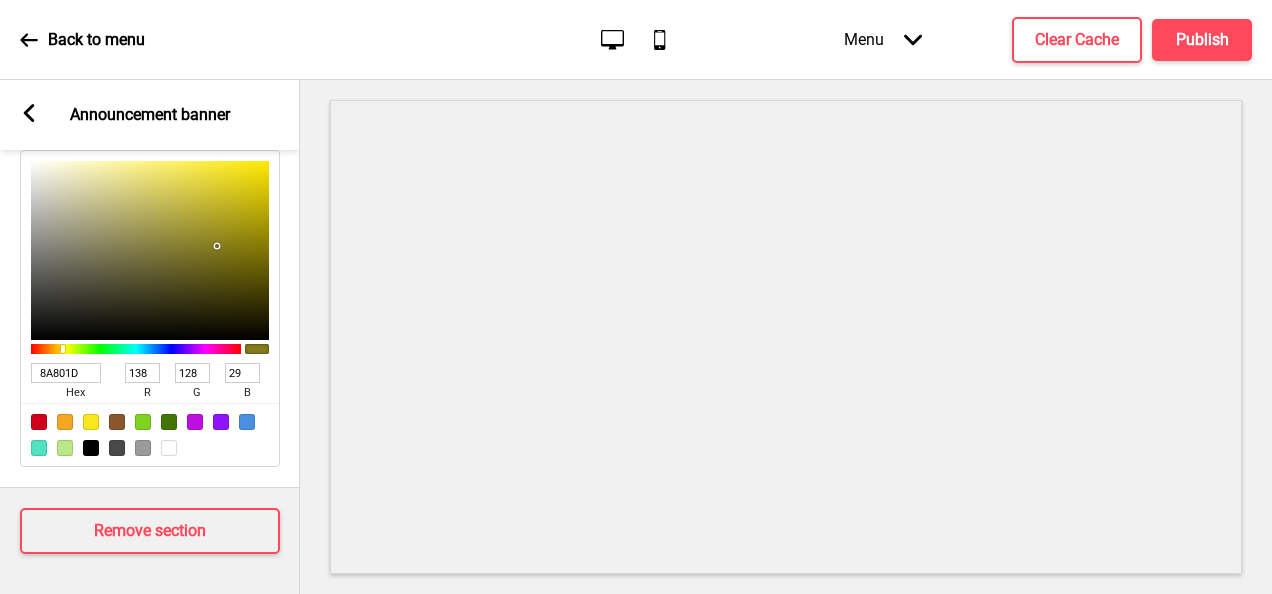 type on "978C1F" 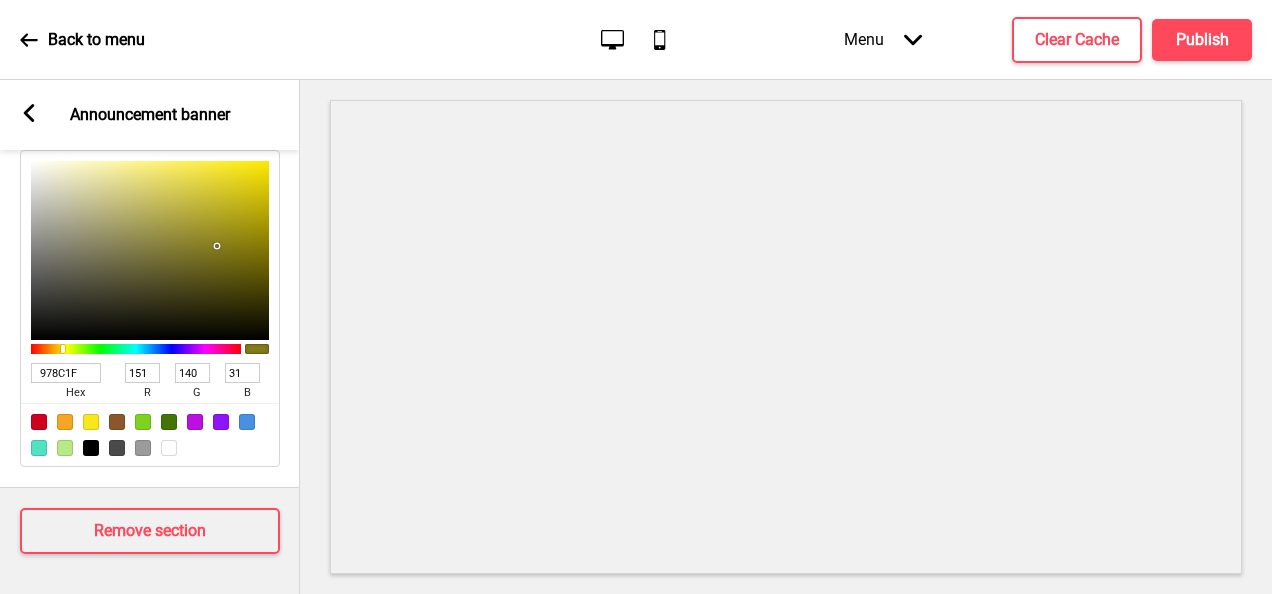 type on "A89B22" 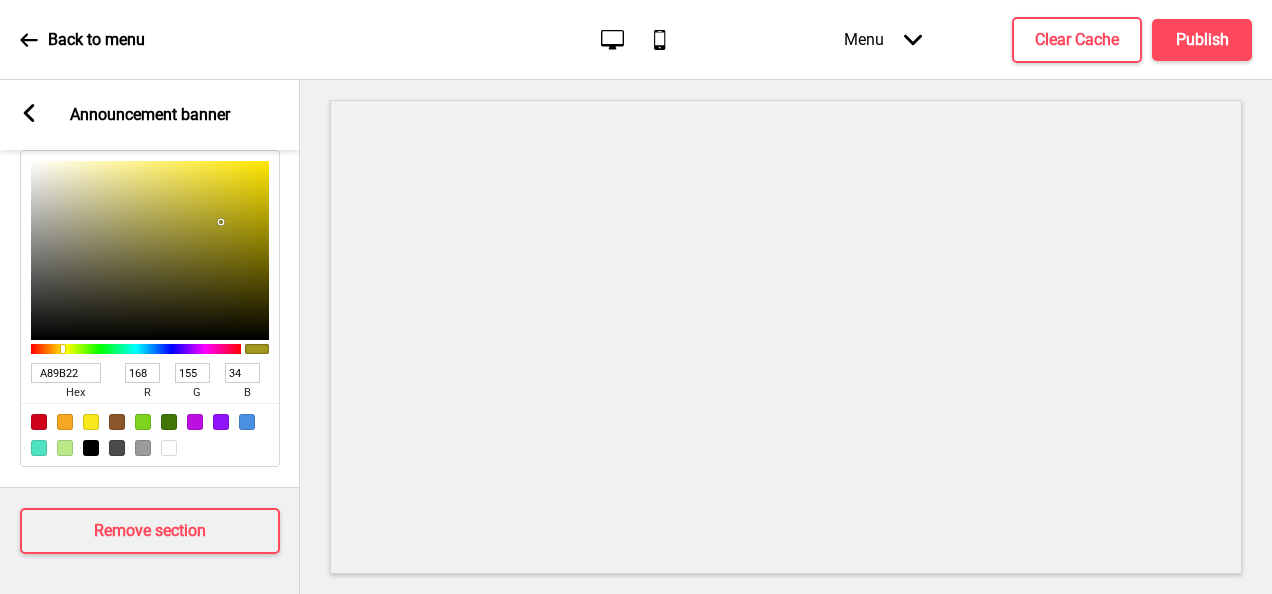 type on "B0A324" 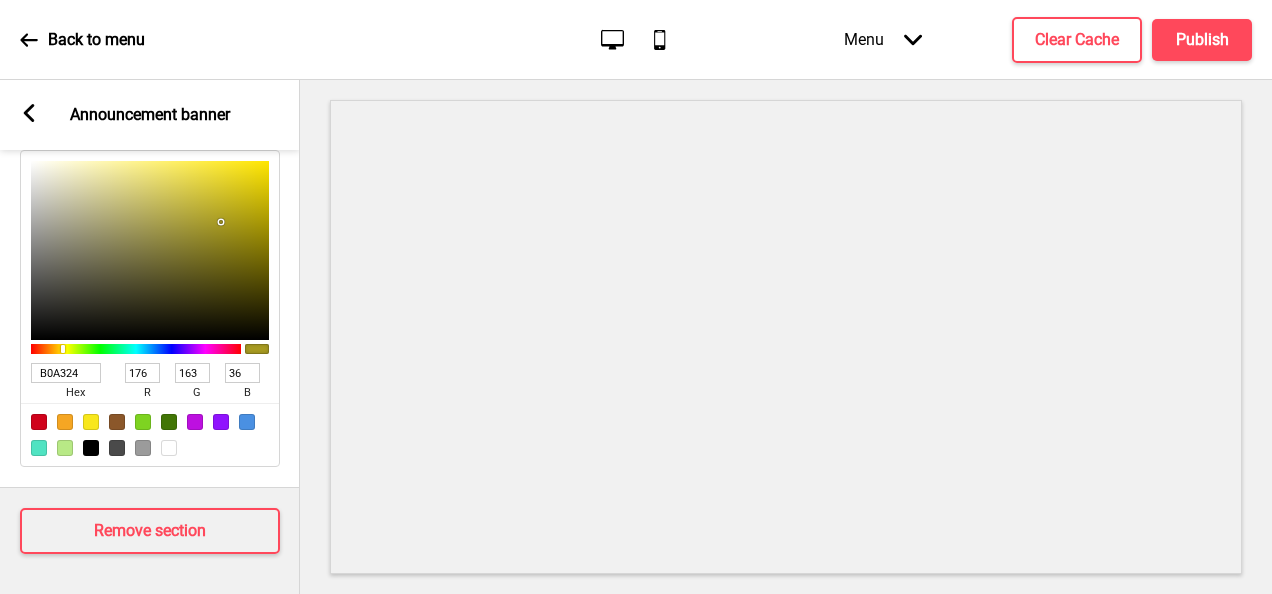 type on "B9AB25" 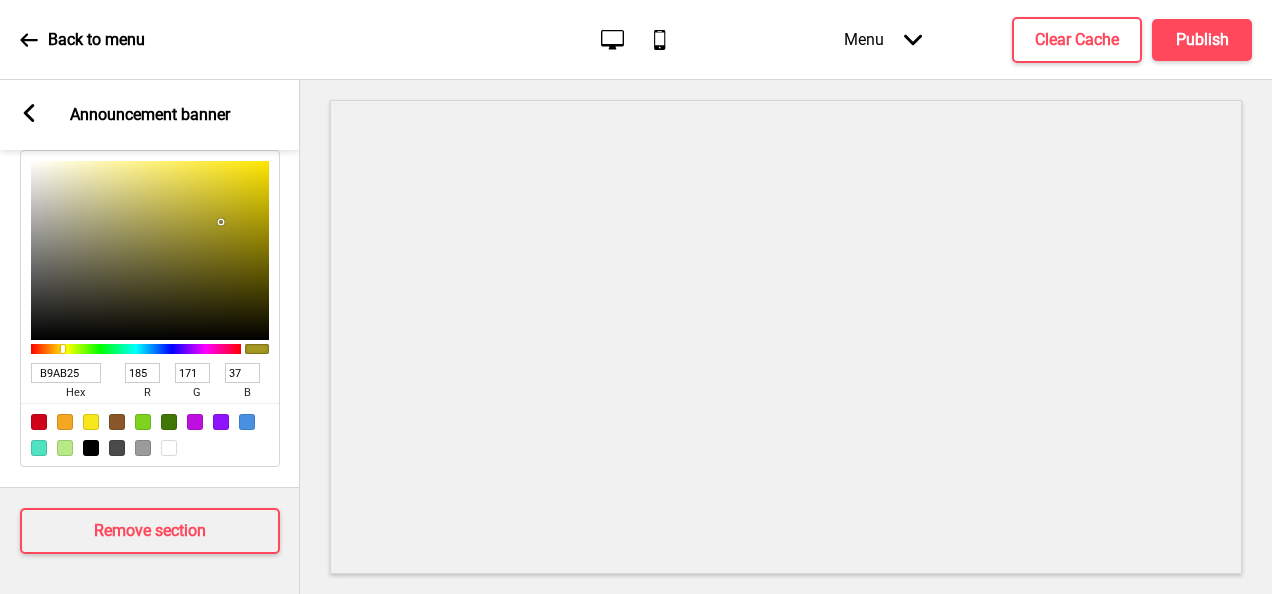 type on "BEB027" 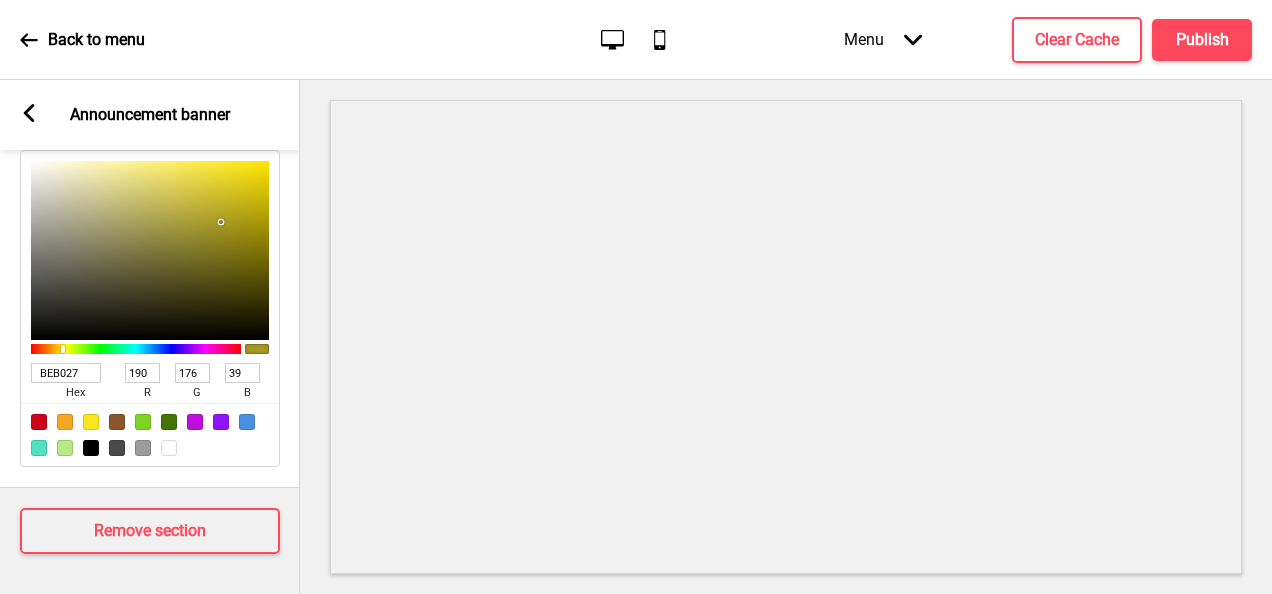 type on "D4C42B" 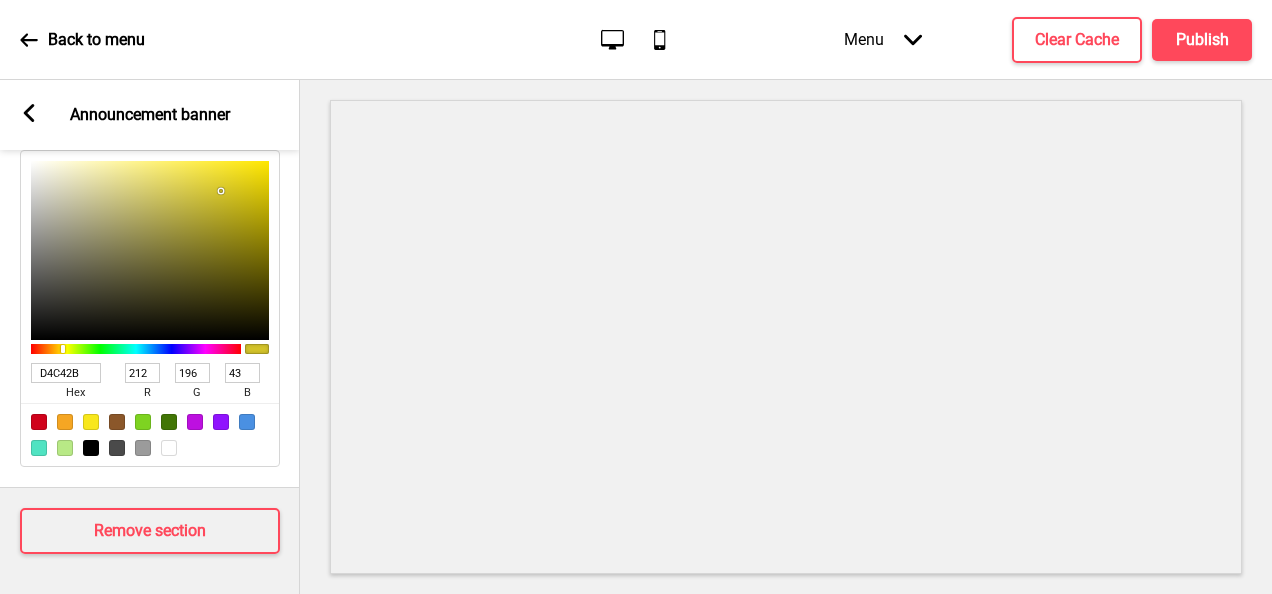 type on "D8C82C" 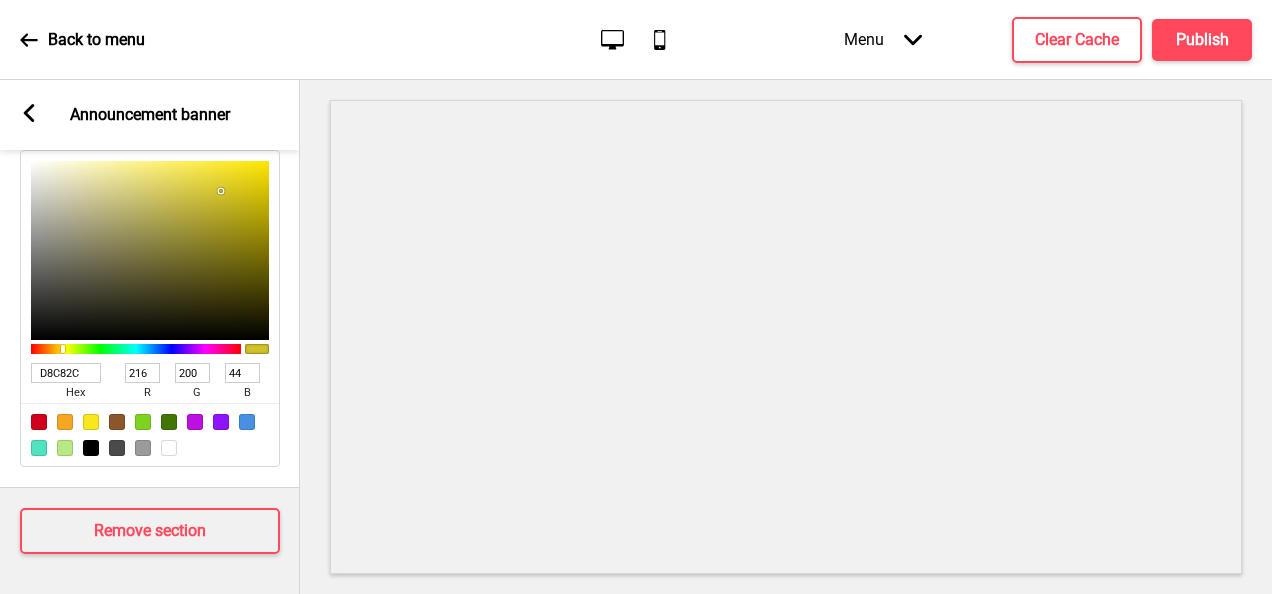 type on "E3D32E" 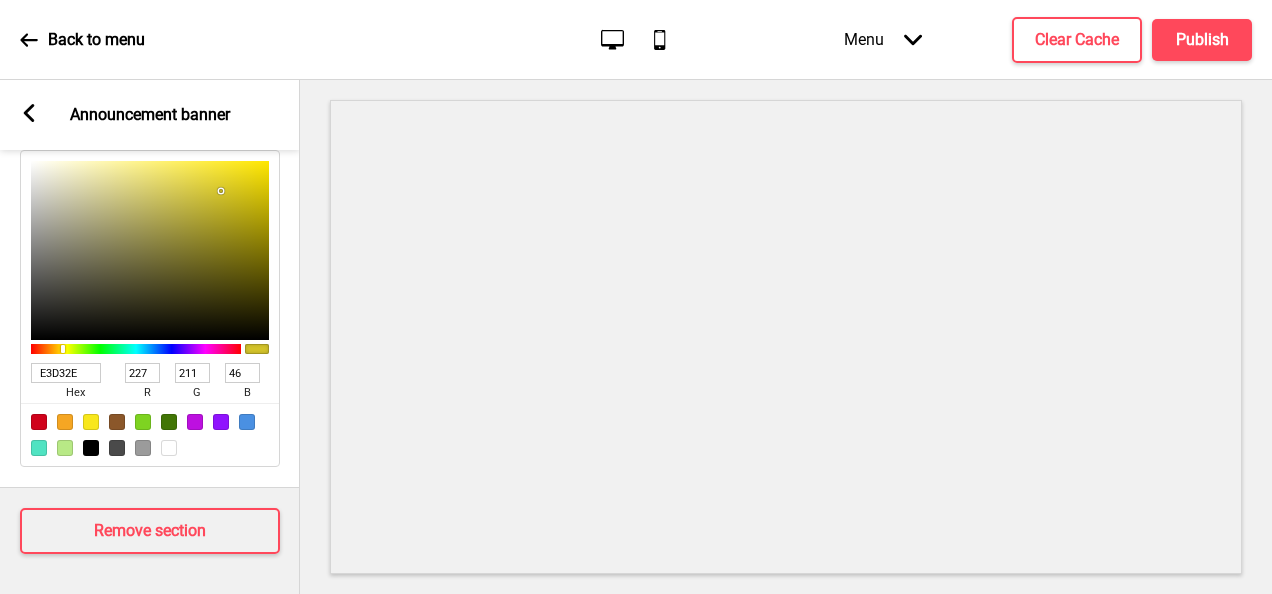 type on "EFDE30" 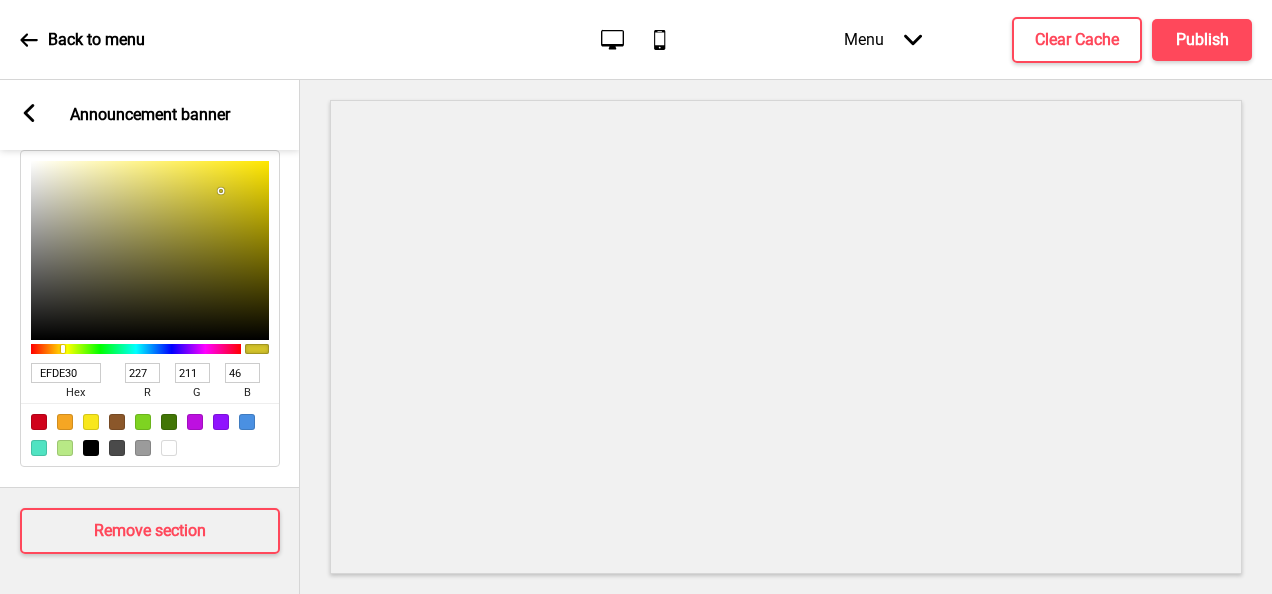 type on "239" 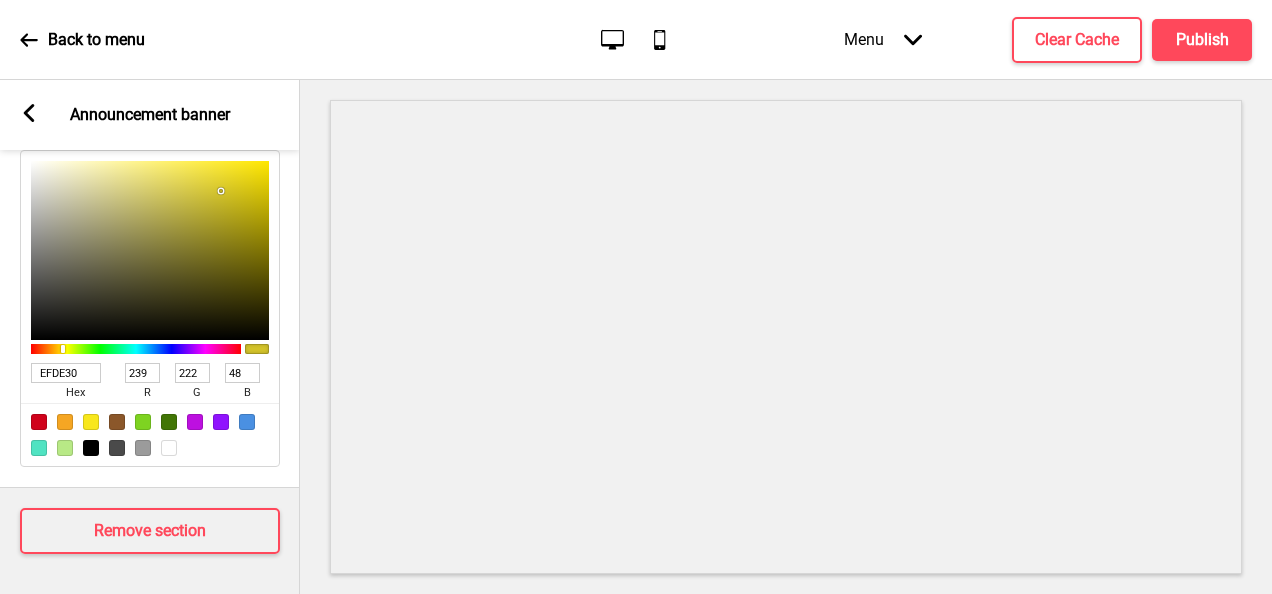 type on "FFED34" 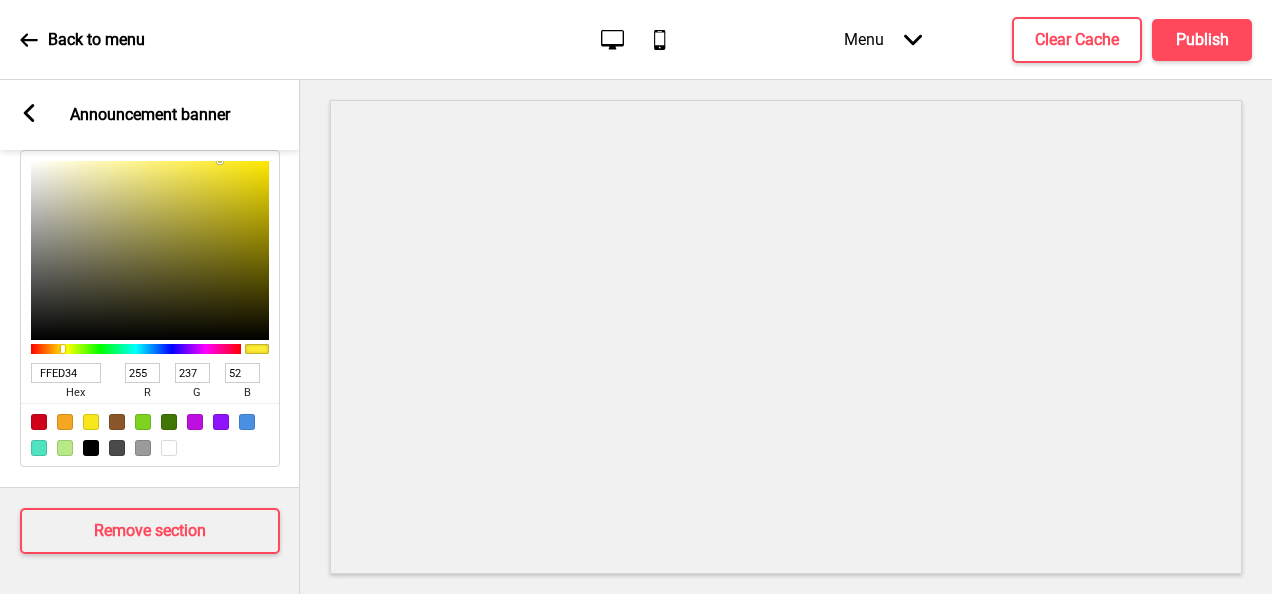 type on "FFEE44" 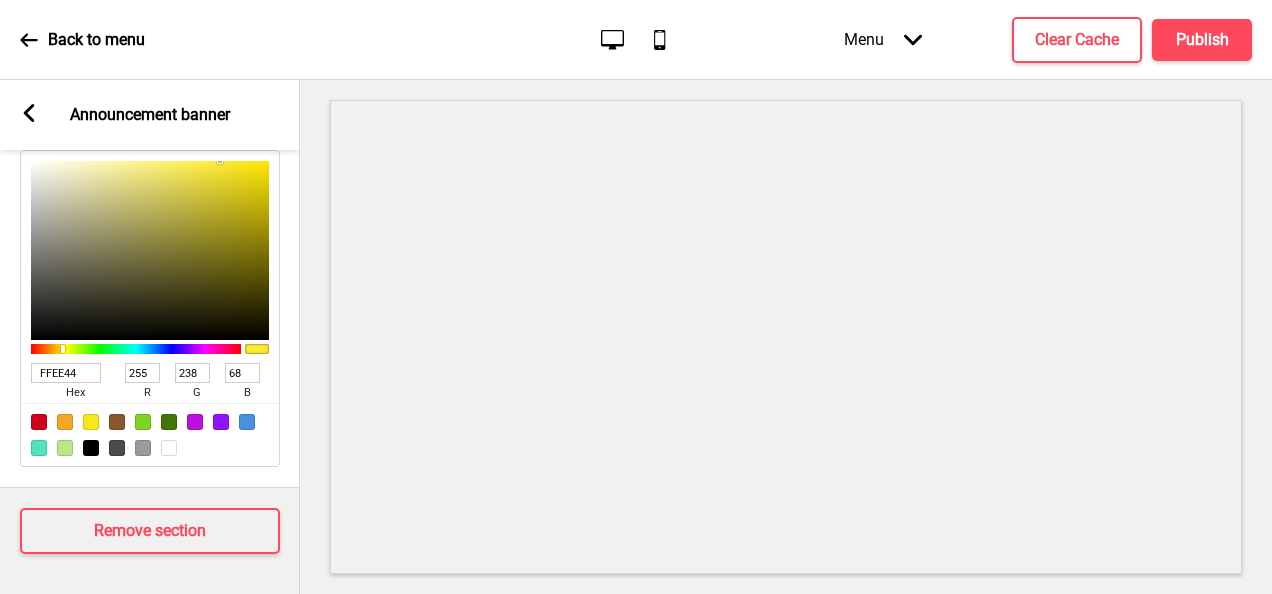 scroll, scrollTop: 380, scrollLeft: 0, axis: vertical 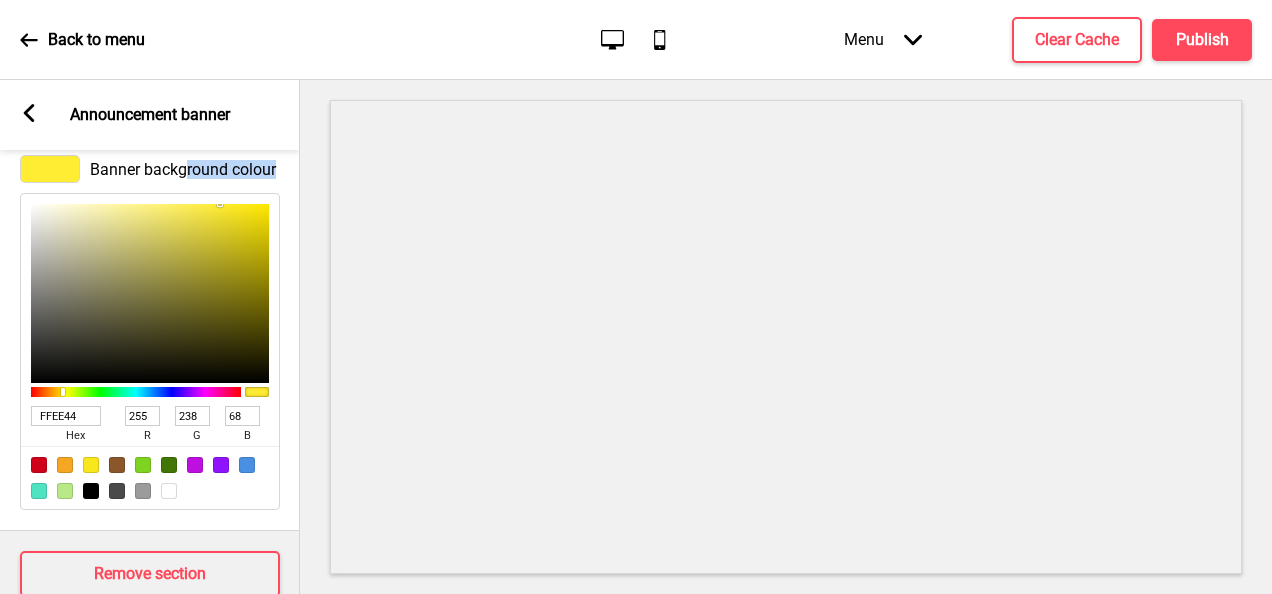 type on "FFF05F" 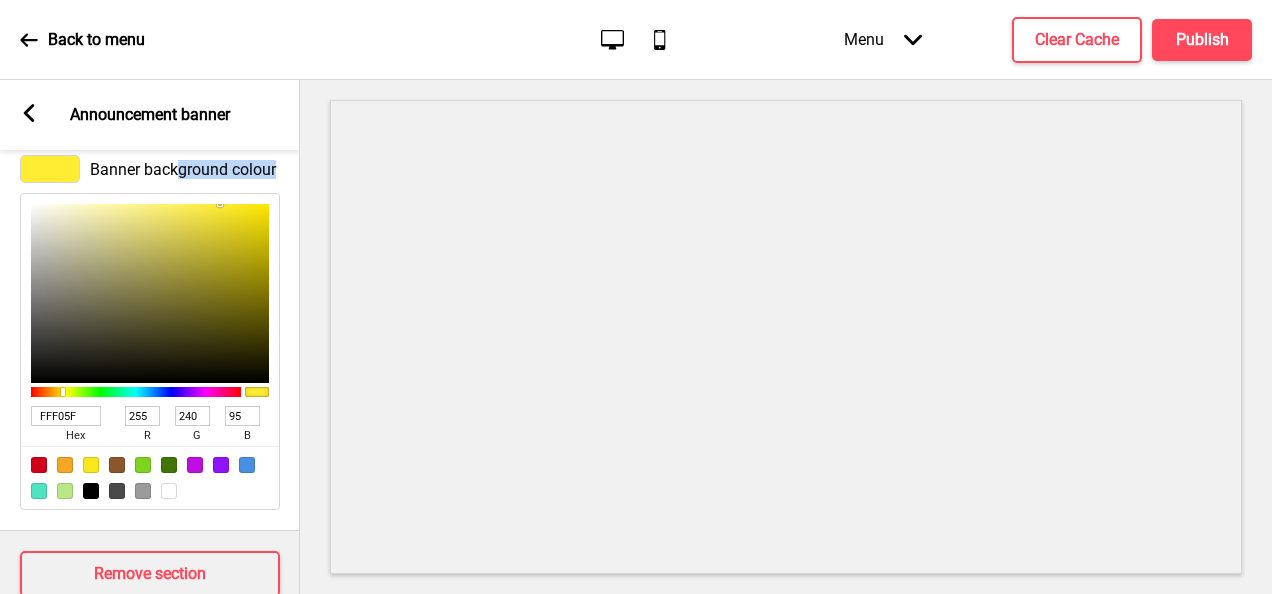 type on "FFF165" 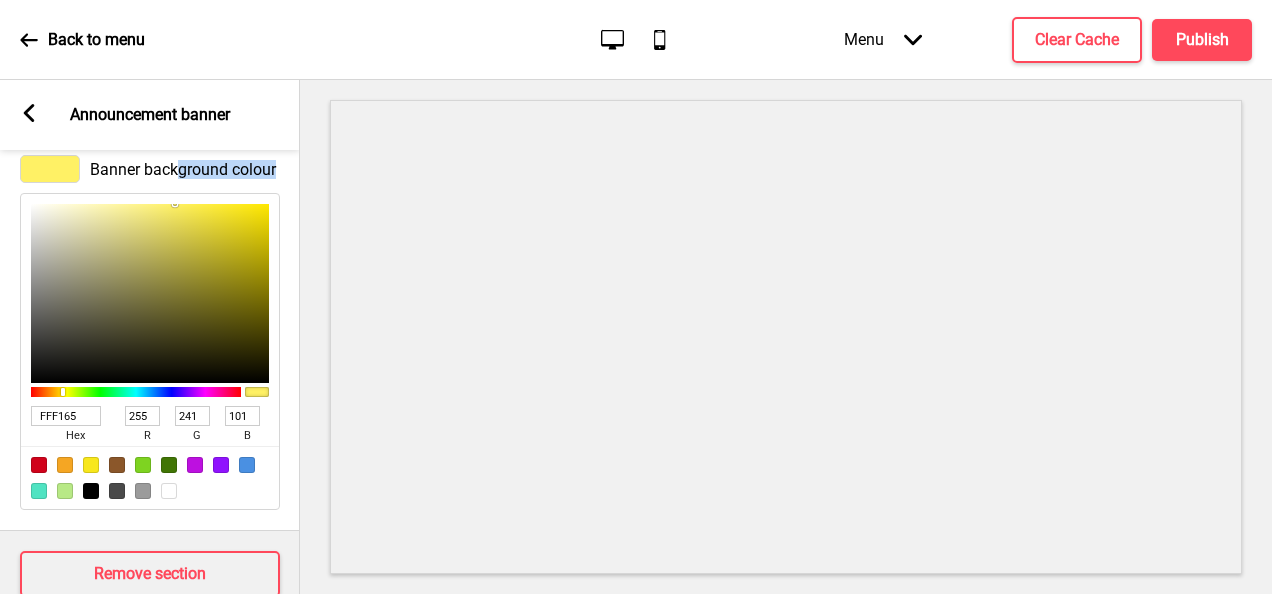 type on "FAEC5B" 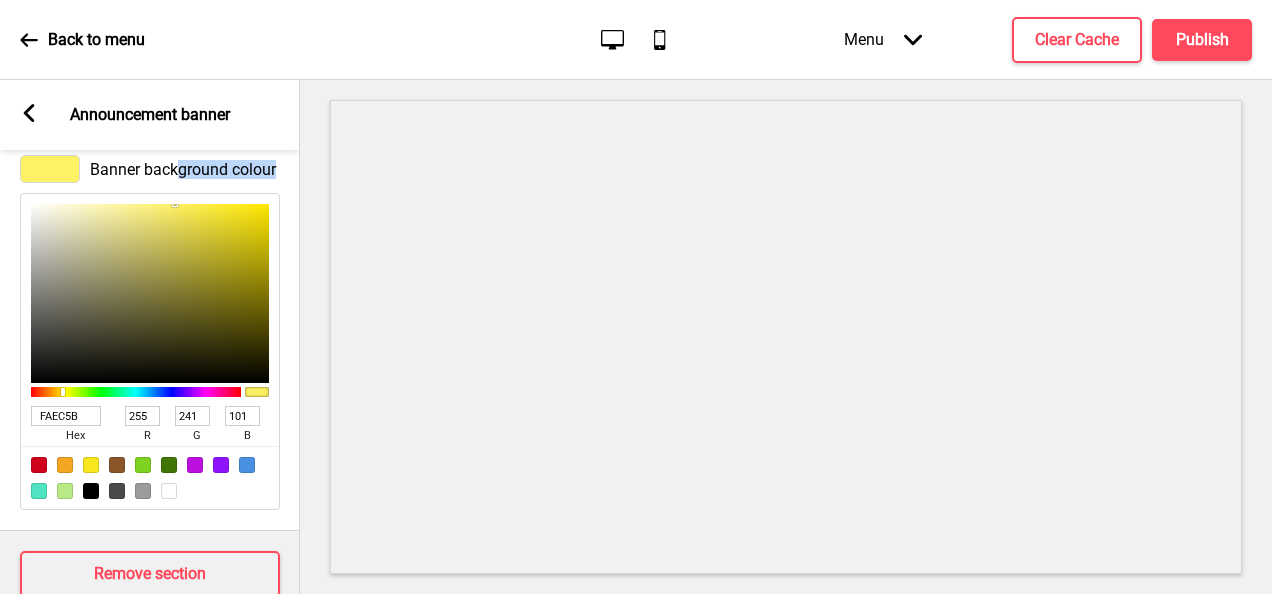type on "250" 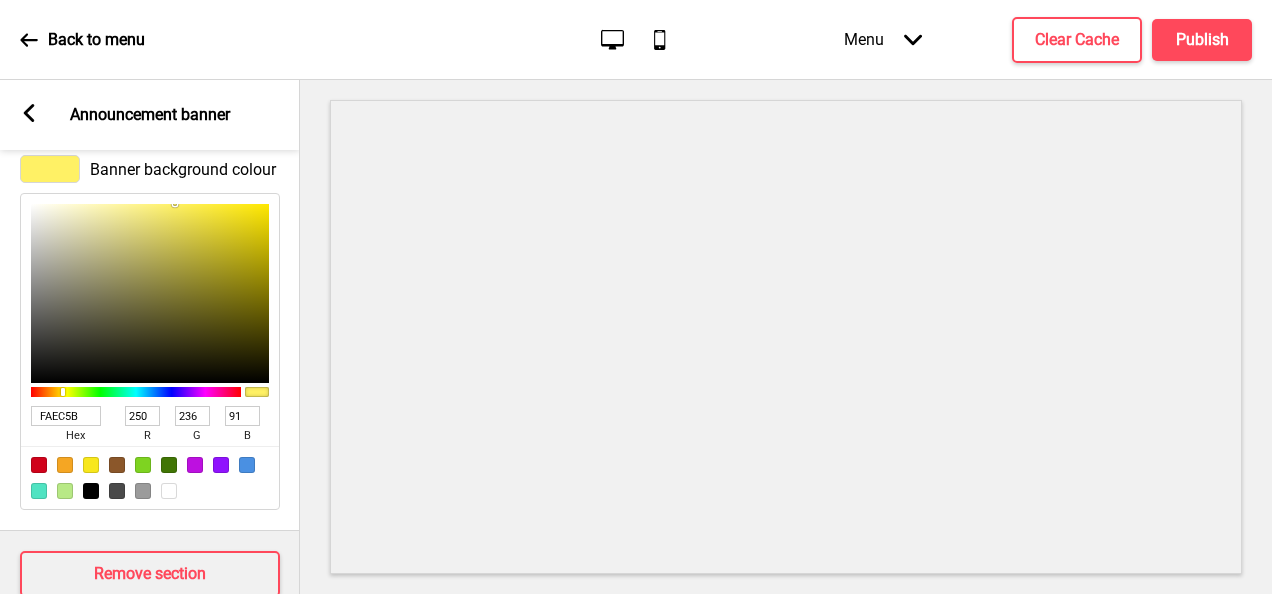 type on "D8CB44" 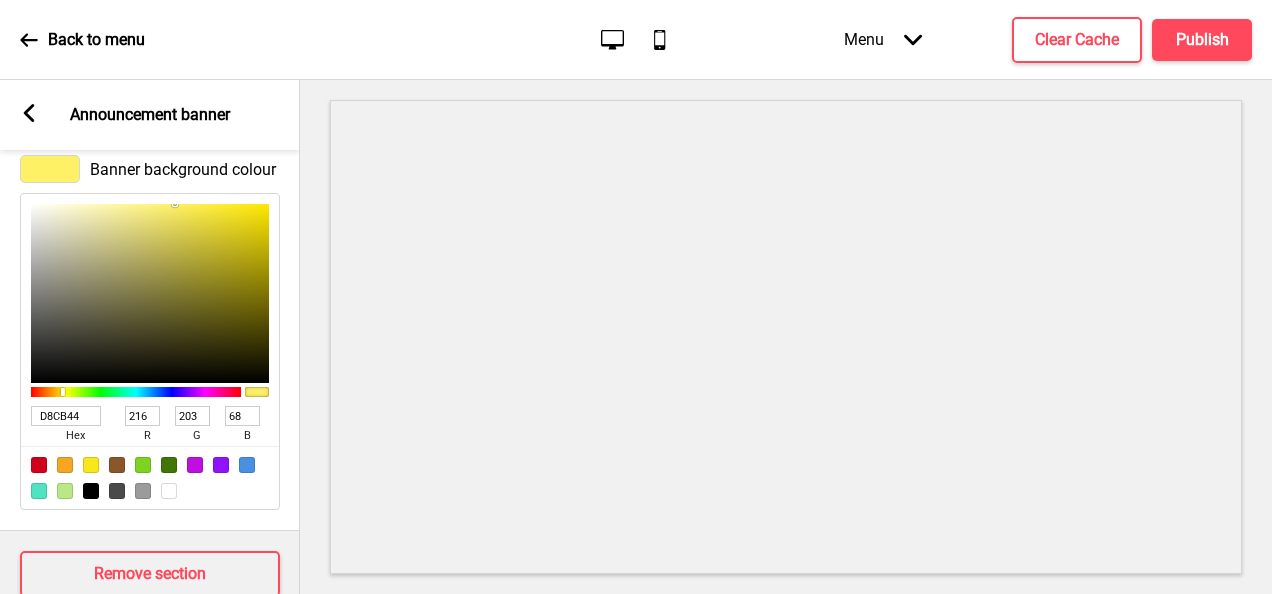 type on "C7BA38" 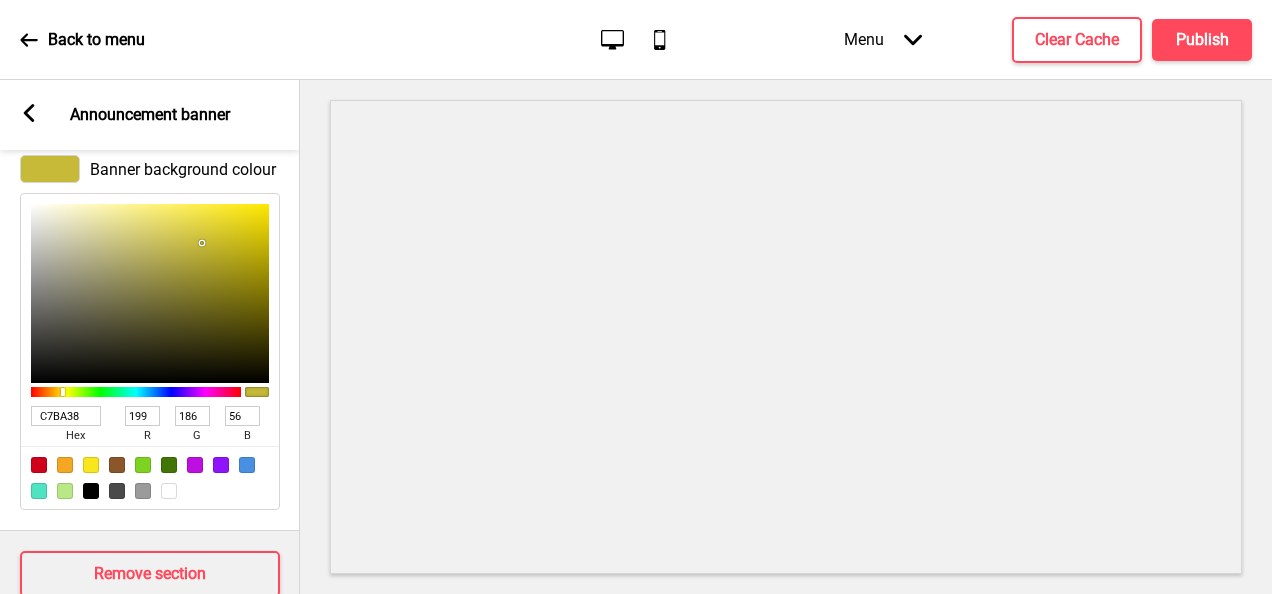 type on "C6B937" 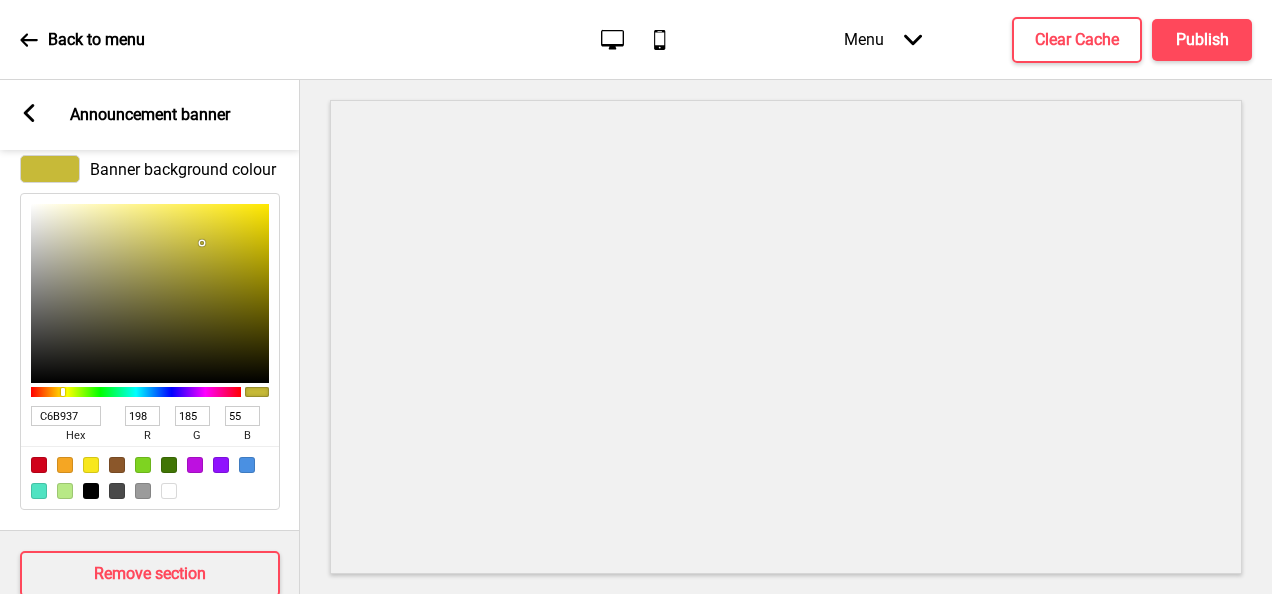 type on "C4B737" 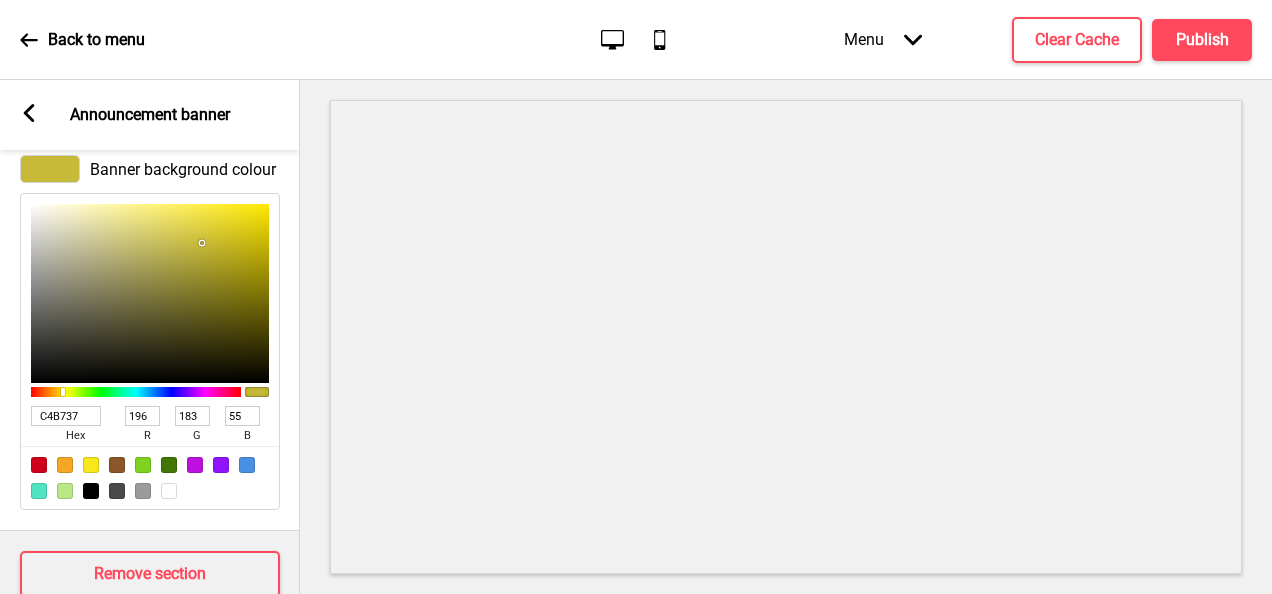 type on "C4B736" 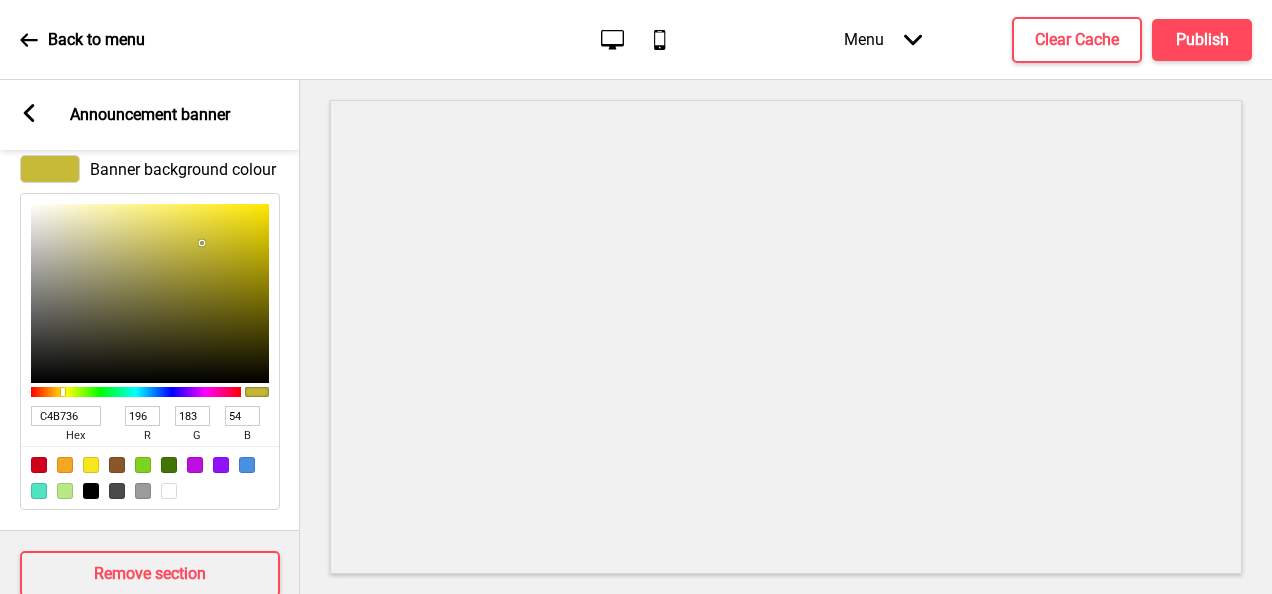 type on "CEBF2D" 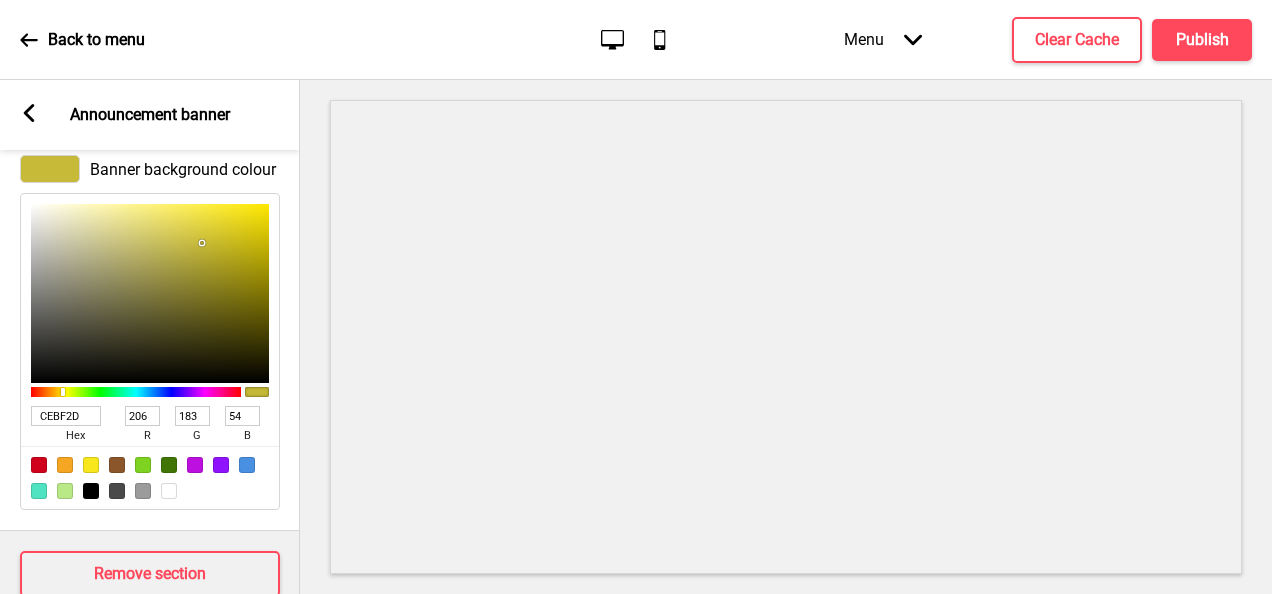 type on "191" 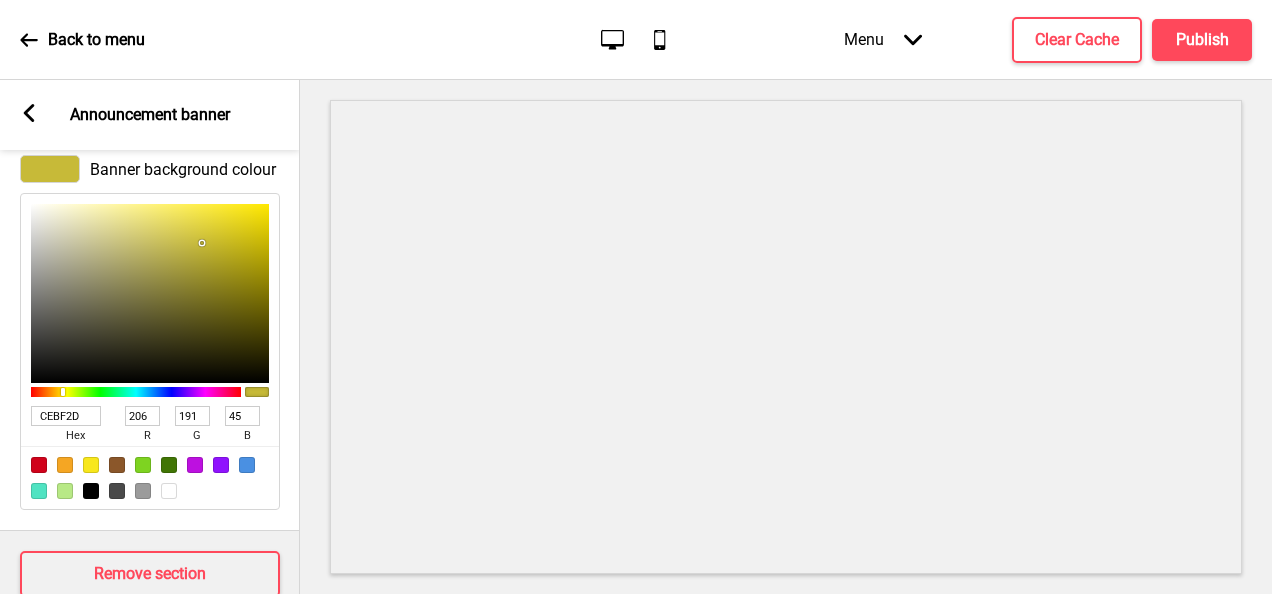 type on "DFCD20" 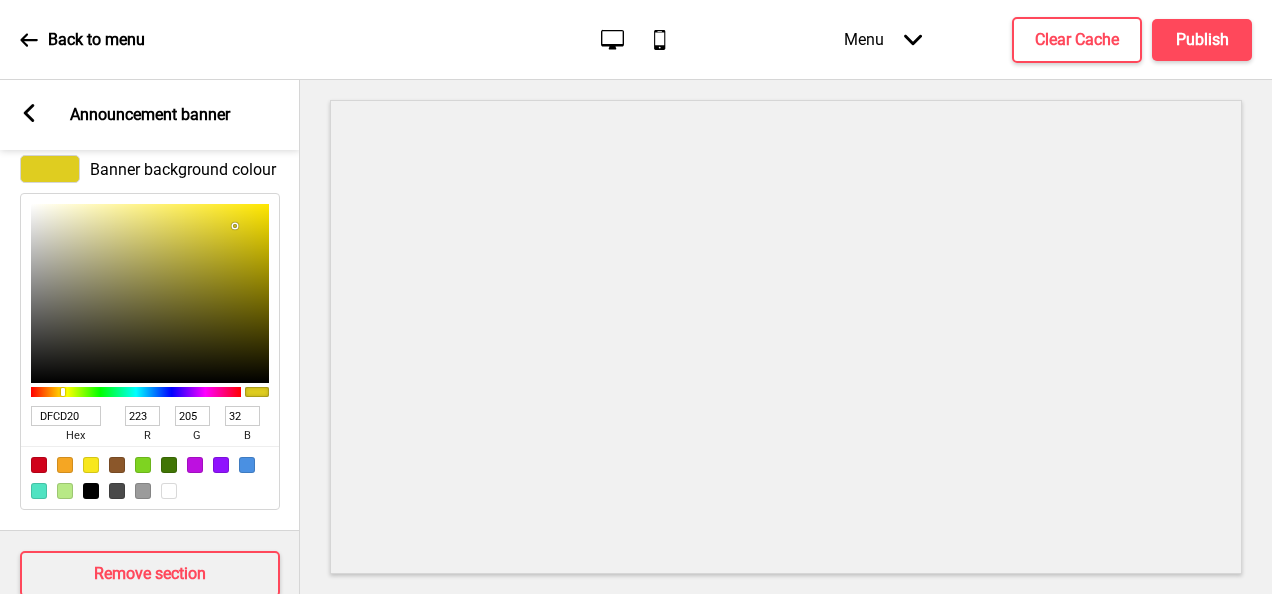 type on "E3D11E" 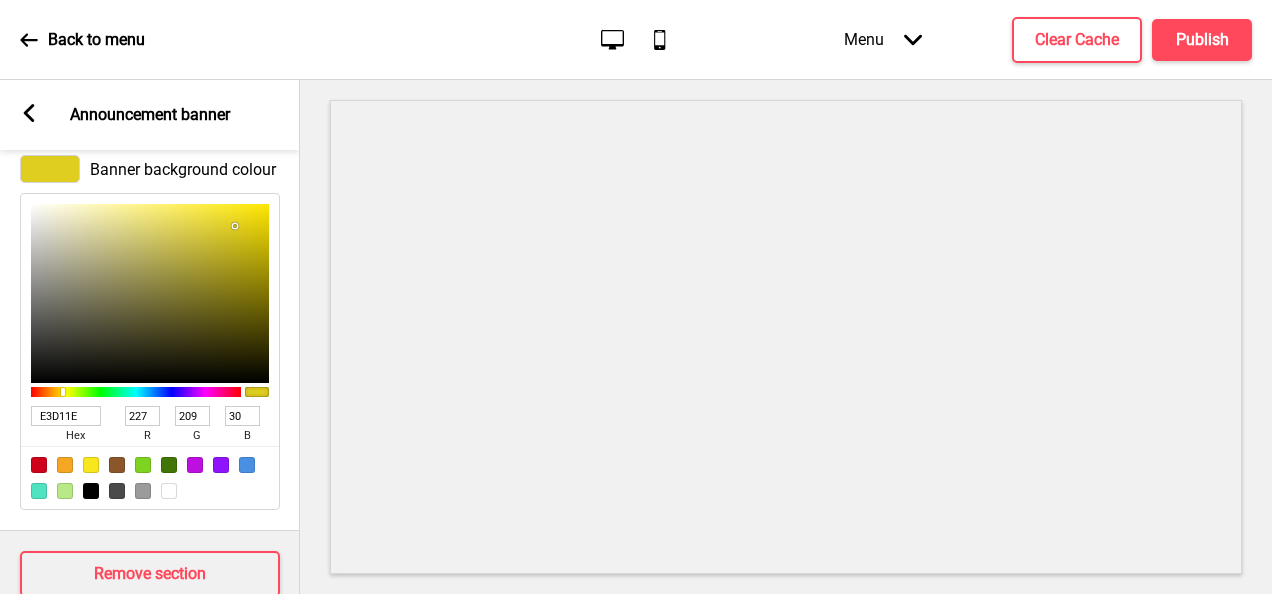 type on "E8D51B" 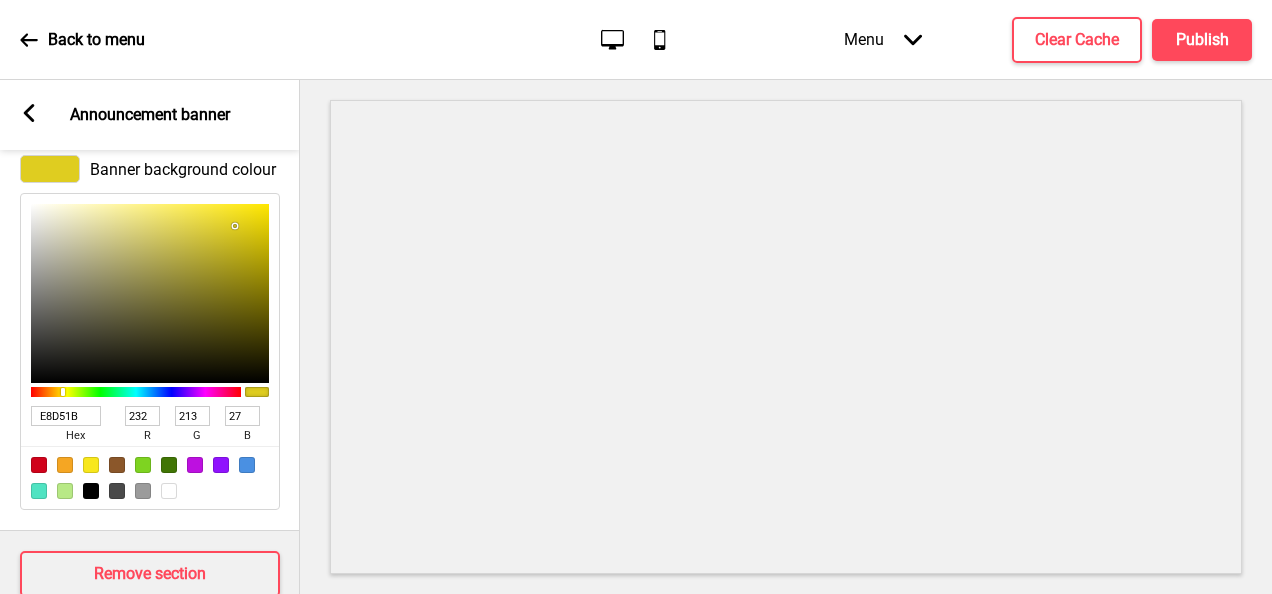 type on "FCE50B" 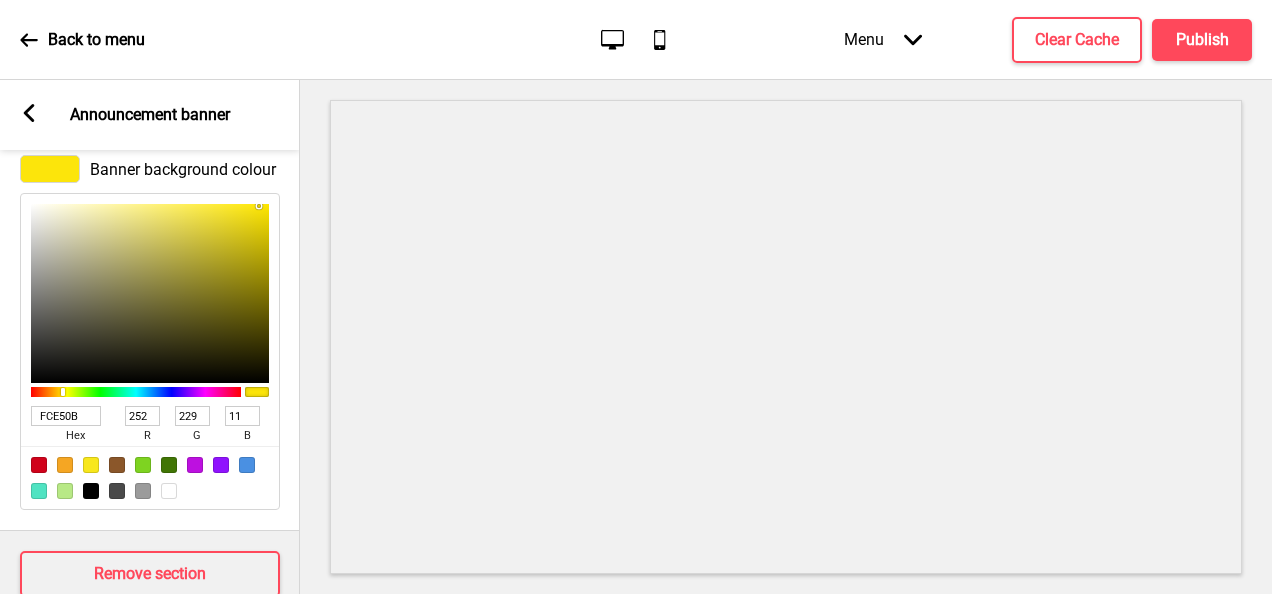 type 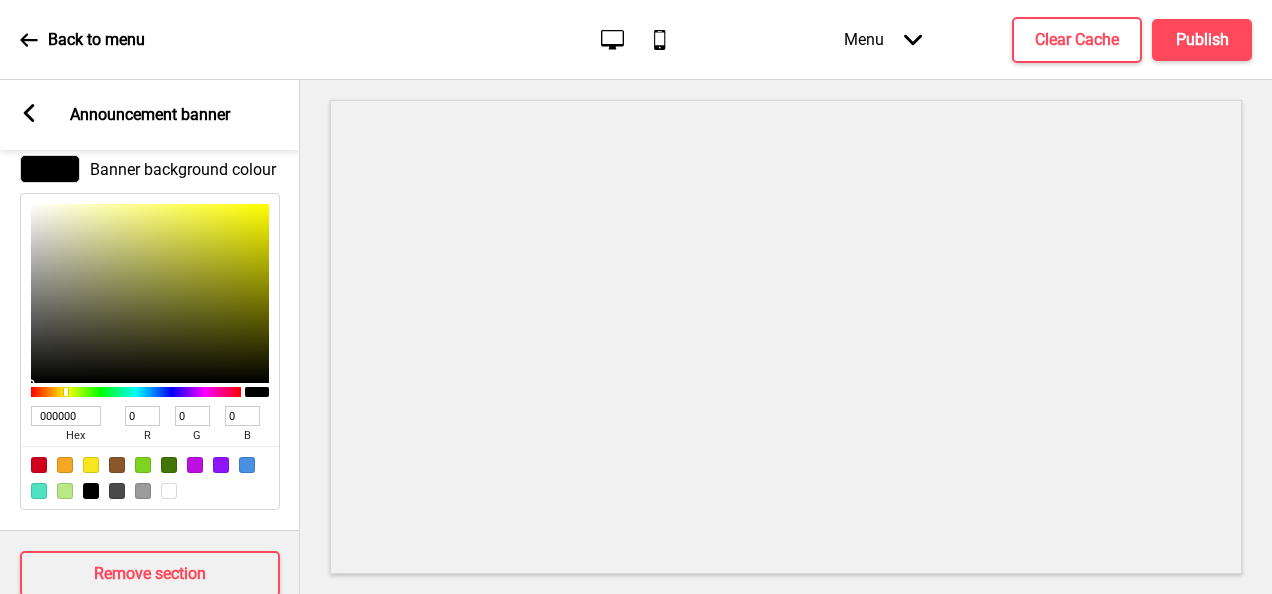 drag, startPoint x: 210, startPoint y: 185, endPoint x: 56, endPoint y: 392, distance: 258.00195 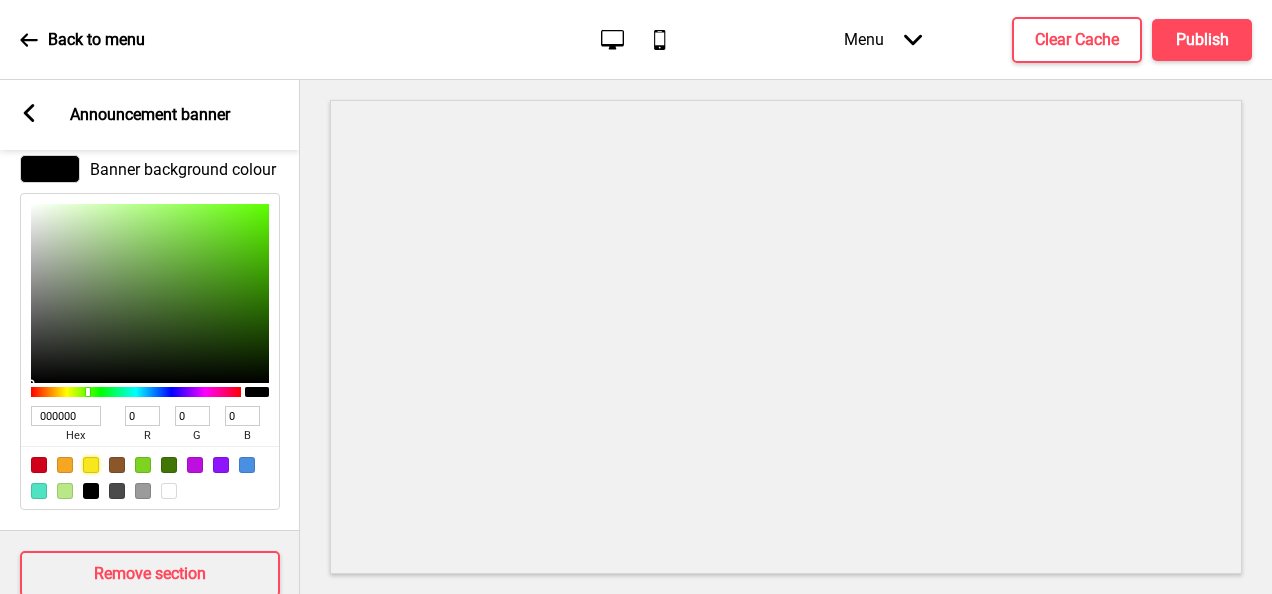 click at bounding box center [91, 465] 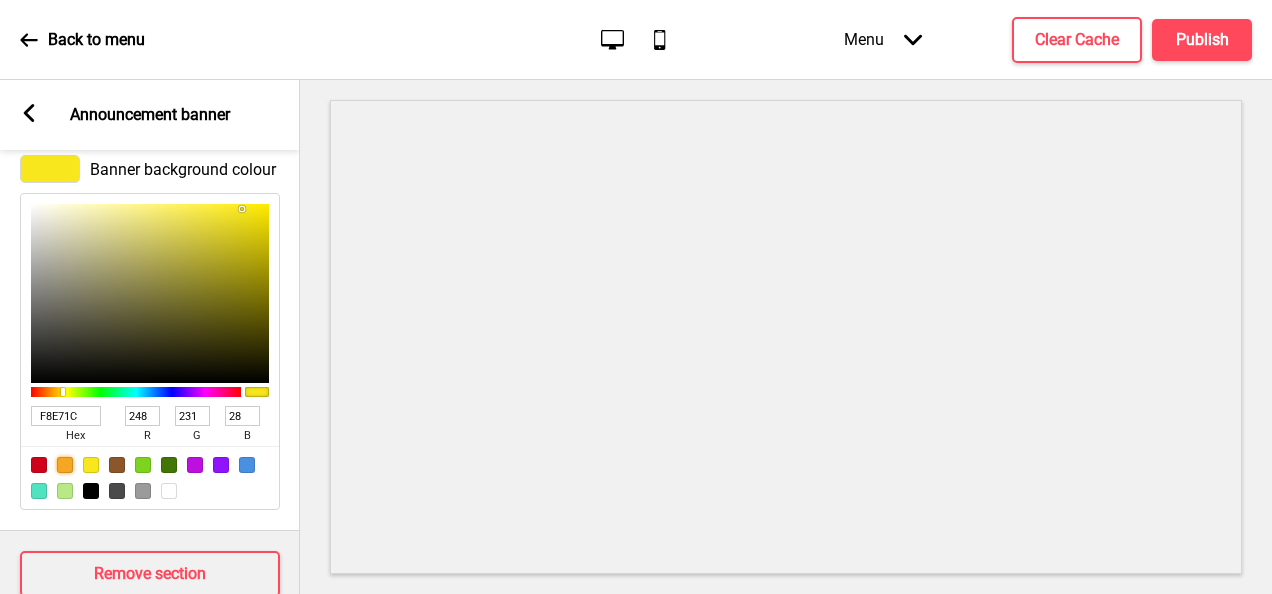click at bounding box center (65, 465) 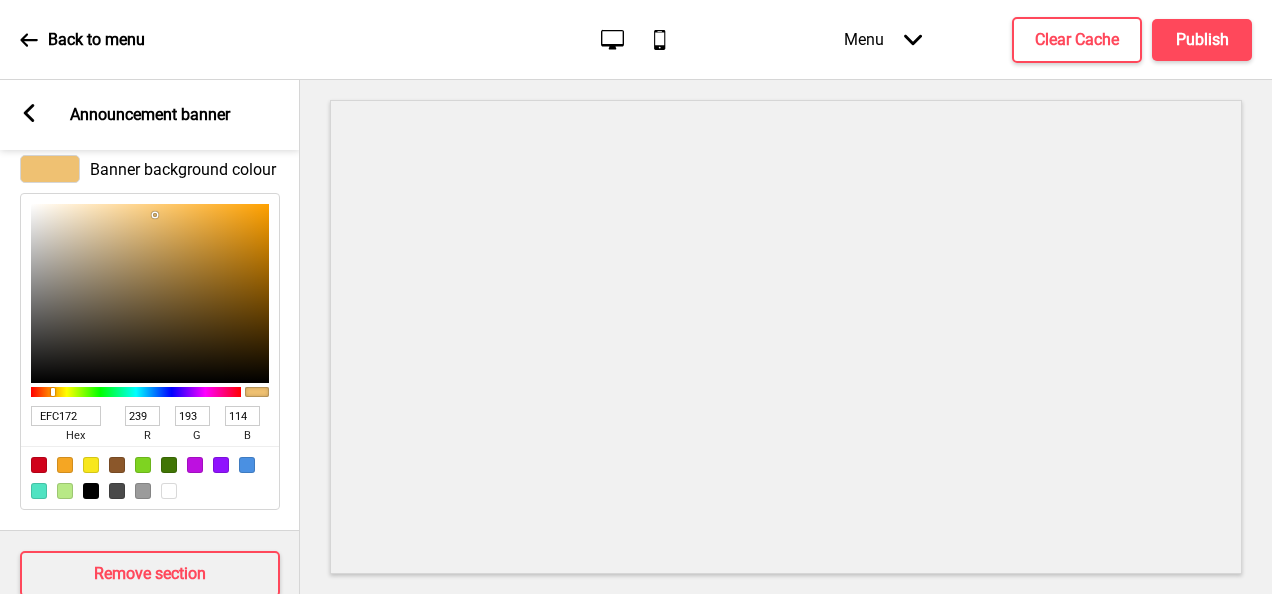 drag, startPoint x: 234, startPoint y: 210, endPoint x: 245, endPoint y: 224, distance: 17.804493 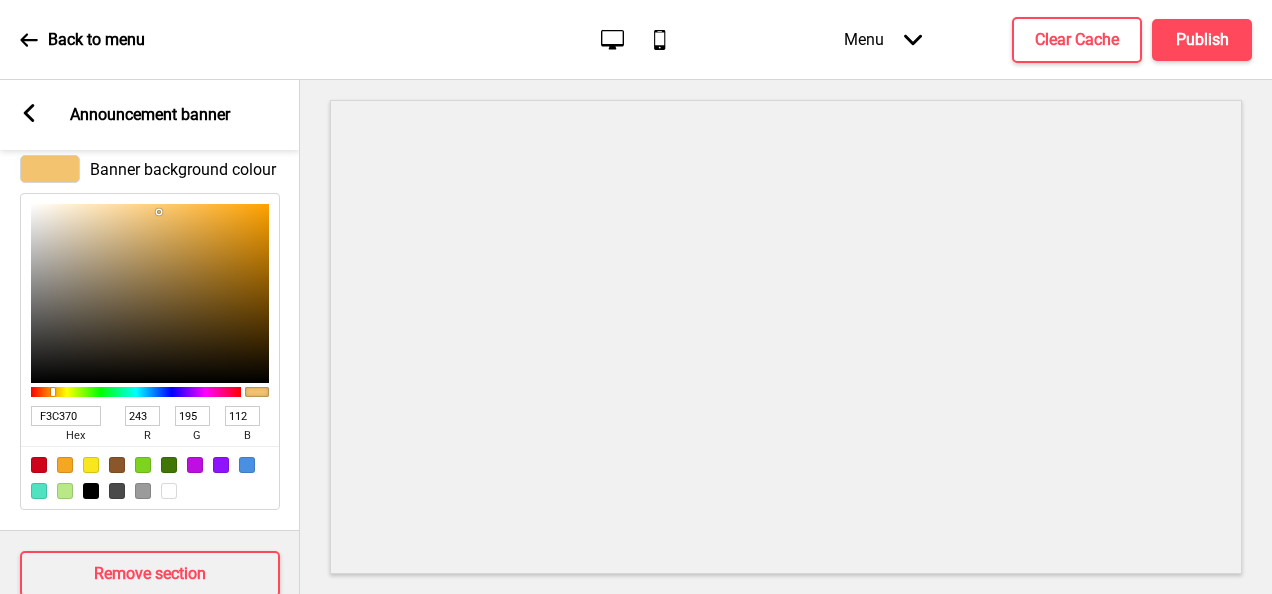 click at bounding box center [150, 477] 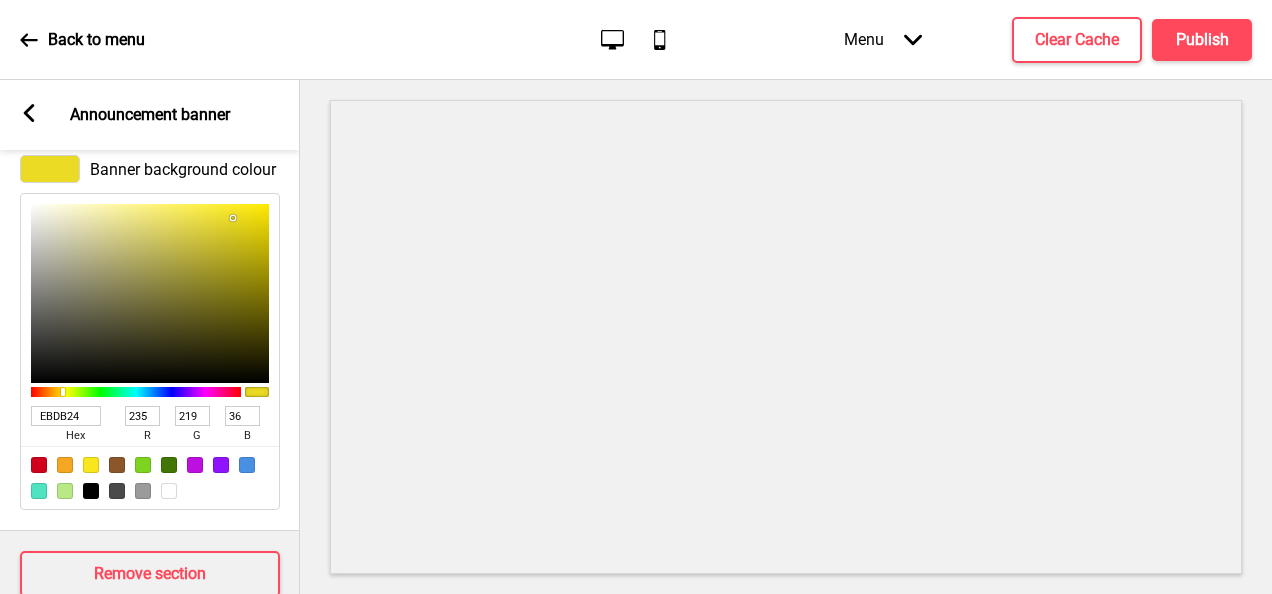 drag, startPoint x: 241, startPoint y: 210, endPoint x: 233, endPoint y: 217, distance: 10.630146 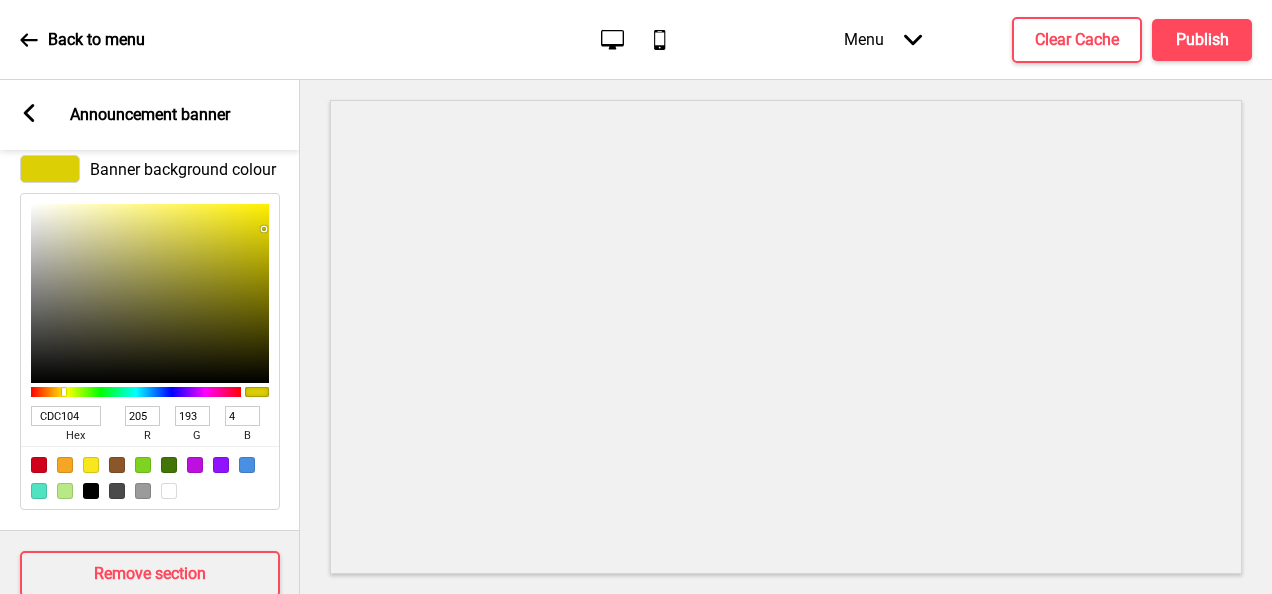 click at bounding box center (266, 231) 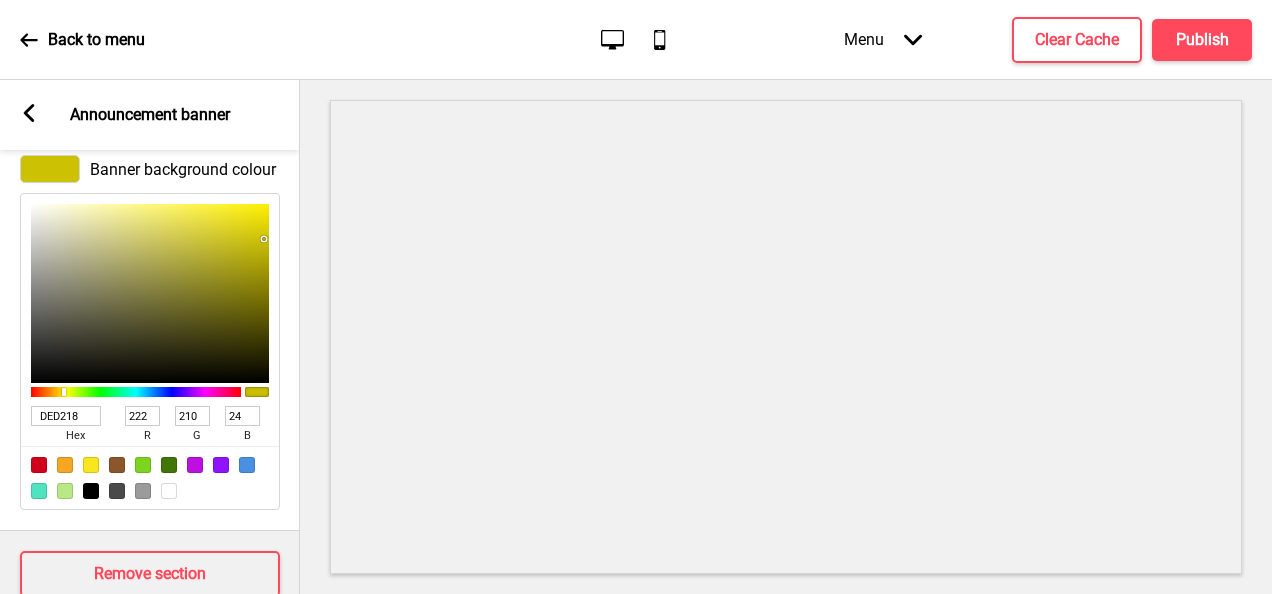 click at bounding box center (150, 293) 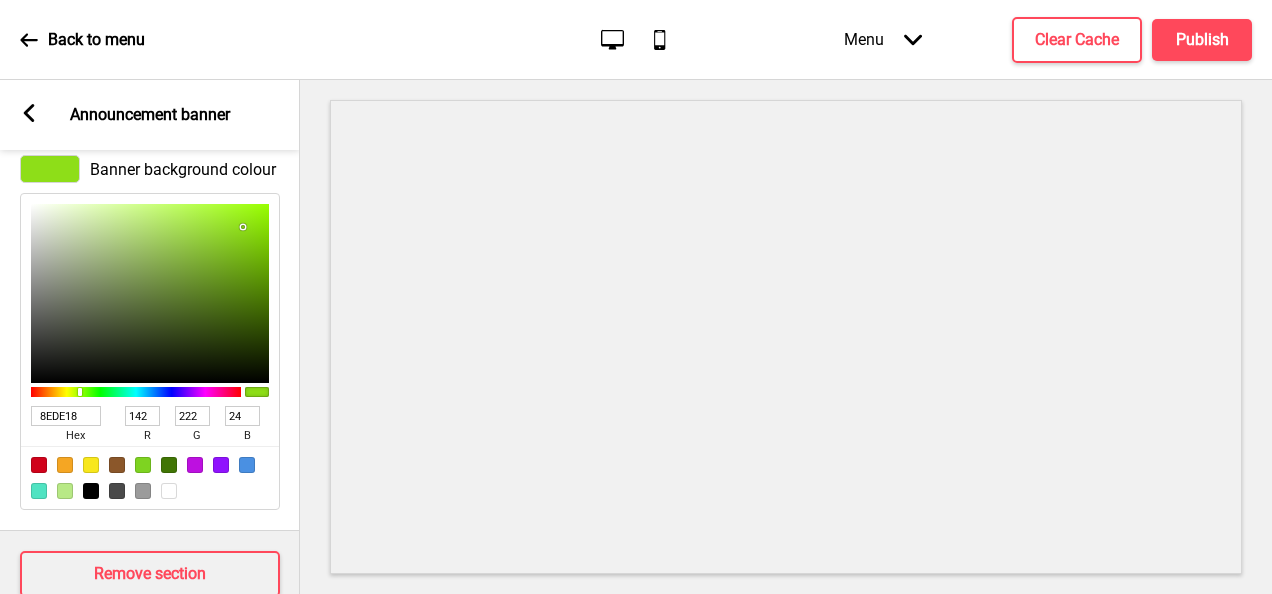 drag, startPoint x: 66, startPoint y: 390, endPoint x: 80, endPoint y: 390, distance: 14 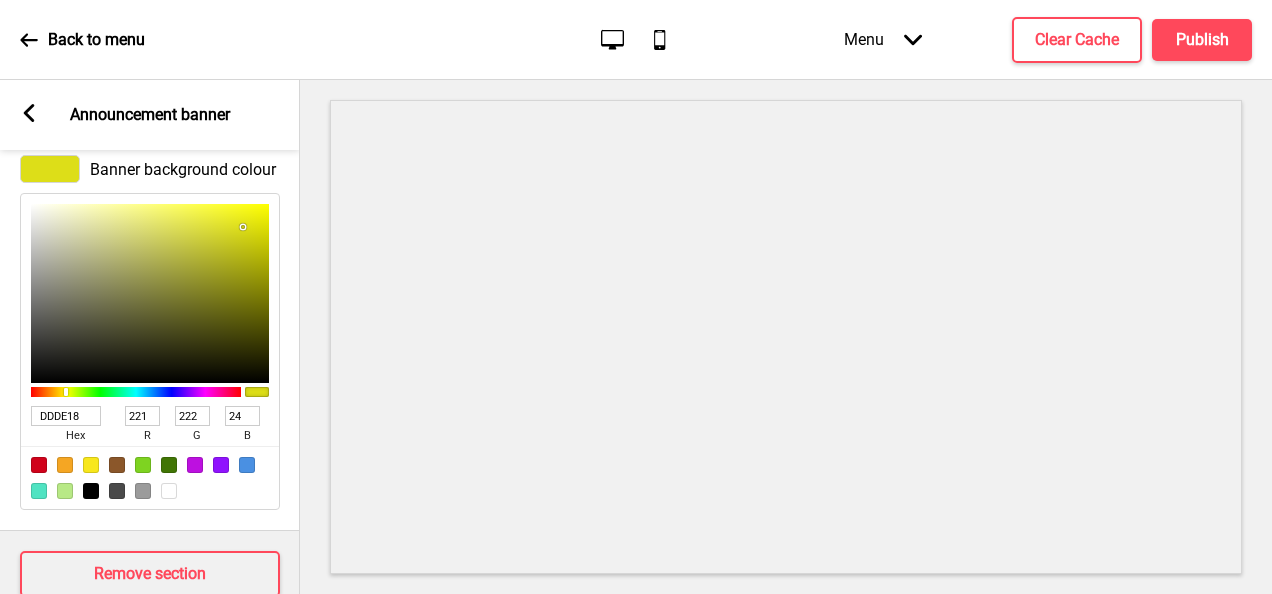 click at bounding box center [136, 392] 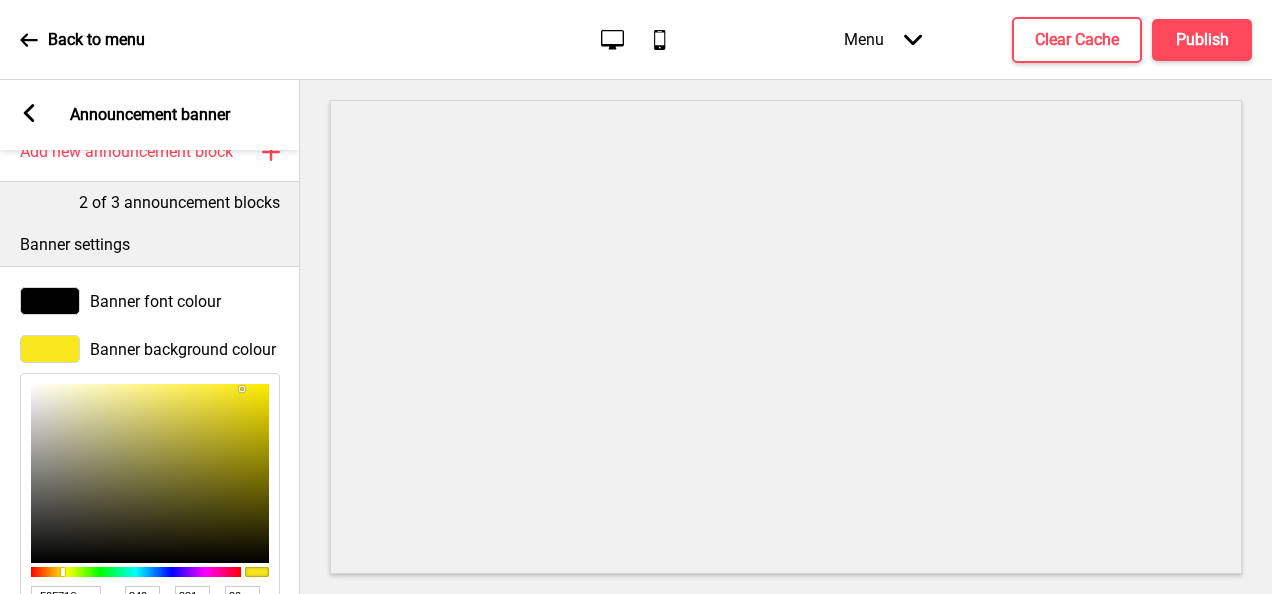scroll, scrollTop: 0, scrollLeft: 0, axis: both 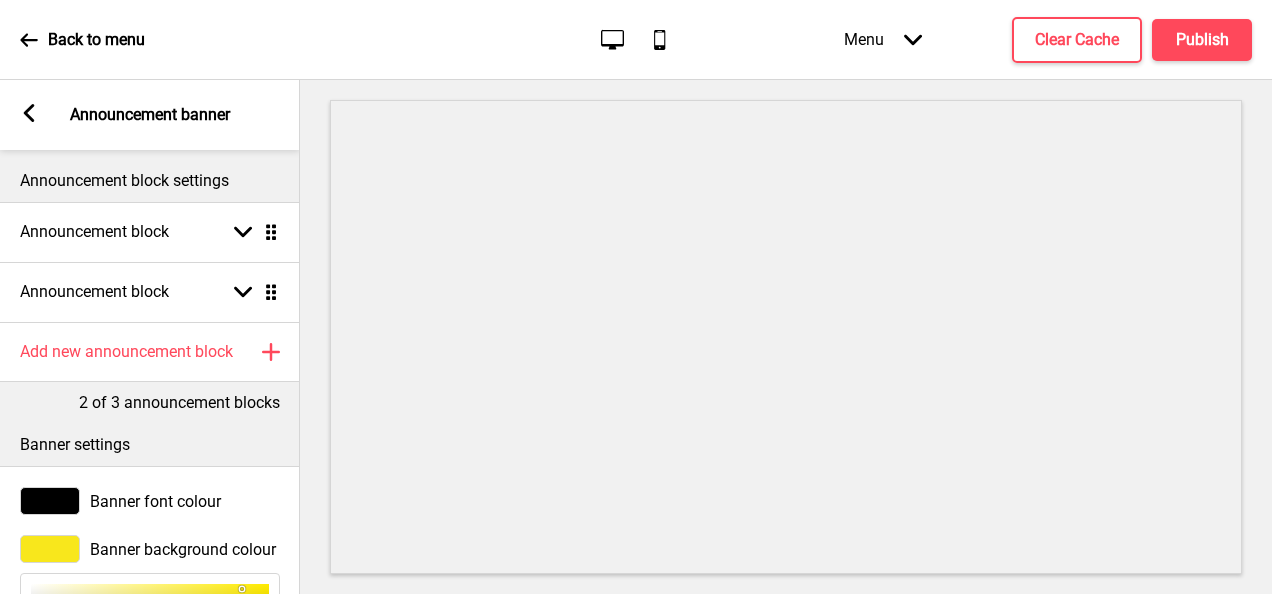 click on "Banner font colour" at bounding box center [155, 501] 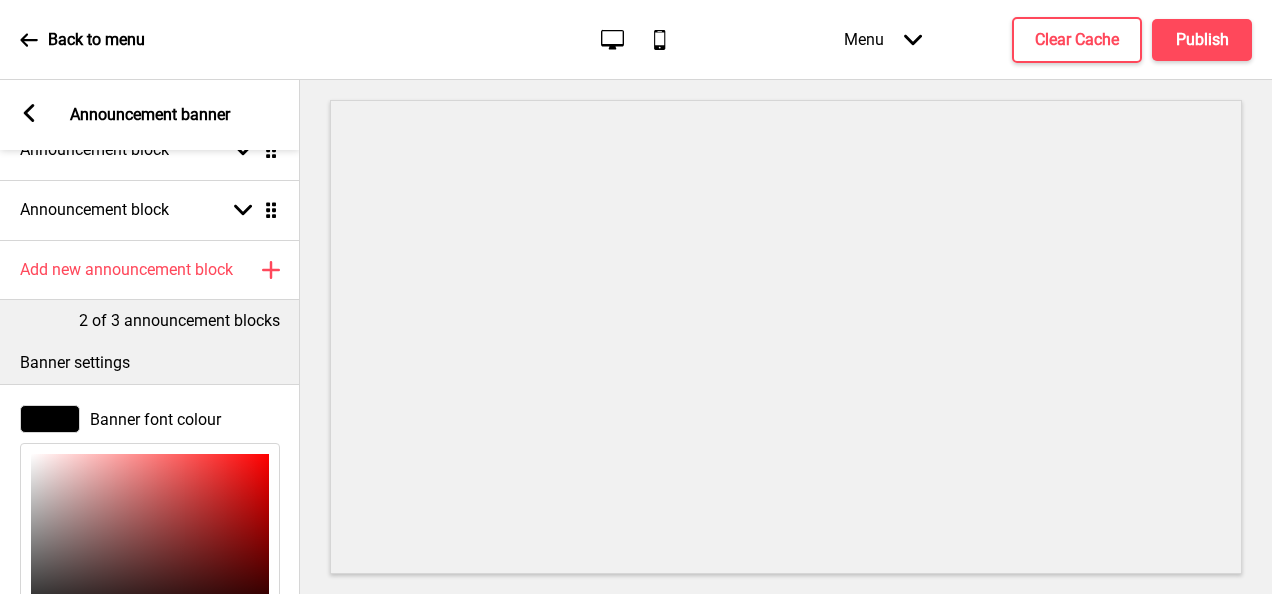 scroll, scrollTop: 100, scrollLeft: 0, axis: vertical 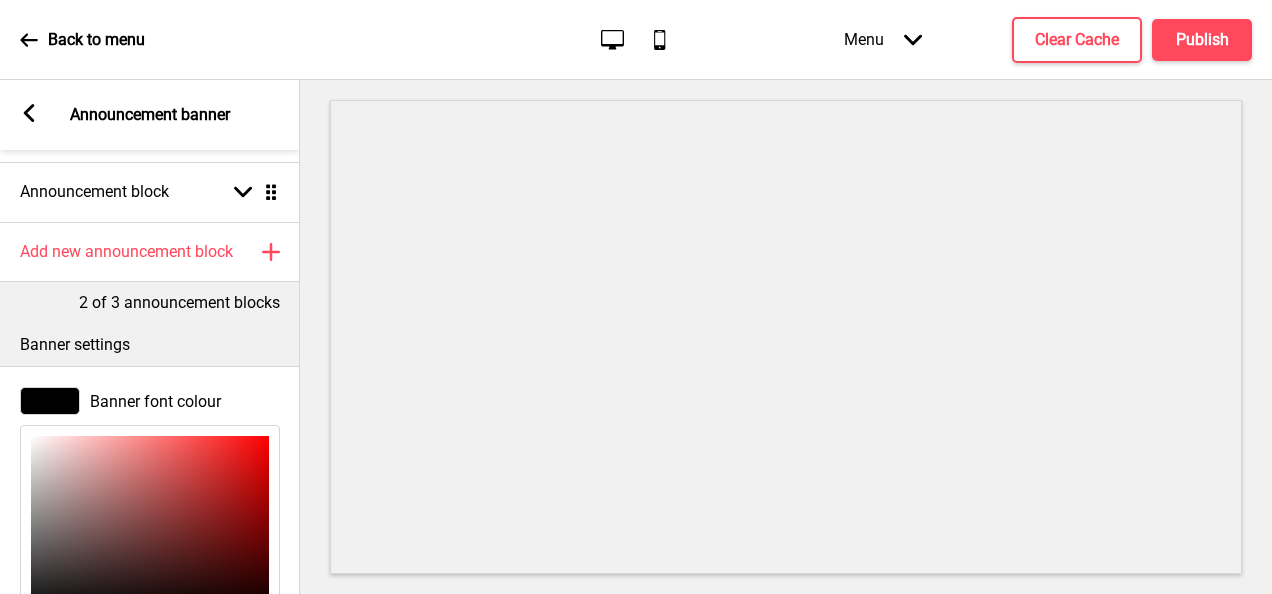 click at bounding box center (150, 525) 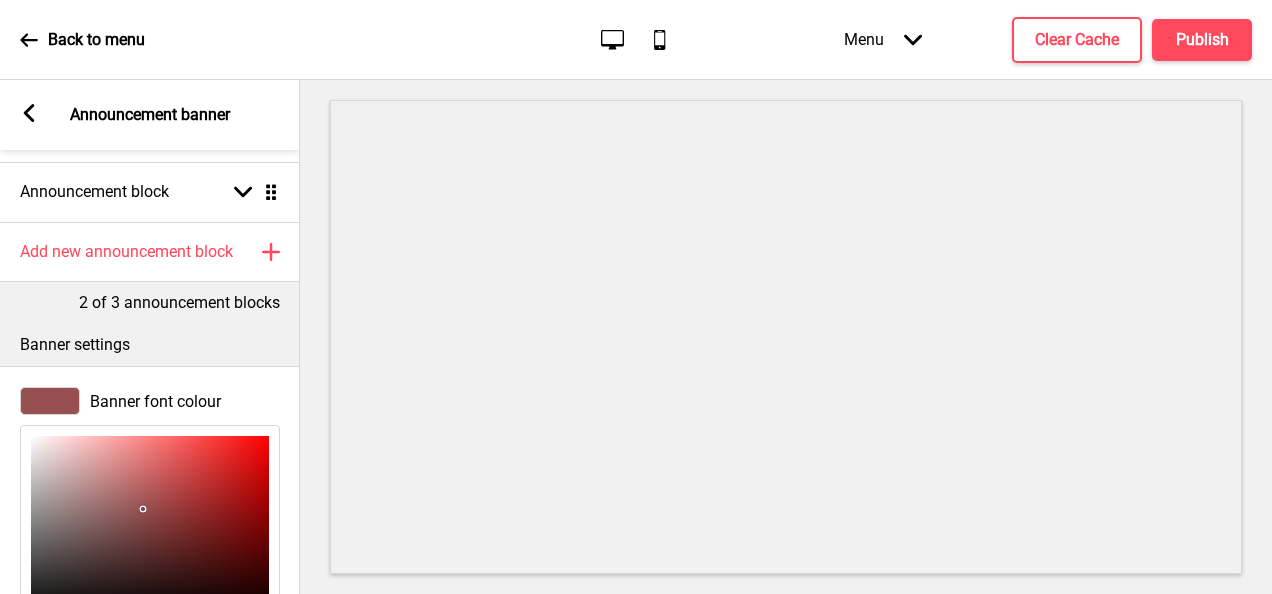 scroll, scrollTop: 300, scrollLeft: 0, axis: vertical 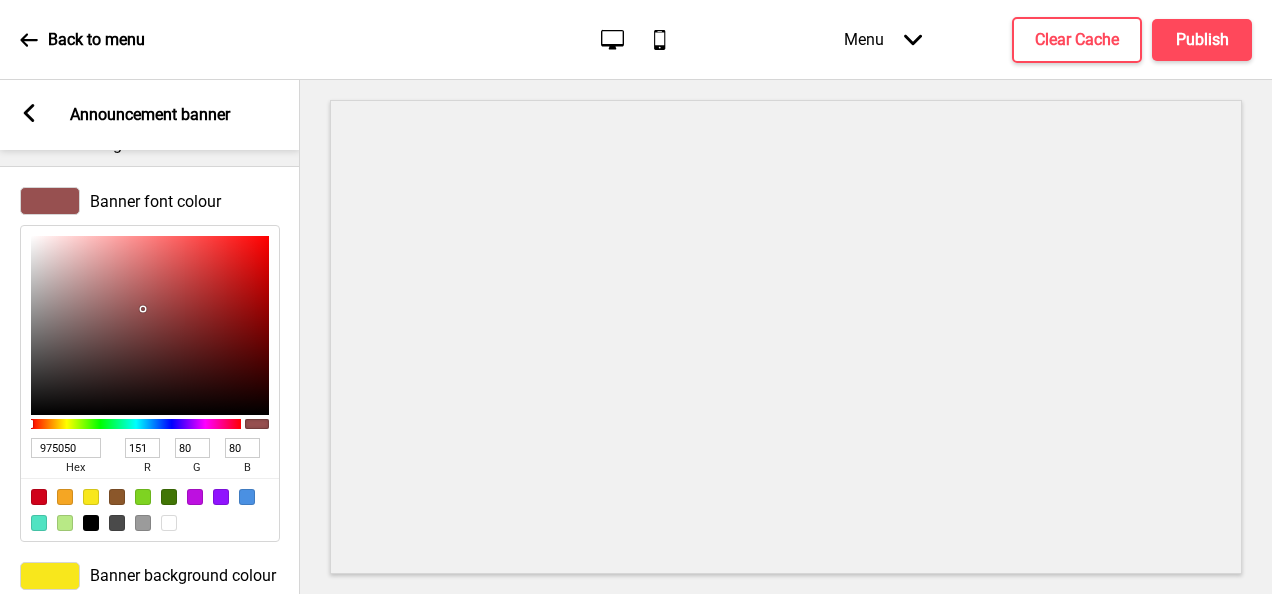 click at bounding box center (150, 509) 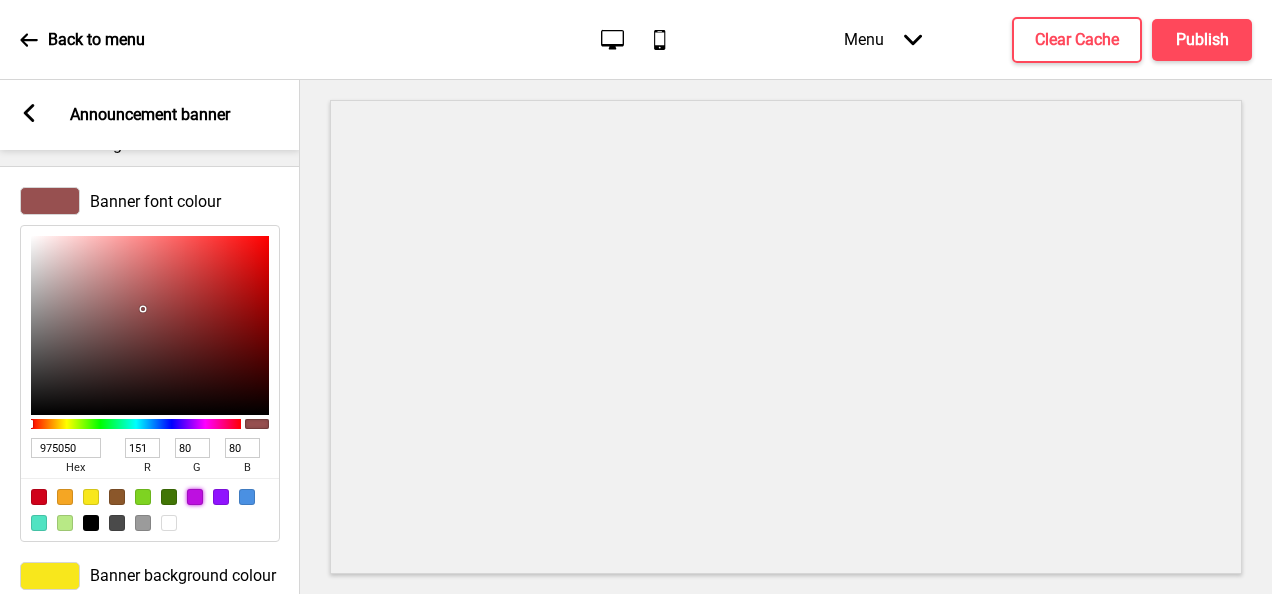 click at bounding box center [195, 497] 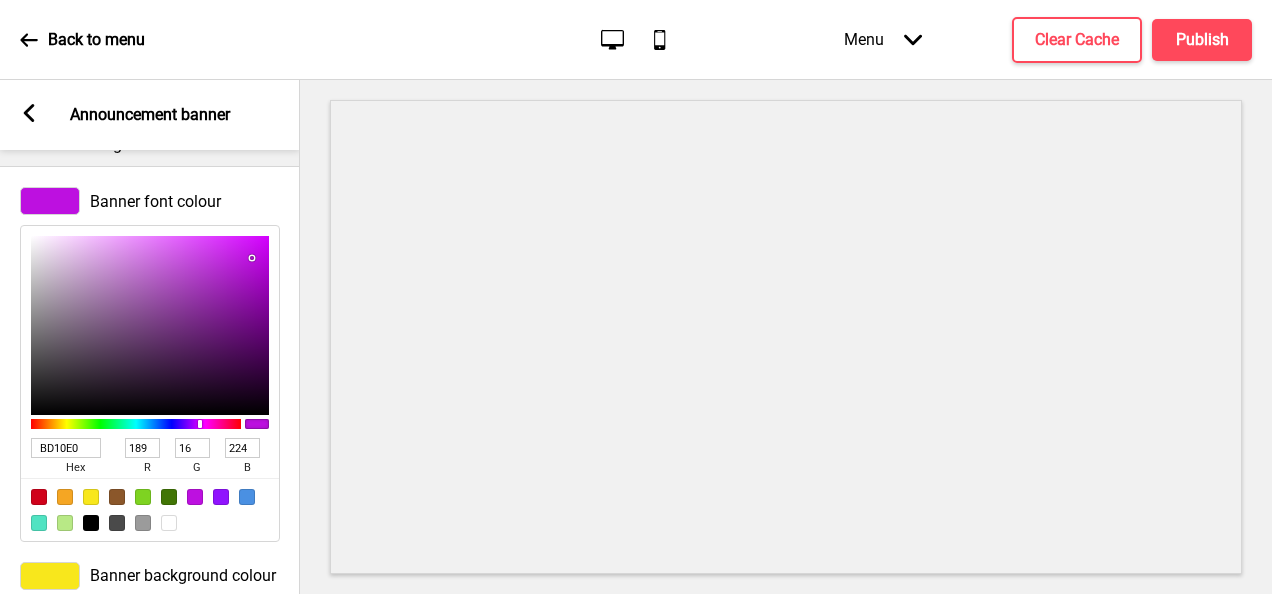 click at bounding box center [150, 509] 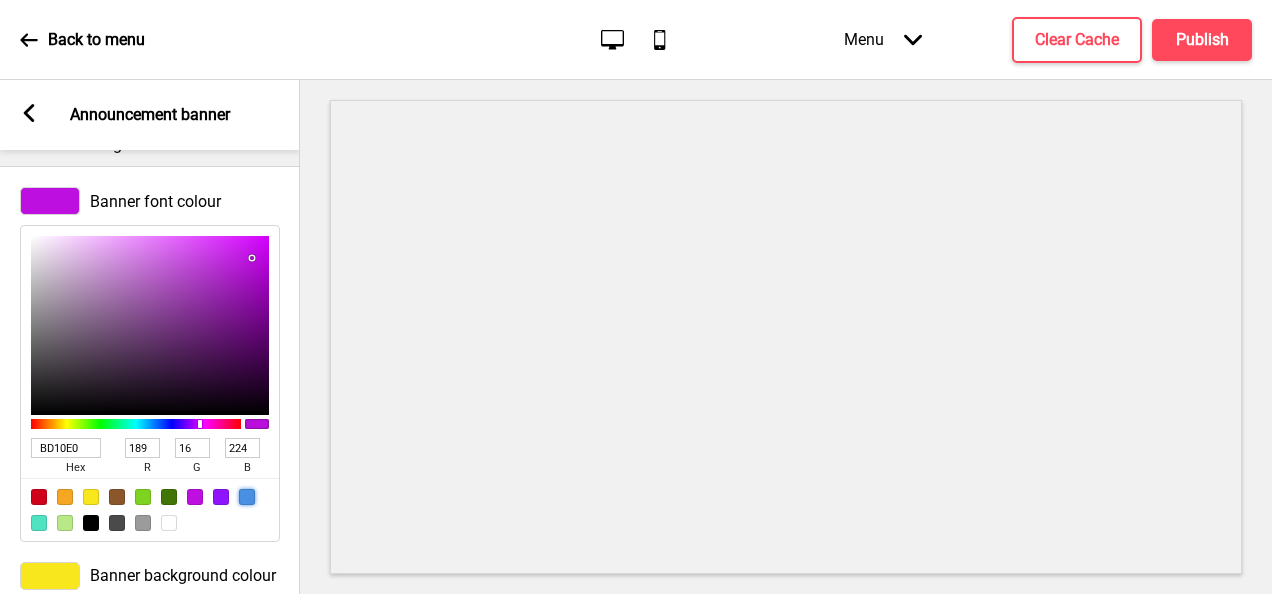click at bounding box center [247, 497] 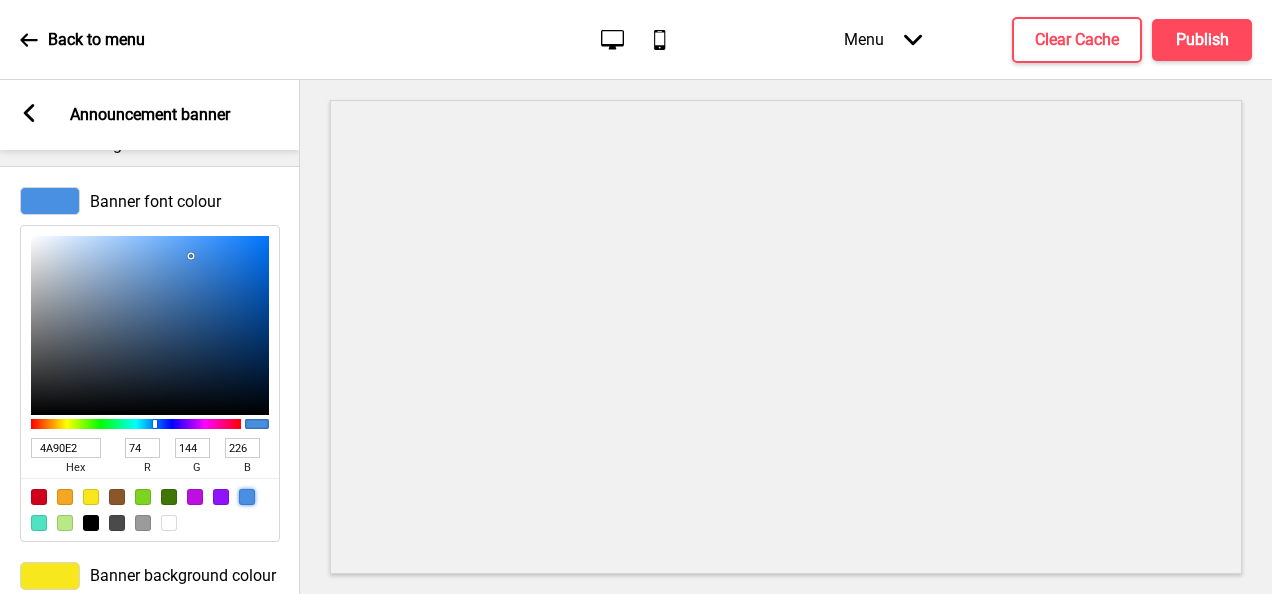 click at bounding box center (150, 509) 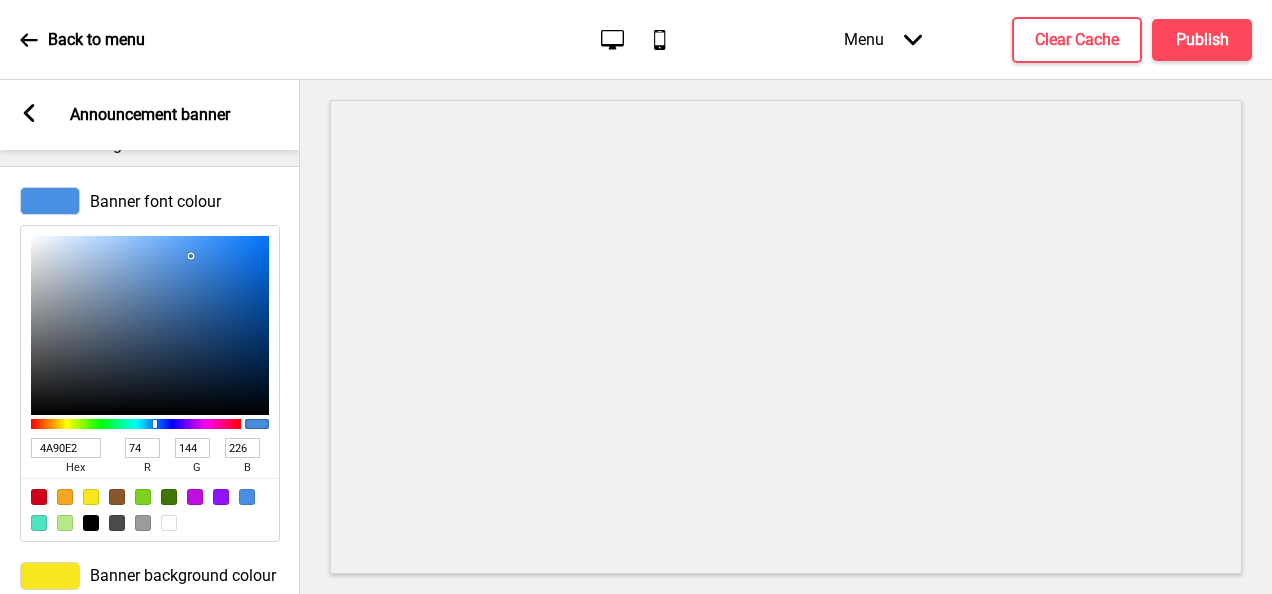 click at bounding box center (65, 523) 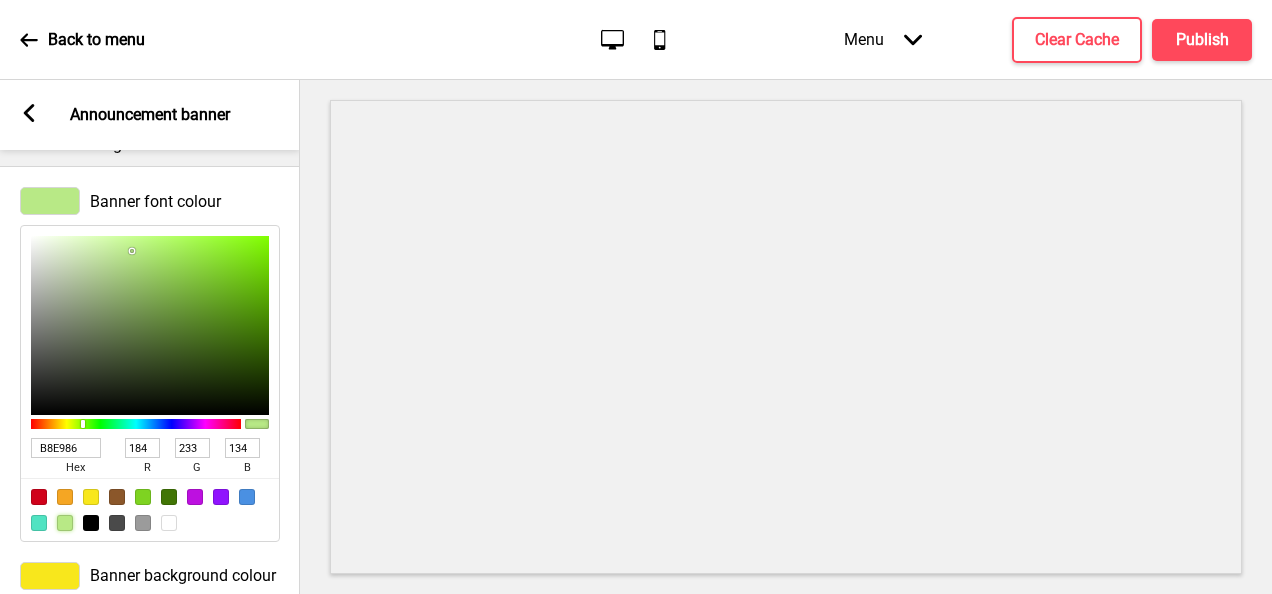 click at bounding box center [91, 523] 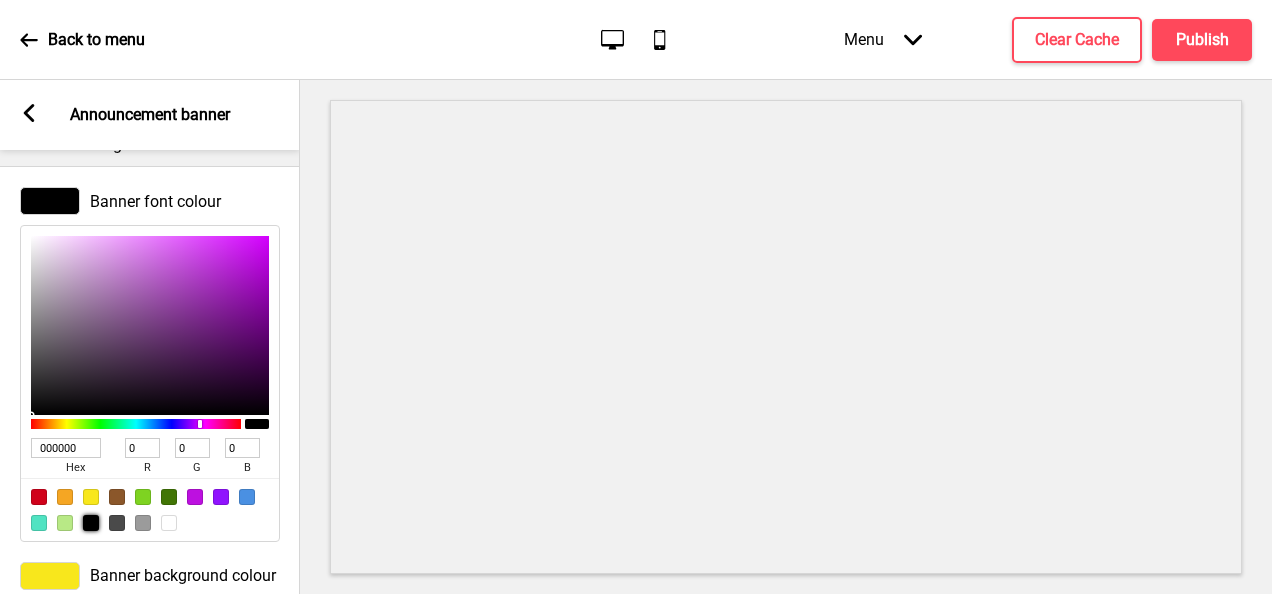 click at bounding box center [91, 523] 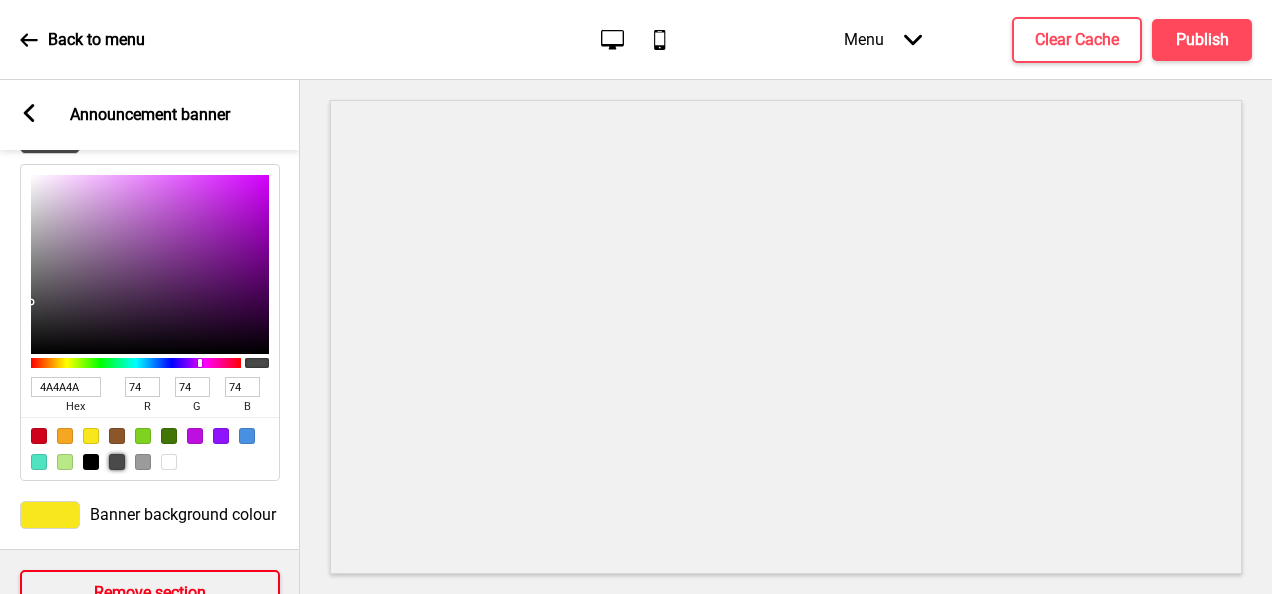 scroll, scrollTop: 440, scrollLeft: 0, axis: vertical 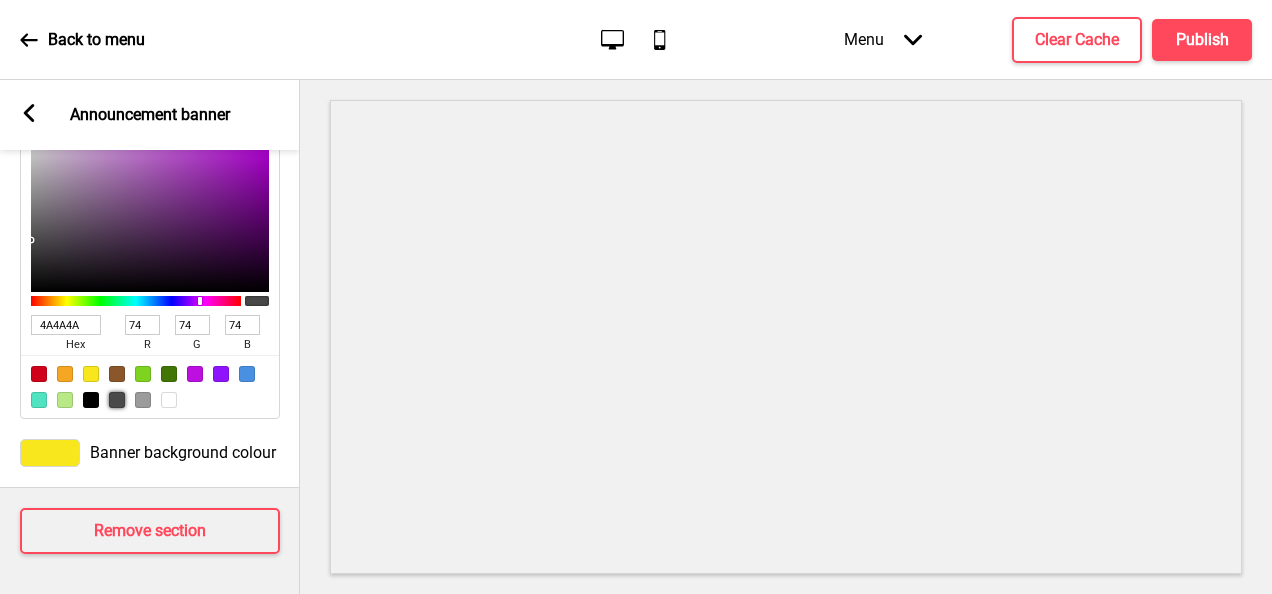 click on "Announcement block settings Announcement block Arrow down Drag Announcement block Arrow down Drag Add new announcement block Plus 2 of 3 announcement blocks Banner settings Banner font colour 4A4A4A hex 74 r 74 g 74 b 100 a Banner background colour Remove section" at bounding box center [150, 372] 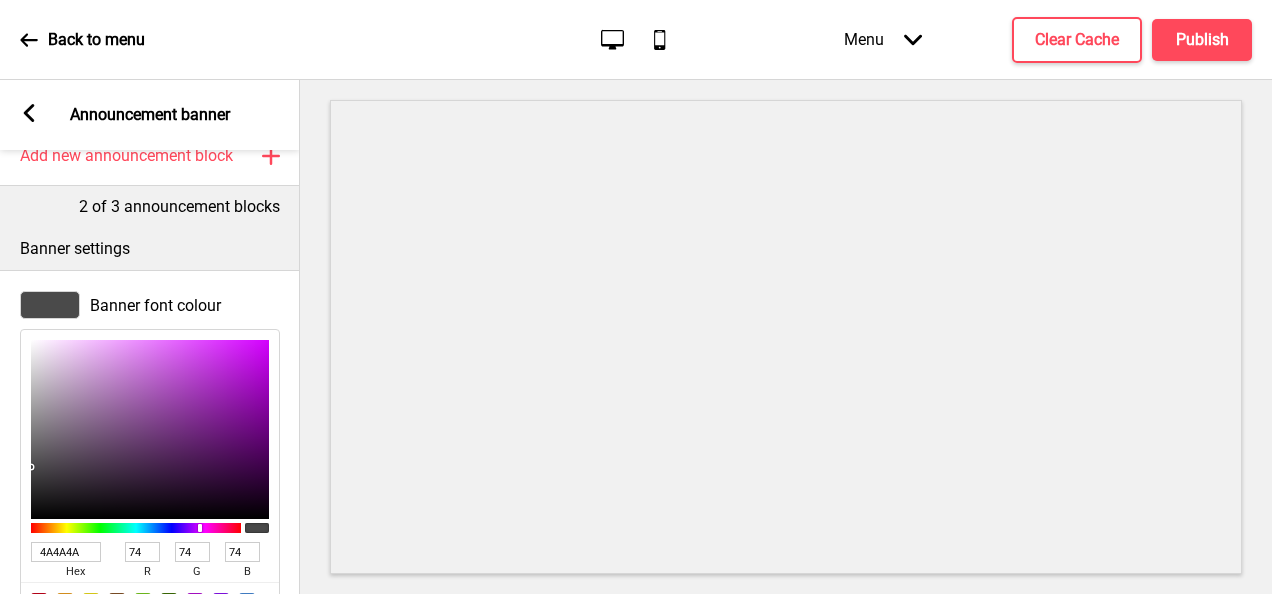 scroll, scrollTop: 0, scrollLeft: 0, axis: both 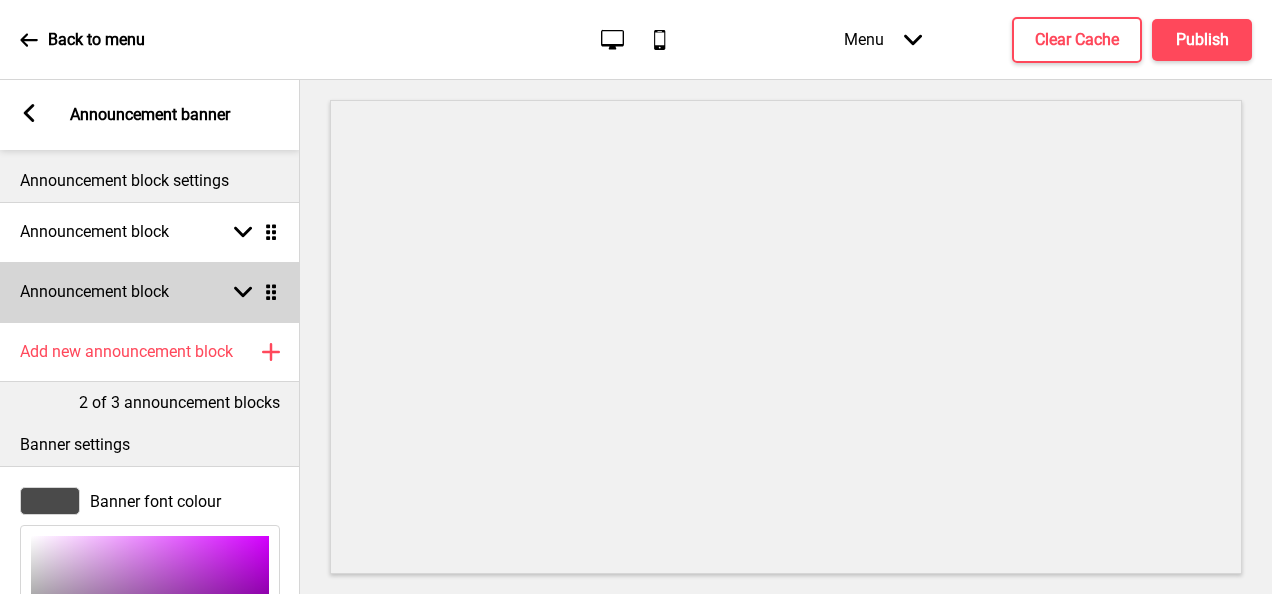 click on "Announcement block" at bounding box center (94, 292) 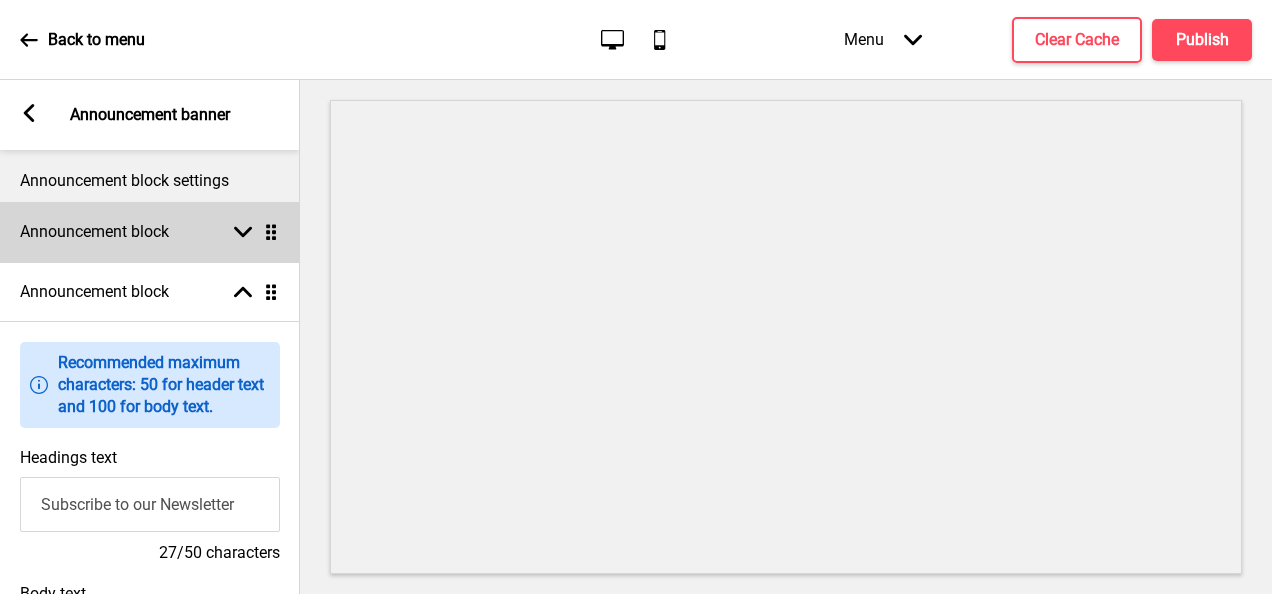 click on "Announcement block Arrow down Drag" at bounding box center [150, 232] 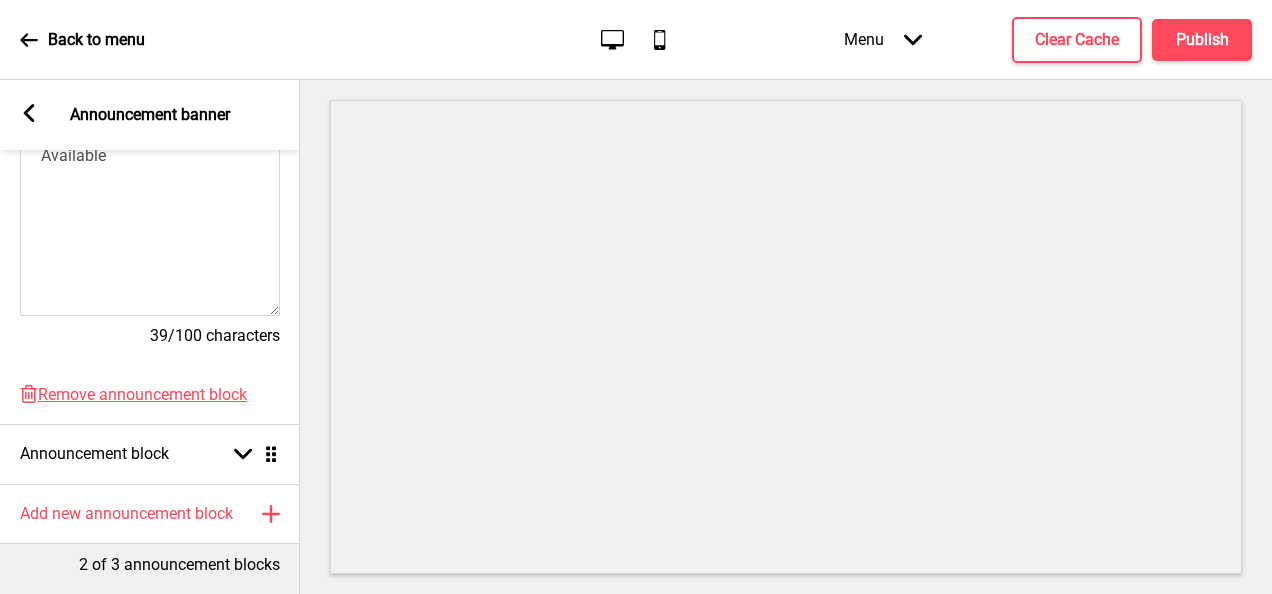 scroll, scrollTop: 800, scrollLeft: 0, axis: vertical 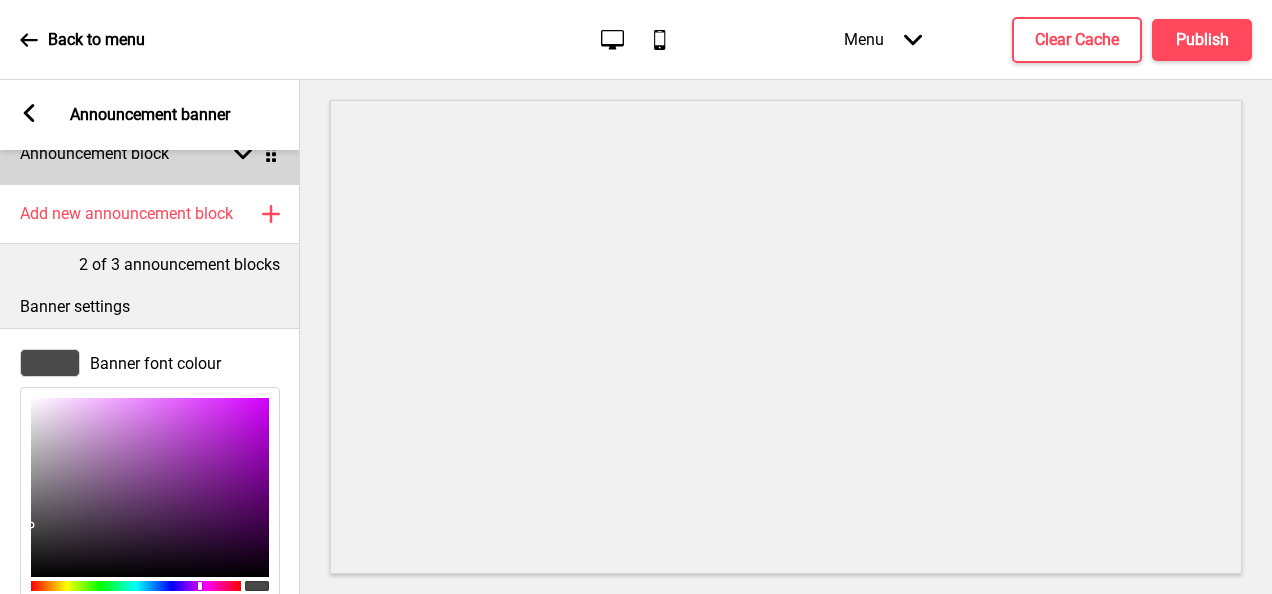 click on "Announcement block Arrow down Drag" at bounding box center [150, 154] 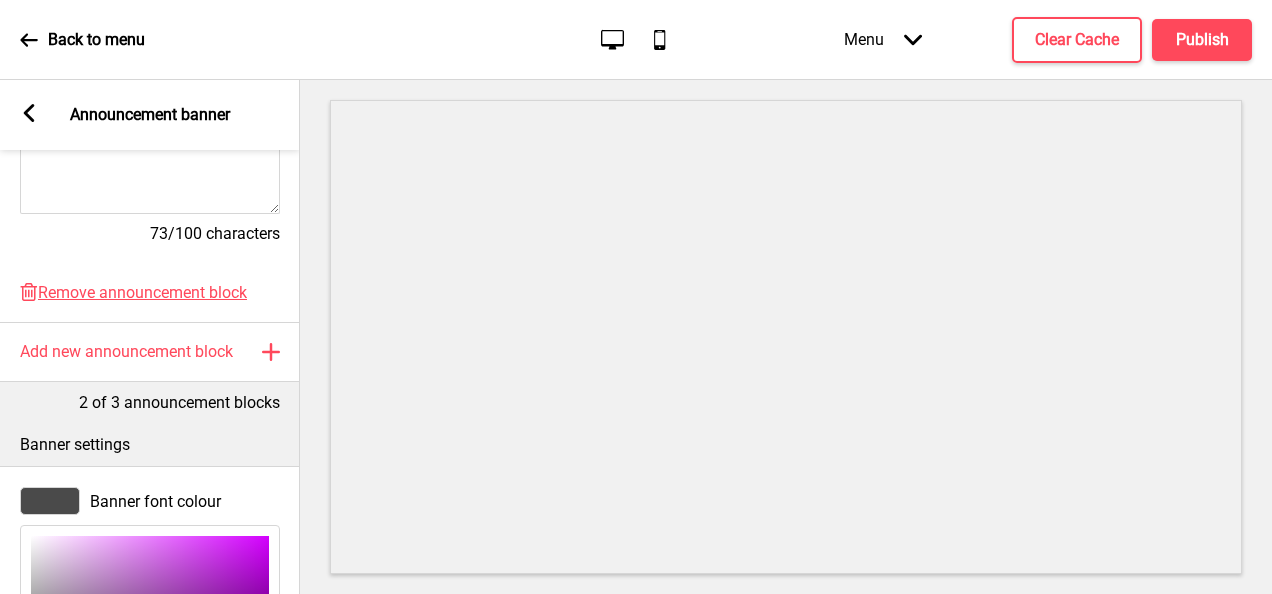 scroll, scrollTop: 735, scrollLeft: 0, axis: vertical 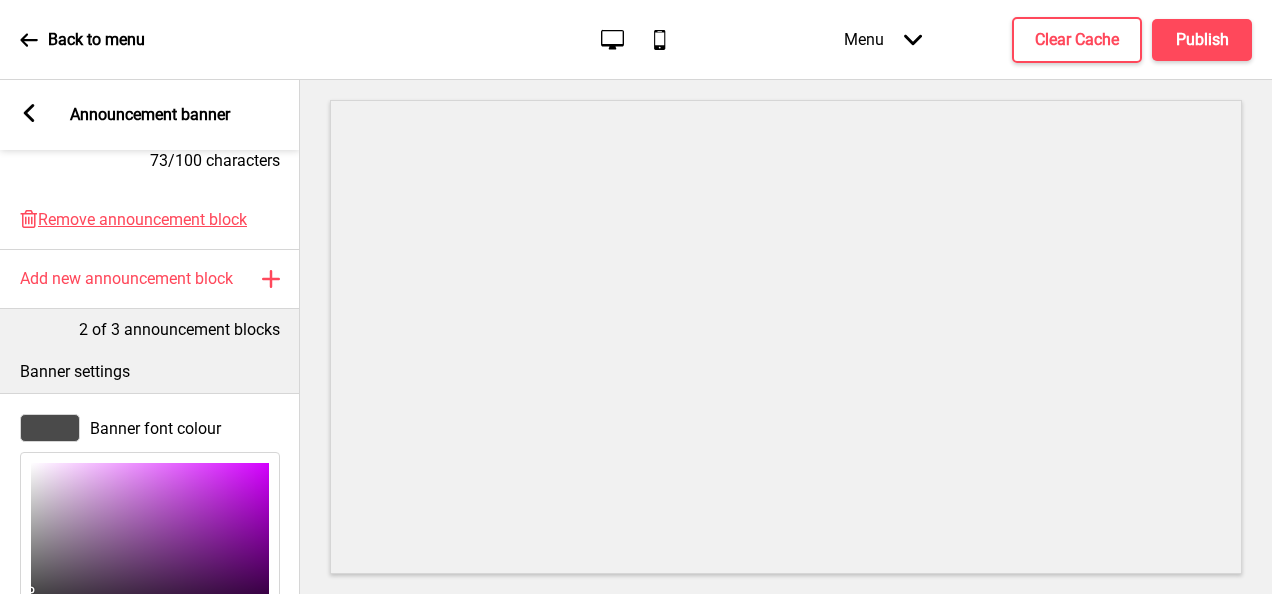 click on "Banner settings" at bounding box center [150, 367] 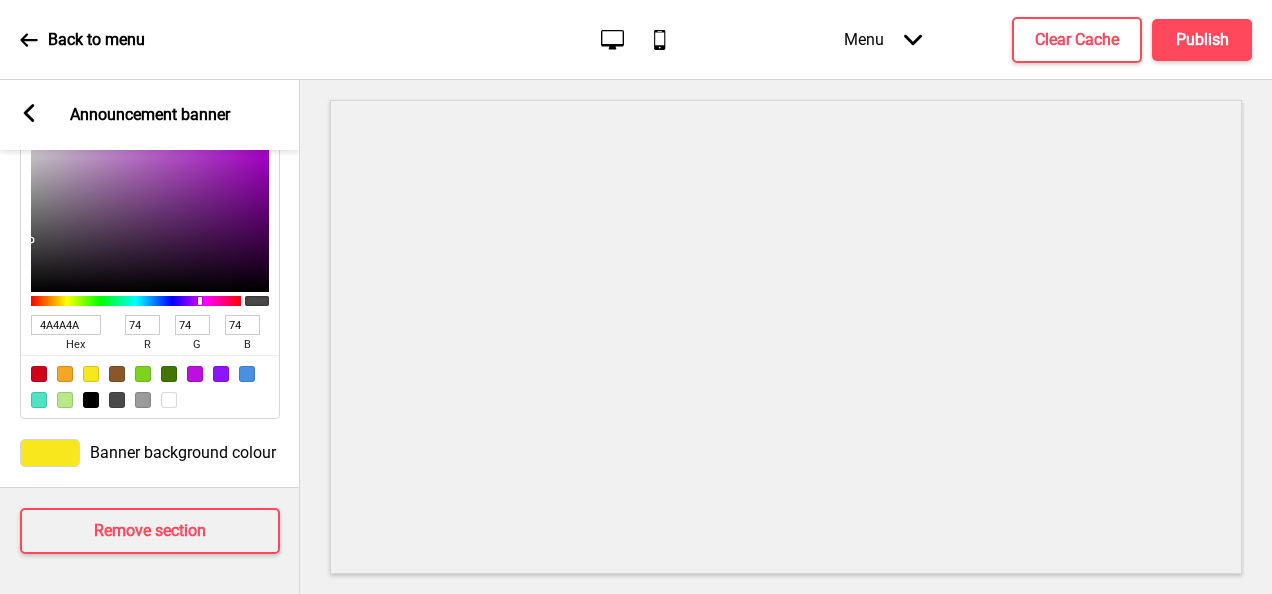 scroll, scrollTop: 1105, scrollLeft: 0, axis: vertical 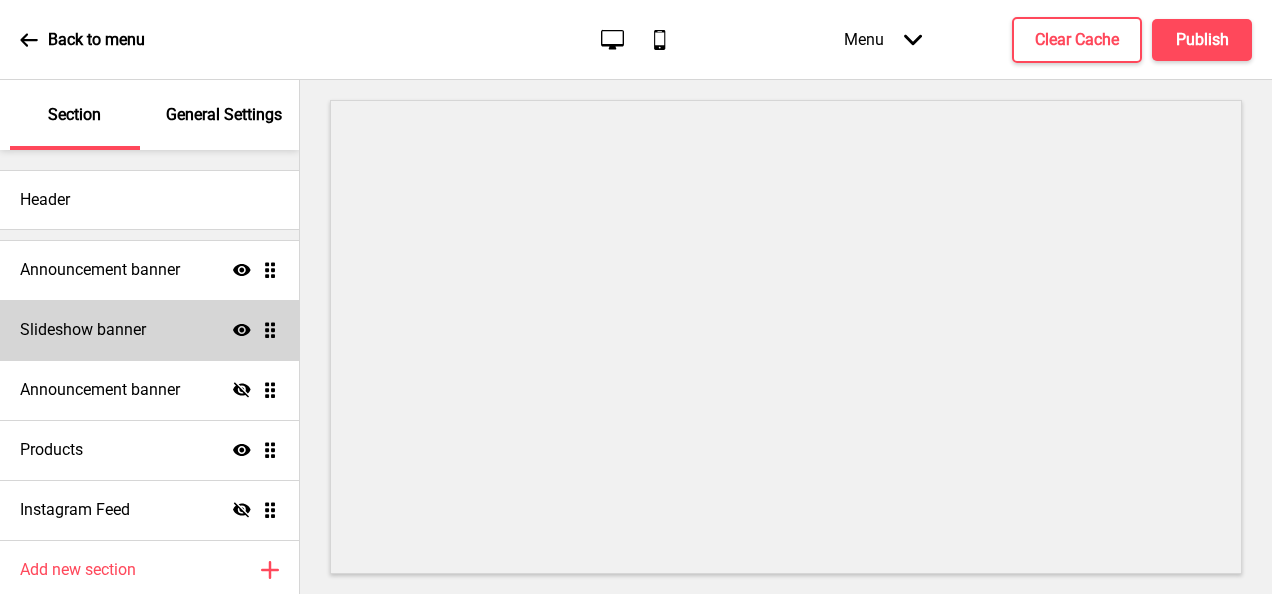 click on "Slideshow banner Show Drag" at bounding box center (149, 330) 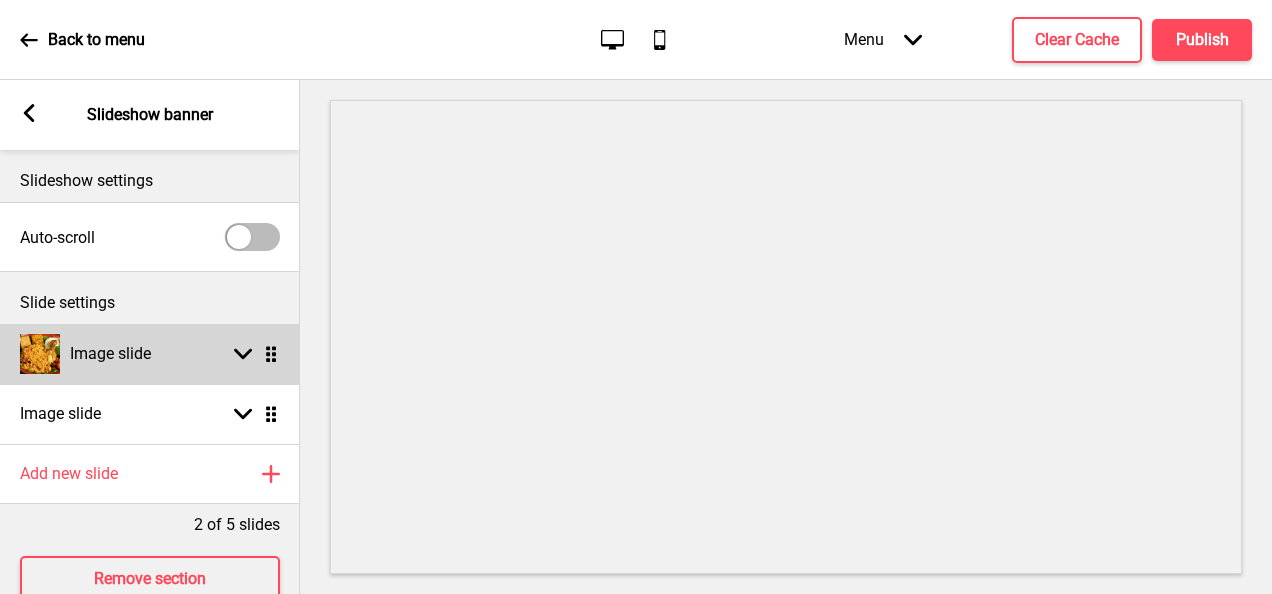 click on "Image slide Arrow down Drag" at bounding box center (150, 354) 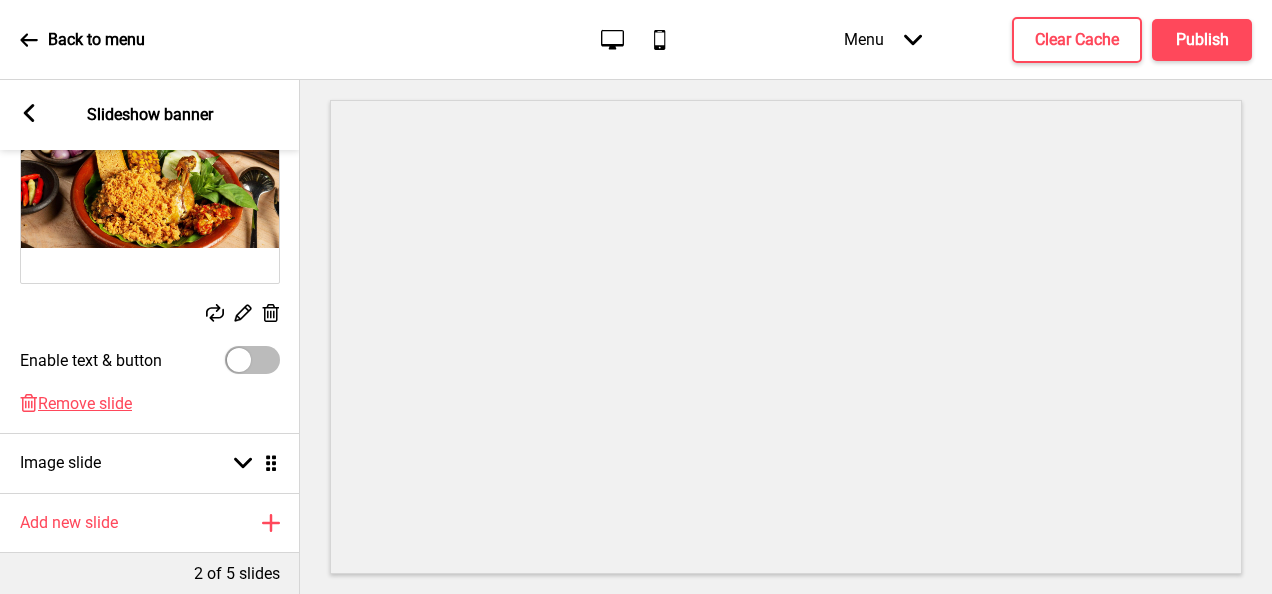 scroll, scrollTop: 400, scrollLeft: 0, axis: vertical 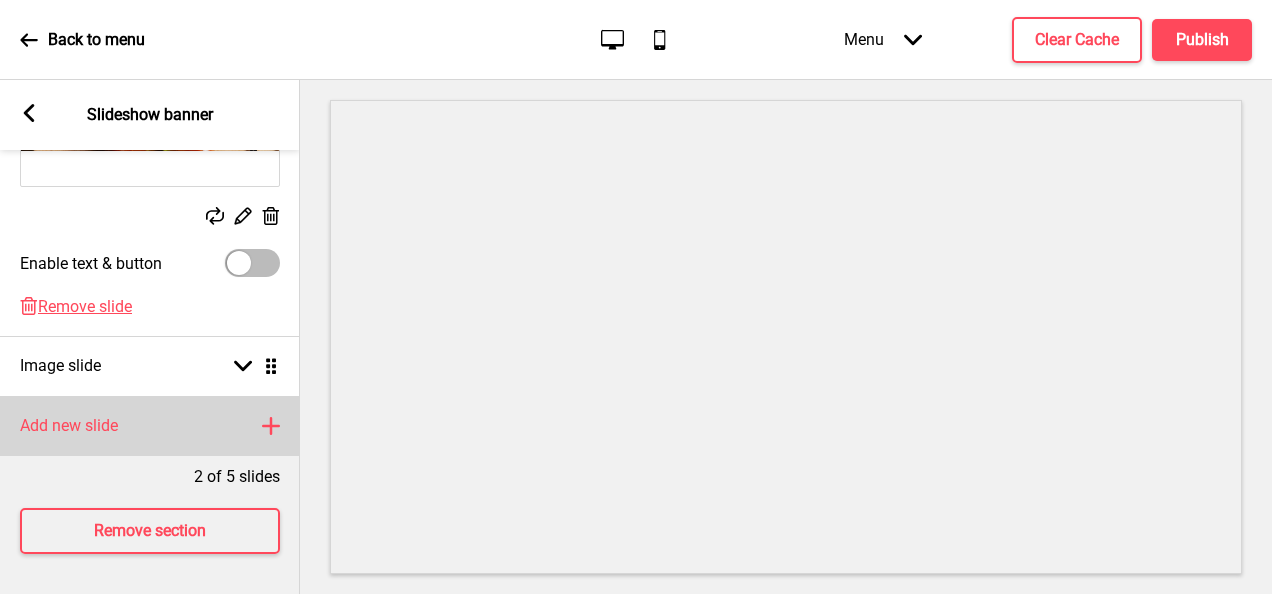 click on "Add new slide Plus" at bounding box center [150, 426] 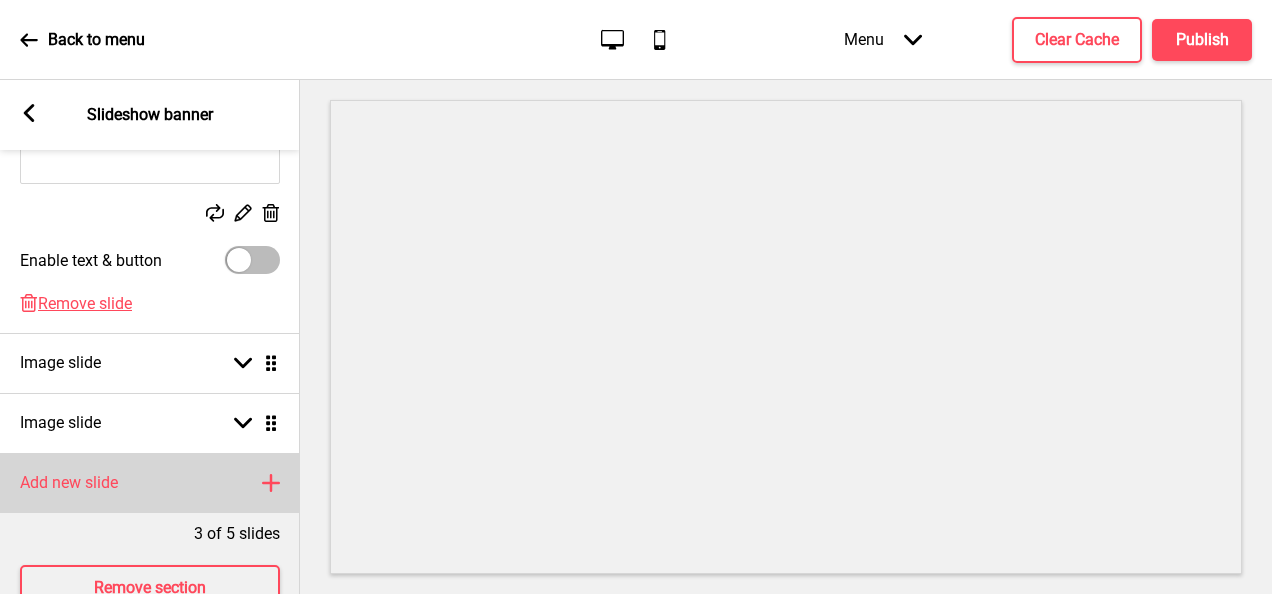 click on "Add new slide Plus" at bounding box center (150, 483) 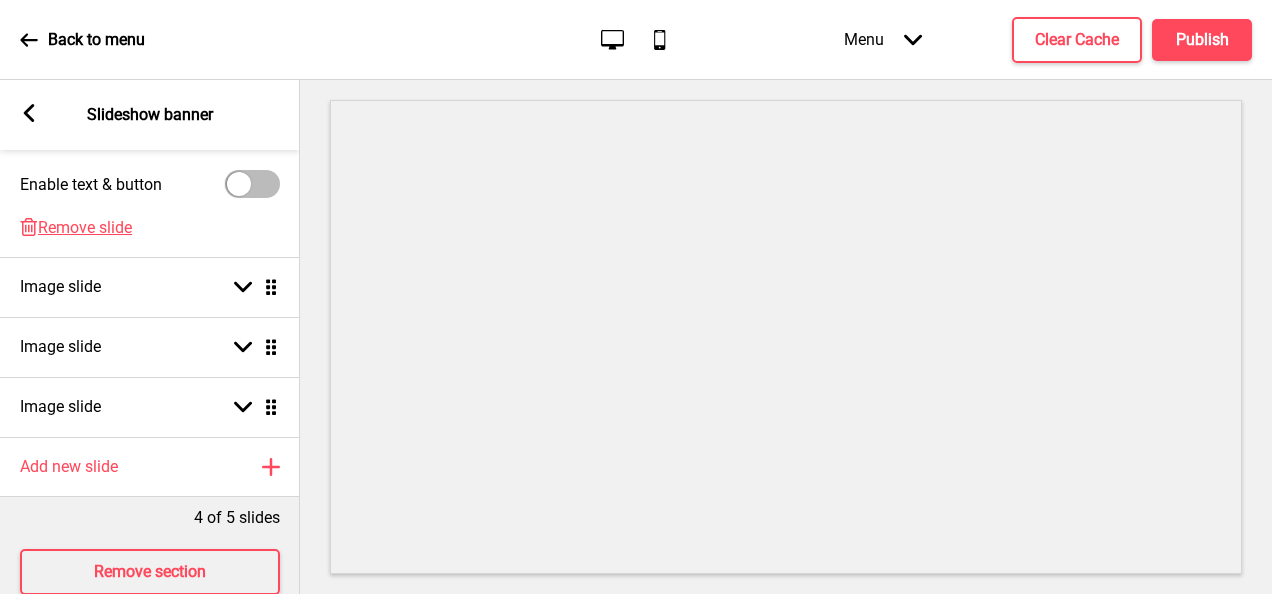 scroll, scrollTop: 500, scrollLeft: 0, axis: vertical 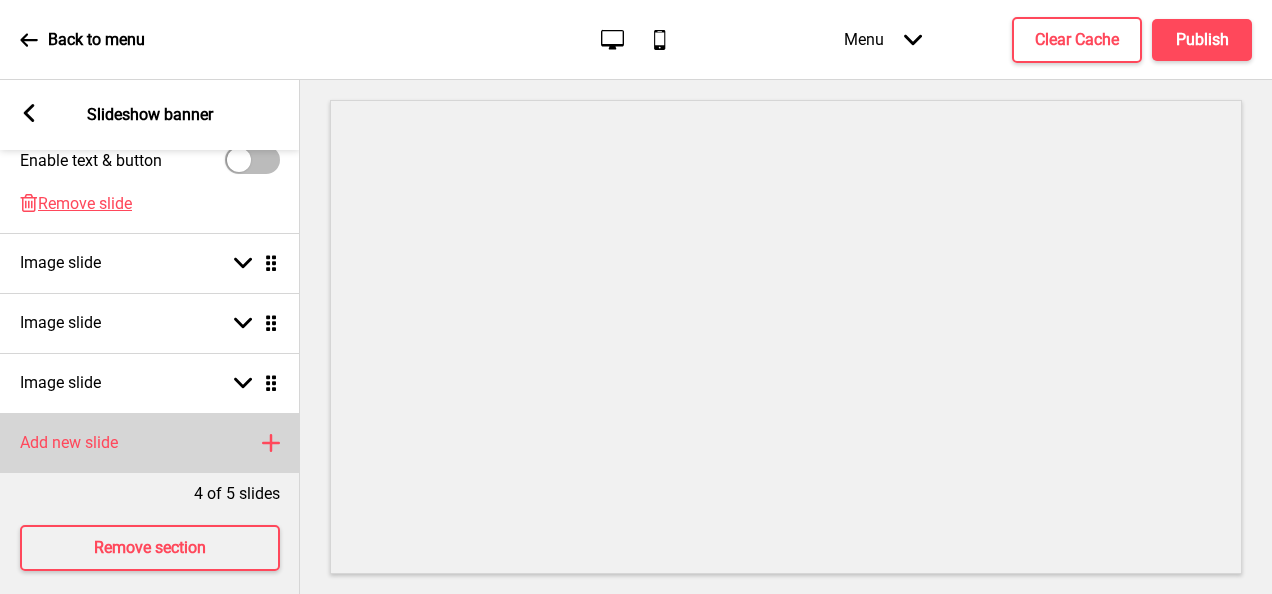 click on "Add new slide Plus" at bounding box center [150, 443] 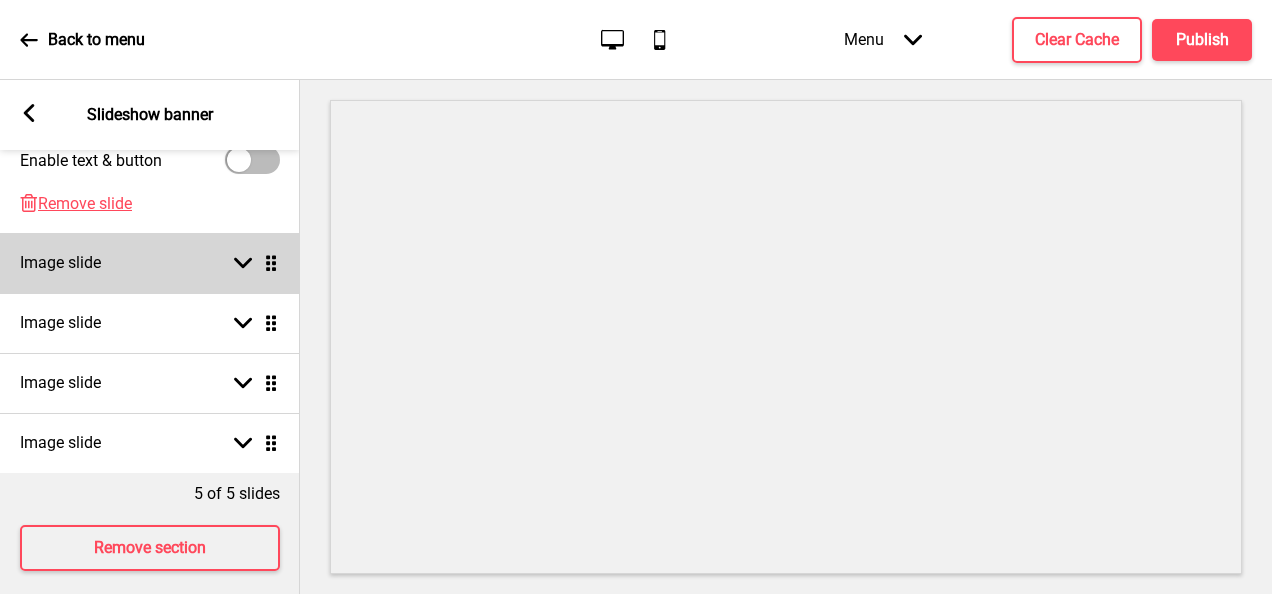 click on "Image slide Arrow up Drag Replace Edit Delete Enable text & button Delete Remove slide Image slide Arrow down Drag Image slide Arrow down Drag Image slide Arrow down Drag Image slide Arrow down Drag" at bounding box center (150, 148) 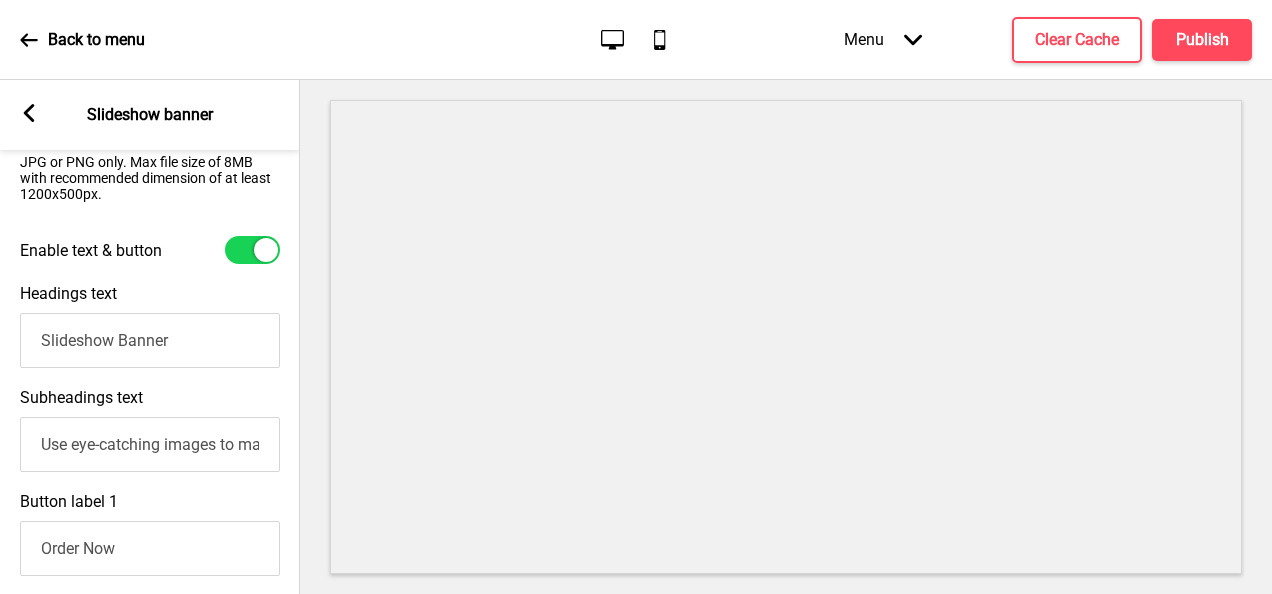 scroll, scrollTop: 300, scrollLeft: 0, axis: vertical 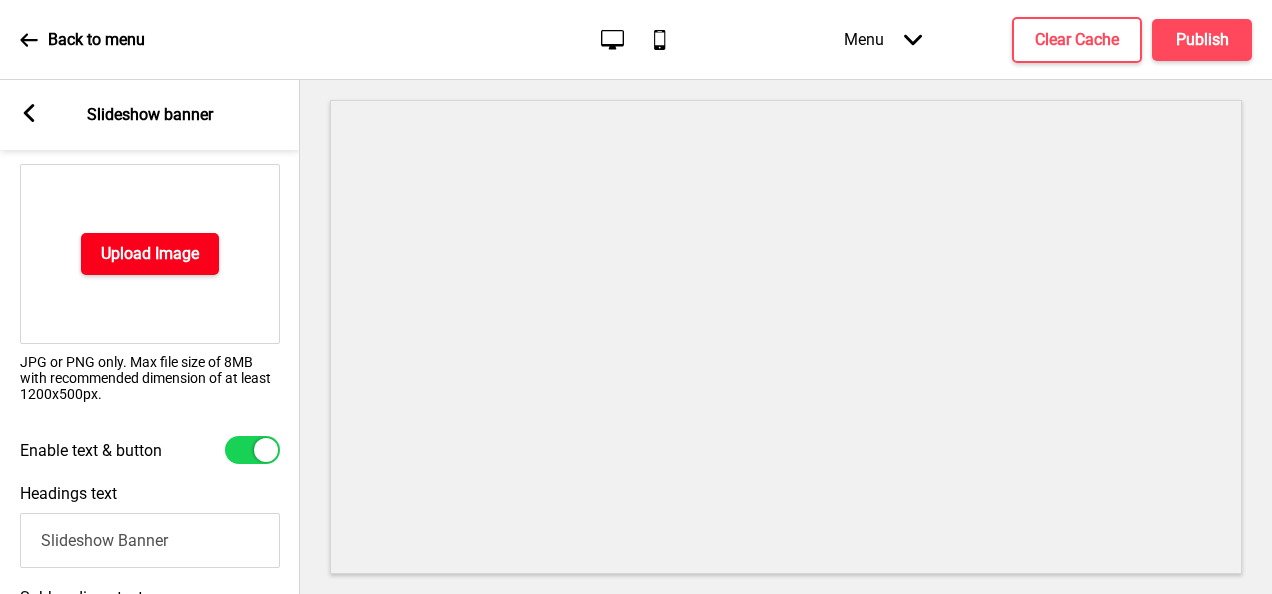 click on "Upload Image" at bounding box center [150, 254] 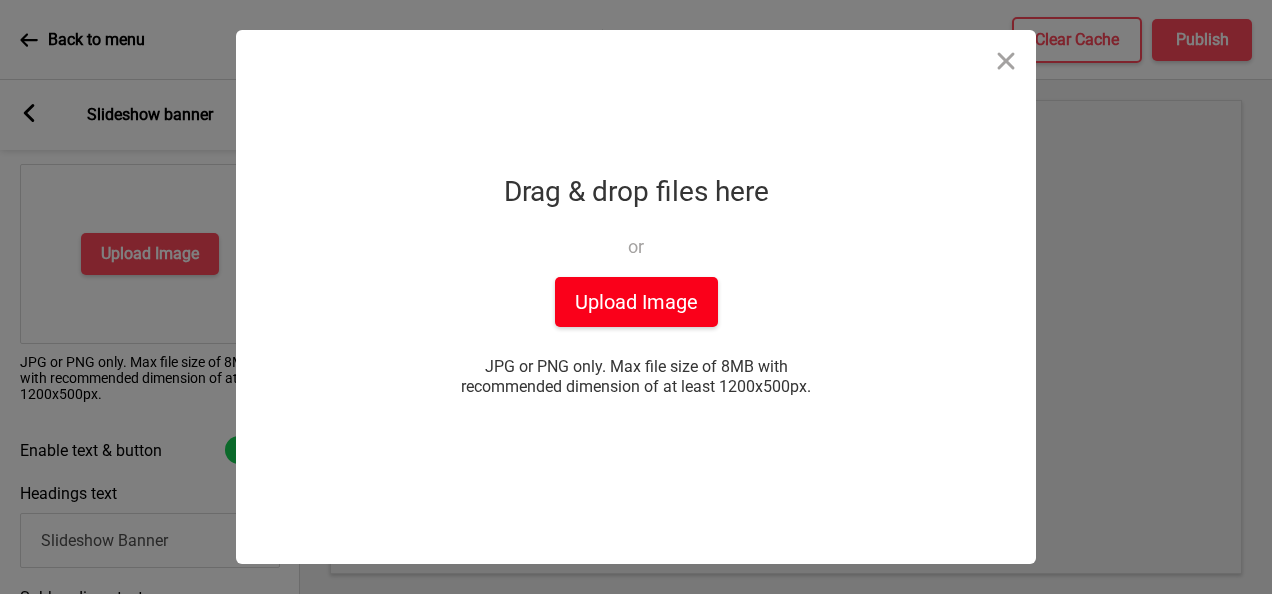 click on "Upload Image" at bounding box center (636, 302) 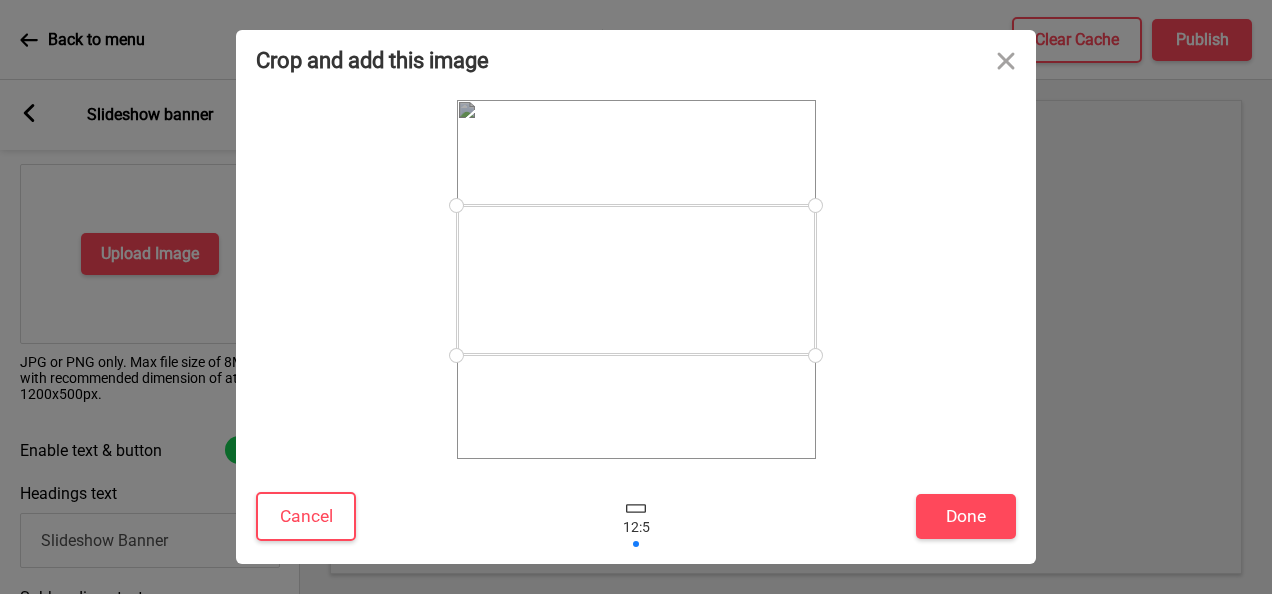 drag, startPoint x: 816, startPoint y: 208, endPoint x: 816, endPoint y: 132, distance: 76 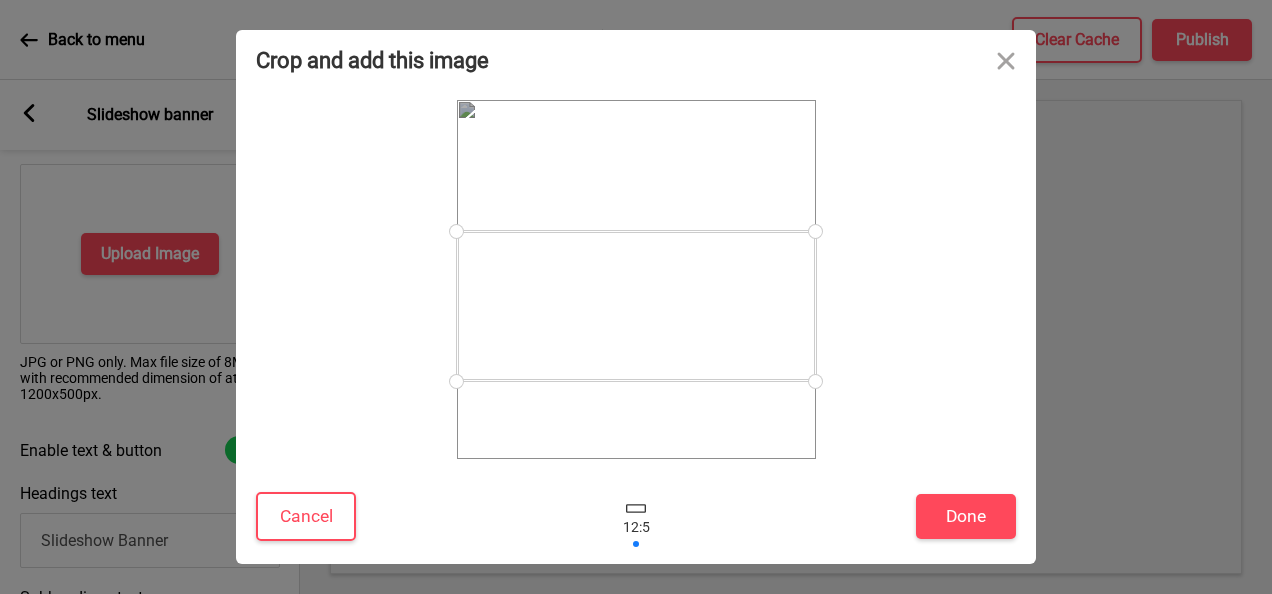 drag, startPoint x: 788, startPoint y: 352, endPoint x: 792, endPoint y: 382, distance: 30.265491 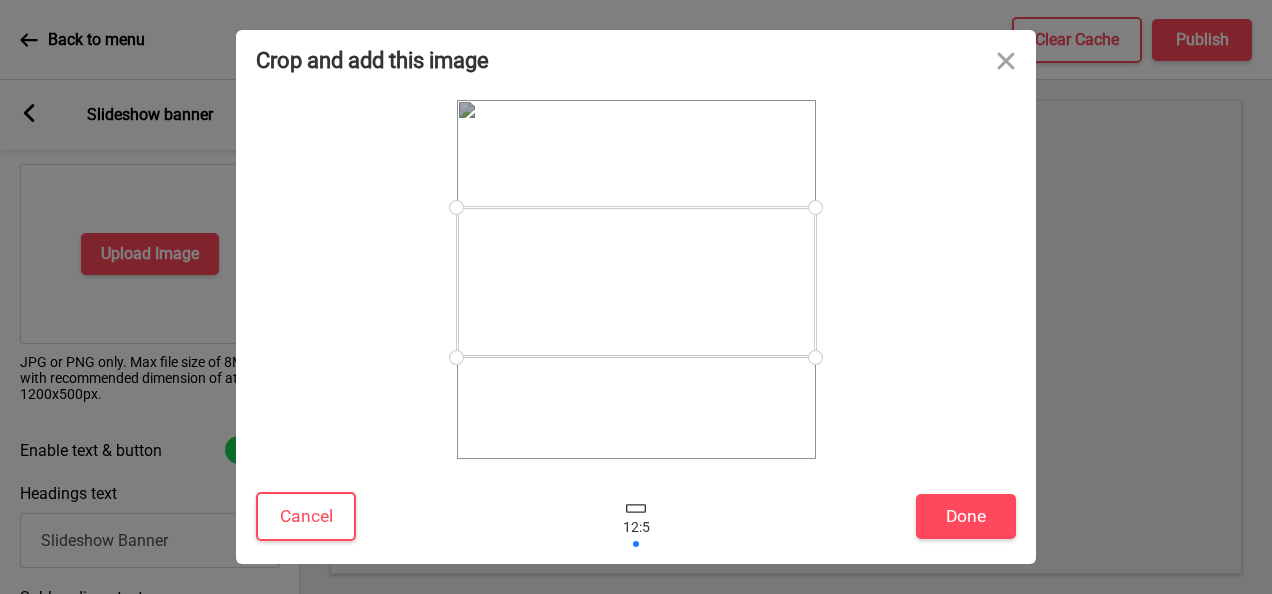 drag, startPoint x: 792, startPoint y: 381, endPoint x: 792, endPoint y: 350, distance: 31 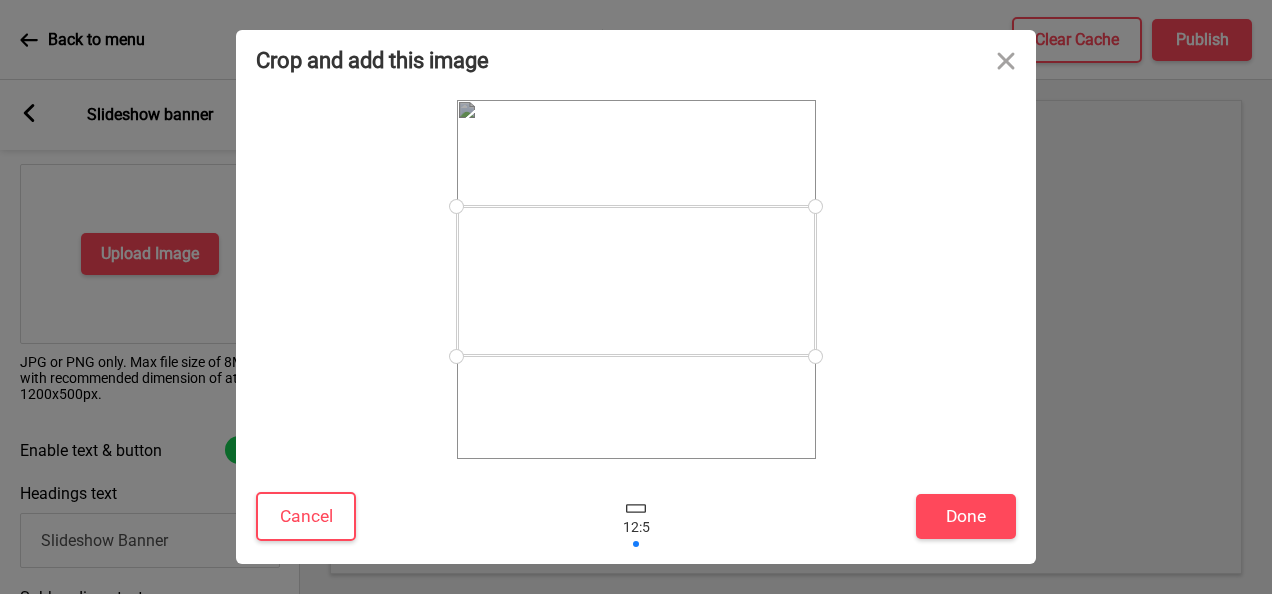 drag, startPoint x: 801, startPoint y: 358, endPoint x: 806, endPoint y: 391, distance: 33.37664 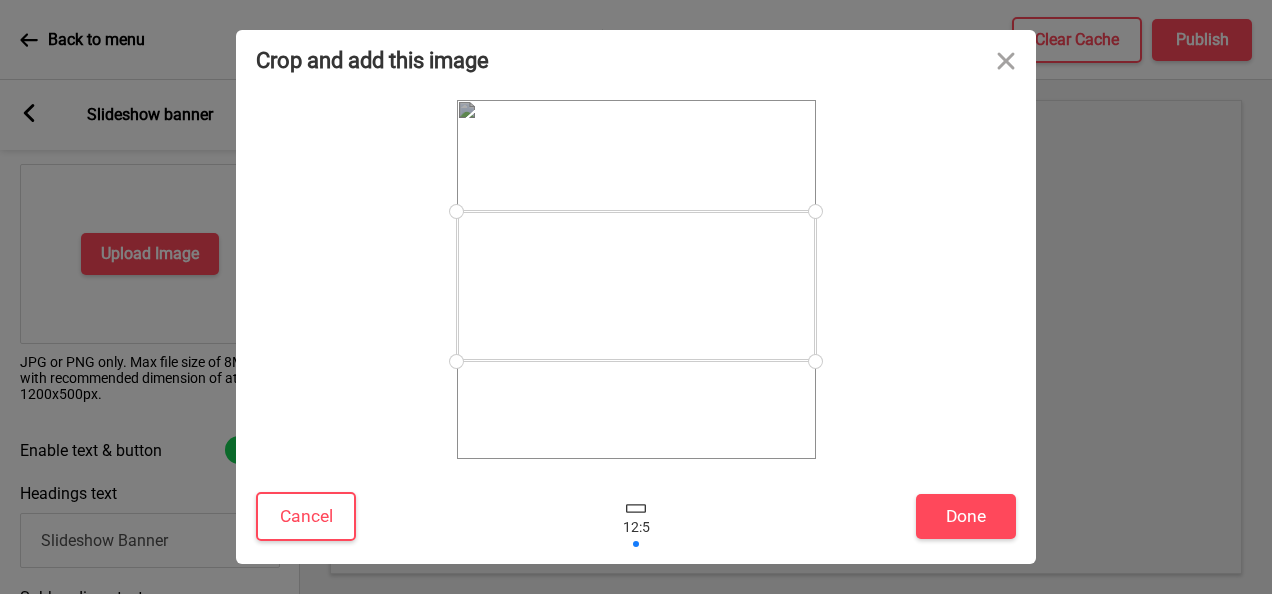 drag, startPoint x: 783, startPoint y: 305, endPoint x: 816, endPoint y: 270, distance: 48.104053 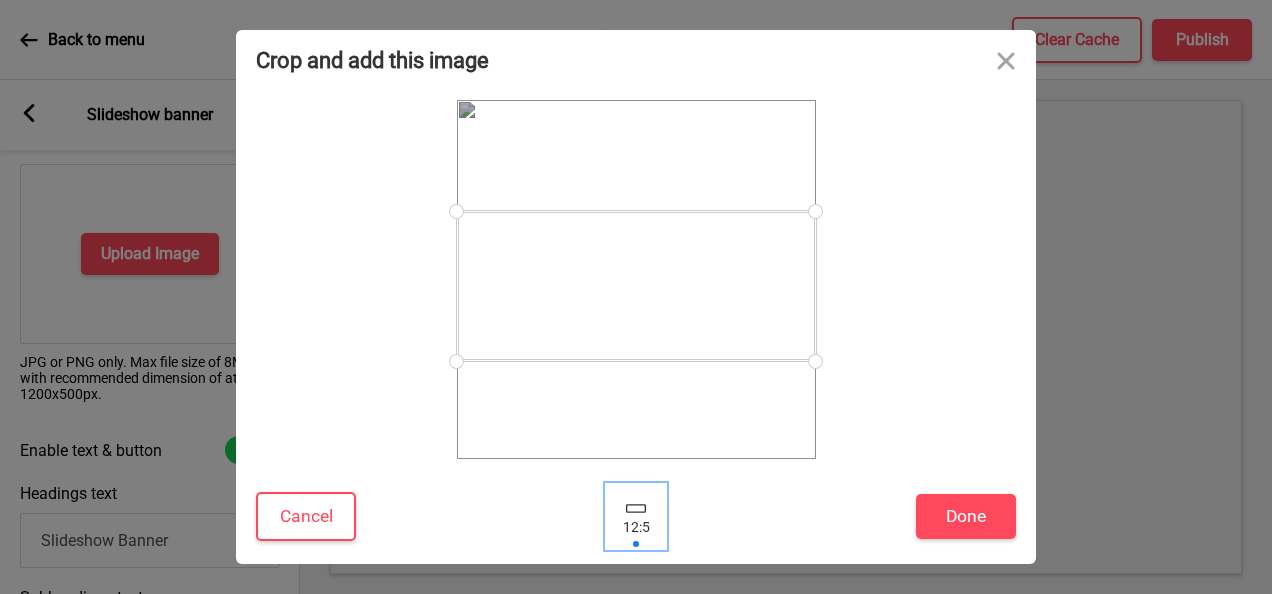 click at bounding box center (636, 516) 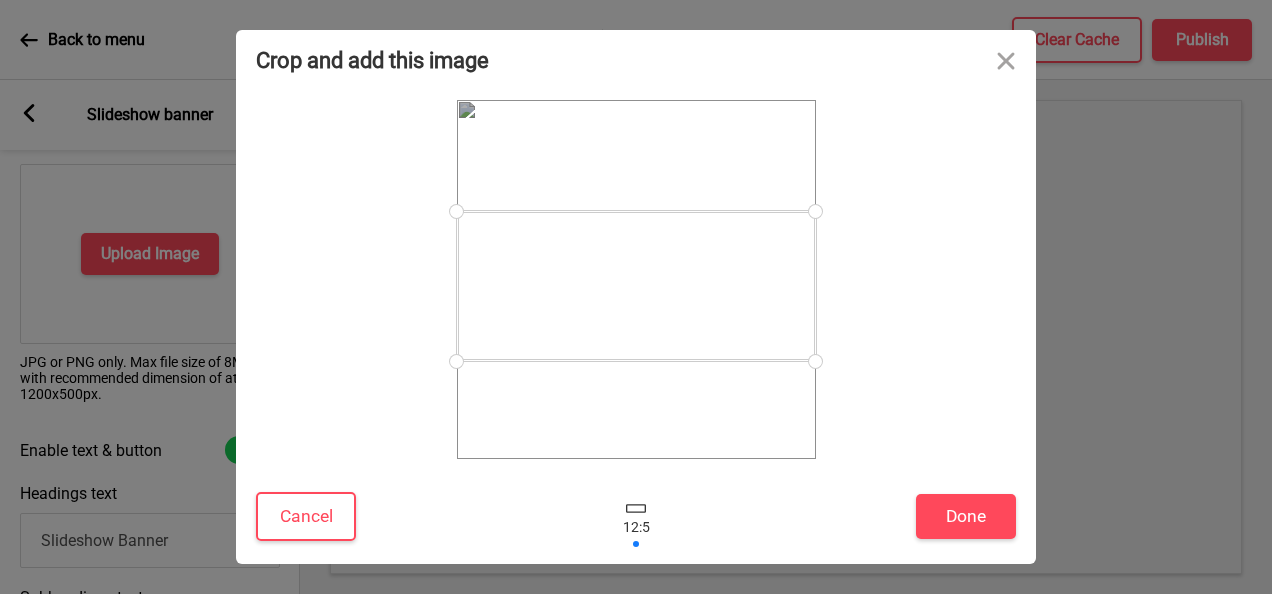 click at bounding box center [636, 516] 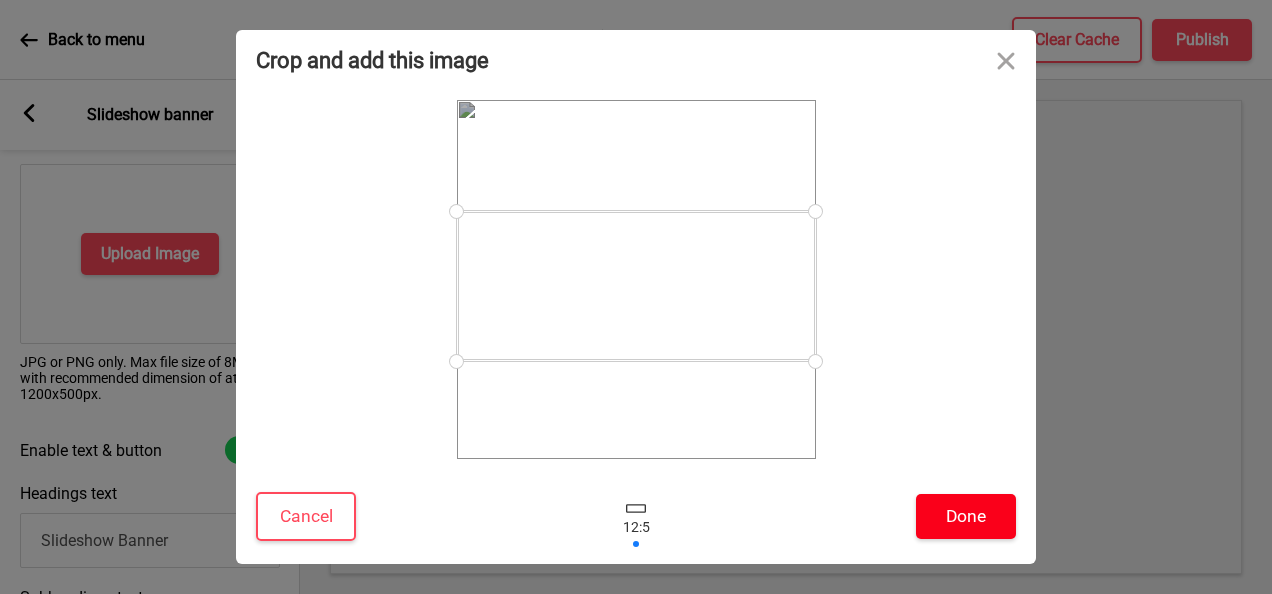 click on "Done" at bounding box center (966, 516) 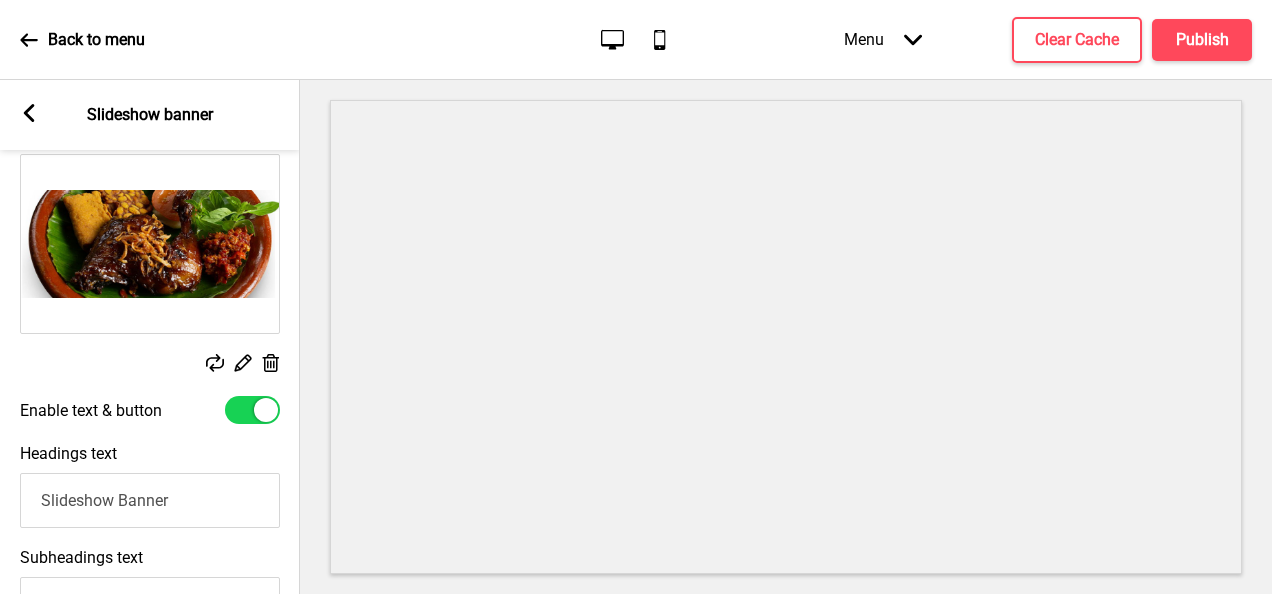 scroll, scrollTop: 300, scrollLeft: 0, axis: vertical 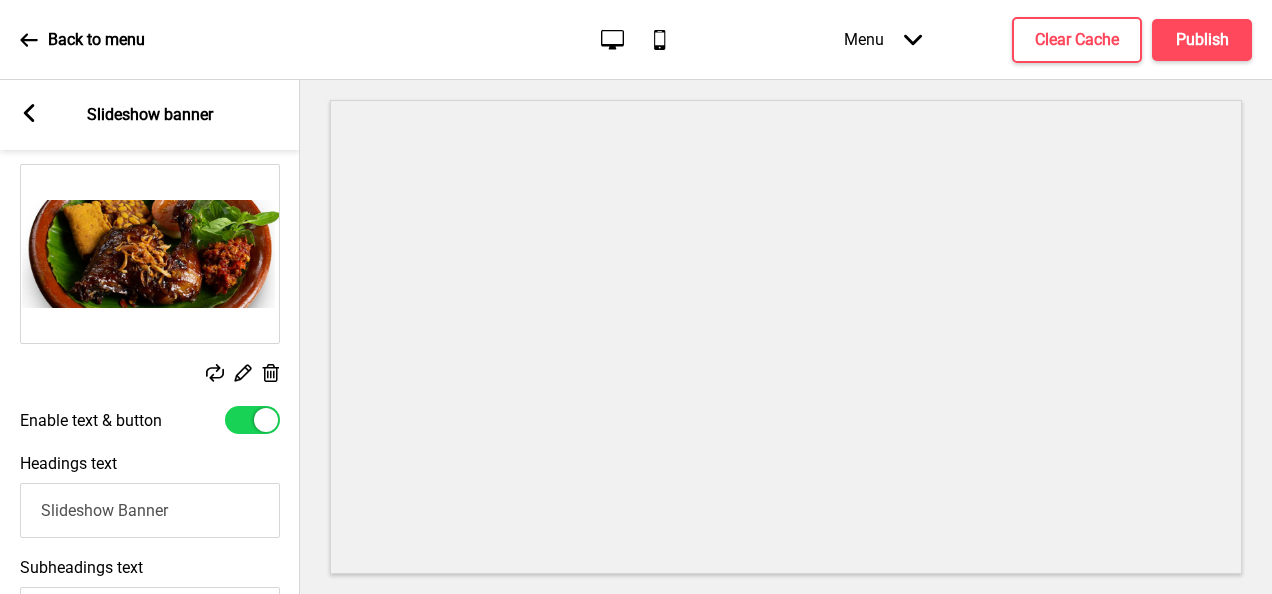 click at bounding box center (252, 420) 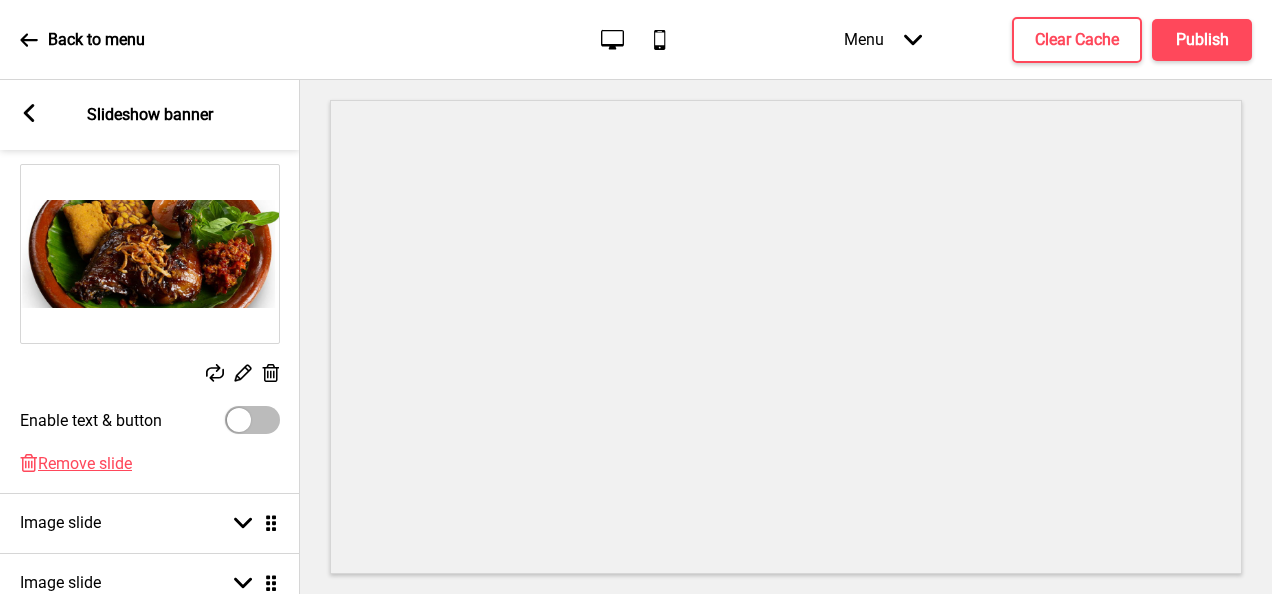 click at bounding box center [252, 420] 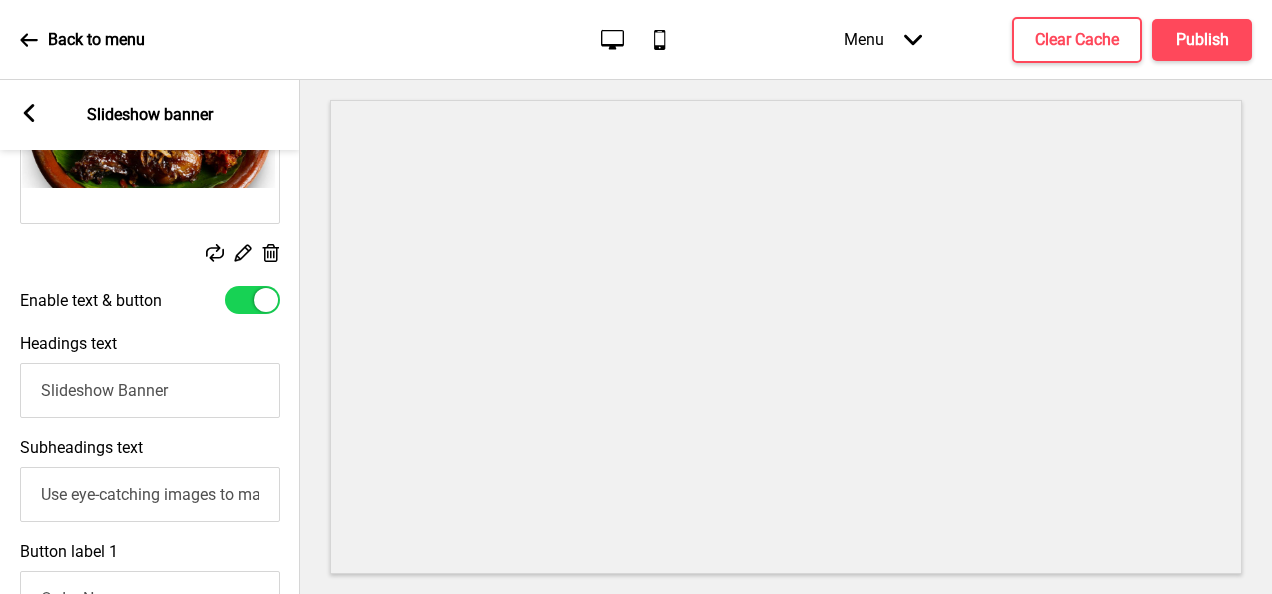 scroll, scrollTop: 500, scrollLeft: 0, axis: vertical 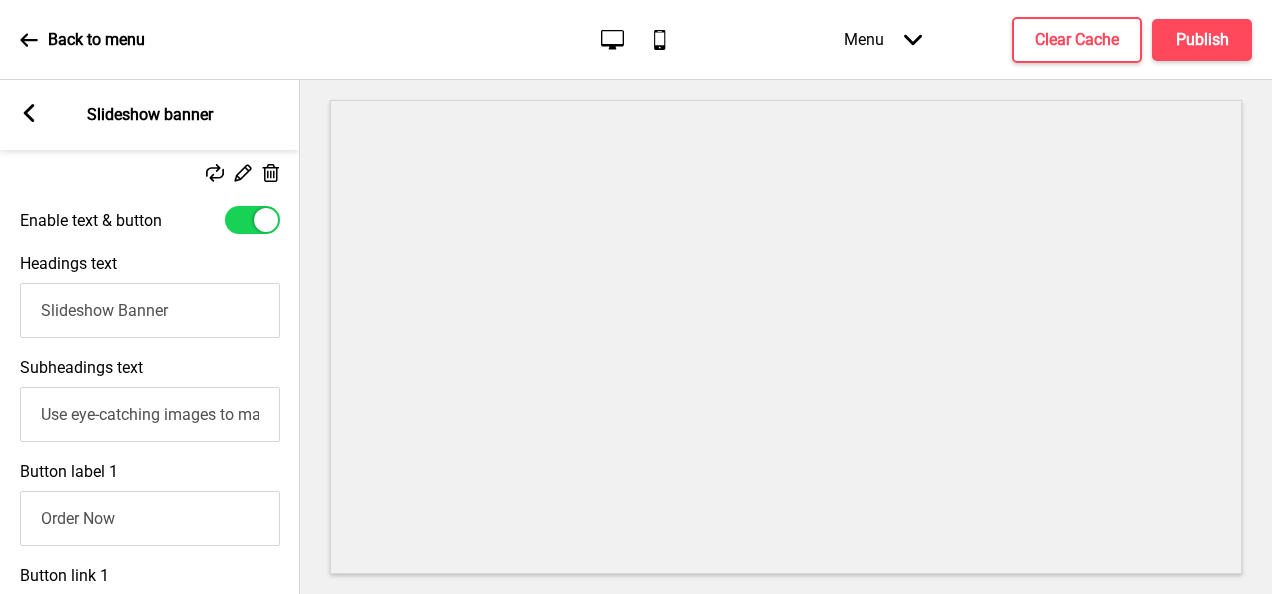 click on "Slideshow Banner" at bounding box center [150, 310] 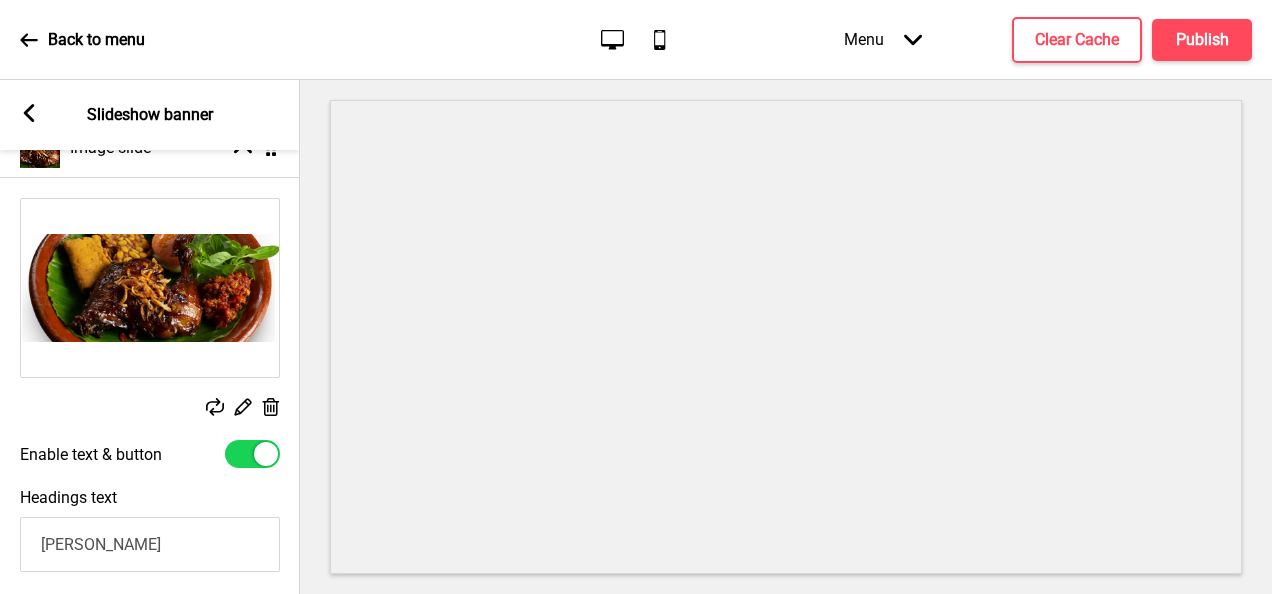 scroll, scrollTop: 0, scrollLeft: 0, axis: both 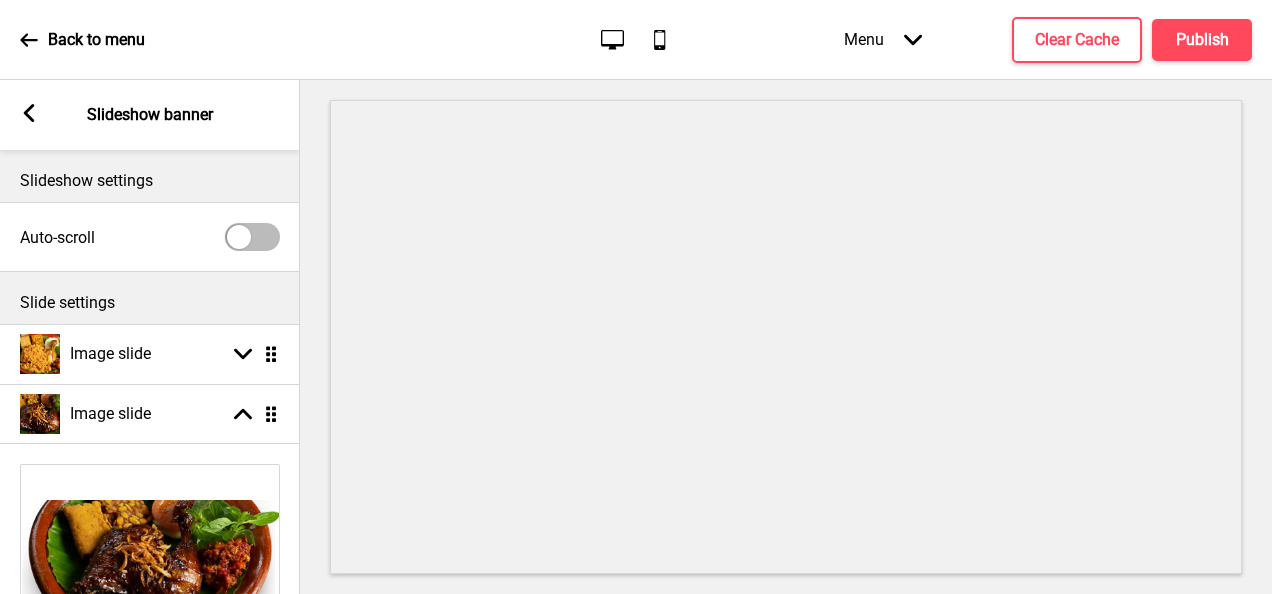 click at bounding box center (252, 237) 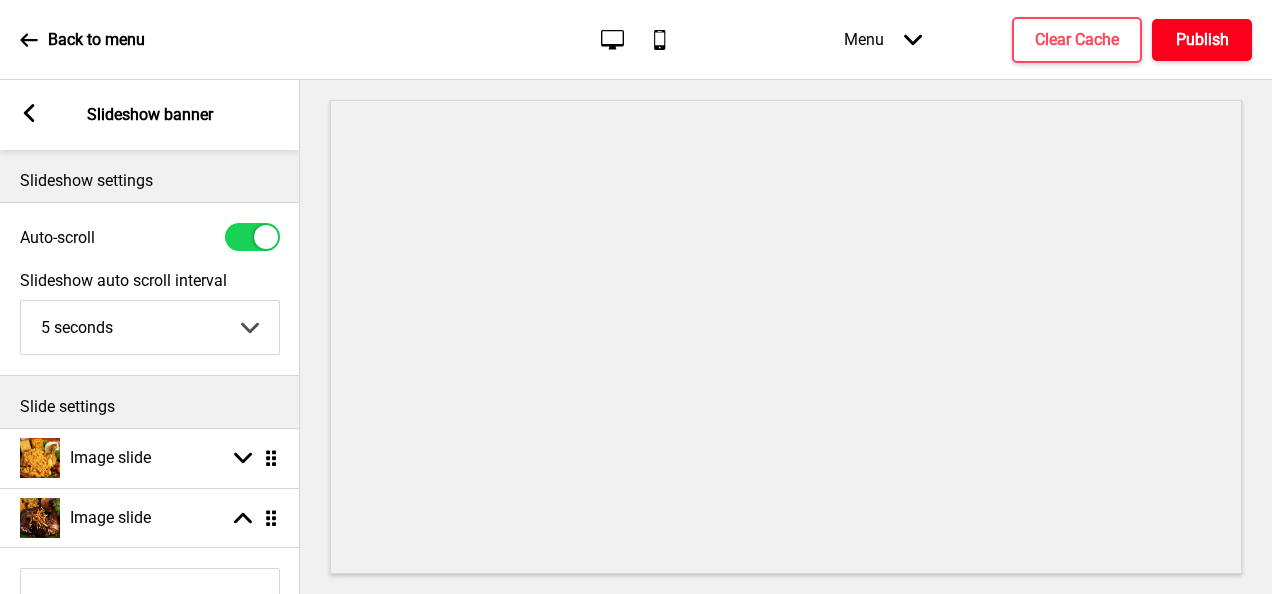 click on "Publish" at bounding box center [1202, 40] 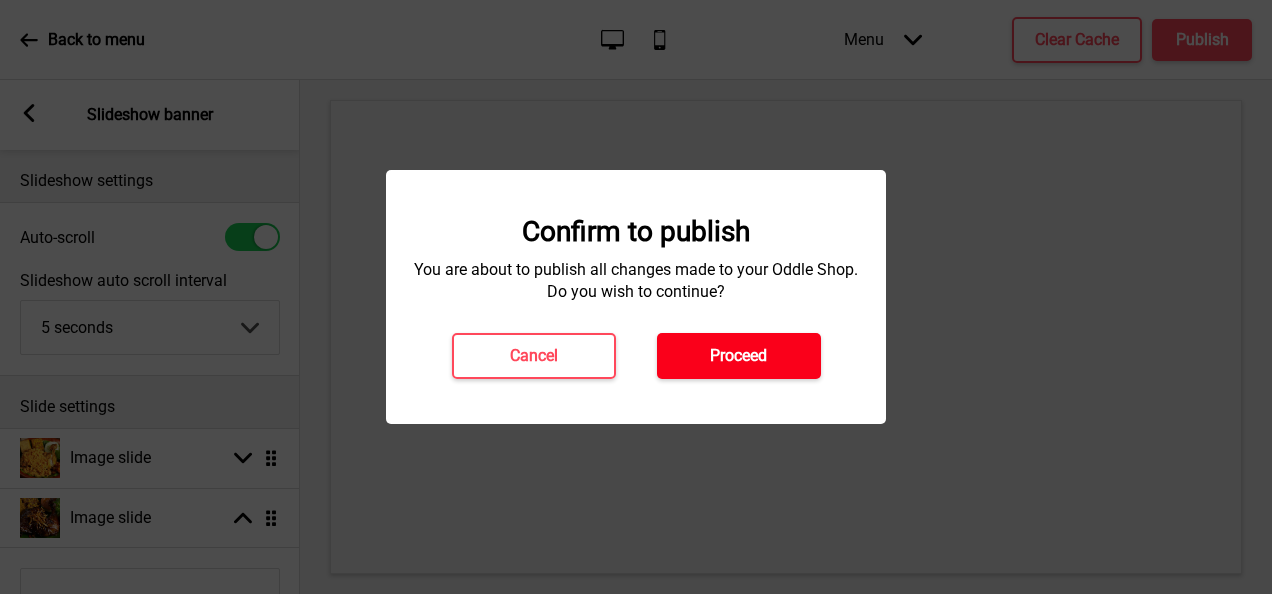 click on "Proceed" at bounding box center (739, 356) 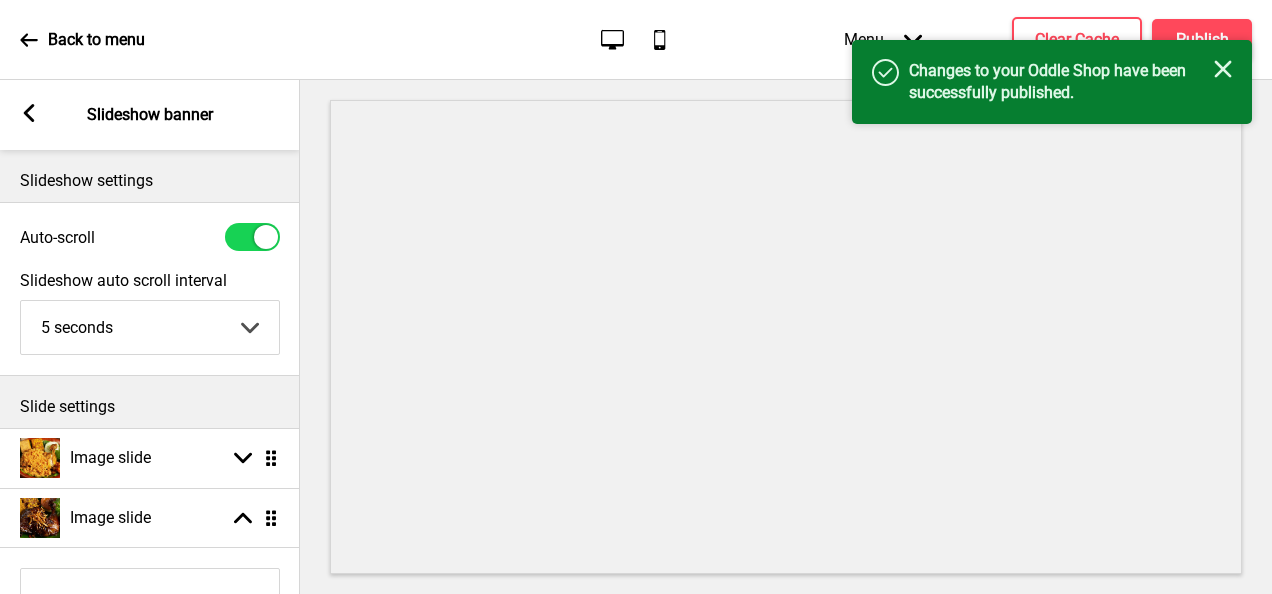 click on "Close" 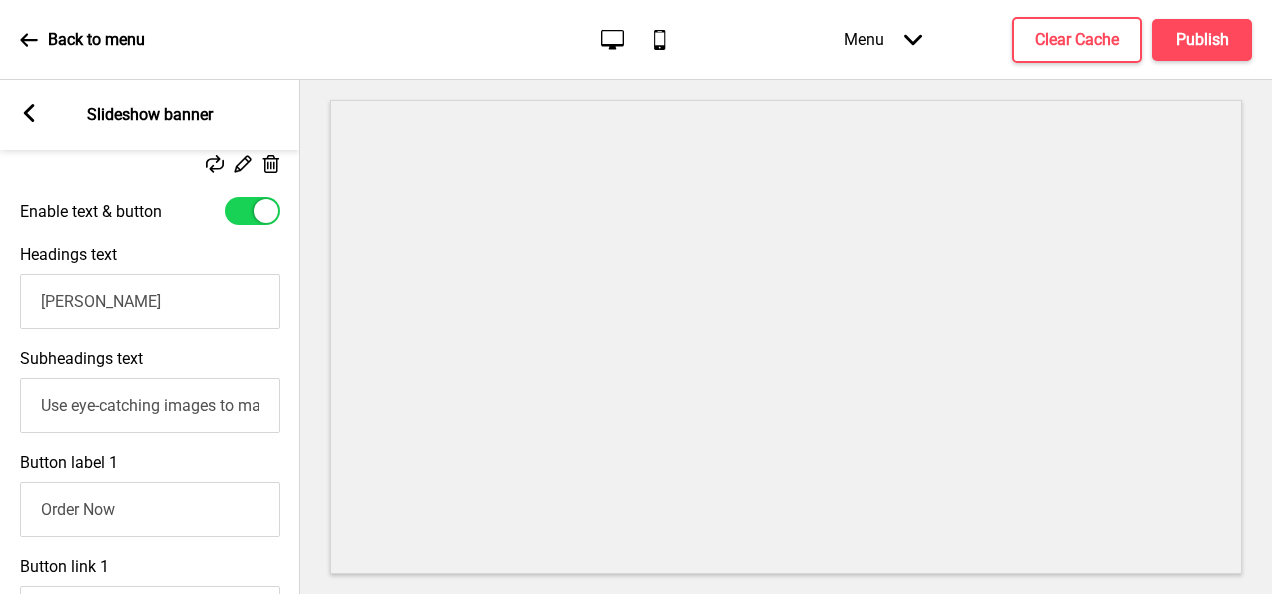 scroll, scrollTop: 700, scrollLeft: 0, axis: vertical 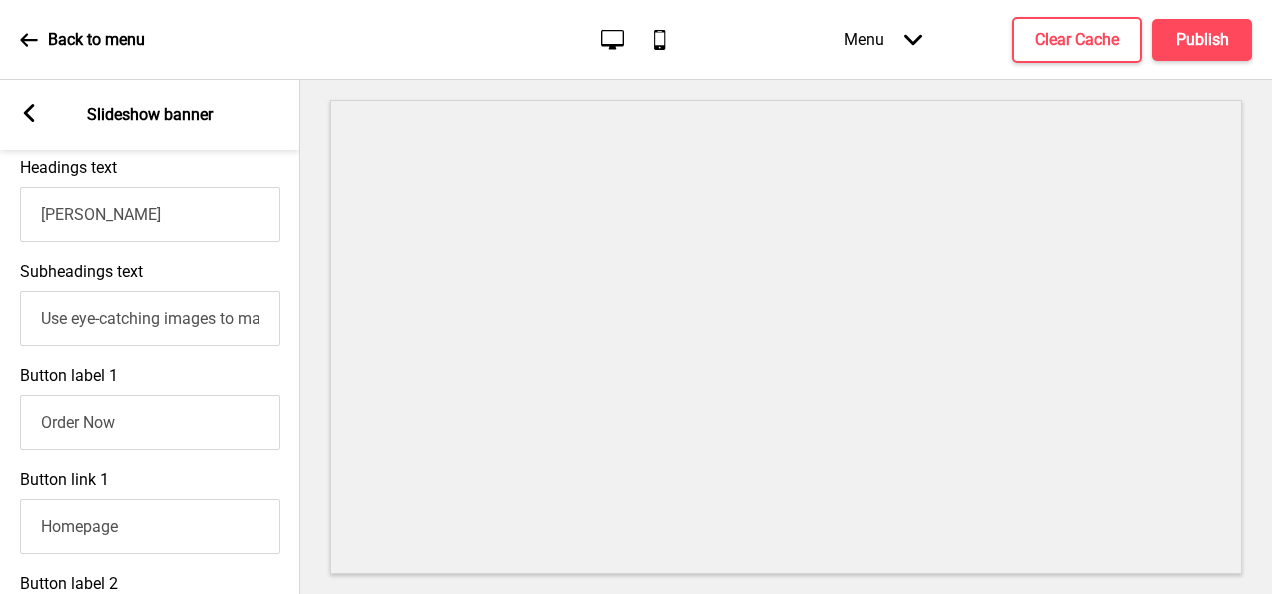 click on "Use eye-catching images to make a strong first impression of your brand" at bounding box center (150, 318) 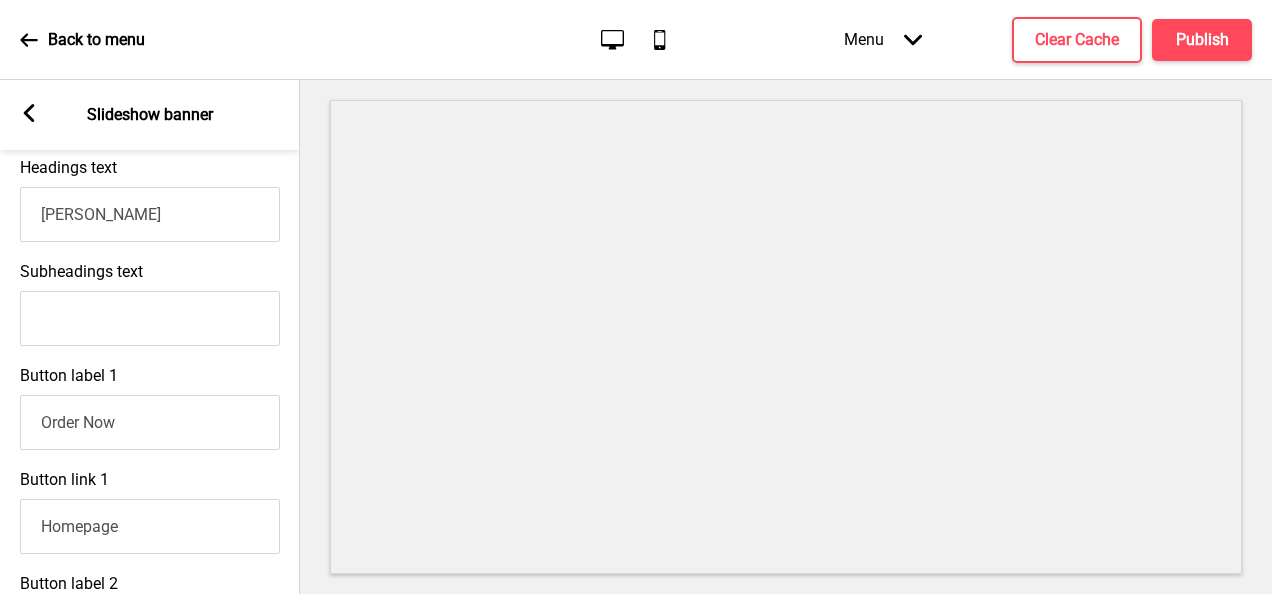 click on "Button link 1 Homepage" at bounding box center [150, 512] 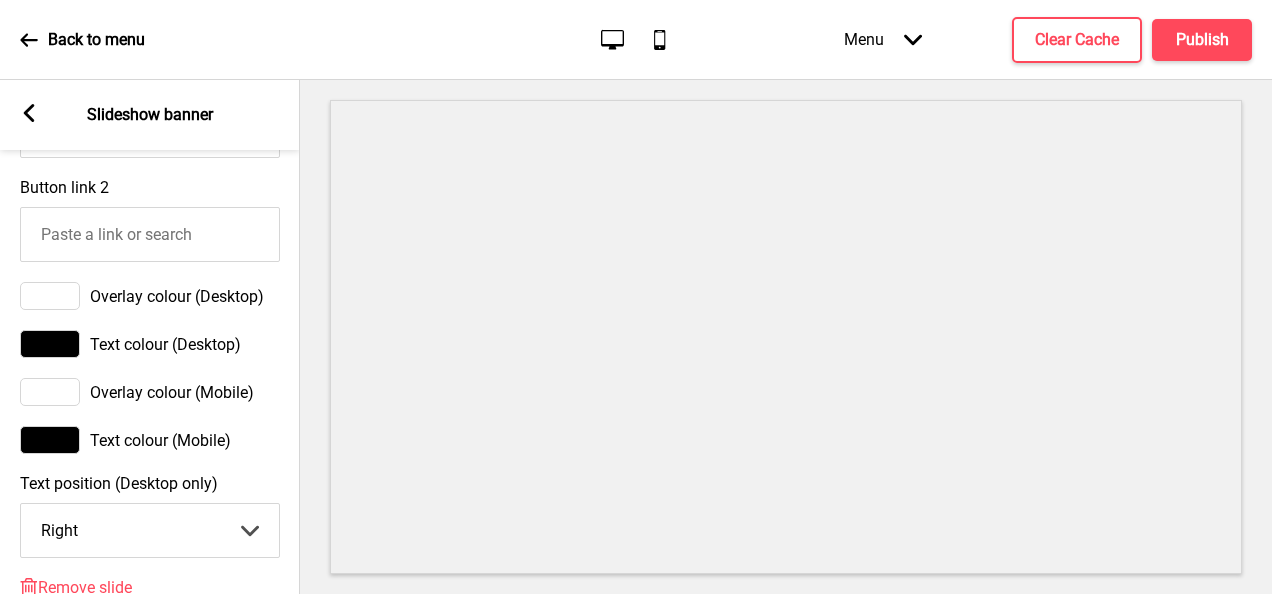 scroll, scrollTop: 1400, scrollLeft: 0, axis: vertical 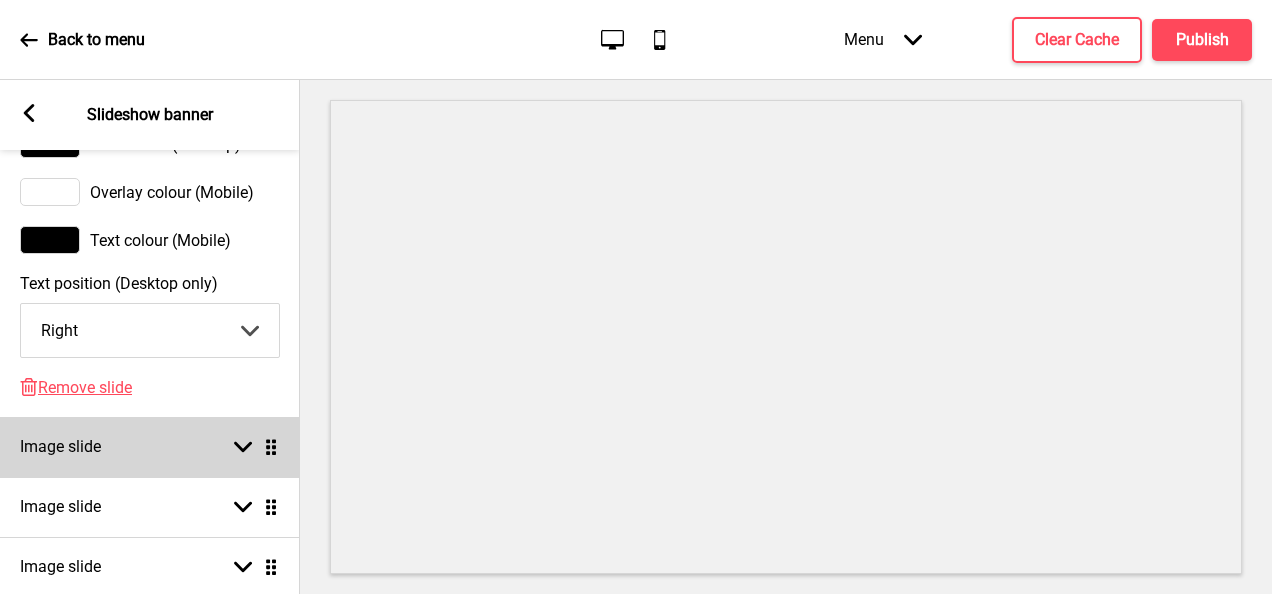 click on "Image slide Arrow down Drag Image slide Arrow up Drag Replace Edit Delete Enable text & button Headings text Ayam Bakar Subheadings text Button label 1 Order Now Button link 1 Homepage Button label 2 Button link 2 Overlay colour (Desktop) Text colour (Desktop) Overlay colour (Mobile) Text colour (Mobile) Text position (Desktop only) Right Center Left Right Arrow down Delete Remove slide Image slide Arrow down Drag Image slide Arrow down Drag Image slide Arrow down Drag" at bounding box center (150, -188) 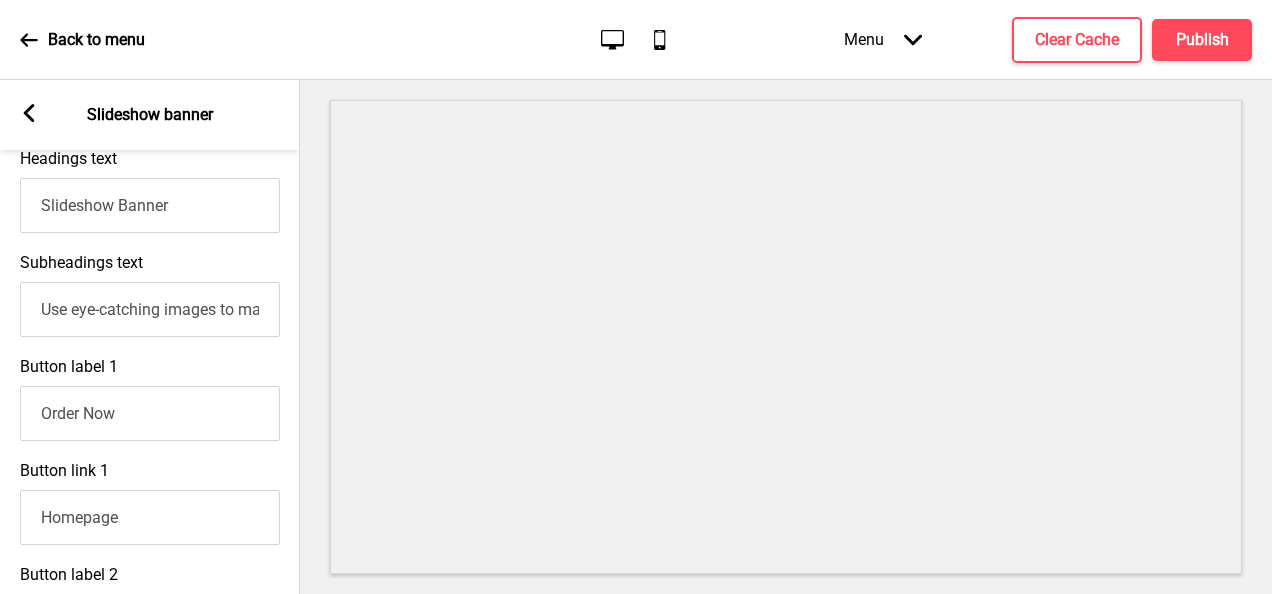 scroll, scrollTop: 499, scrollLeft: 0, axis: vertical 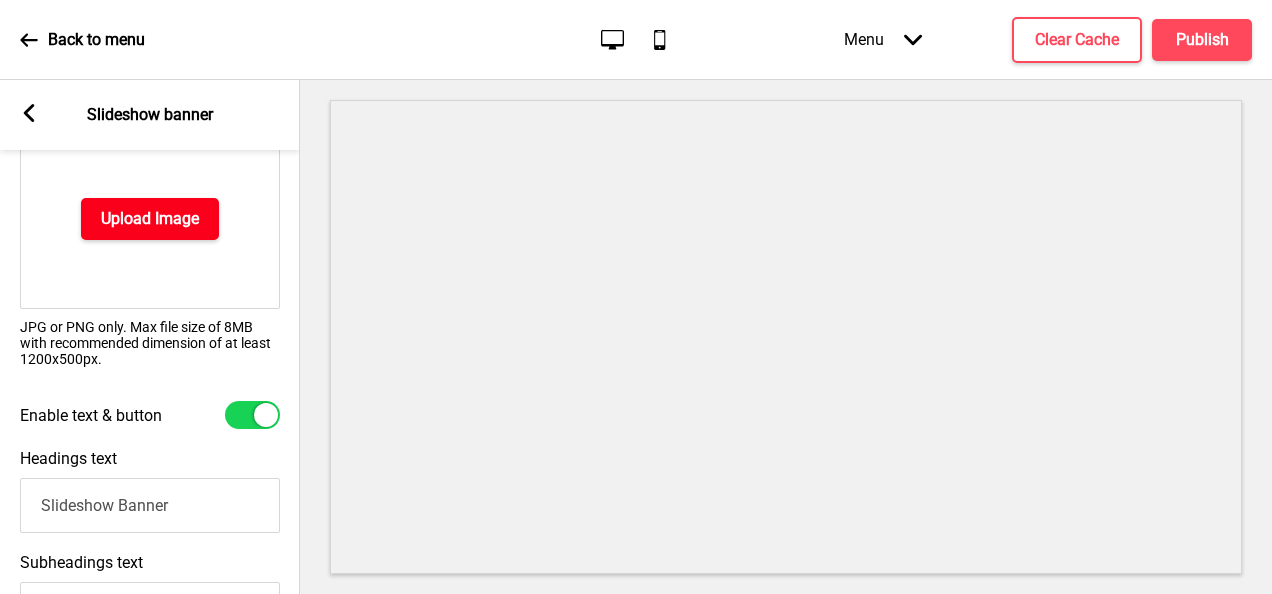 click on "Upload Image" at bounding box center [150, 219] 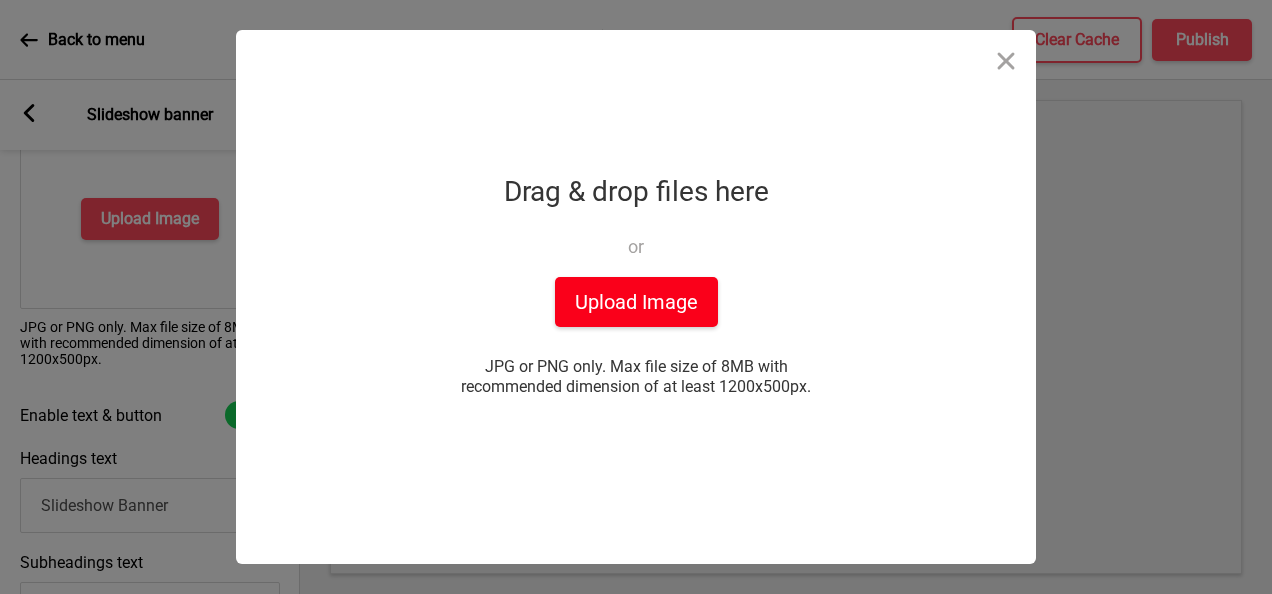 click on "Upload Image" at bounding box center [636, 302] 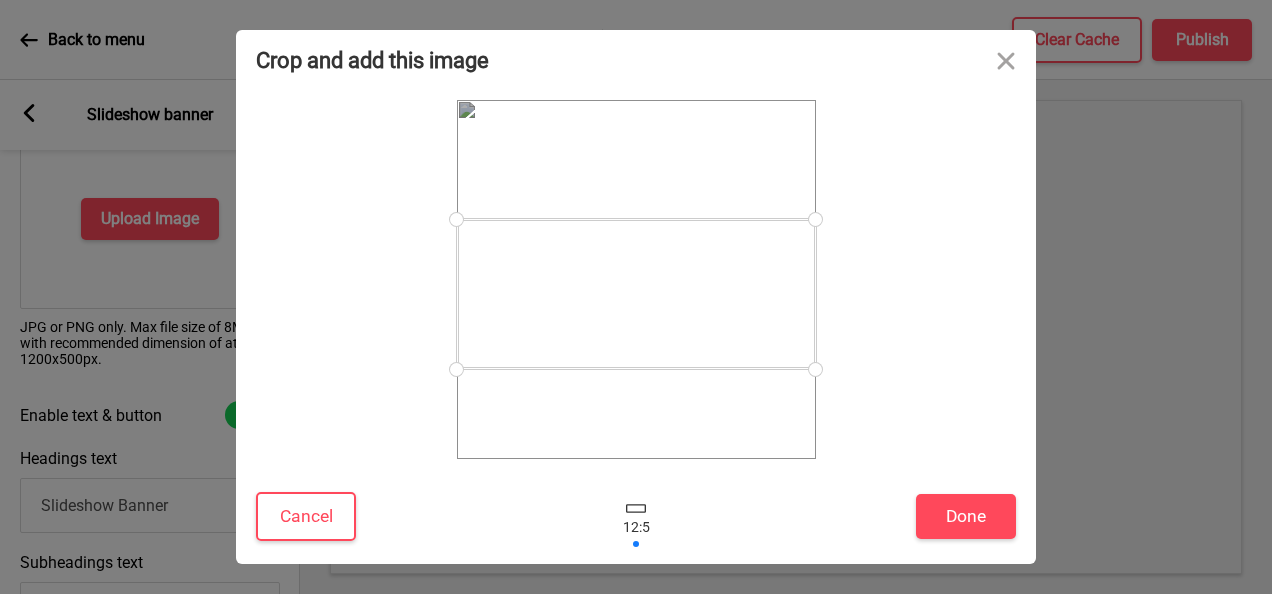 drag, startPoint x: 772, startPoint y: 313, endPoint x: 772, endPoint y: 332, distance: 19 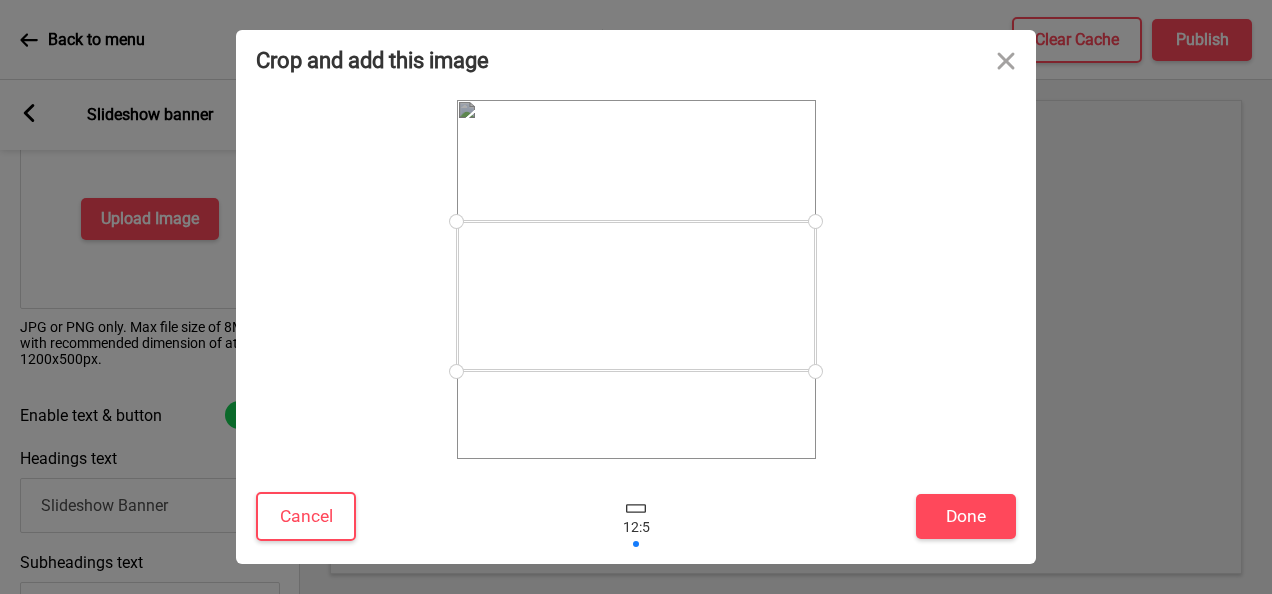 drag, startPoint x: 748, startPoint y: 312, endPoint x: 716, endPoint y: 314, distance: 32.06244 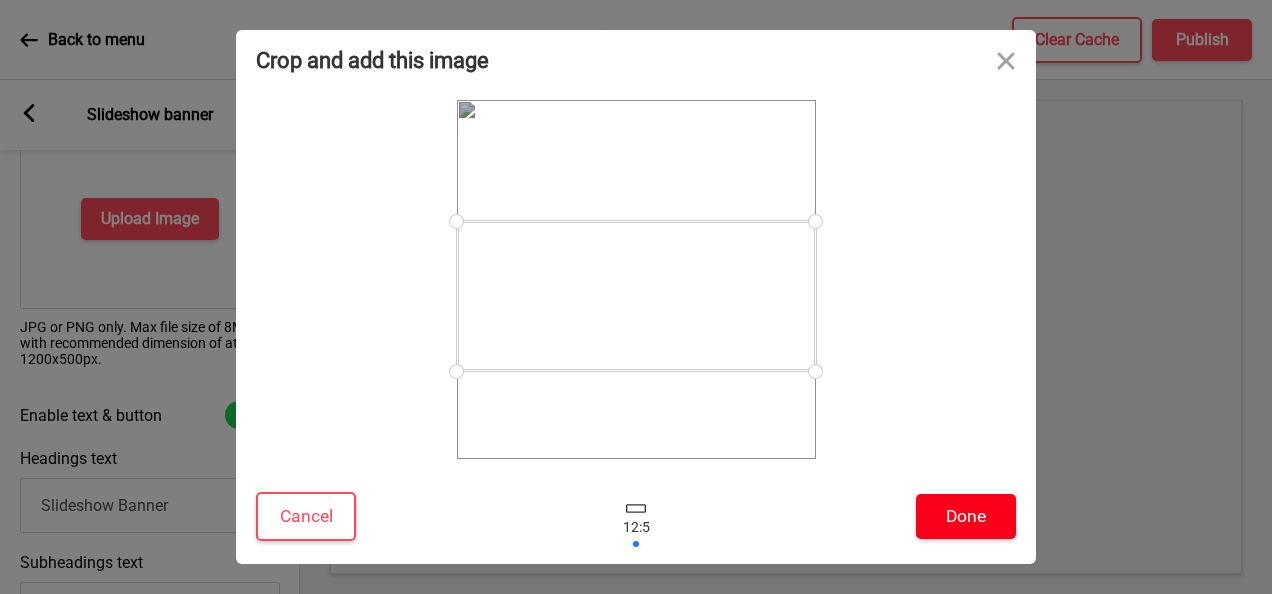 click on "Done" at bounding box center [966, 516] 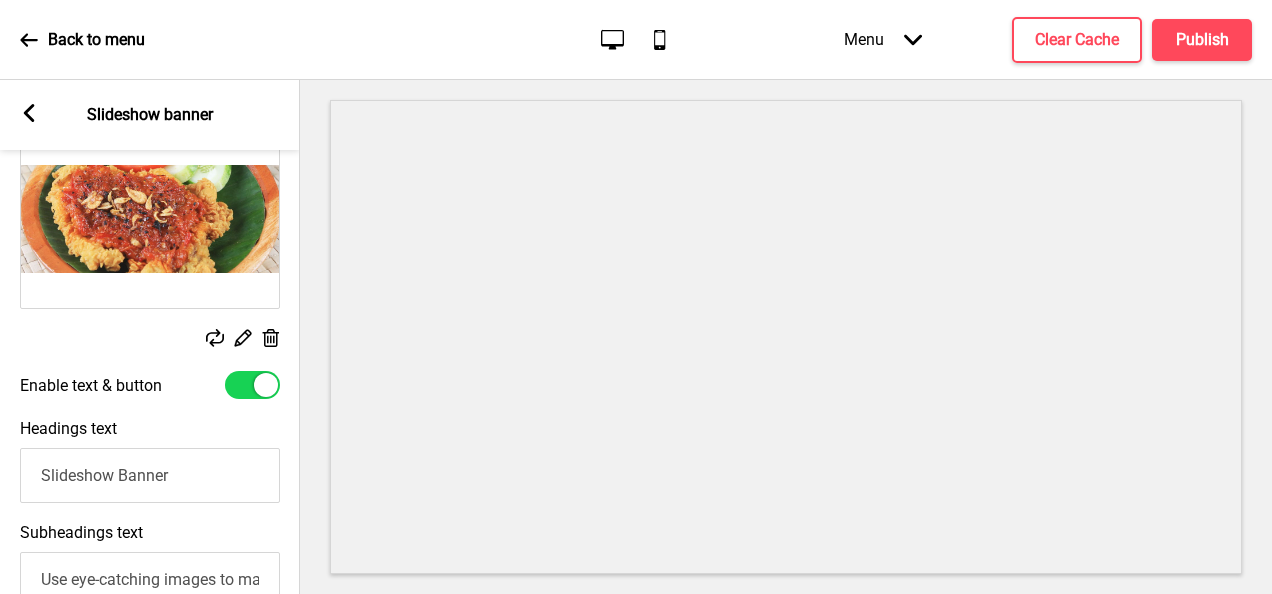 click on "Slideshow Banner" at bounding box center (150, 475) 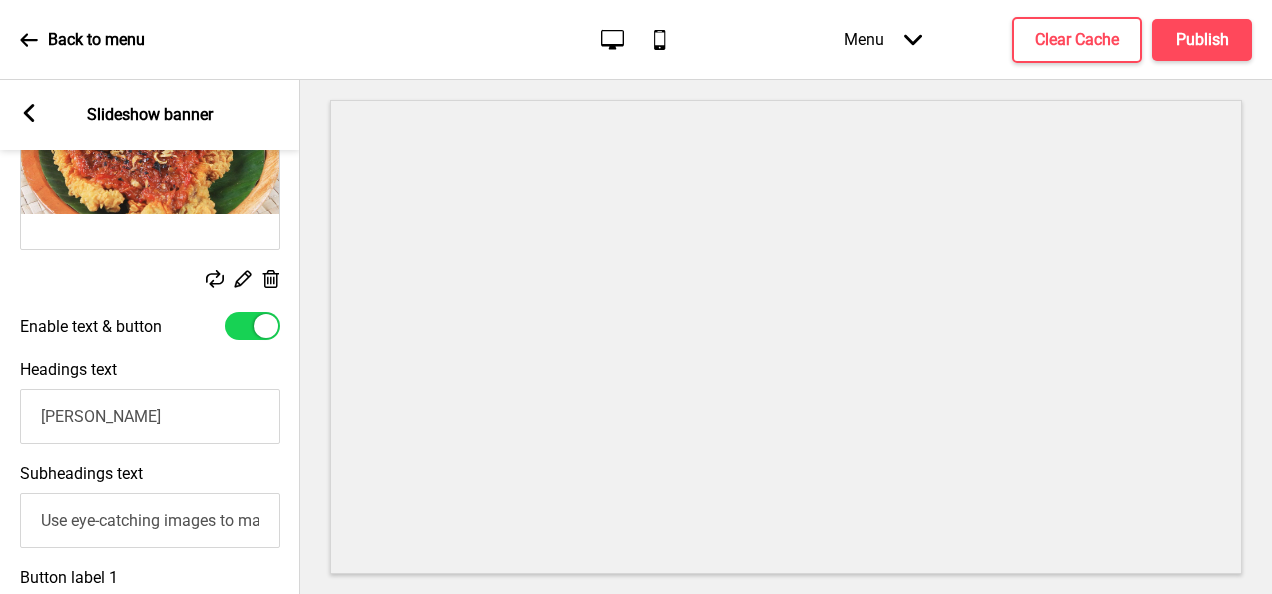 scroll, scrollTop: 599, scrollLeft: 0, axis: vertical 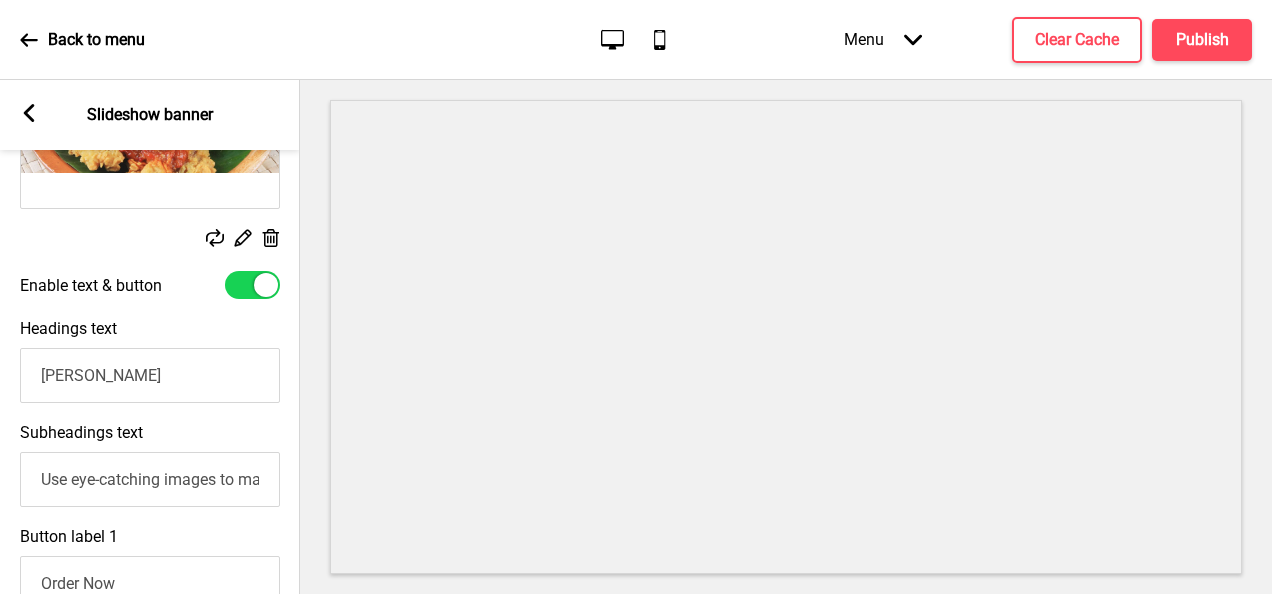click on "Use eye-catching images to make a strong first impression of your brand" at bounding box center (150, 479) 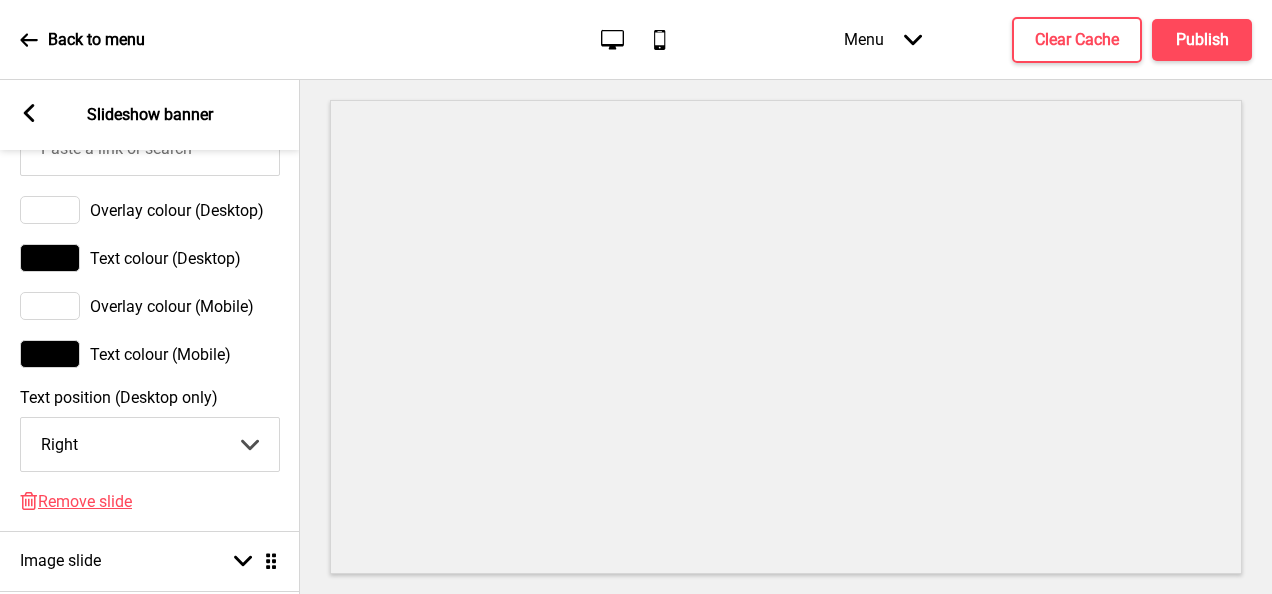 scroll, scrollTop: 1499, scrollLeft: 0, axis: vertical 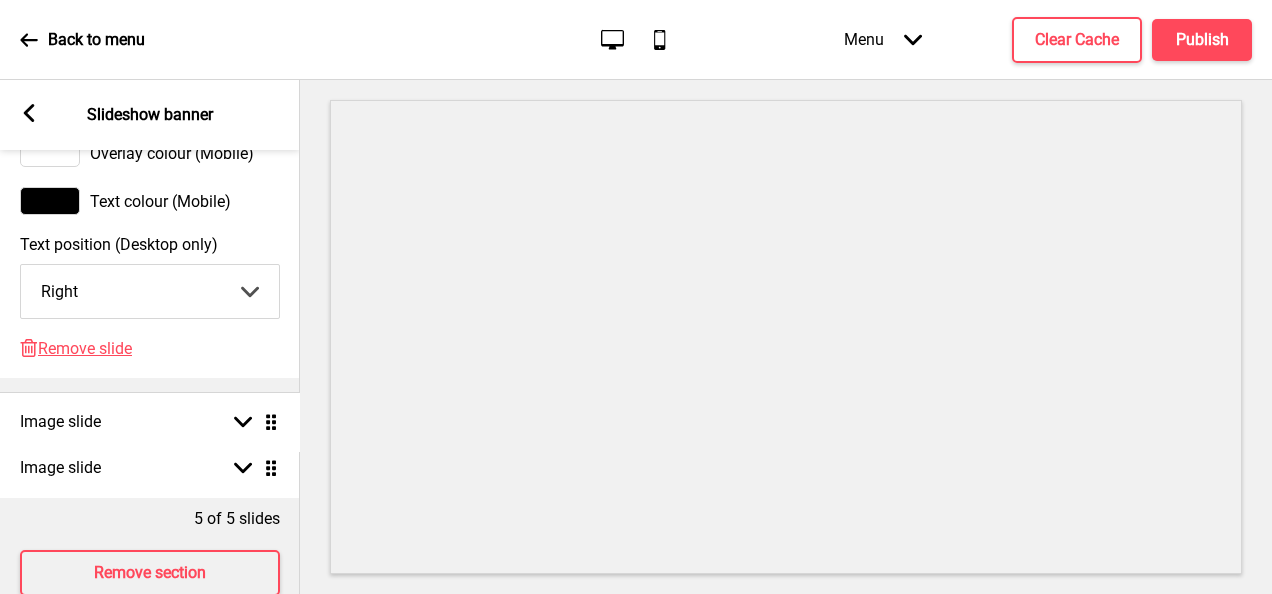 click on "Image slide Arrow down Drag Image slide Arrow down Drag Image slide Arrow up Drag Replace Edit Delete Enable text & button Headings text Ayam Geprek Subheadings text Chilli by side ... Button label 1 Order Now Button link 1 Homepage Button label 2 Button link 2 Overlay colour (Desktop) Text colour (Desktop) Overlay colour (Mobile) Text colour (Mobile) Text position (Desktop only) Right Center Left Right Arrow down Delete Remove slide Image slide Arrow down Drag Image slide Arrow down Drag" at bounding box center [150, -287] 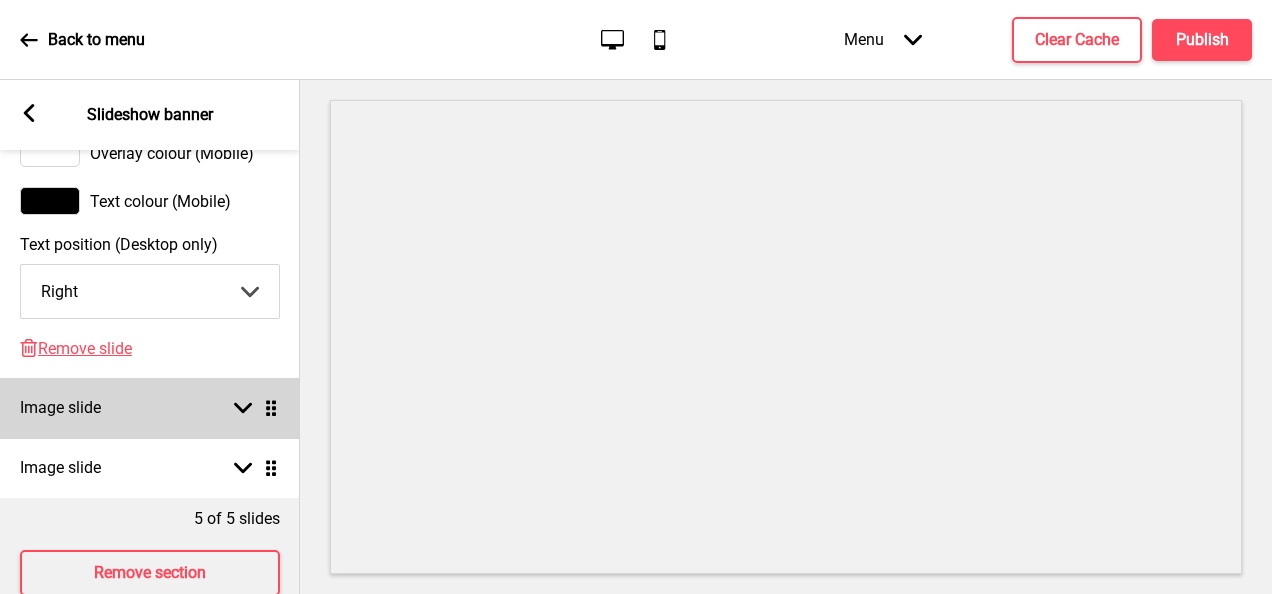 click on "Image slide Arrow down Drag" at bounding box center (150, 408) 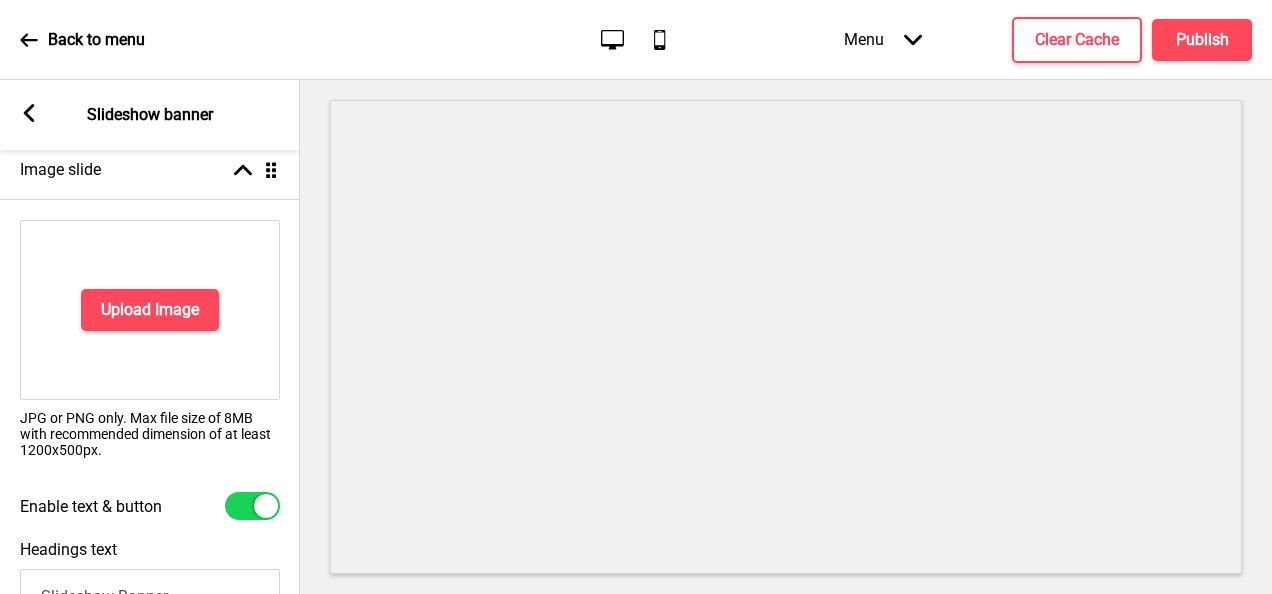 scroll, scrollTop: 399, scrollLeft: 0, axis: vertical 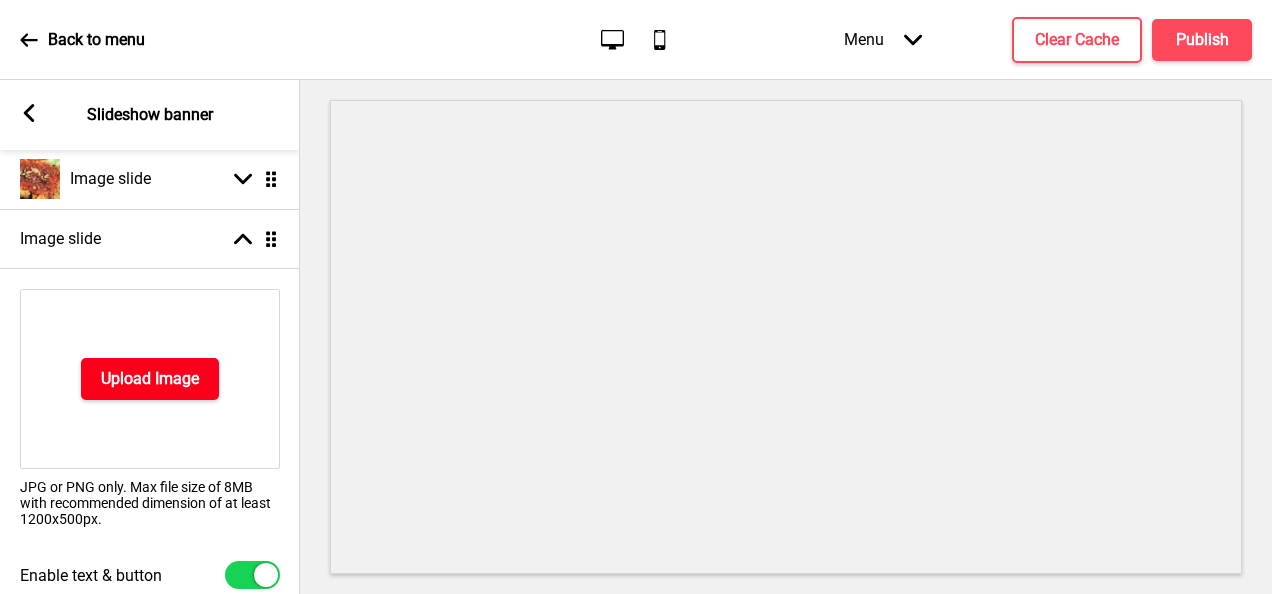 click on "Upload Image" at bounding box center (150, 379) 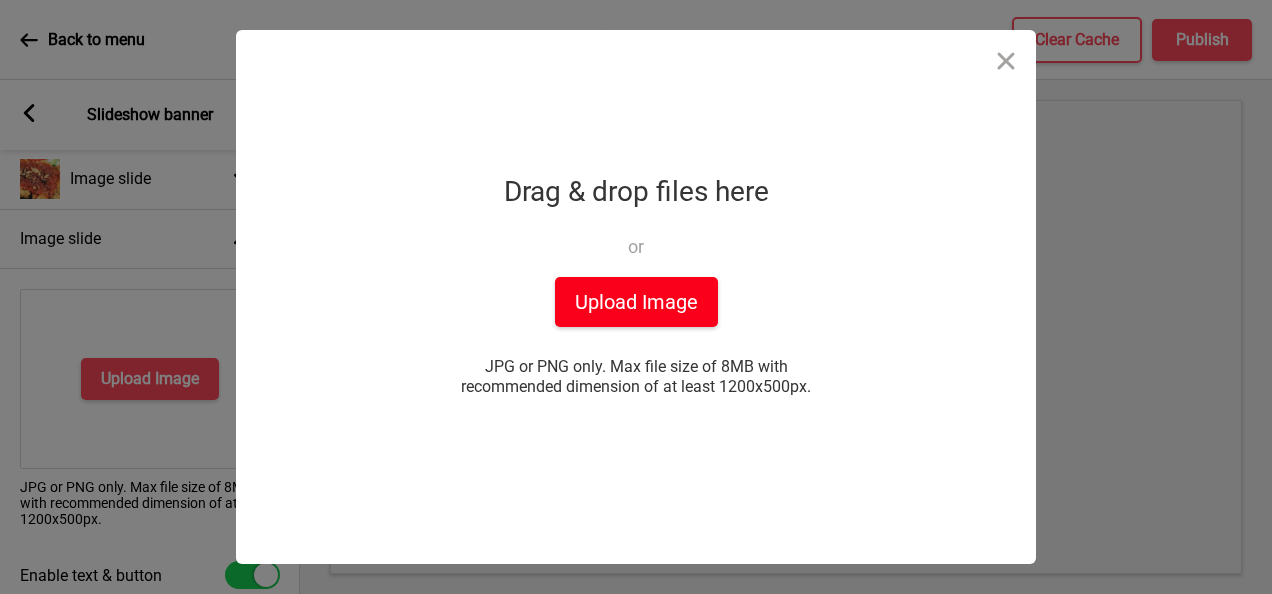 click on "Upload Image" at bounding box center [636, 302] 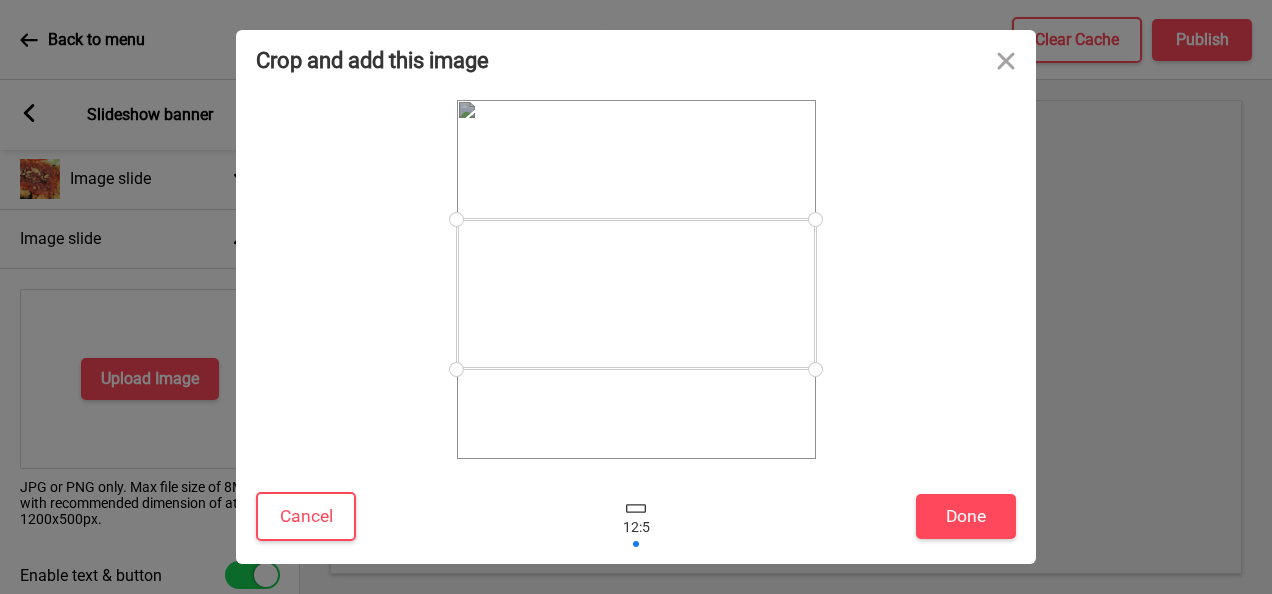 drag, startPoint x: 742, startPoint y: 320, endPoint x: 738, endPoint y: 334, distance: 14.56022 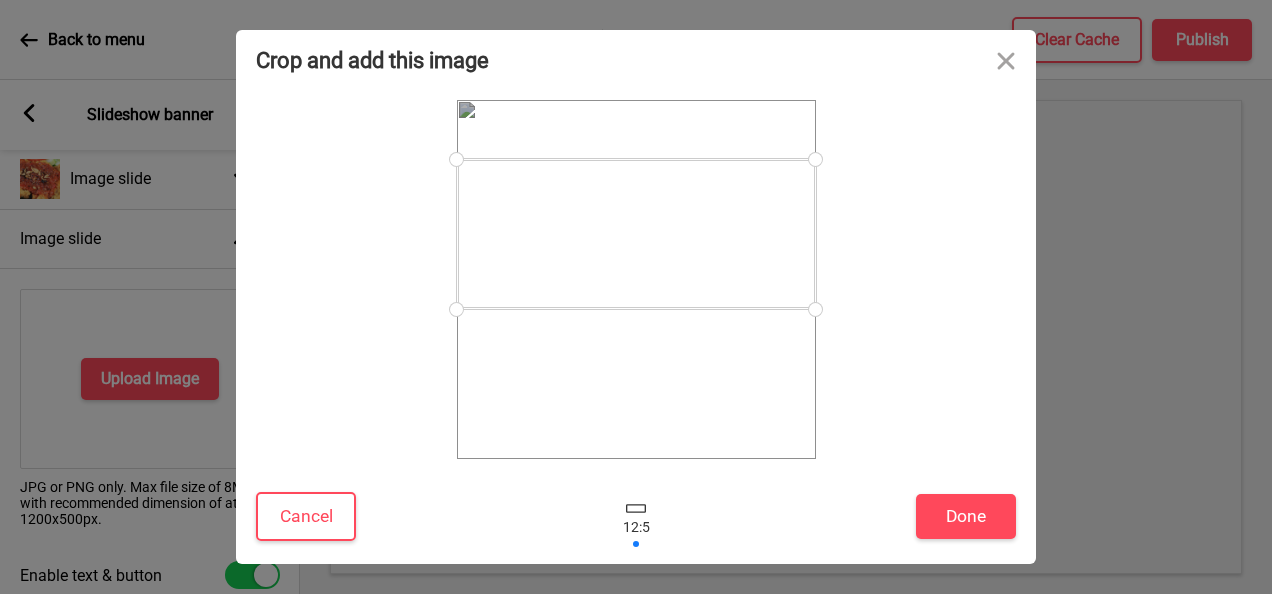 drag, startPoint x: 634, startPoint y: 292, endPoint x: 661, endPoint y: 278, distance: 30.413813 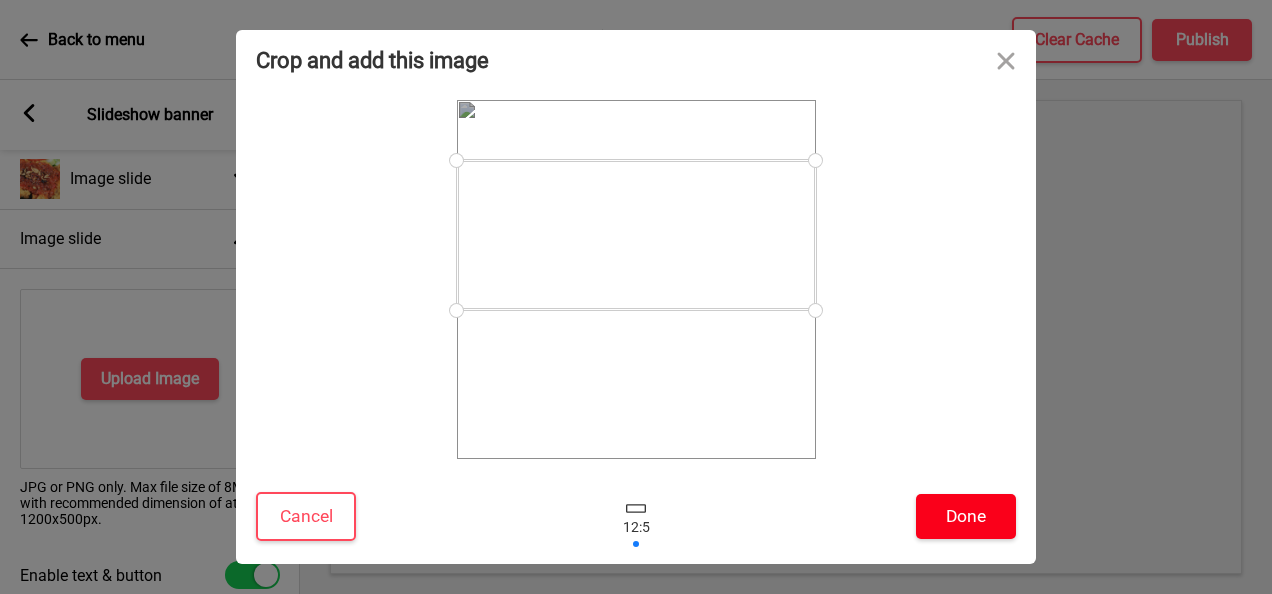 click on "Done" at bounding box center (966, 516) 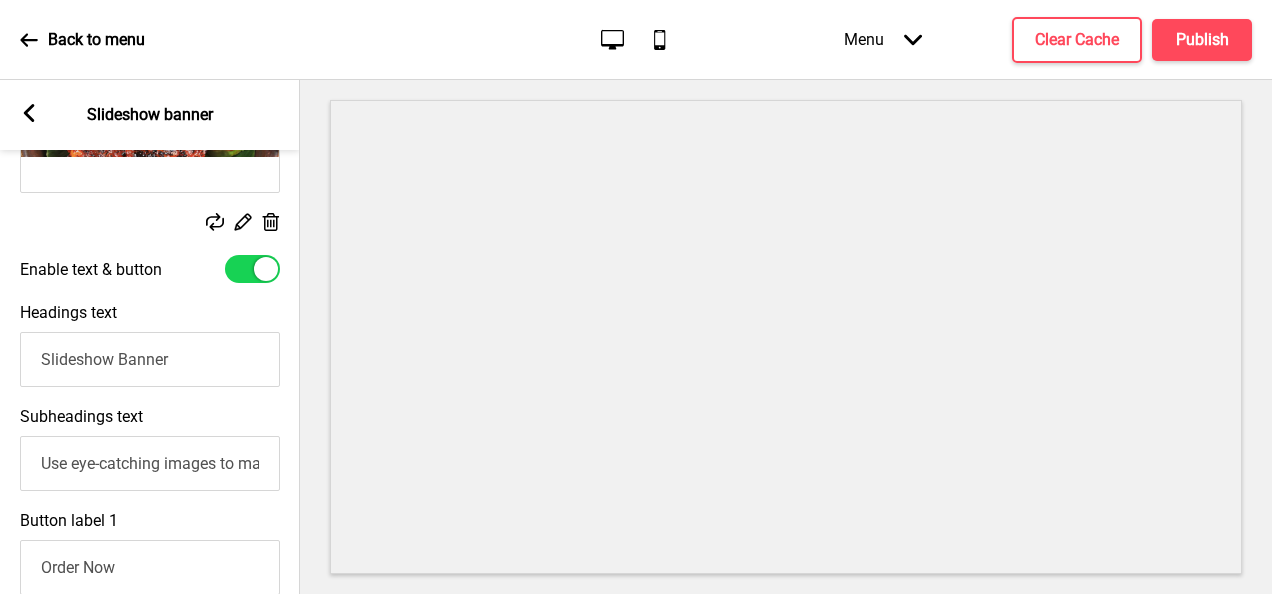 scroll, scrollTop: 699, scrollLeft: 0, axis: vertical 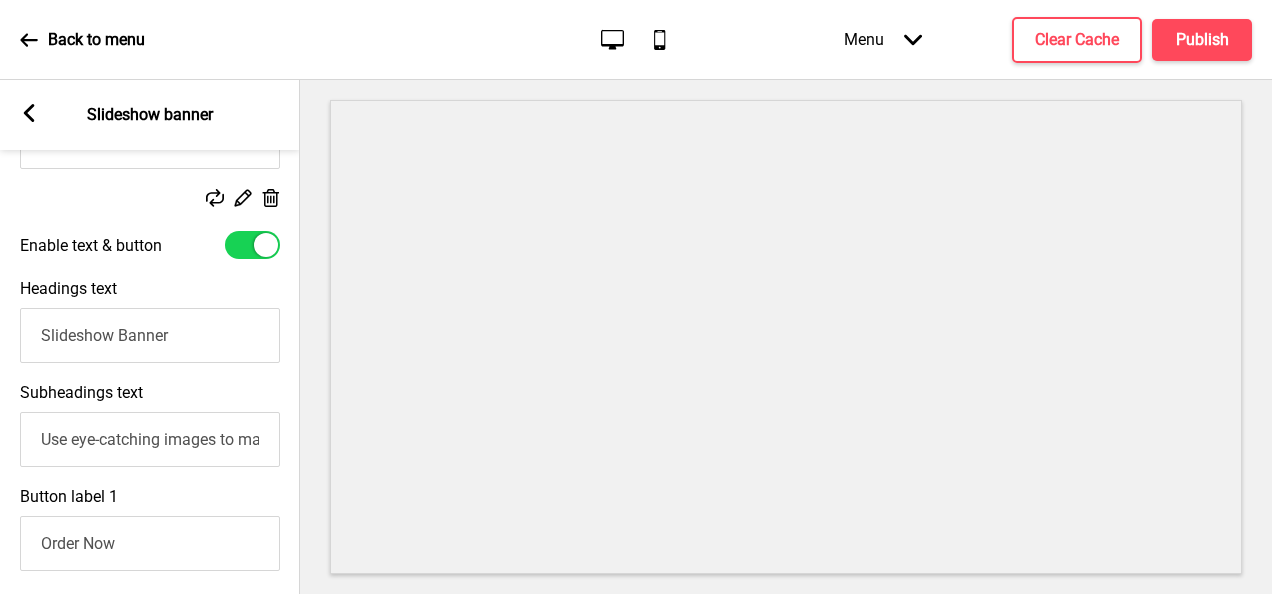 click on "Slideshow Banner" at bounding box center [150, 335] 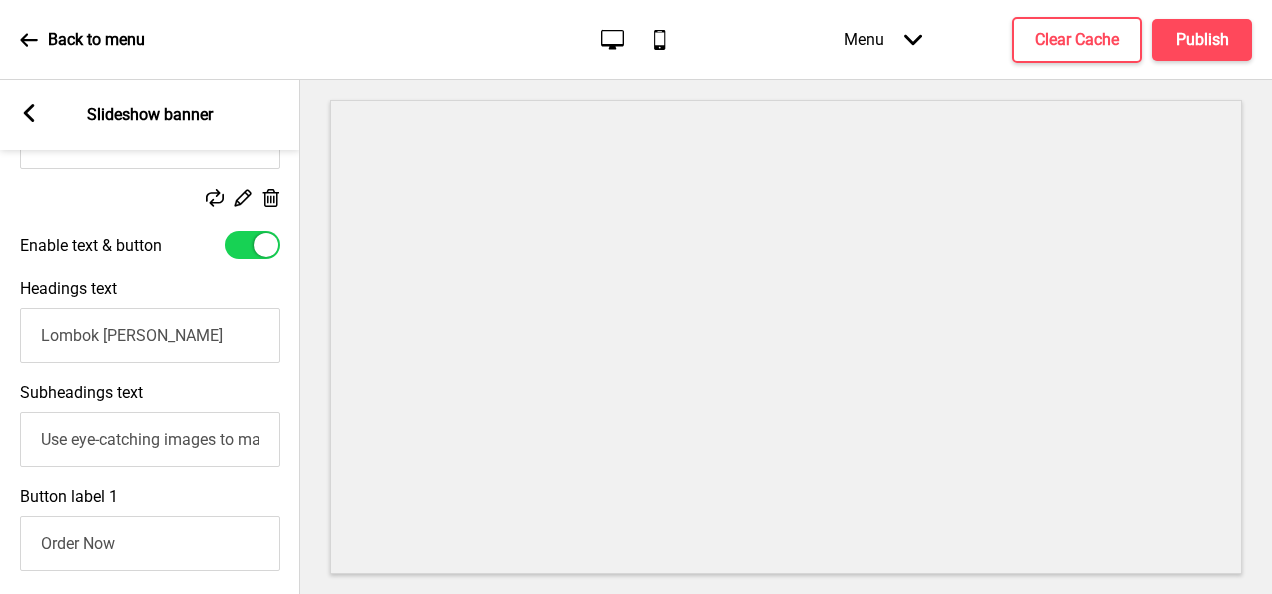 click on "Use eye-catching images to make a strong first impression of your brand" at bounding box center (150, 439) 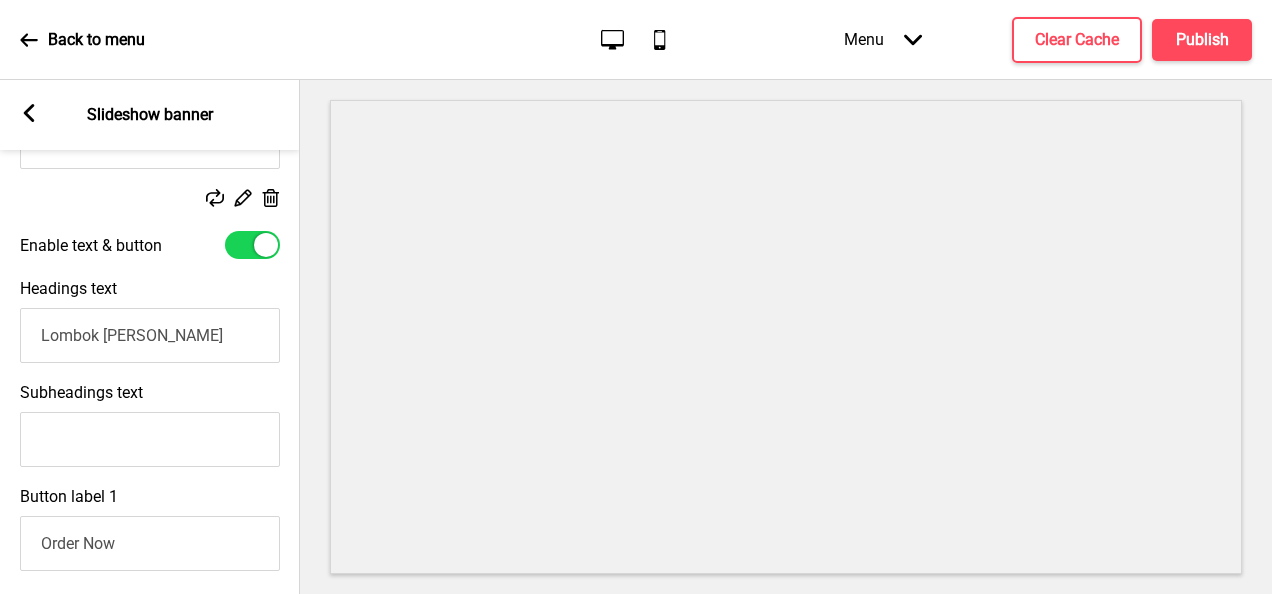click on "Headings text Lombok [PERSON_NAME]" at bounding box center [150, 321] 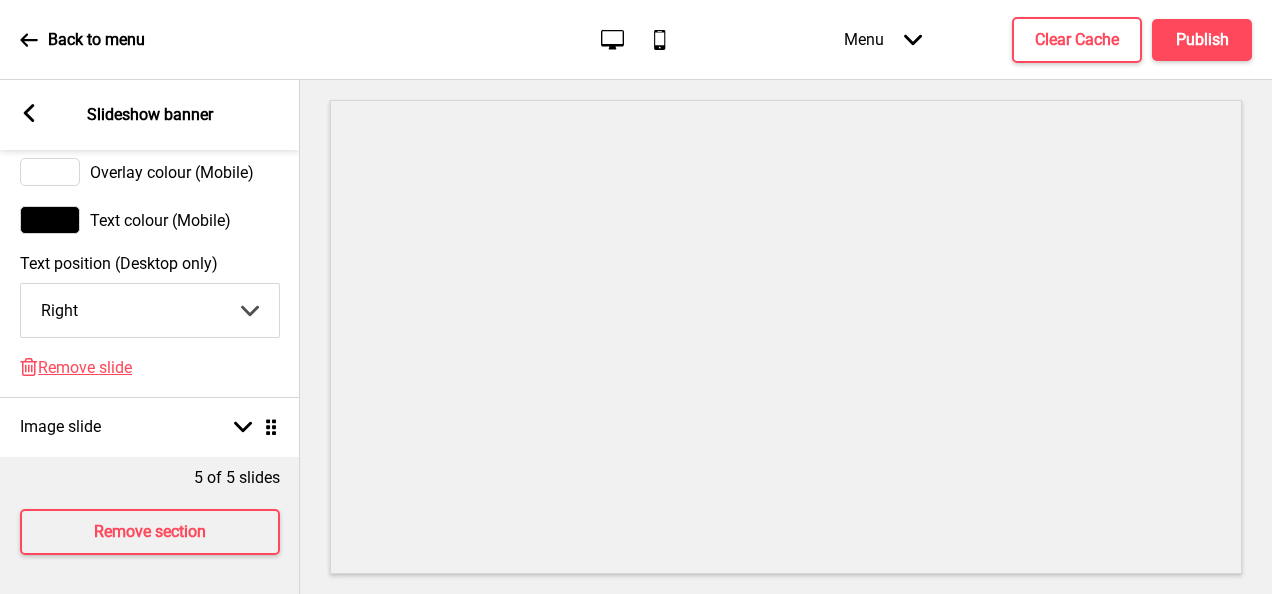scroll, scrollTop: 1570, scrollLeft: 0, axis: vertical 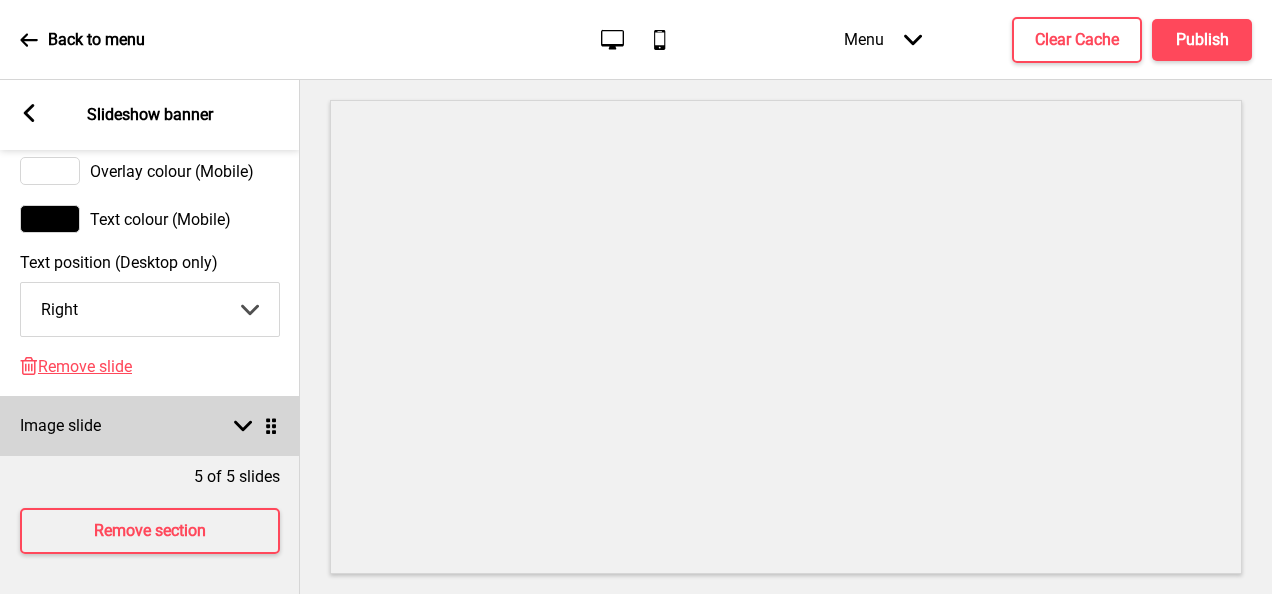 click on "Arrow down Drag" at bounding box center [252, 426] 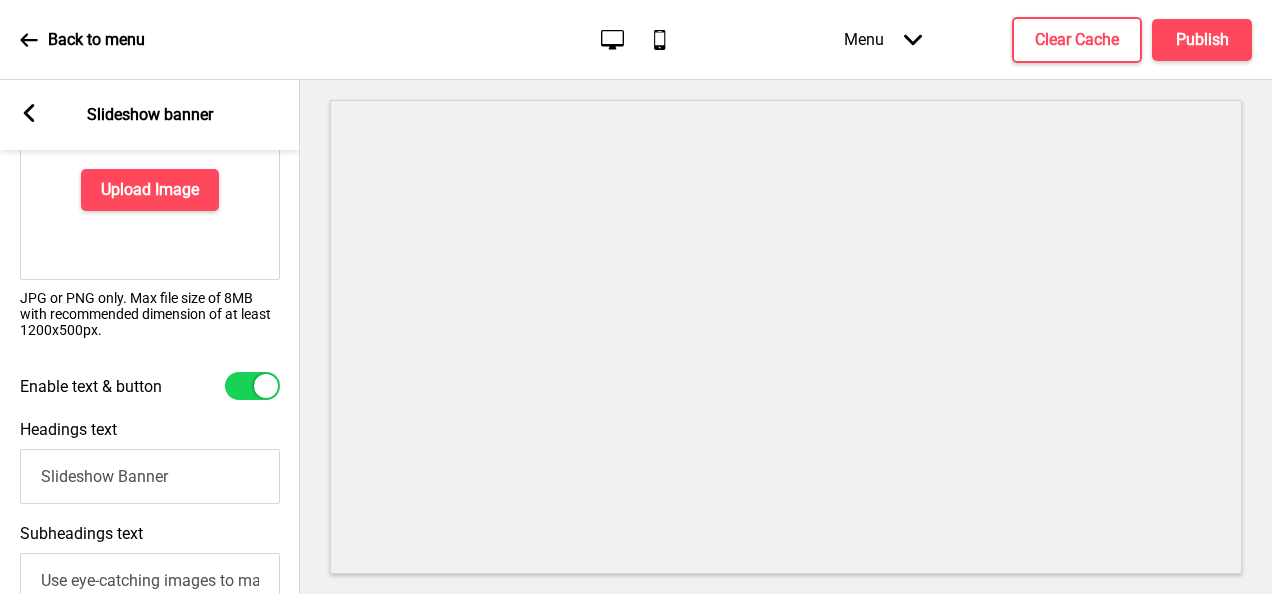 scroll, scrollTop: 553, scrollLeft: 0, axis: vertical 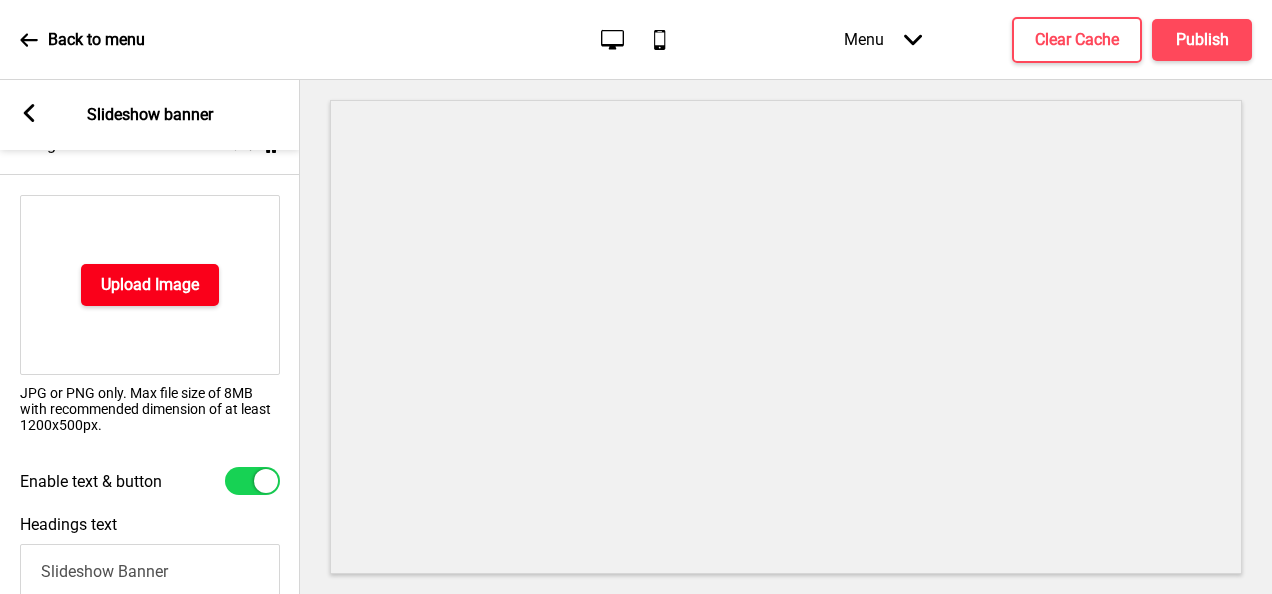 click on "Upload Image" at bounding box center [150, 285] 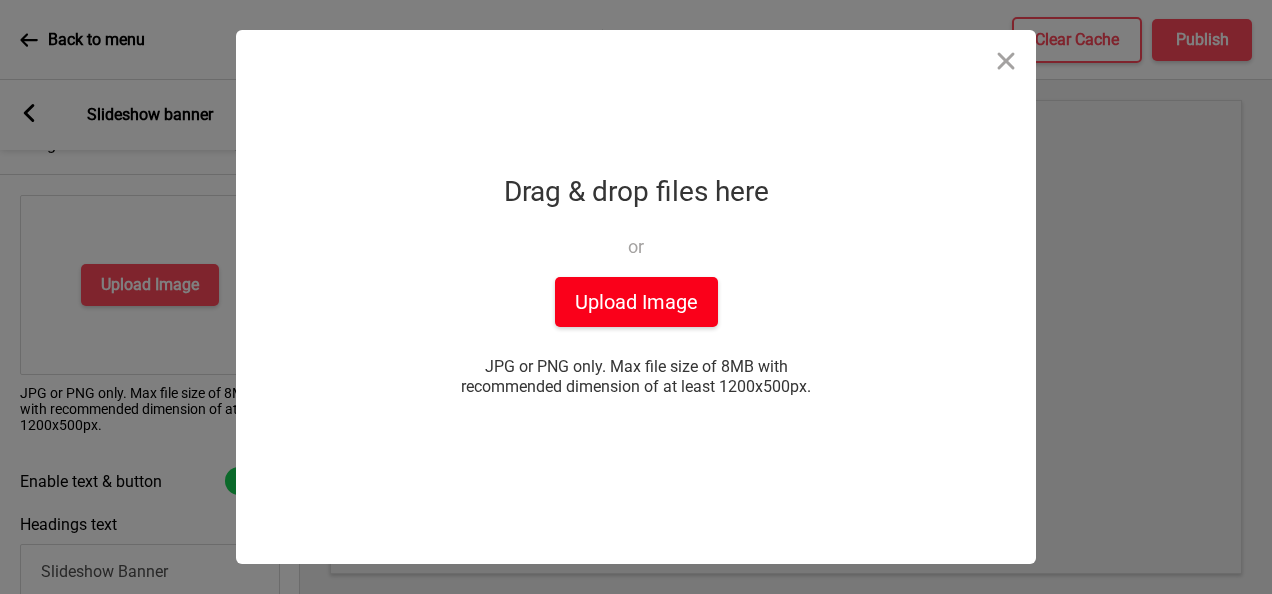 click on "Upload Image" at bounding box center (636, 302) 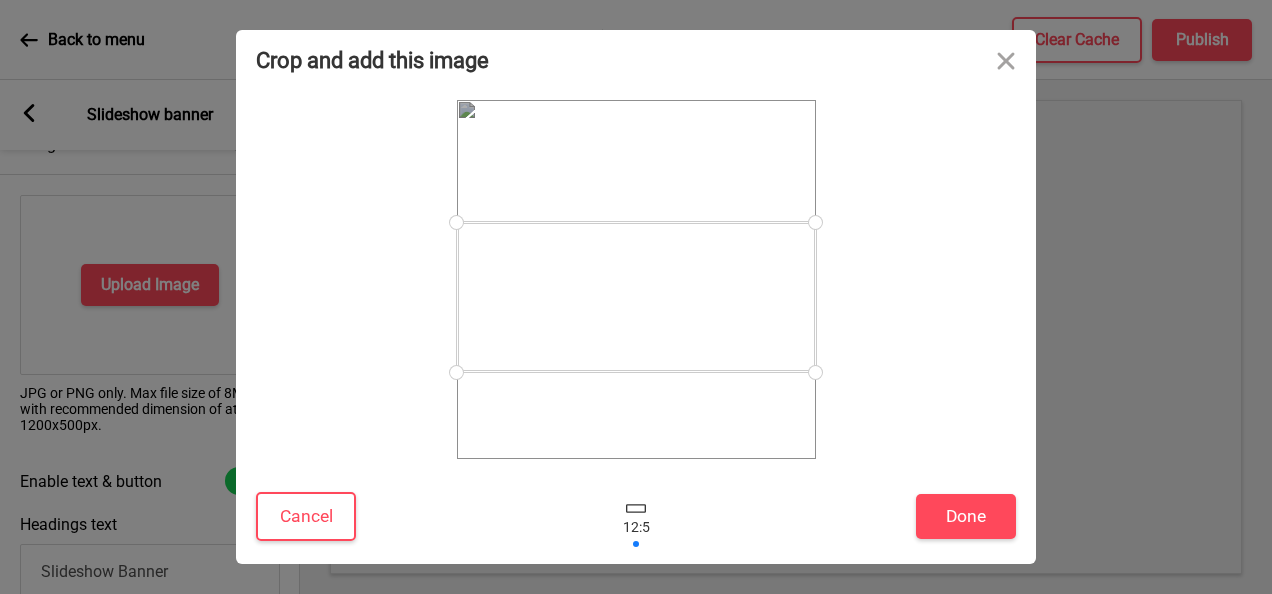 drag, startPoint x: 720, startPoint y: 297, endPoint x: 720, endPoint y: 314, distance: 17 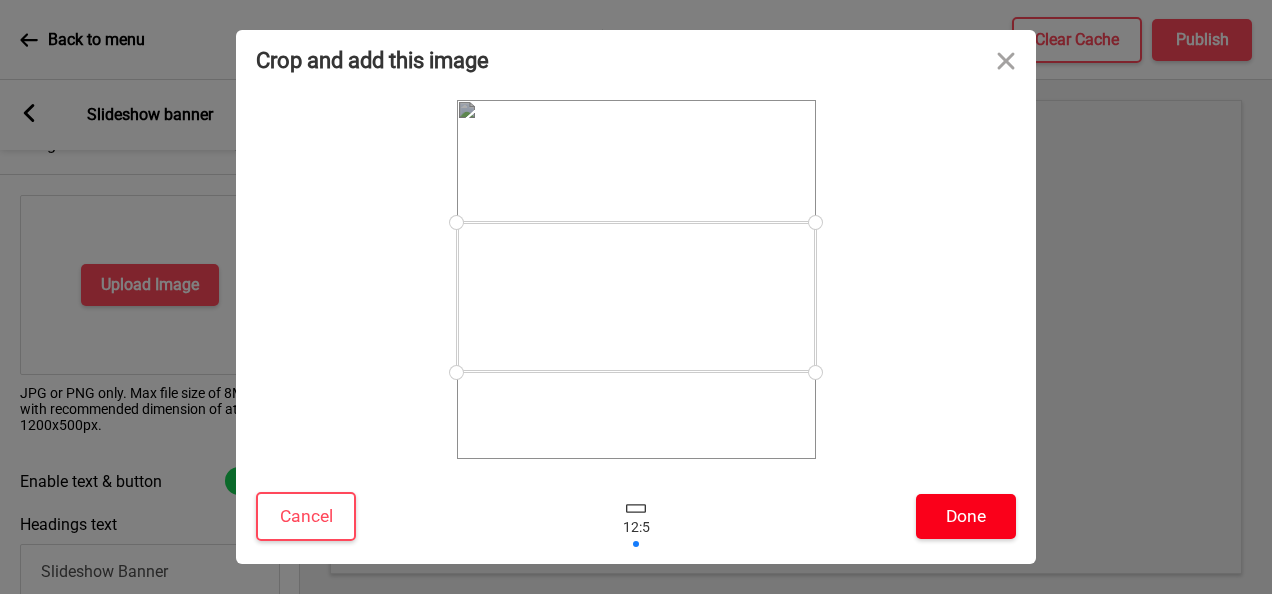 click on "Done" at bounding box center [966, 516] 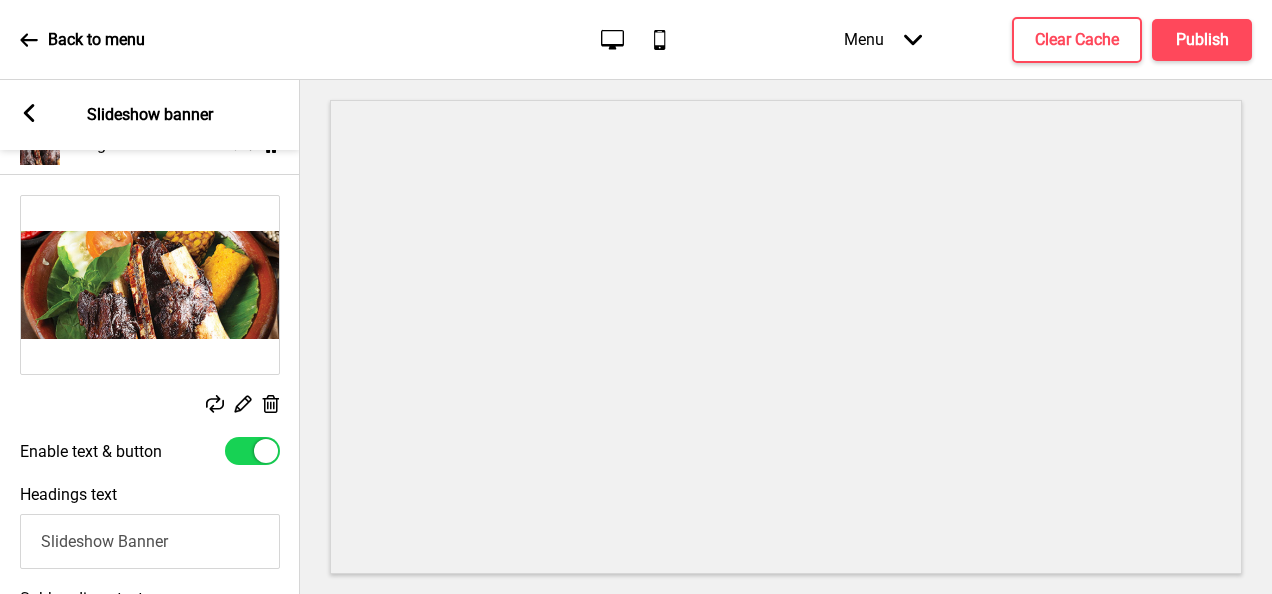 scroll, scrollTop: 753, scrollLeft: 0, axis: vertical 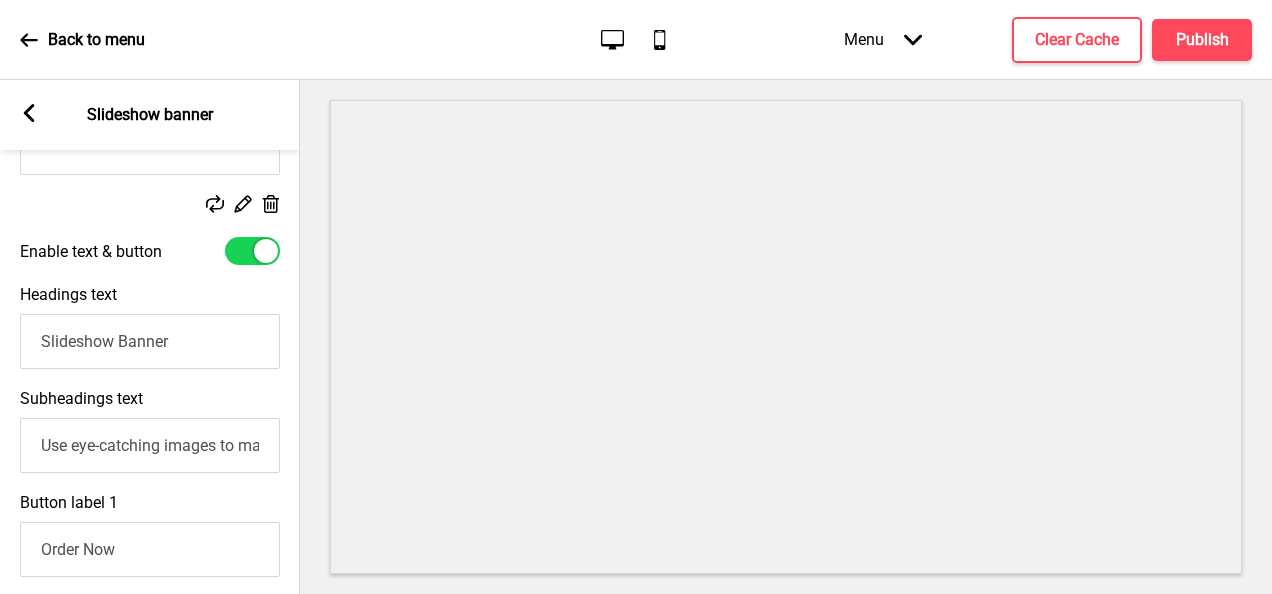 click on "Slideshow Banner" at bounding box center (150, 341) 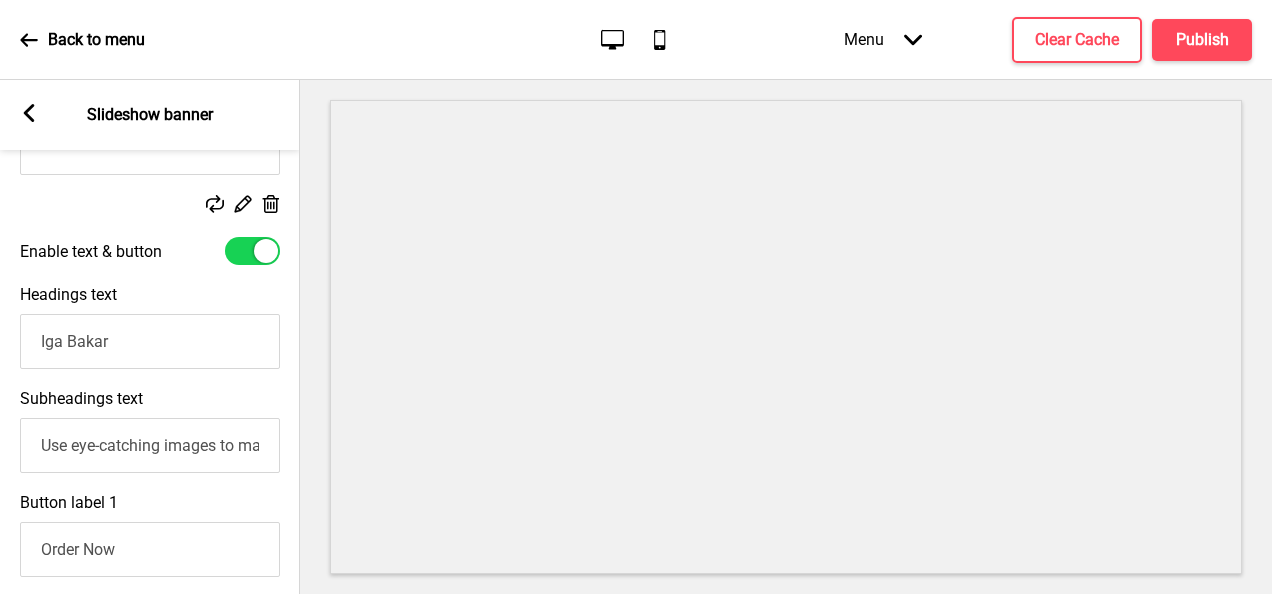 click on "Use eye-catching images to make a strong first impression of your brand" at bounding box center [150, 445] 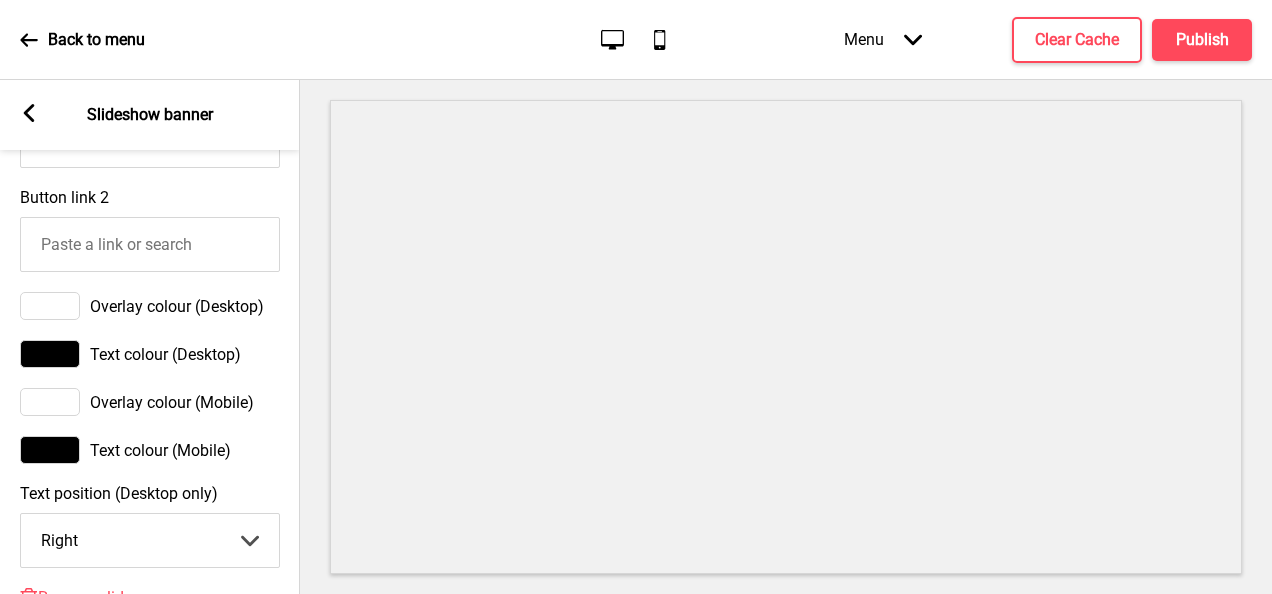 scroll, scrollTop: 1453, scrollLeft: 0, axis: vertical 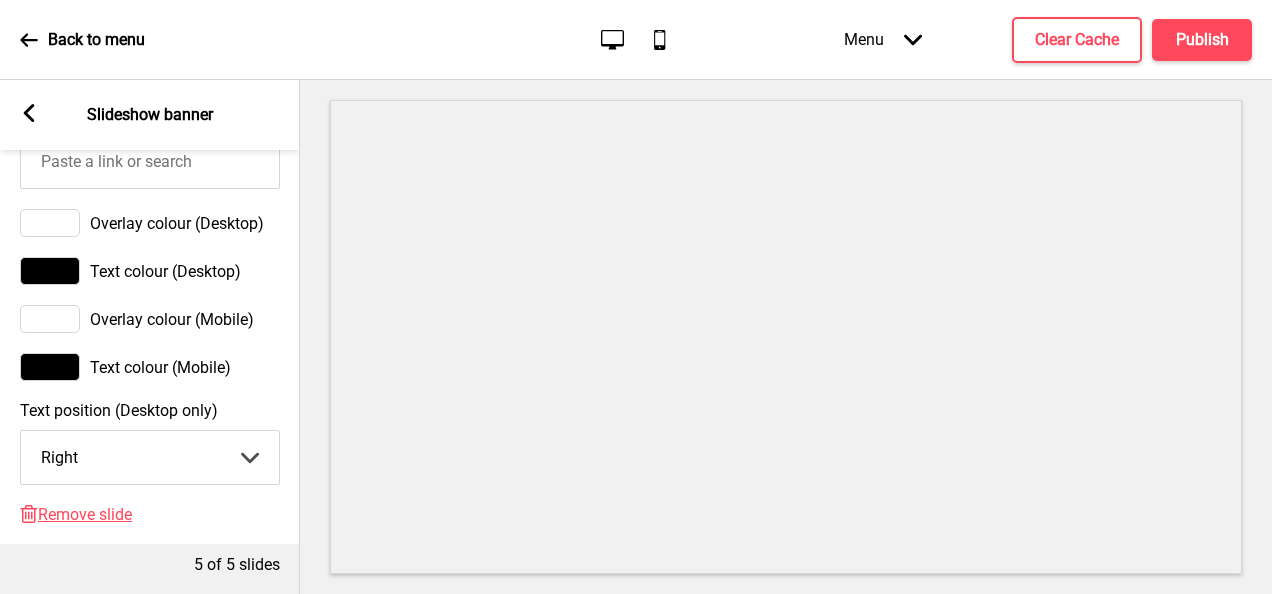 click on "Delete Remove slide" at bounding box center (150, 524) 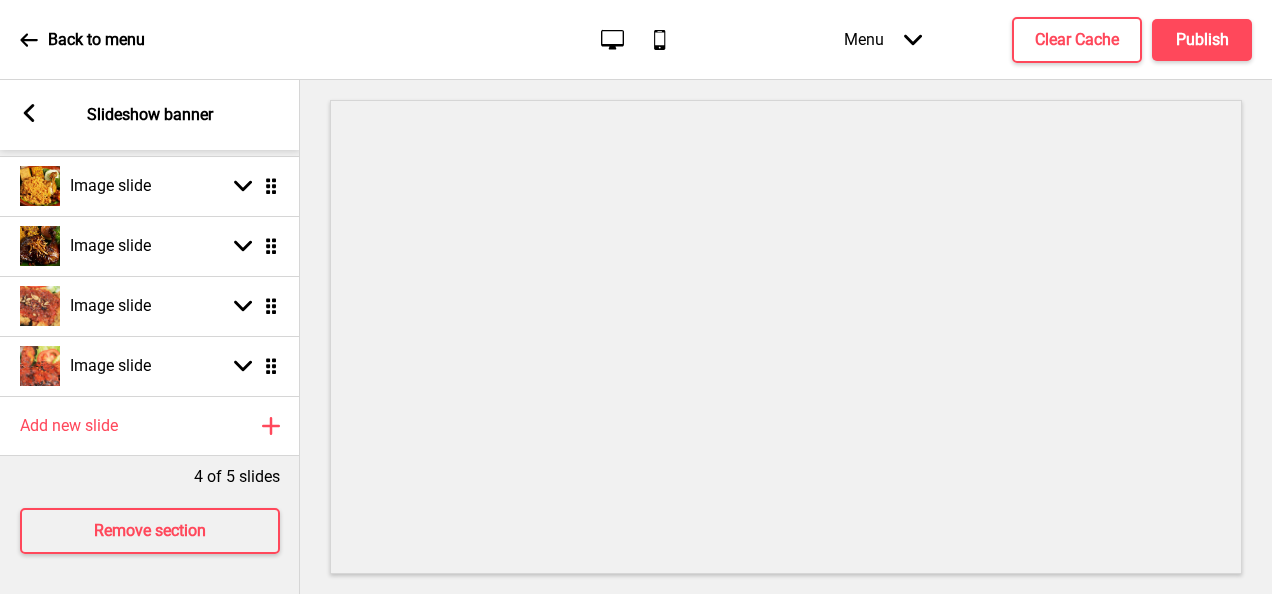 scroll, scrollTop: 287, scrollLeft: 0, axis: vertical 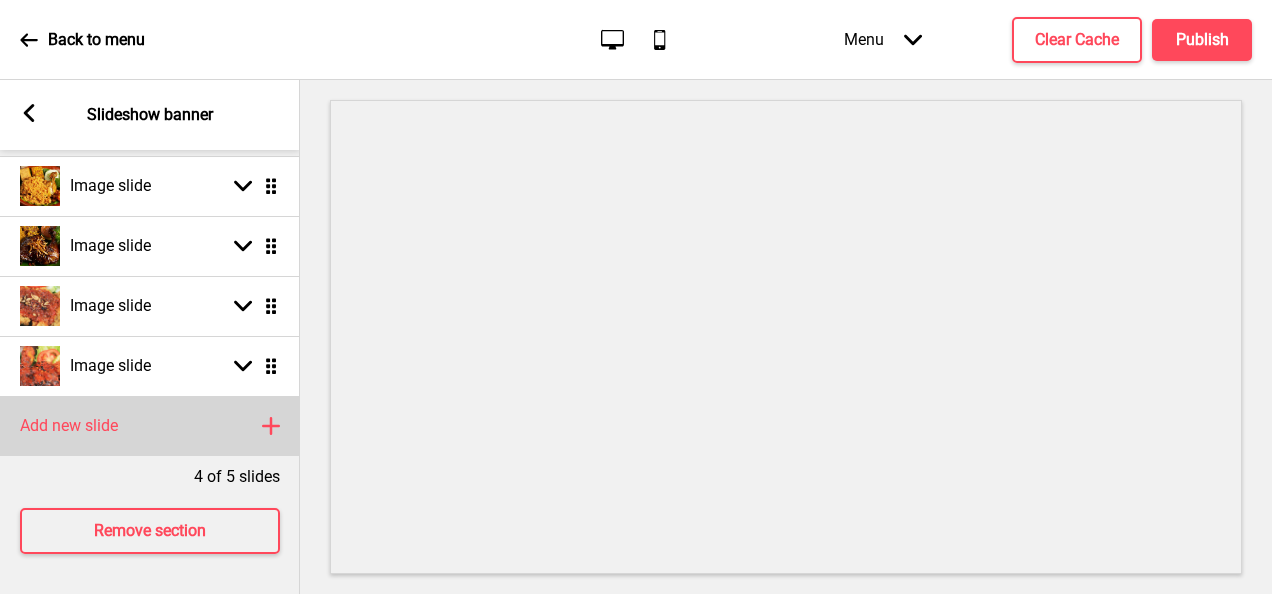 click on "Add new slide Plus" at bounding box center [150, 426] 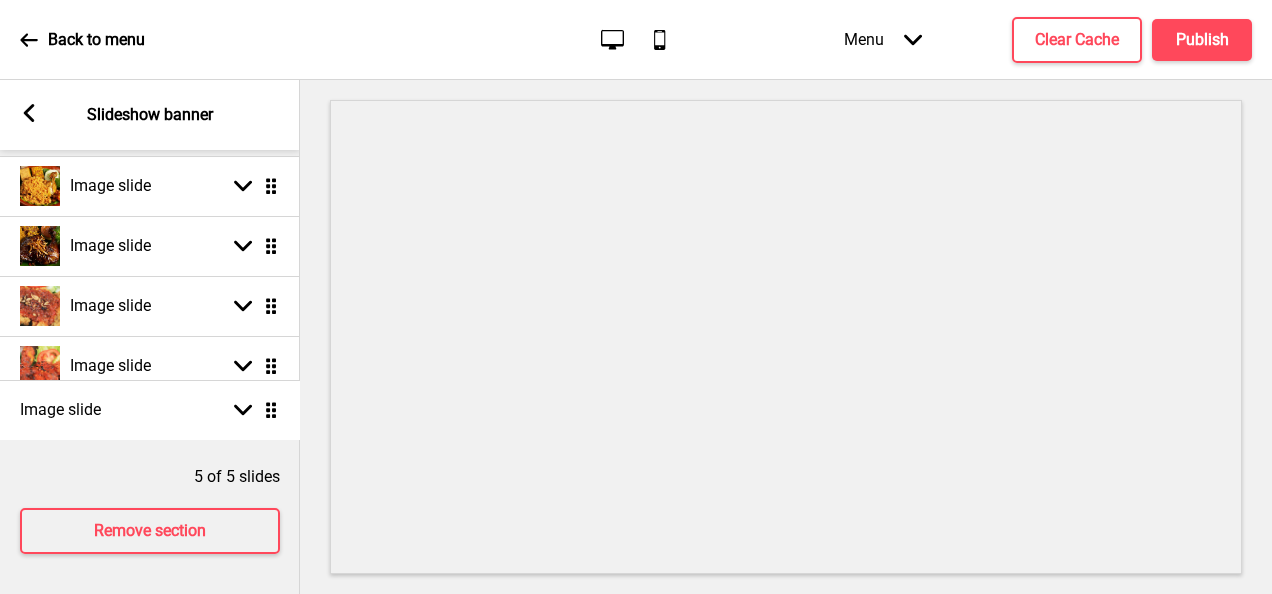 click on "Image slide Arrow down Drag Image slide Arrow down Drag Image slide Arrow down Drag Image slide Arrow down Drag Image slide Arrow down Drag" at bounding box center (150, 306) 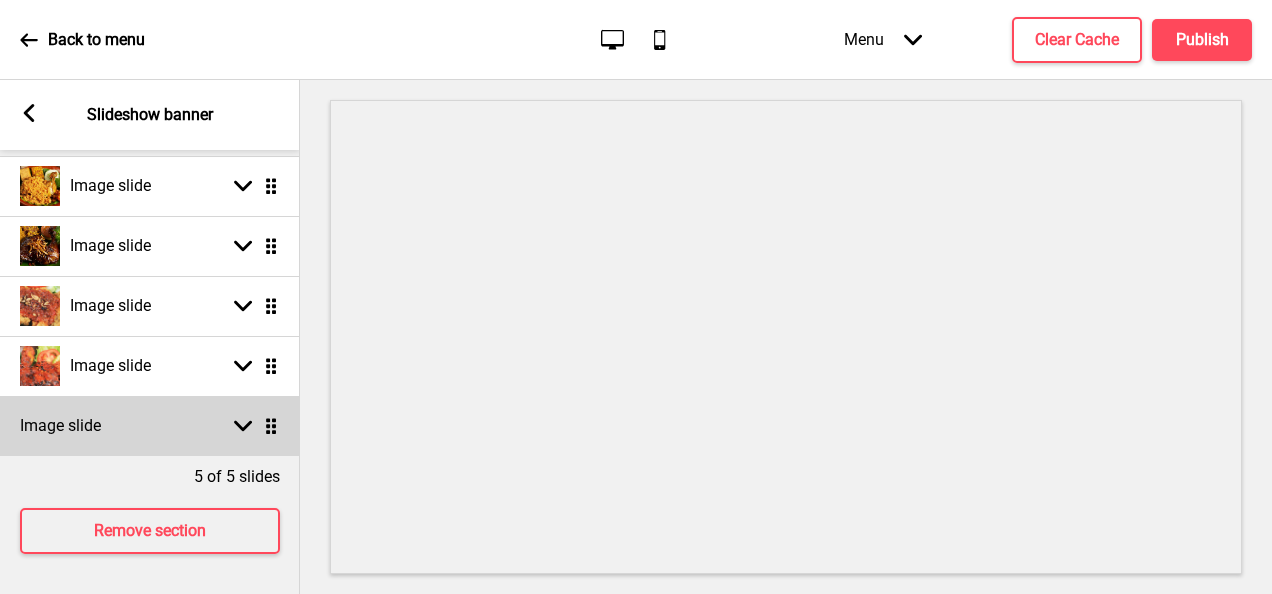 click on "Image slide Arrow down Drag" at bounding box center (150, 426) 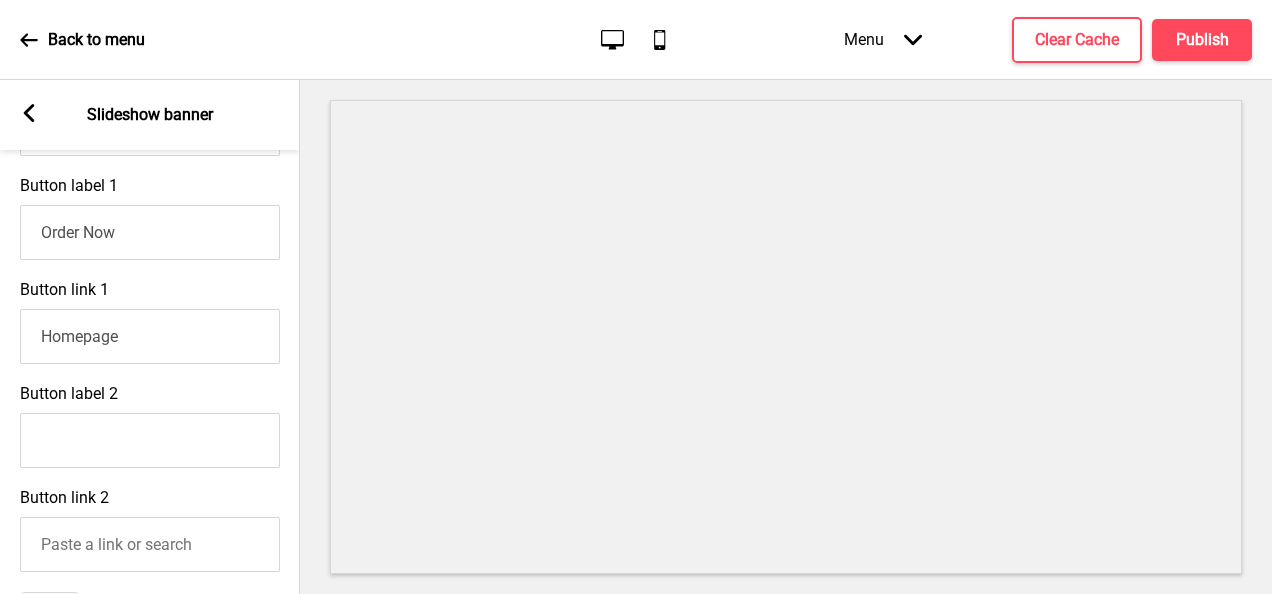 scroll, scrollTop: 600, scrollLeft: 0, axis: vertical 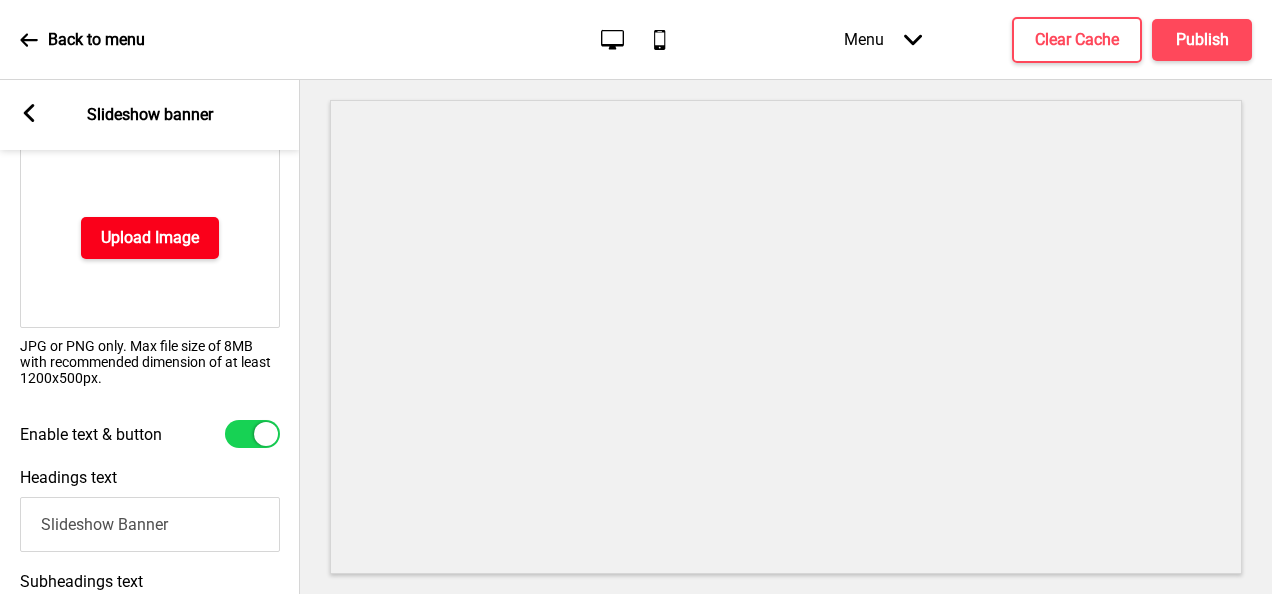 click on "Upload Image" at bounding box center [150, 238] 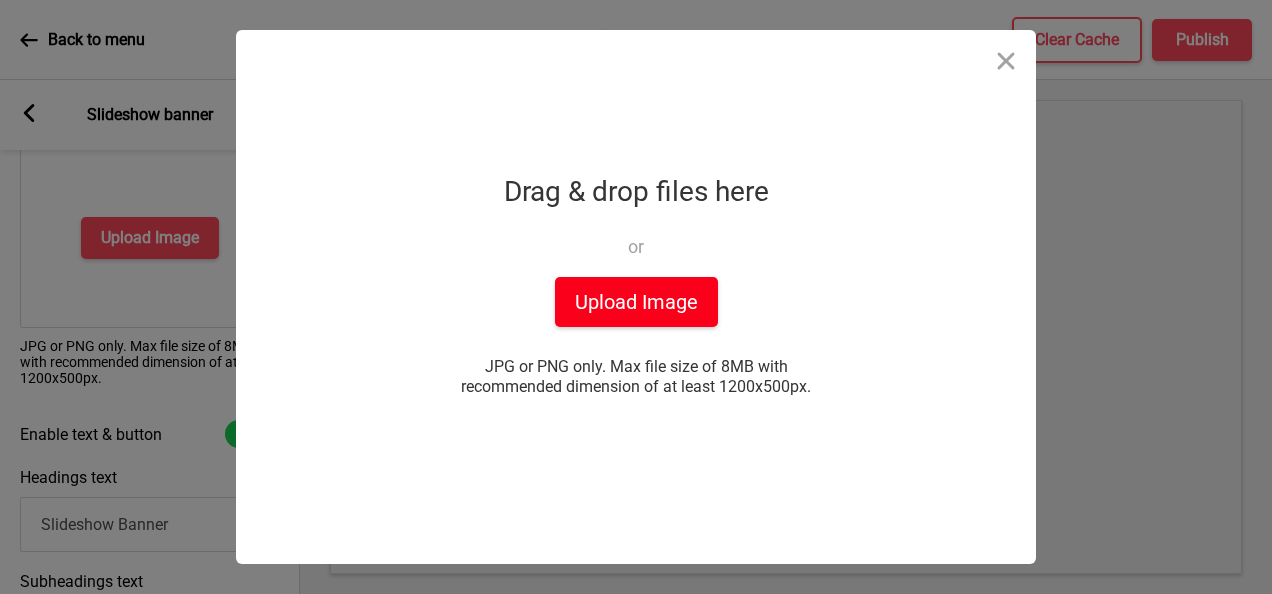 click on "Upload Image" at bounding box center (636, 302) 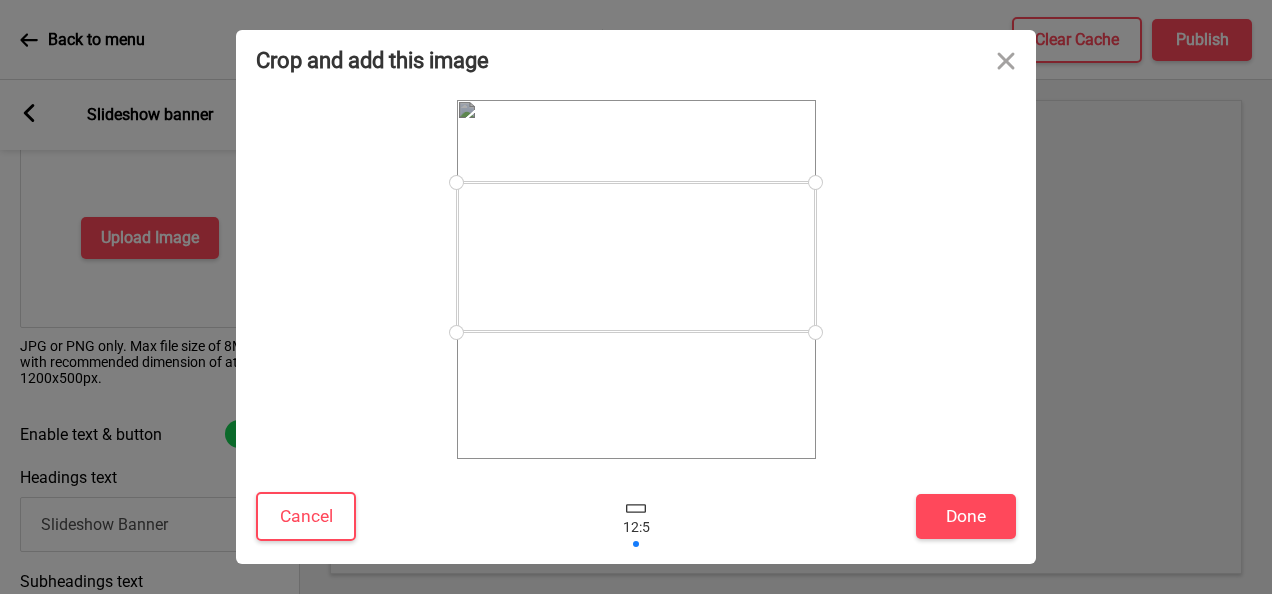 drag, startPoint x: 766, startPoint y: 324, endPoint x: 774, endPoint y: 301, distance: 24.351591 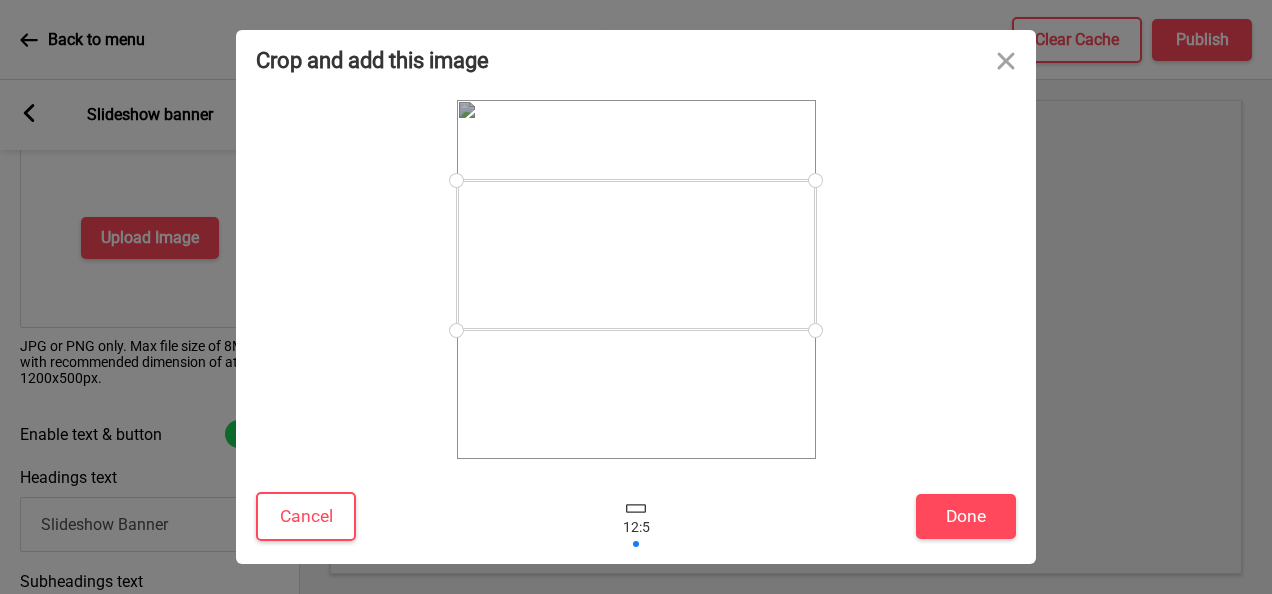 drag, startPoint x: 743, startPoint y: 302, endPoint x: 755, endPoint y: 300, distance: 12.165525 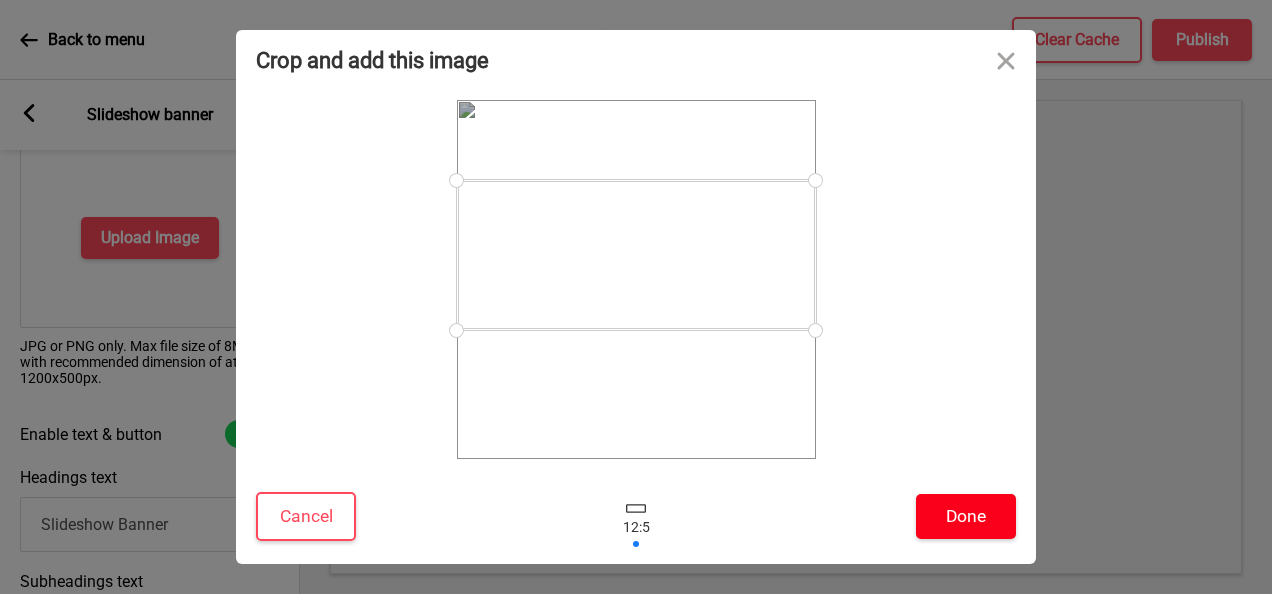 click on "Done" at bounding box center (966, 516) 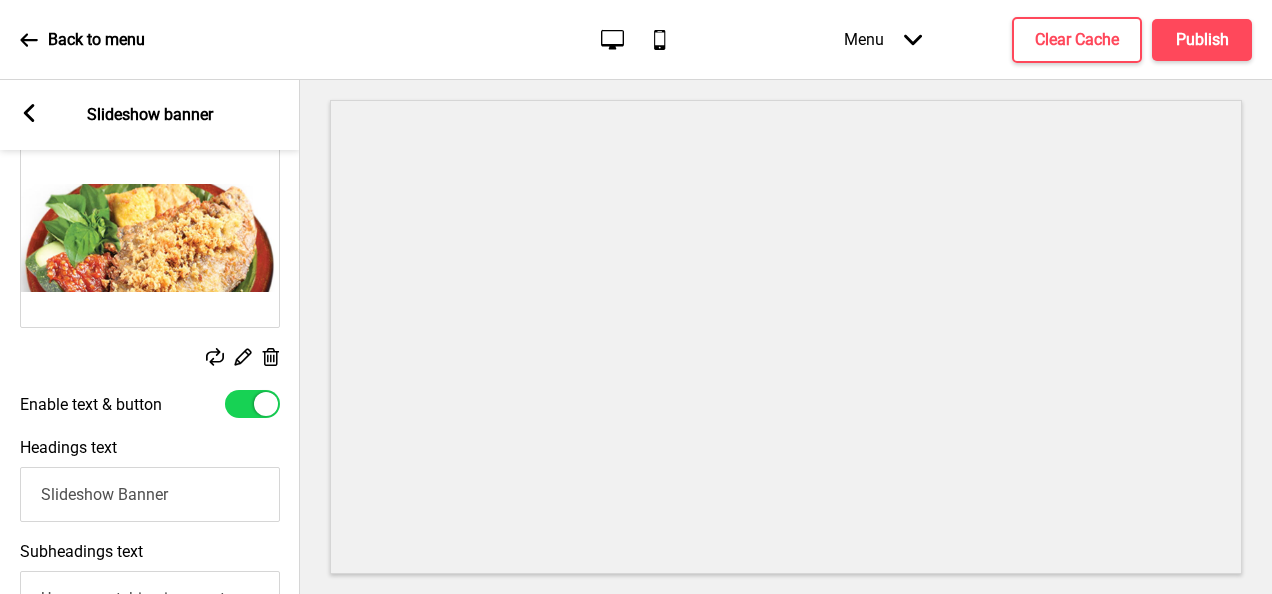 click on "Slideshow Banner" at bounding box center (150, 494) 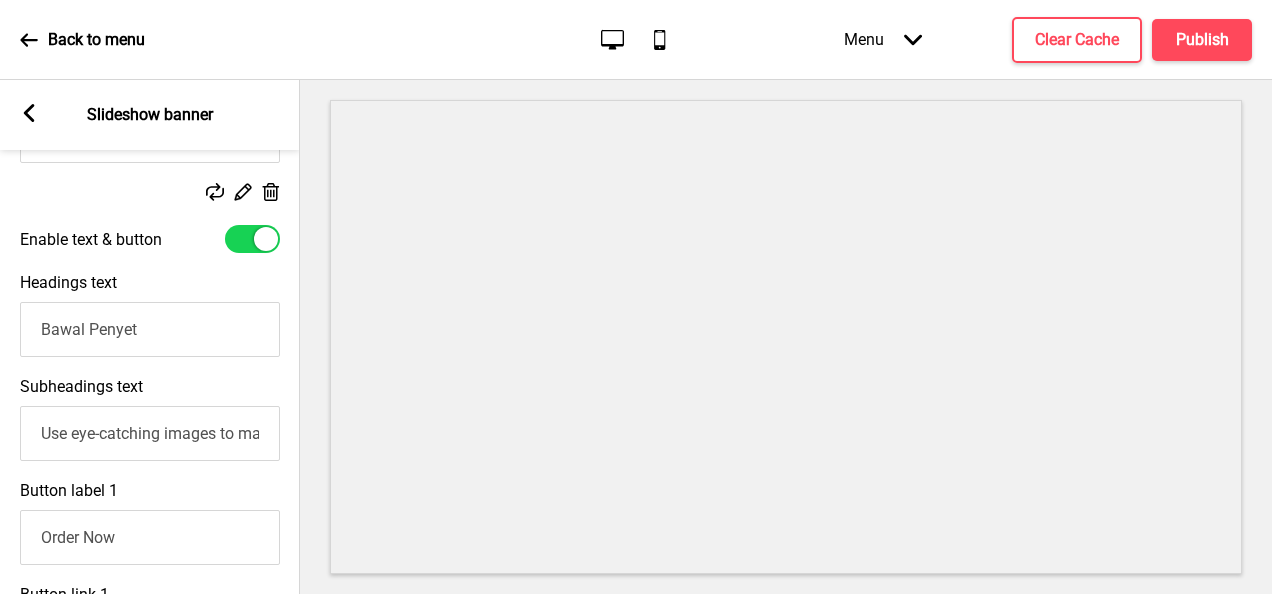 scroll, scrollTop: 800, scrollLeft: 0, axis: vertical 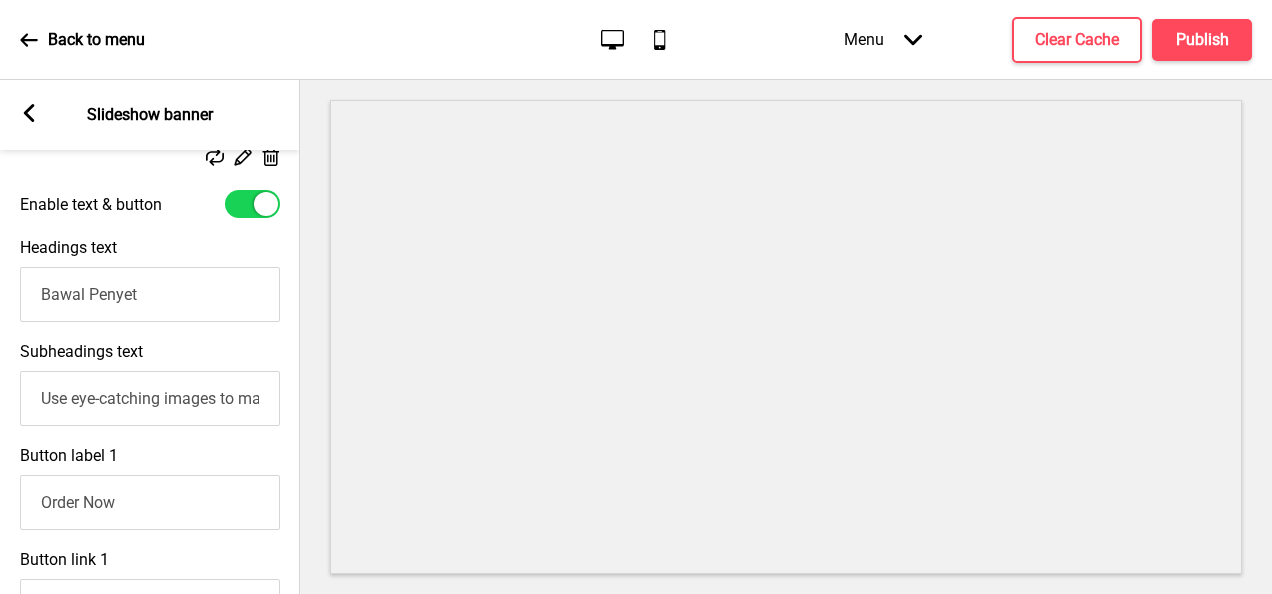 drag, startPoint x: 247, startPoint y: 405, endPoint x: 0, endPoint y: 365, distance: 250.21791 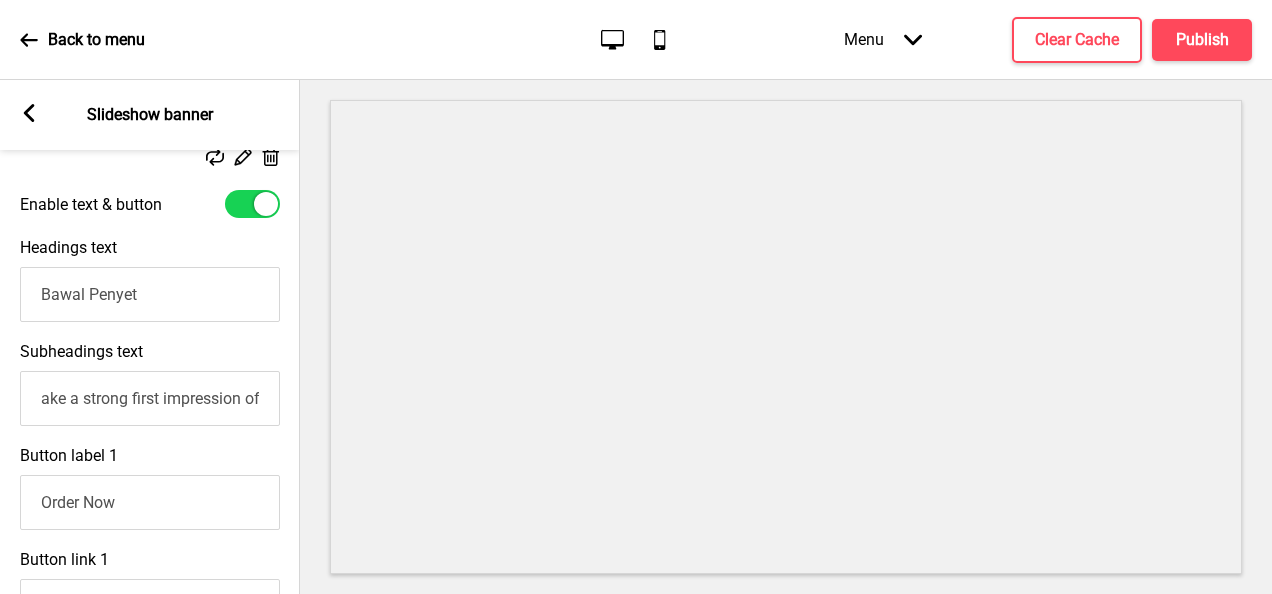 scroll, scrollTop: 0, scrollLeft: 81, axis: horizontal 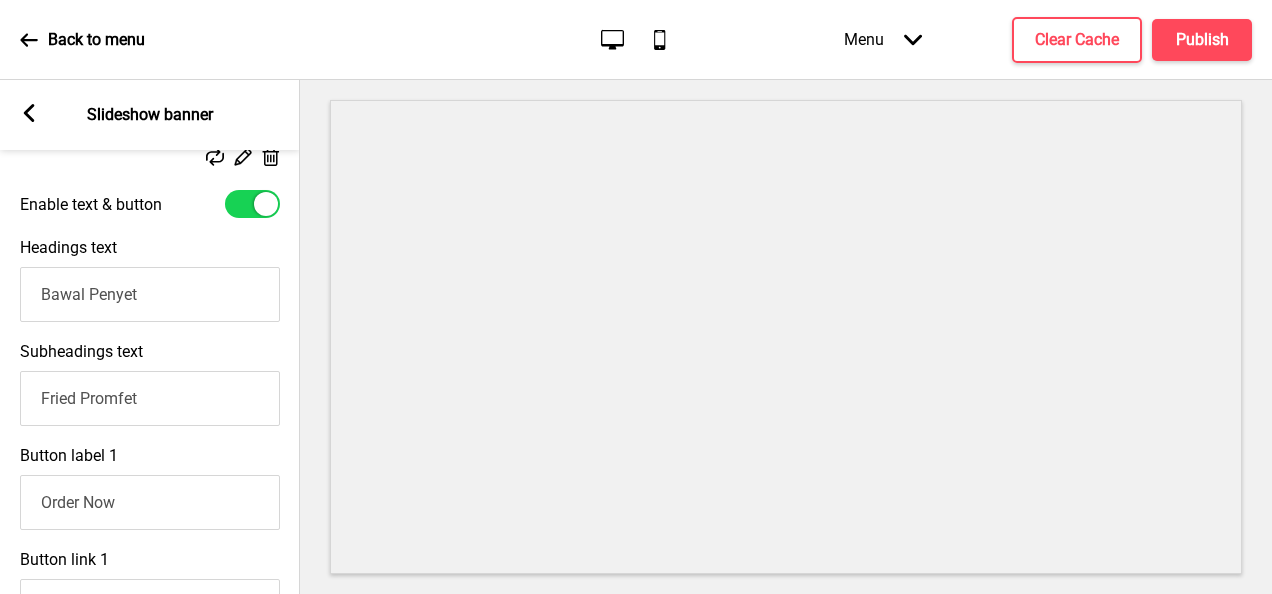 click on "Subheadings text Fried Promfet" at bounding box center (150, 384) 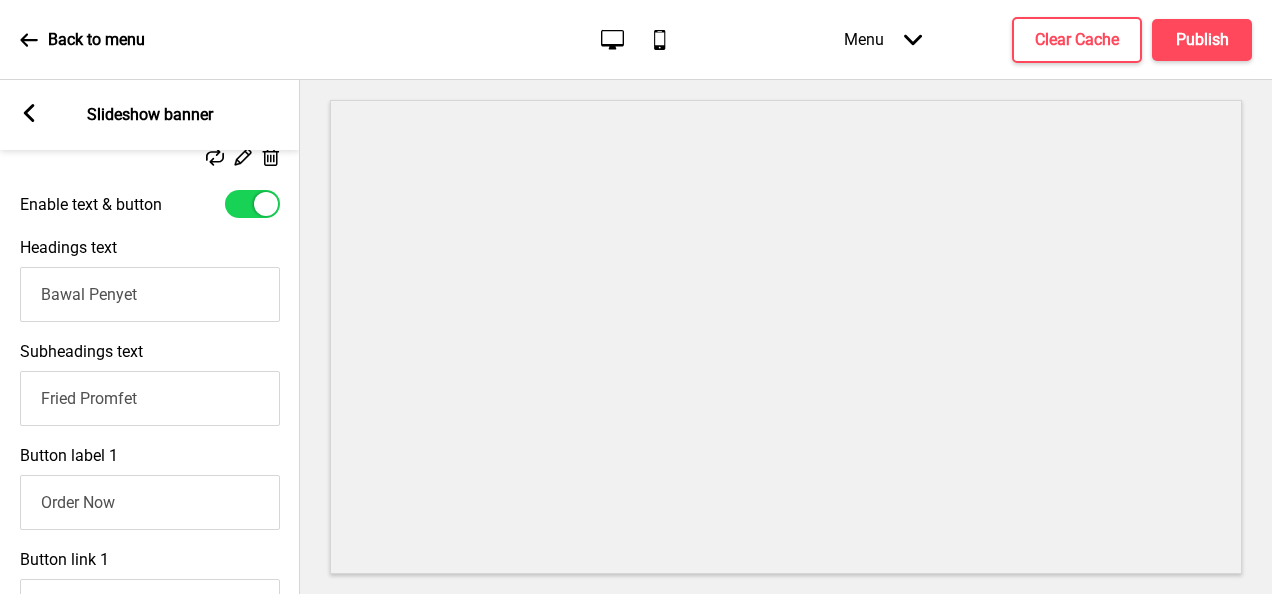 click on "Fried Promfet" at bounding box center [150, 398] 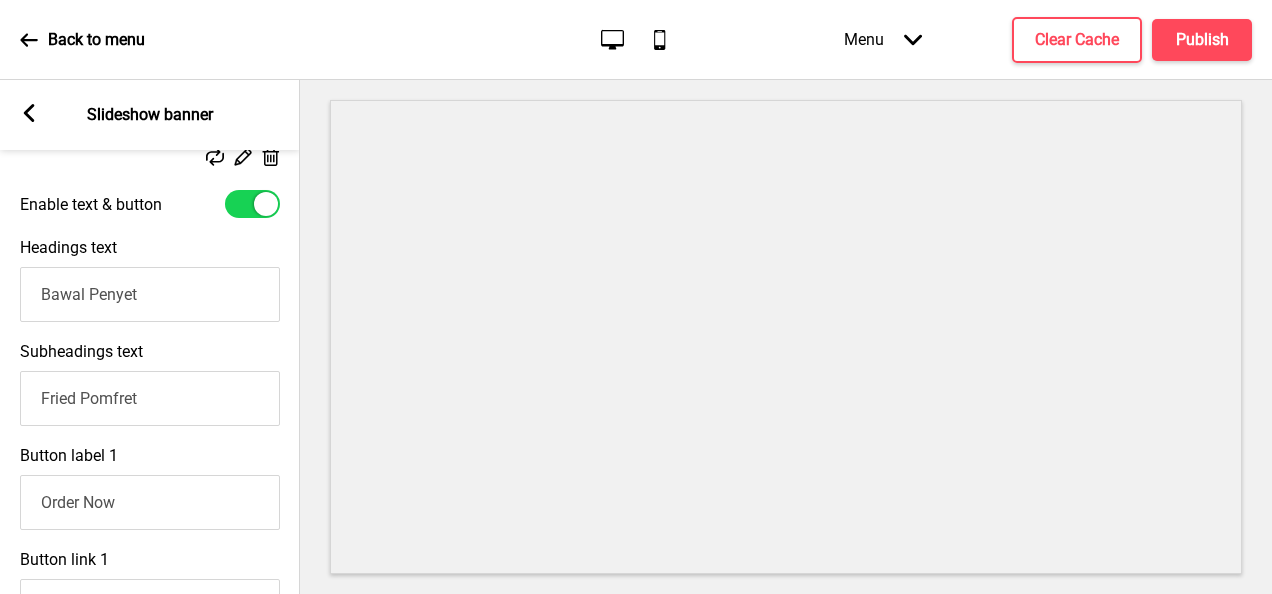 click on "Button label 1 Order Now" at bounding box center [150, 488] 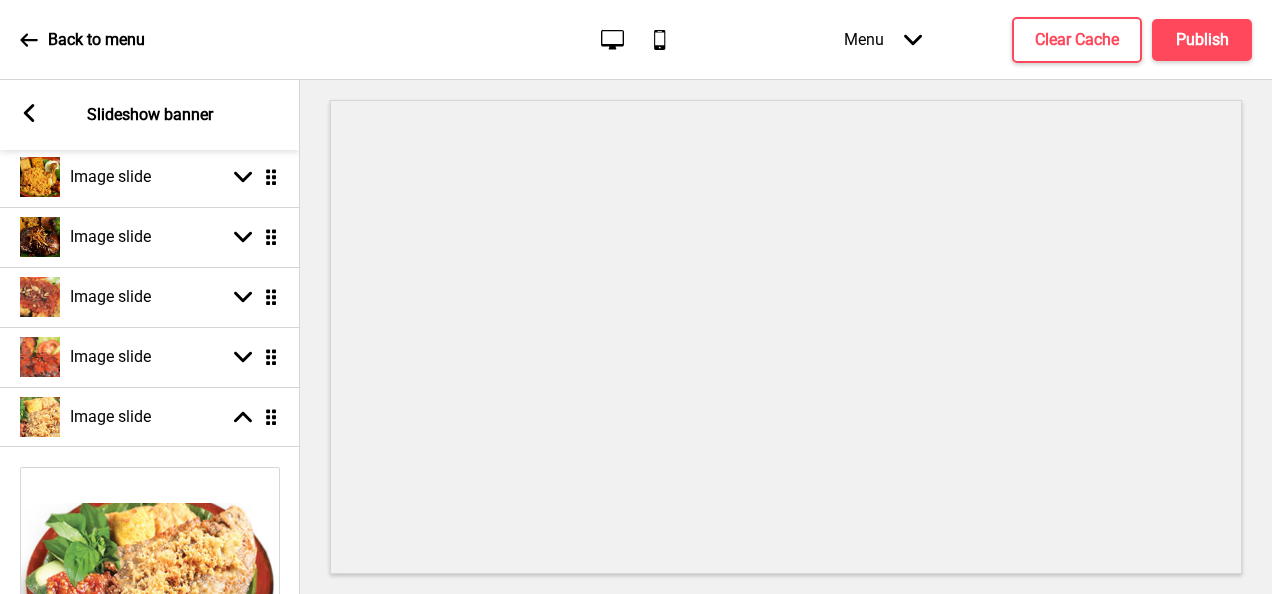 scroll, scrollTop: 0, scrollLeft: 0, axis: both 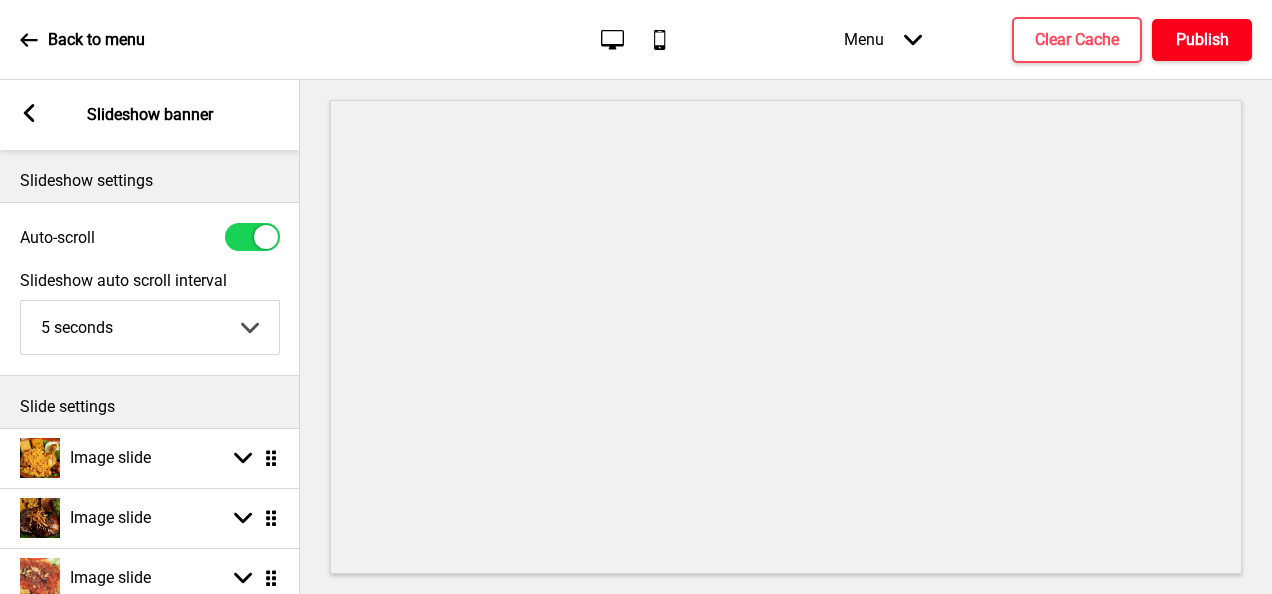click on "Publish" at bounding box center [1202, 40] 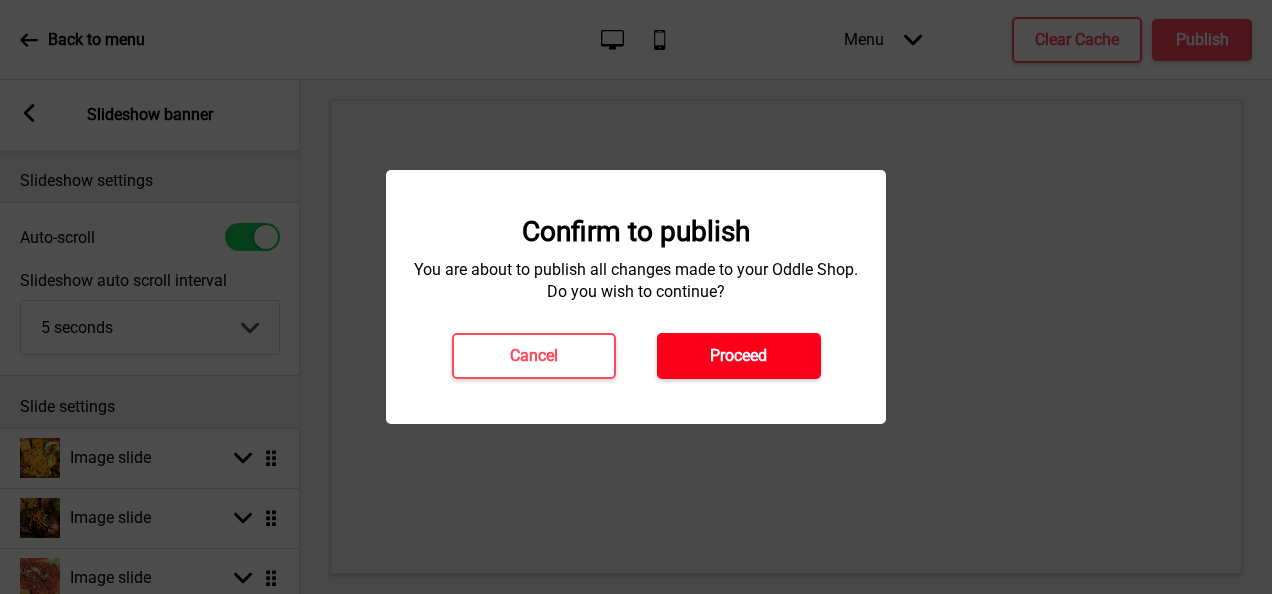 click on "Proceed" at bounding box center [739, 356] 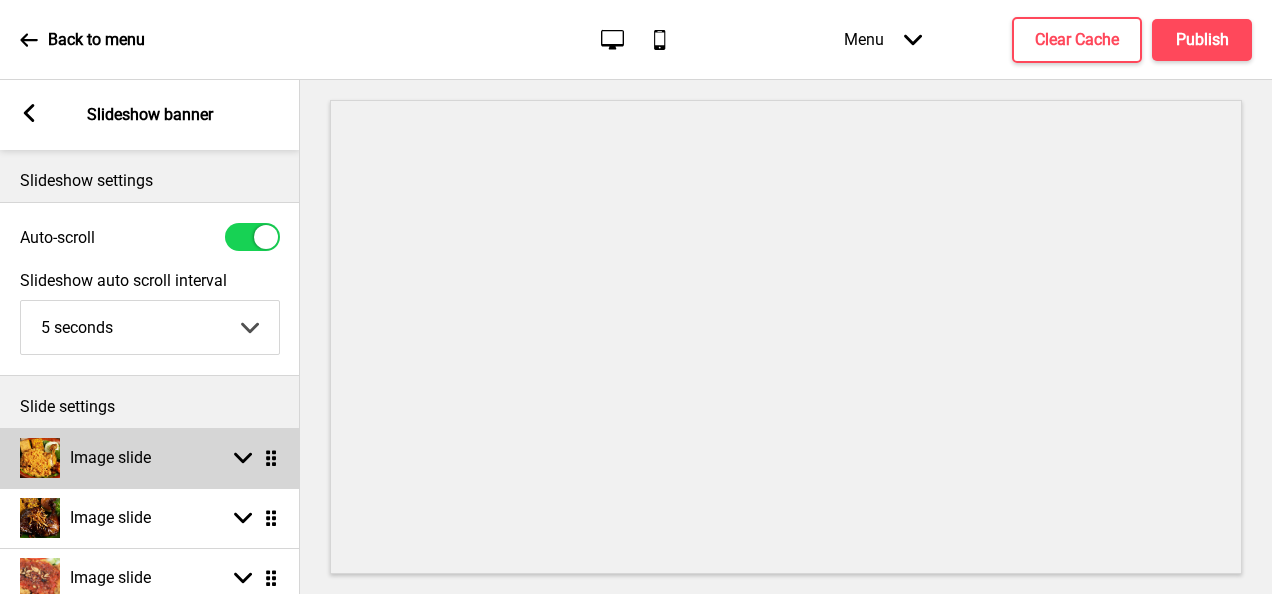 click 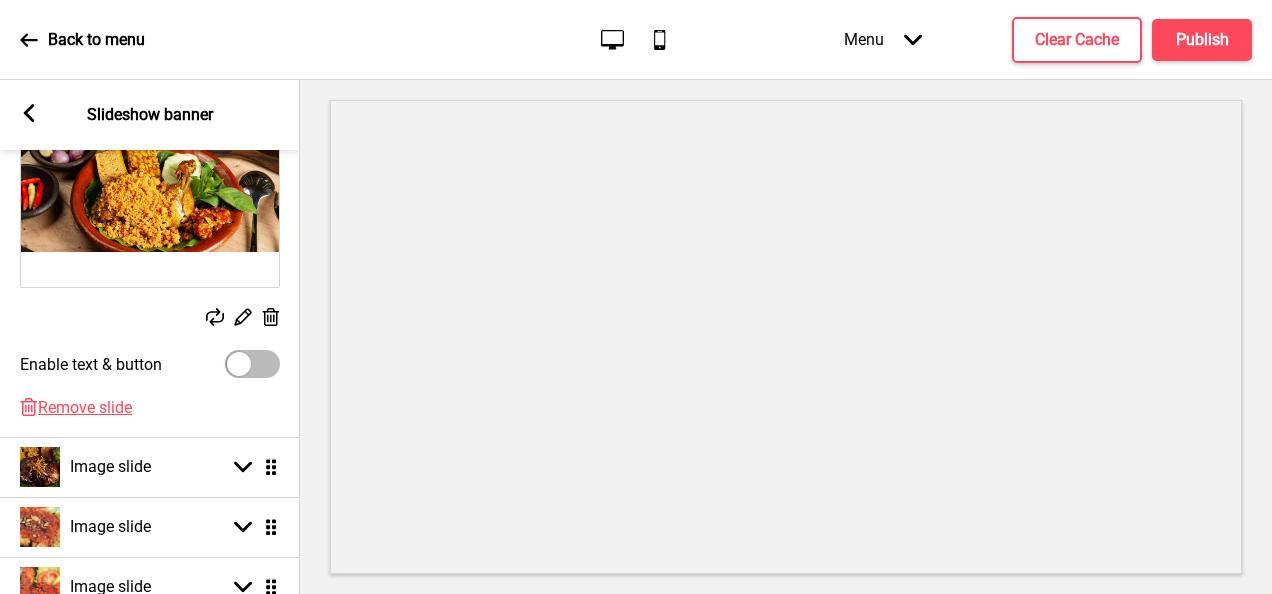 scroll, scrollTop: 500, scrollLeft: 0, axis: vertical 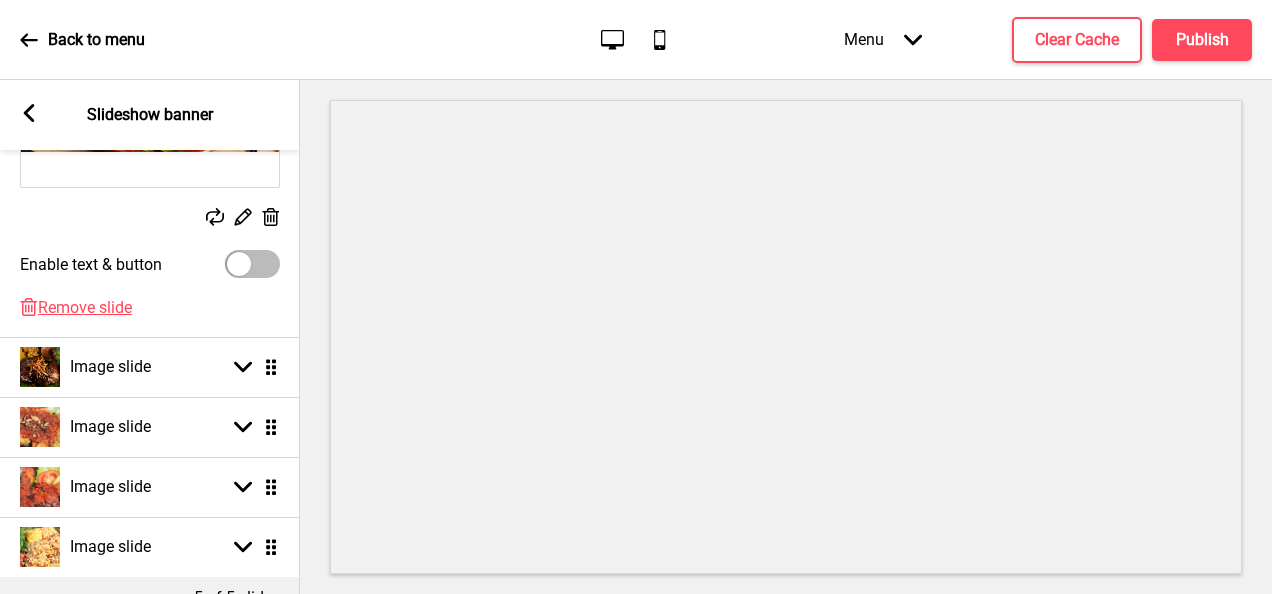 click at bounding box center [252, 264] 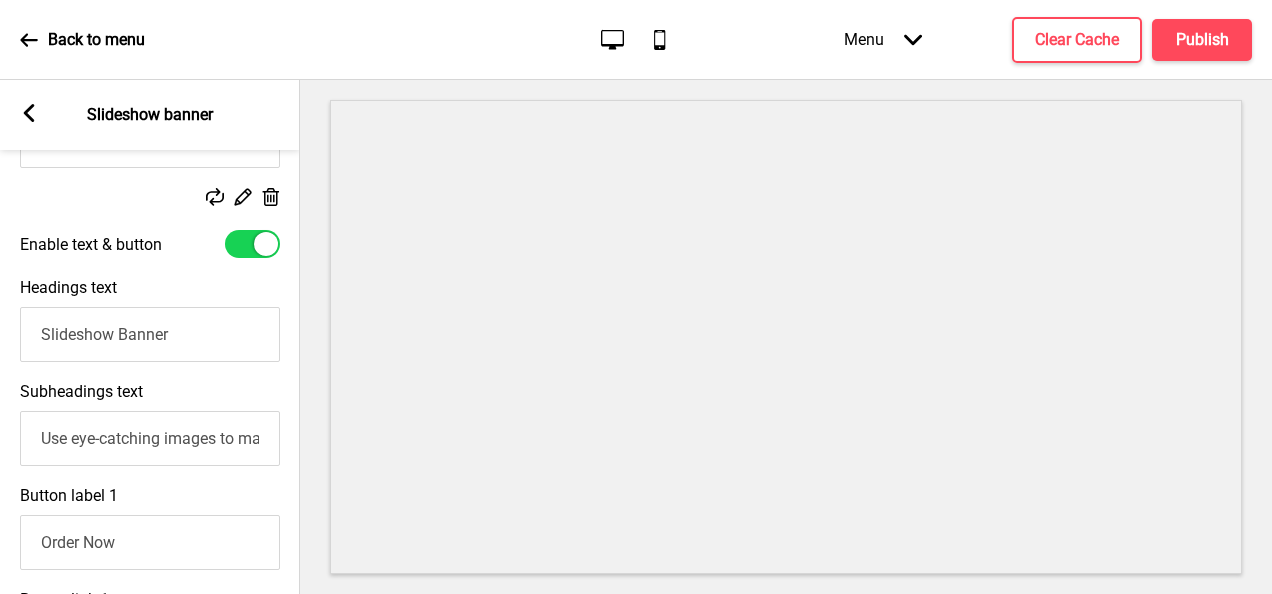 scroll, scrollTop: 500, scrollLeft: 0, axis: vertical 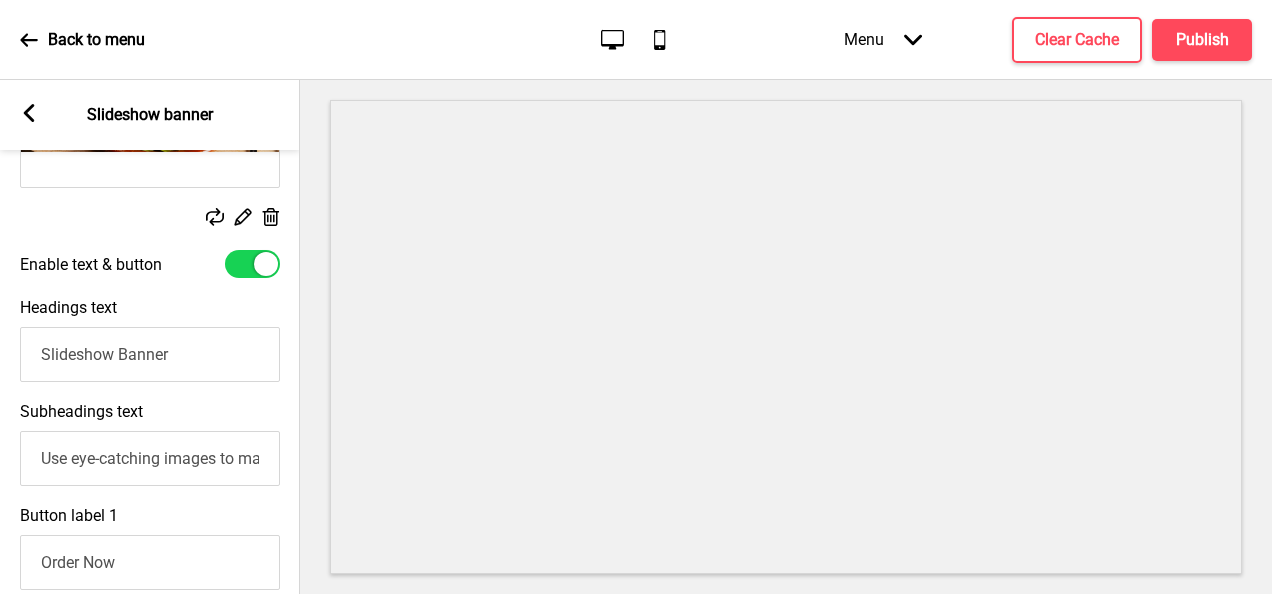 click on "Slideshow Banner" at bounding box center (150, 354) 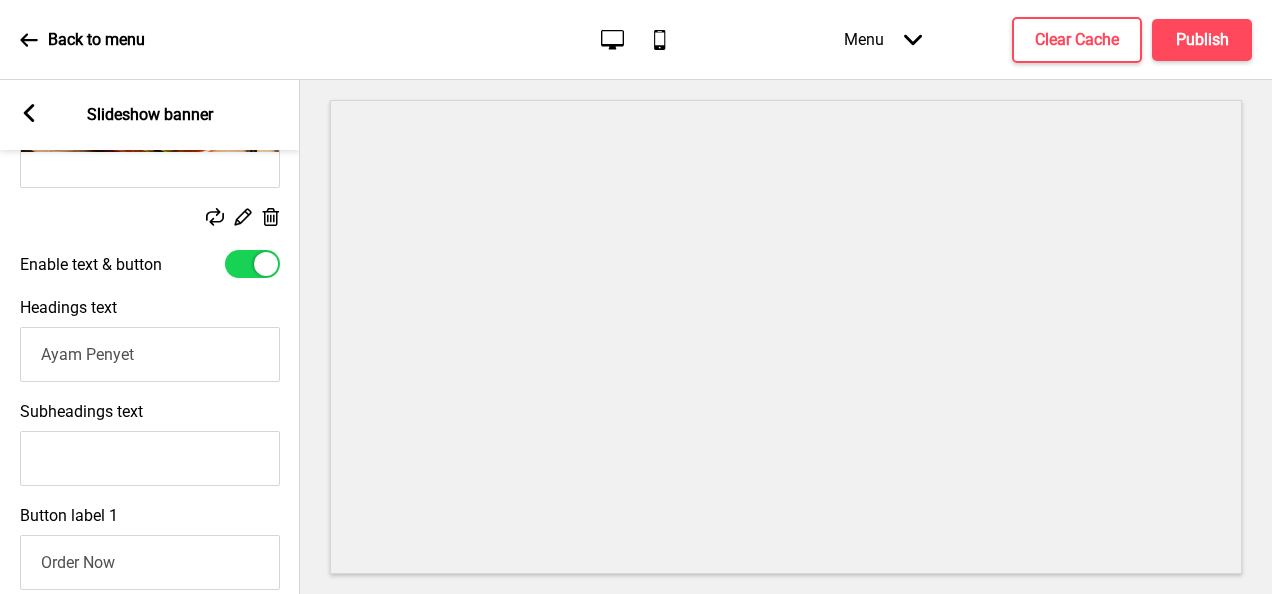 scroll, scrollTop: 0, scrollLeft: 0, axis: both 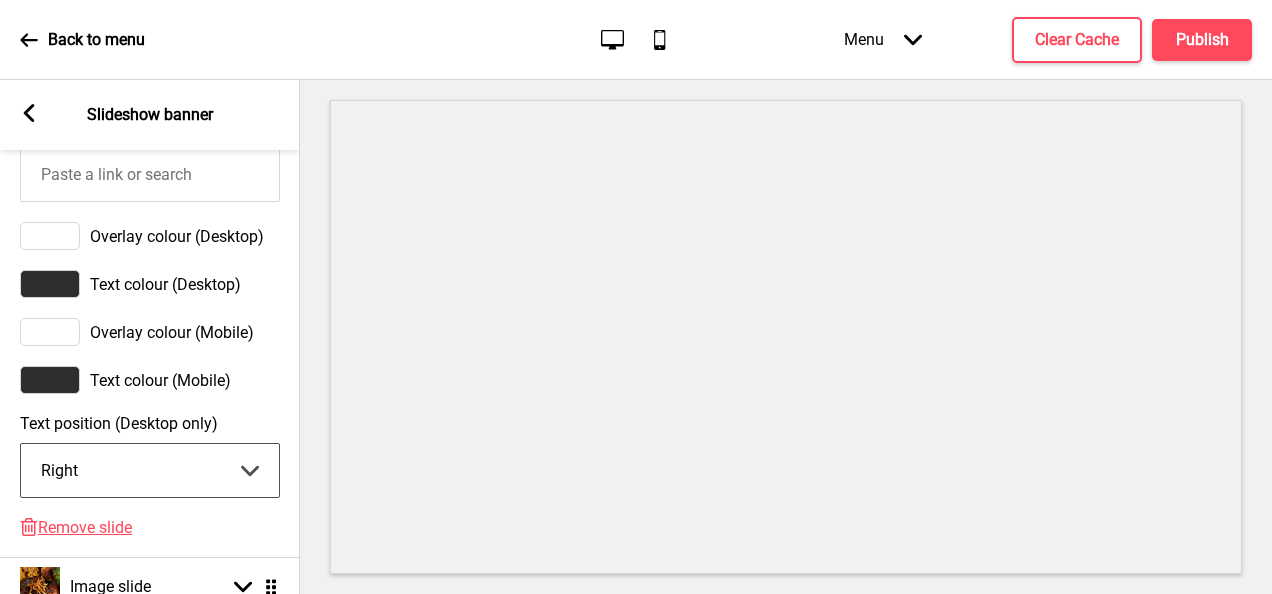 click on "Center Left Right" at bounding box center (150, 470) 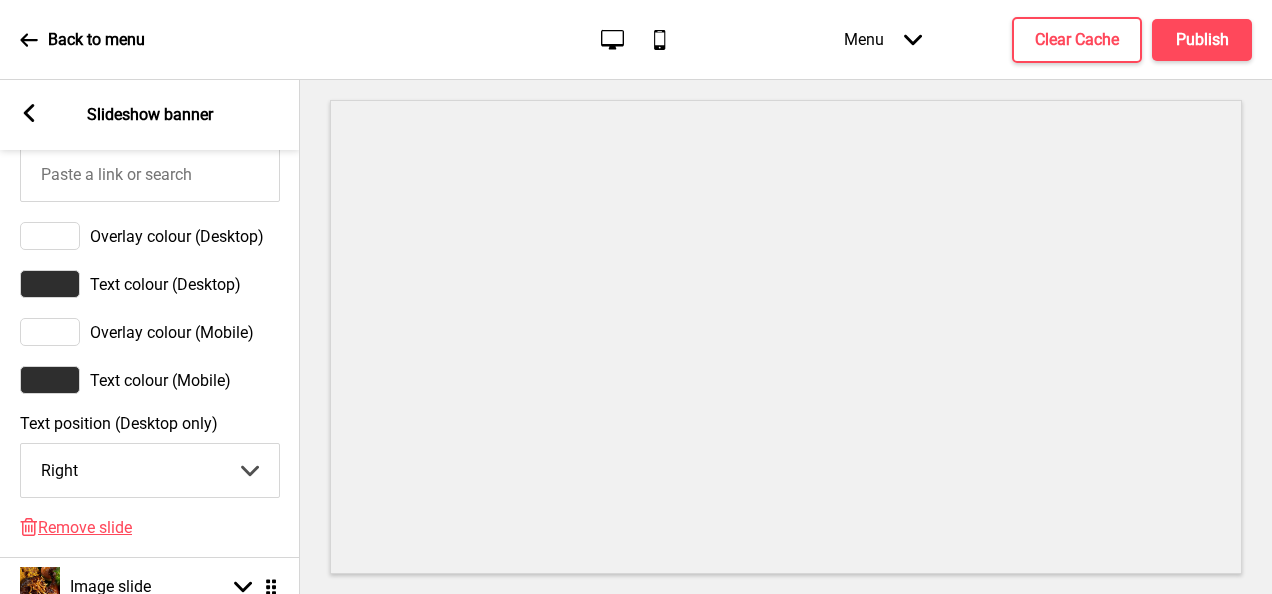 click on "Text colour (Mobile)" at bounding box center (150, 380) 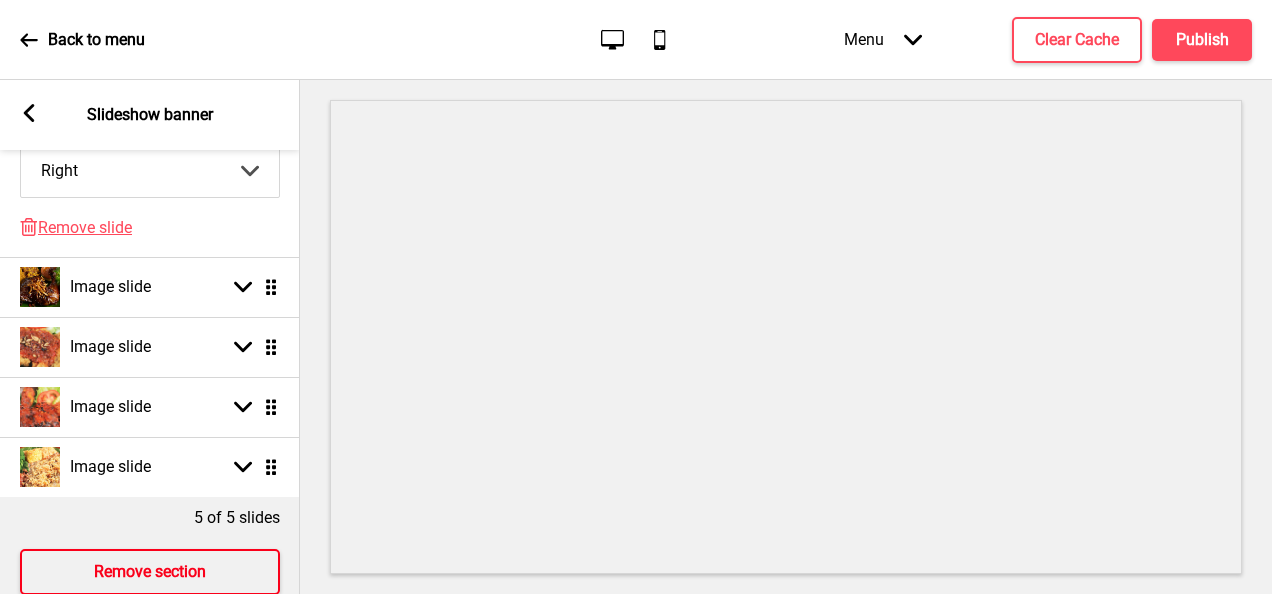 scroll, scrollTop: 1570, scrollLeft: 0, axis: vertical 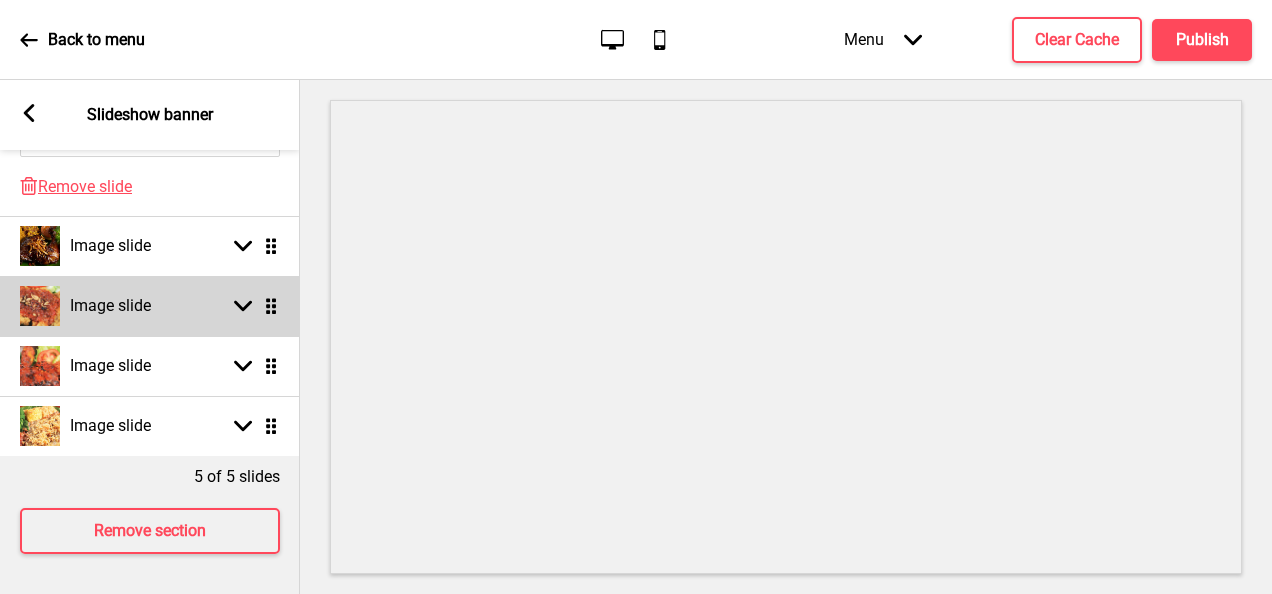 click on "Image slide" at bounding box center [110, 306] 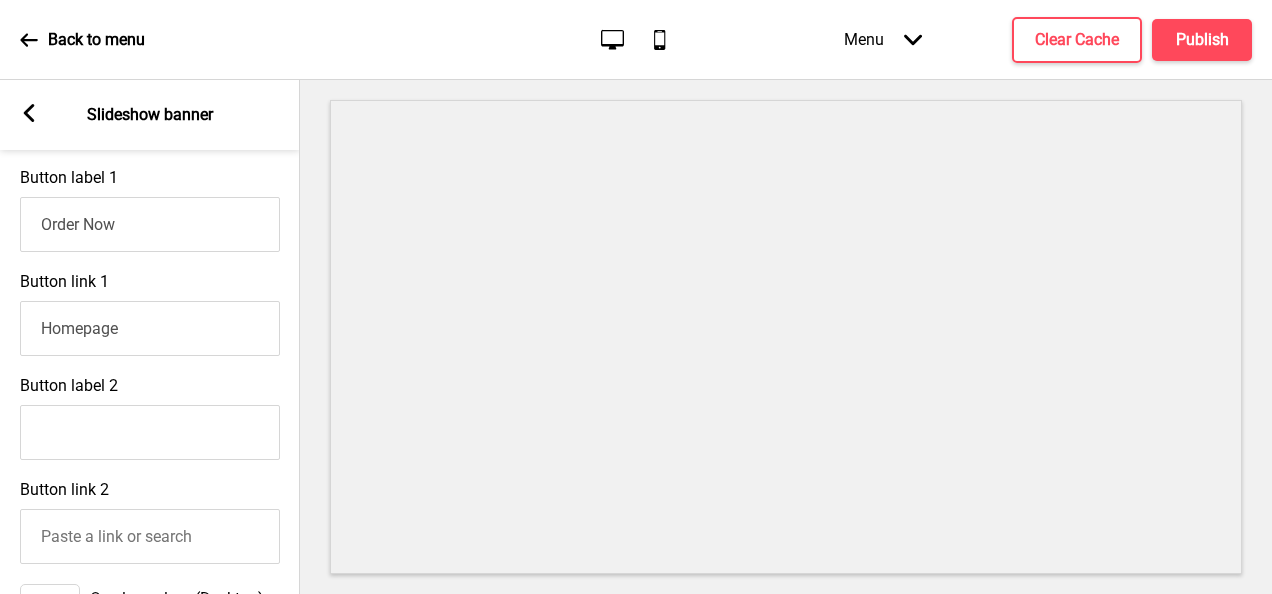 scroll, scrollTop: 870, scrollLeft: 0, axis: vertical 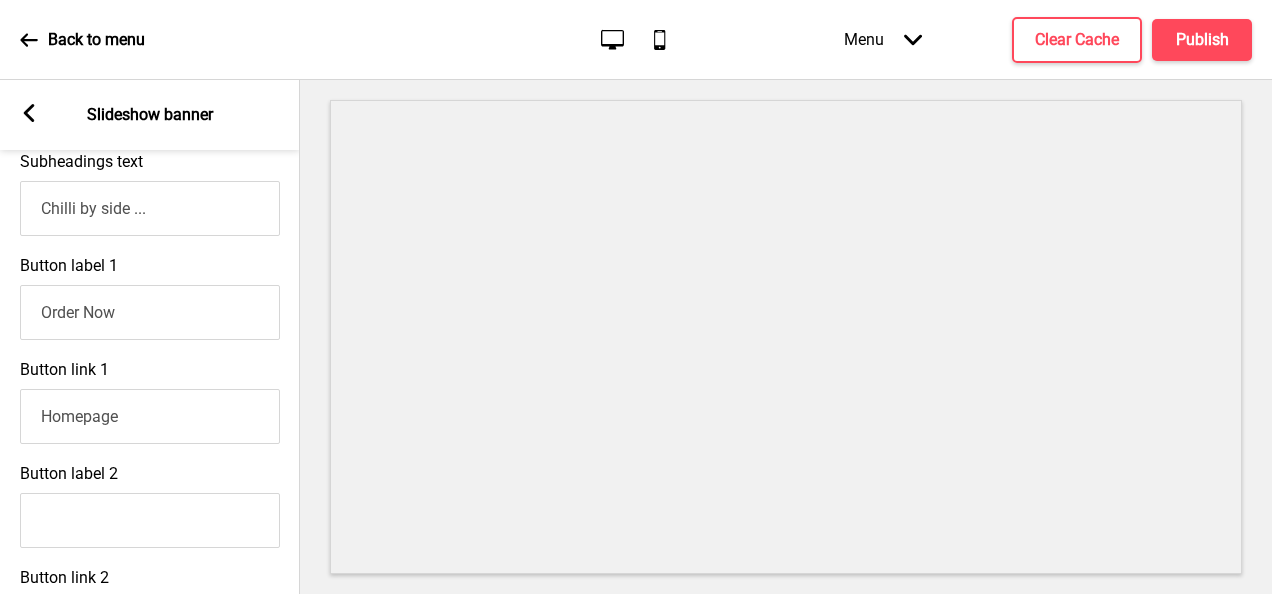 click on "Chilli by side ..." at bounding box center (150, 208) 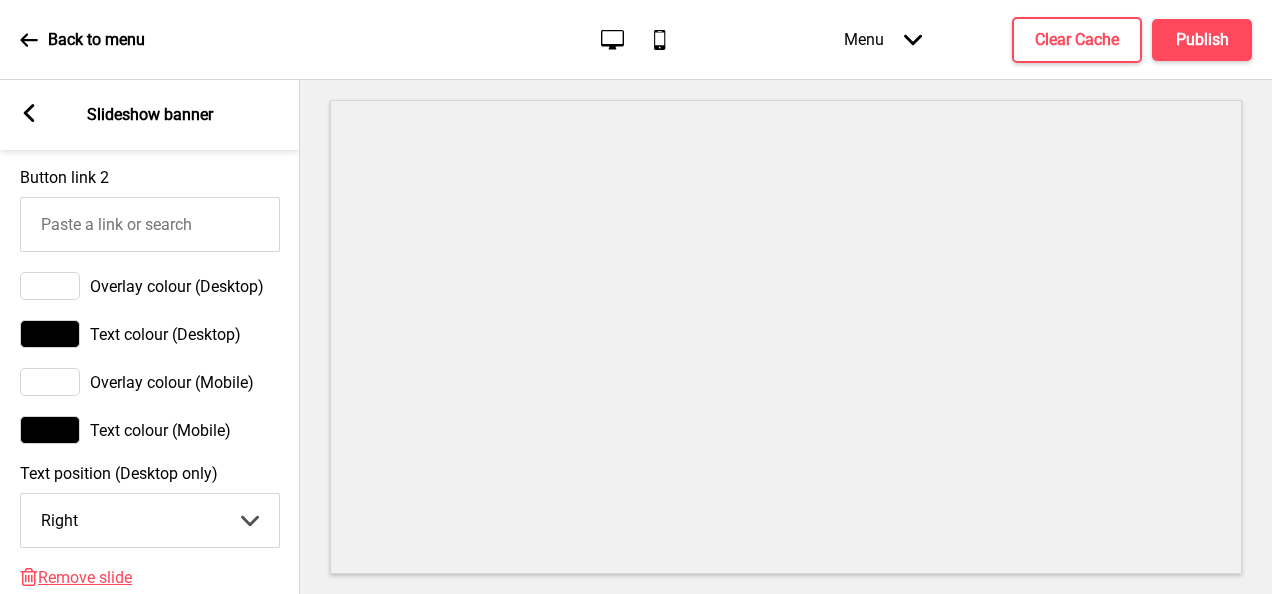 scroll, scrollTop: 1570, scrollLeft: 0, axis: vertical 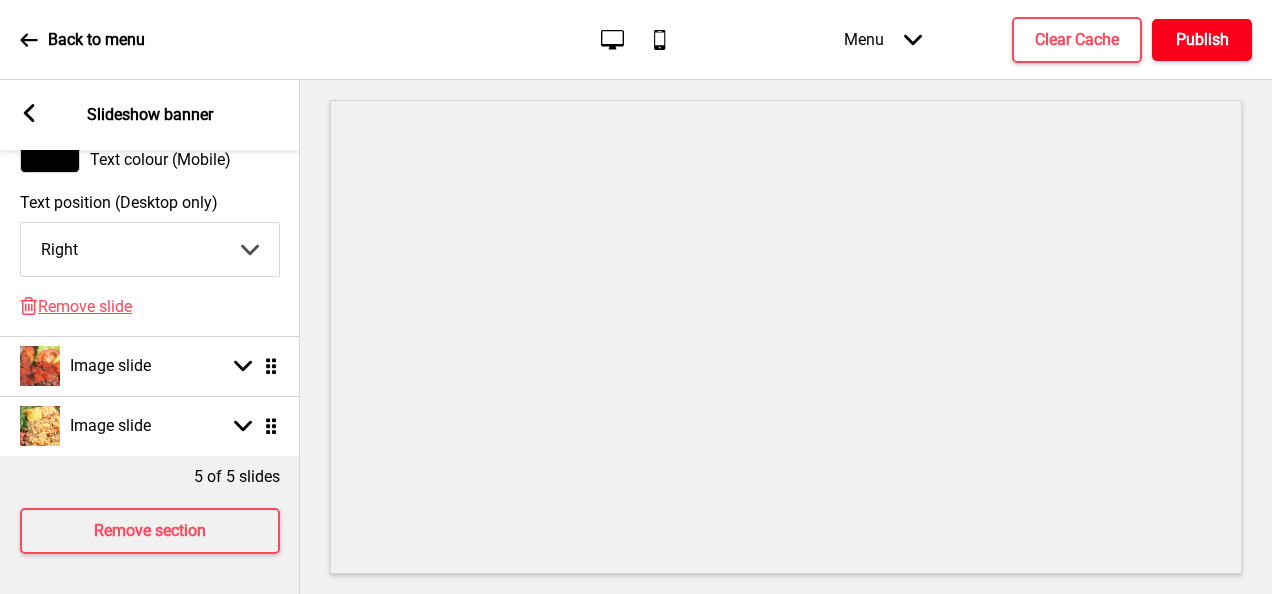 click on "Publish" at bounding box center (1202, 40) 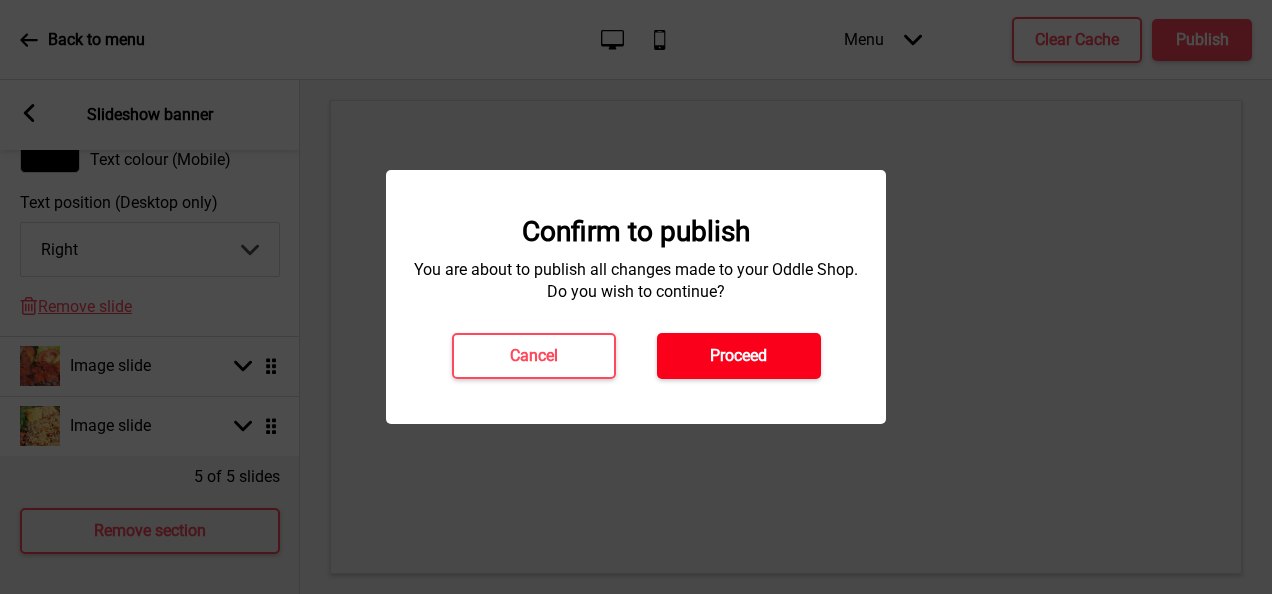 click on "Proceed" at bounding box center [739, 356] 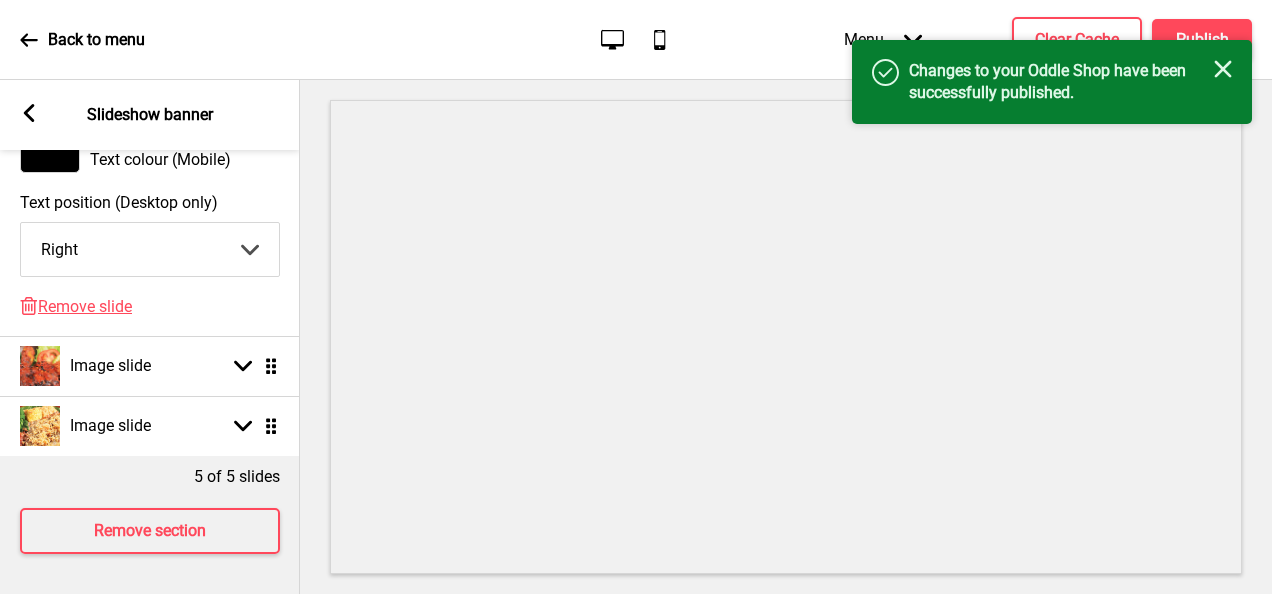 click on "Close" 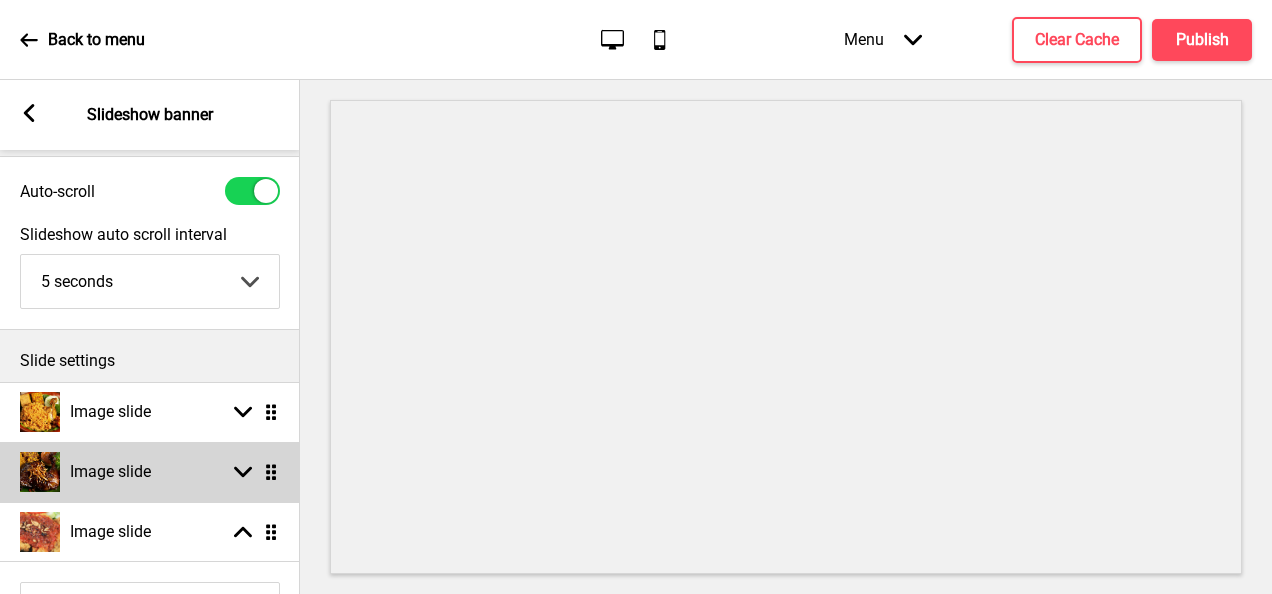 scroll, scrollTop: 0, scrollLeft: 0, axis: both 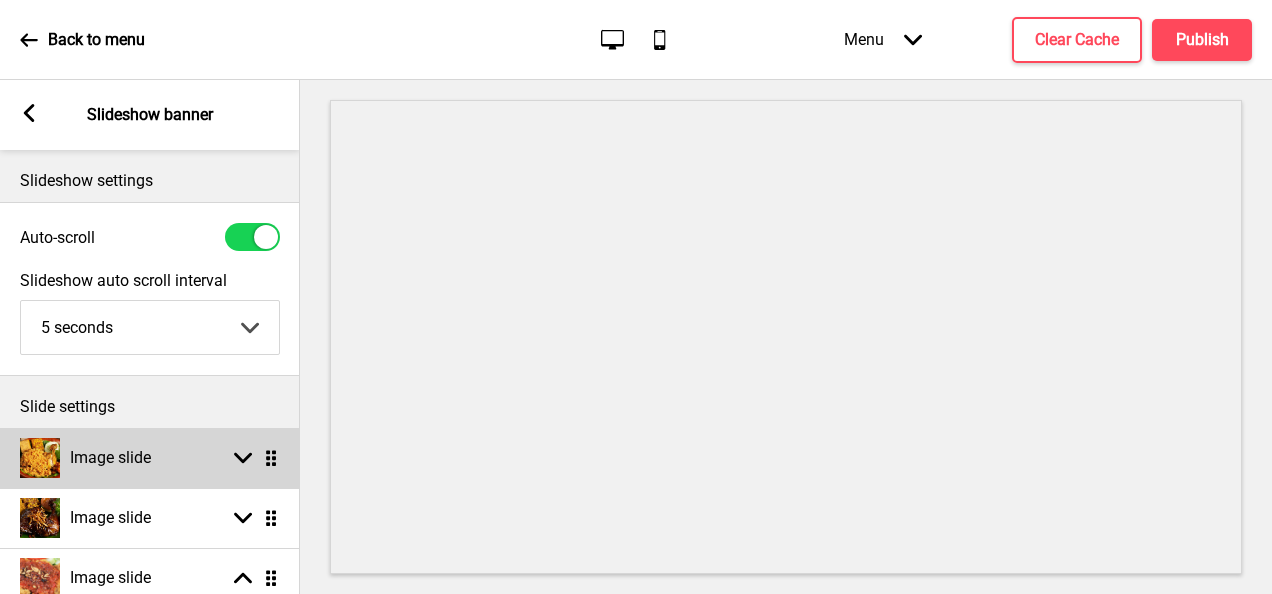 click on "Image slide Arrow down Drag" at bounding box center [150, 458] 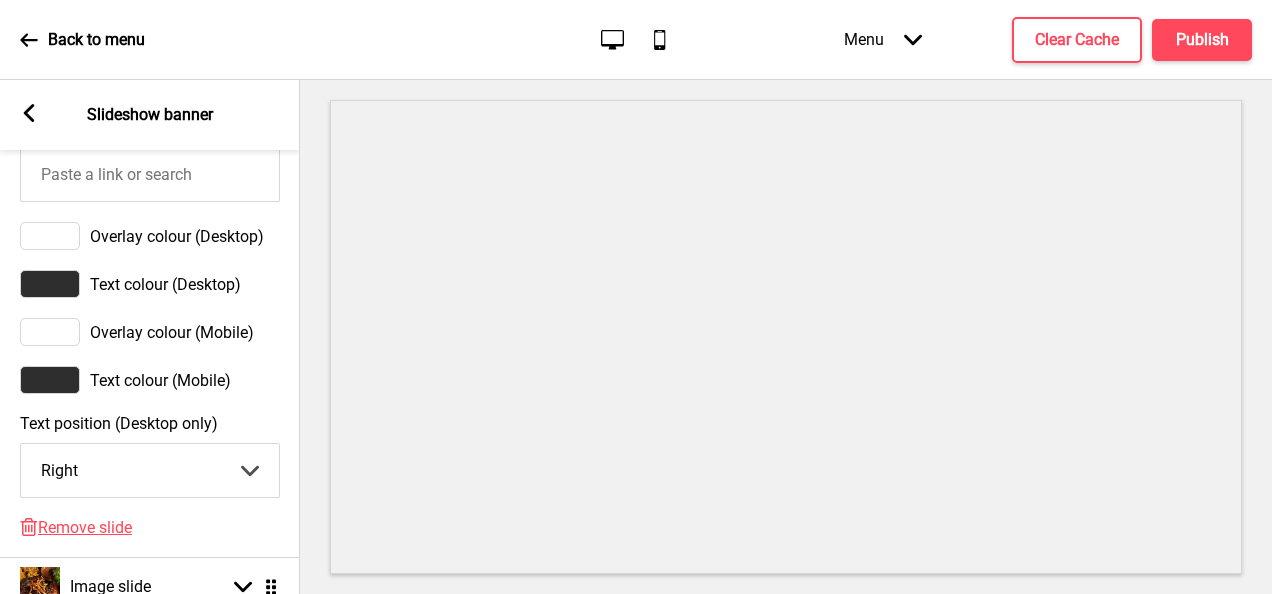 scroll, scrollTop: 1300, scrollLeft: 0, axis: vertical 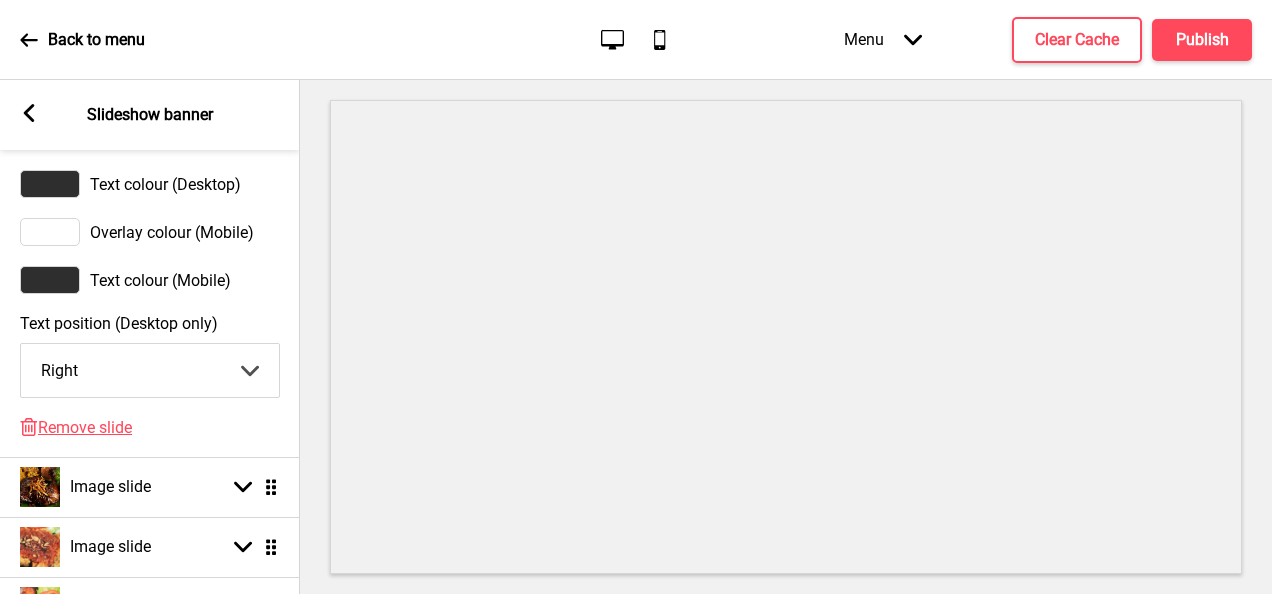 click on "Center Left Right" at bounding box center (150, 370) 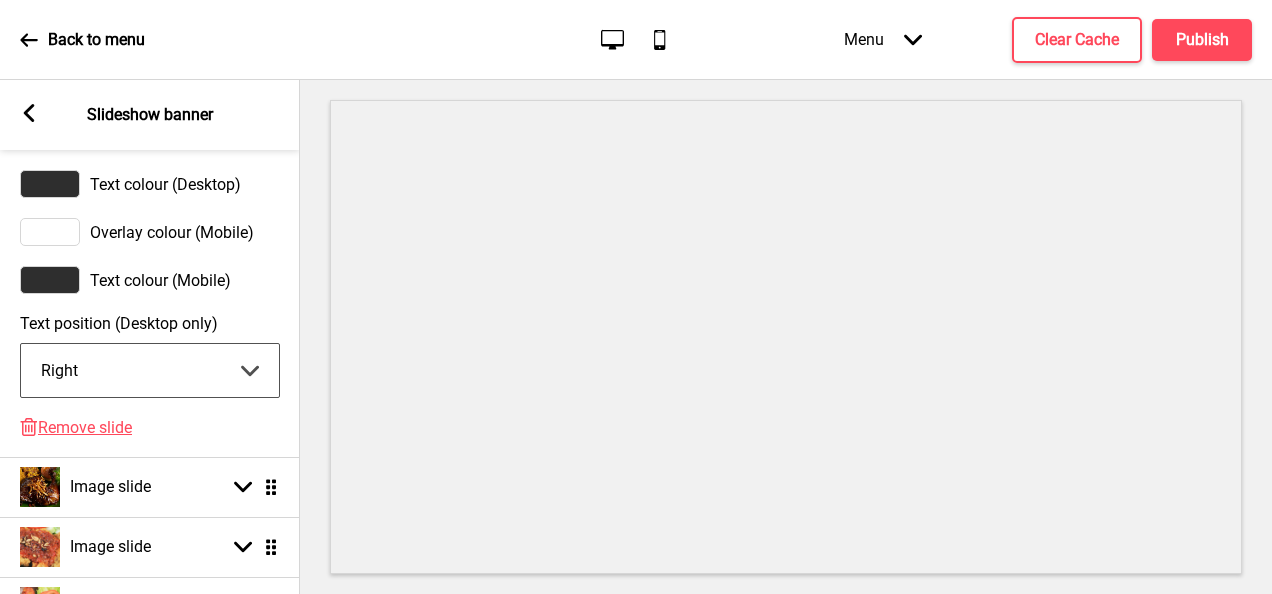 click on "Center Left Right" at bounding box center [150, 370] 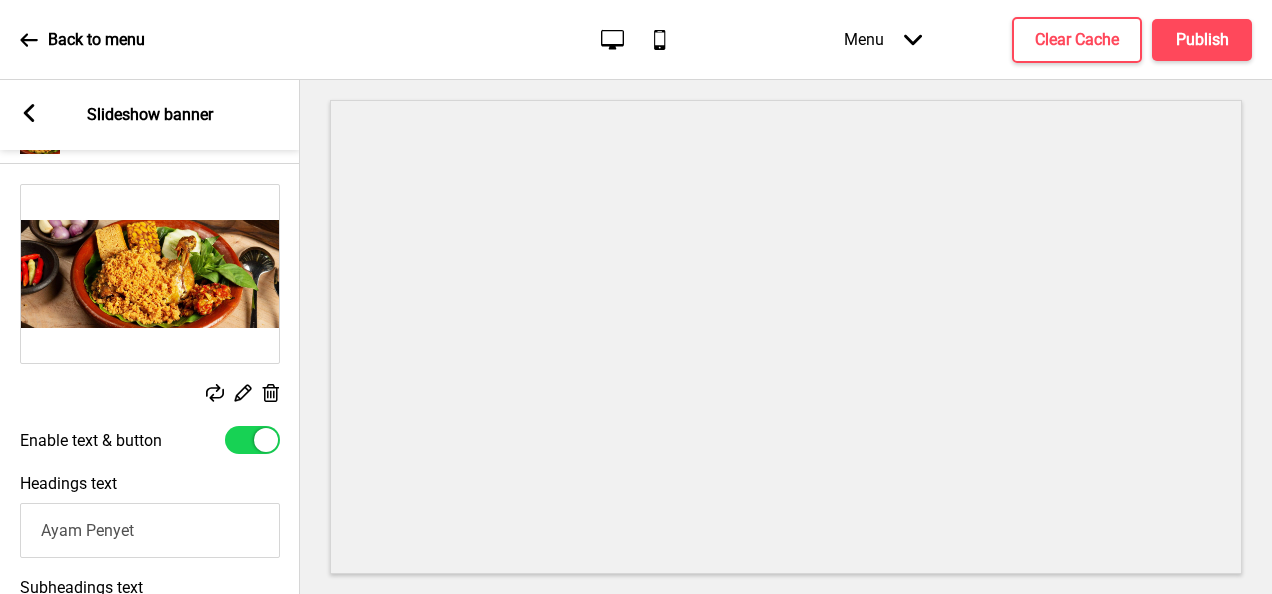 scroll, scrollTop: 300, scrollLeft: 0, axis: vertical 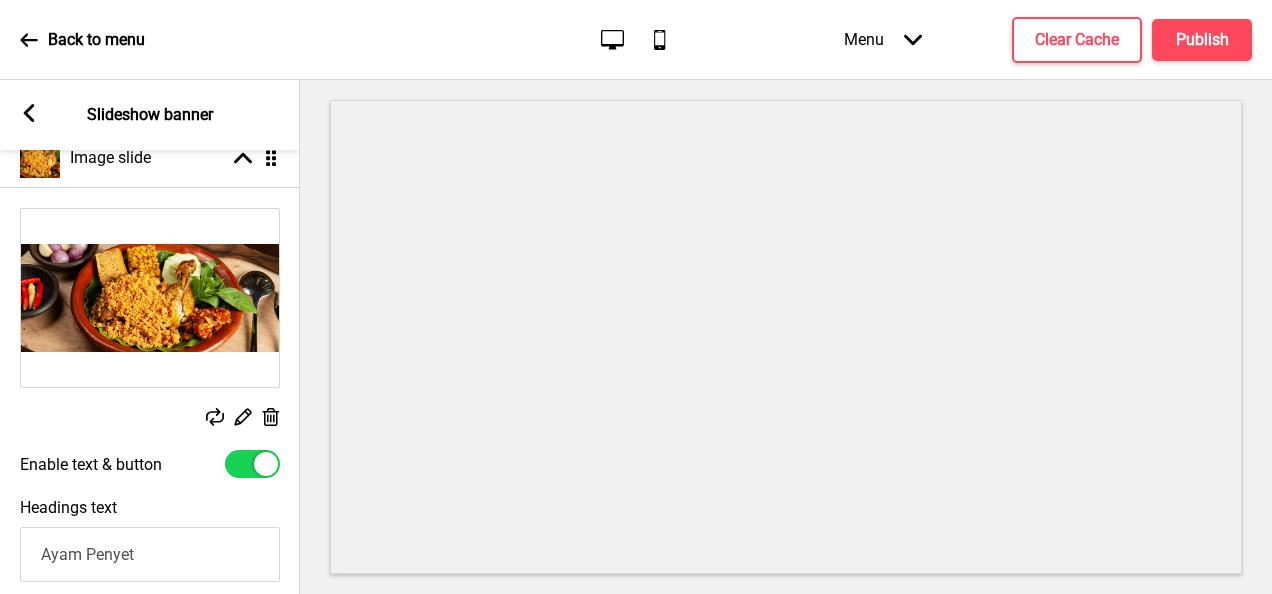 click 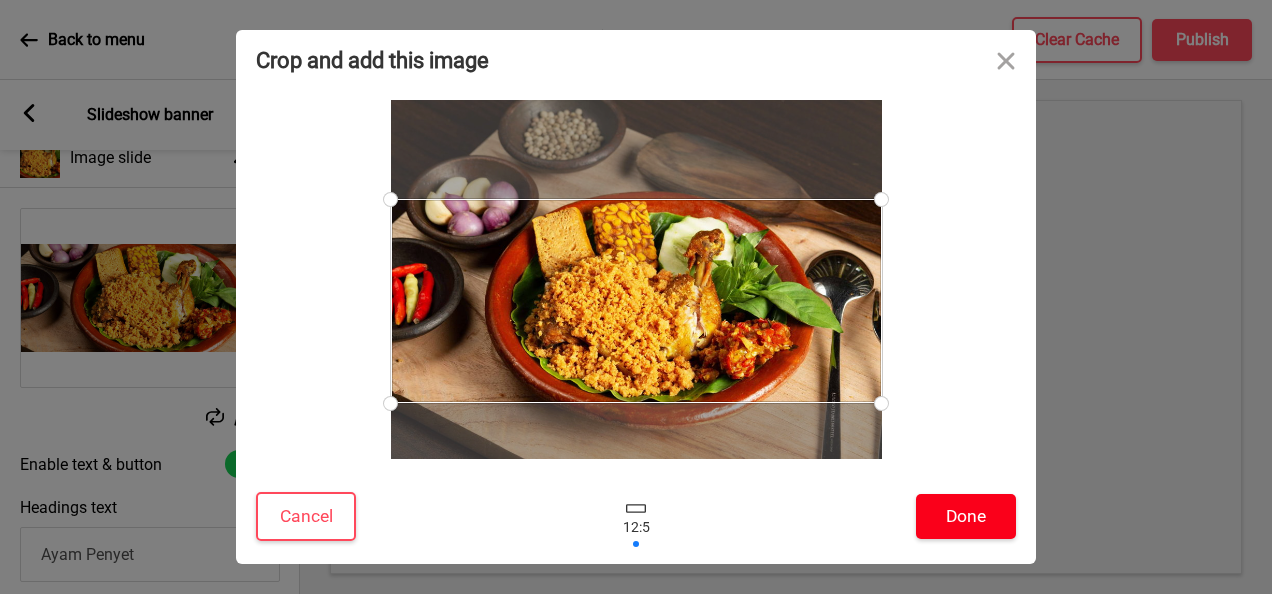click on "Done" at bounding box center [966, 516] 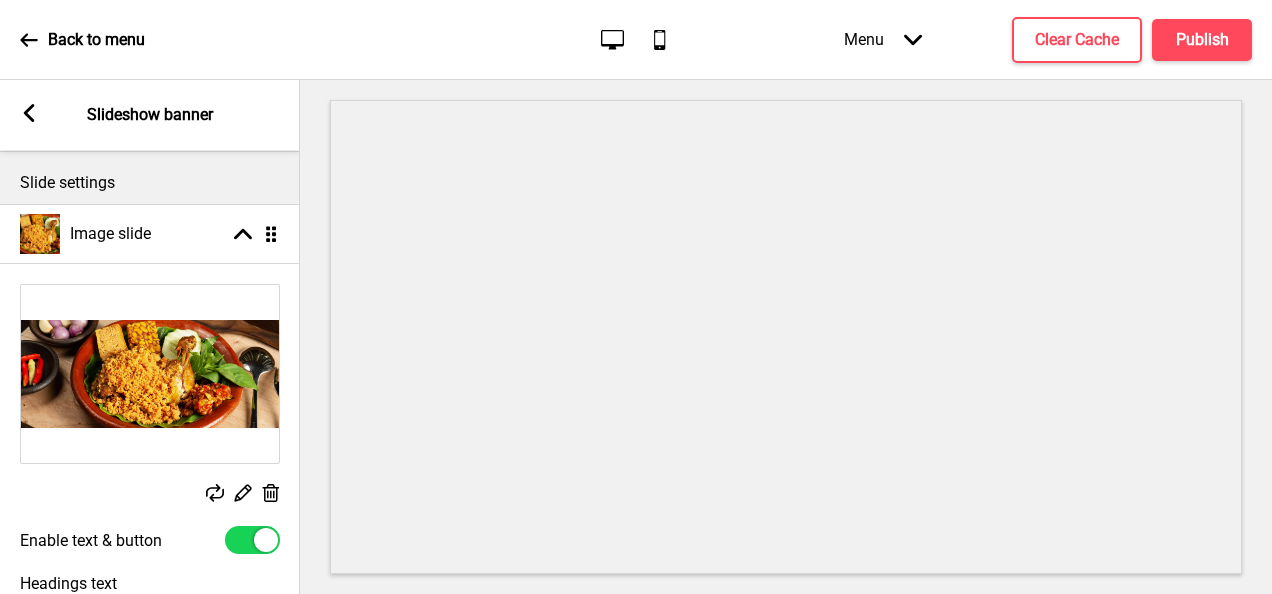 scroll, scrollTop: 200, scrollLeft: 0, axis: vertical 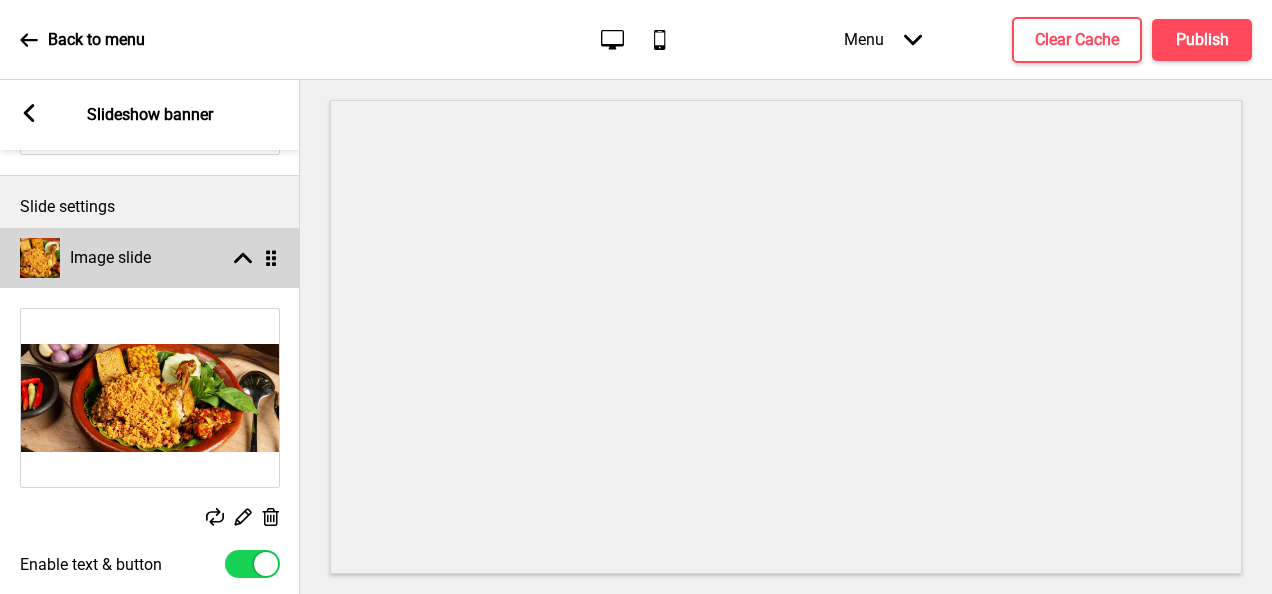 click on "Image slide Arrow up Drag Replace Edit Delete Enable text & button Headings text Ayam Penyet Subheadings text Button label 1 Order Now Button link 1 Button label 2 Button link 2 Overlay colour (Desktop) Text colour (Desktop) Overlay colour (Mobile) Text colour (Mobile) Text position (Desktop only) Right Center Left Right Arrow down Delete Remove slide Image slide Arrow down Drag Image slide Arrow down Drag Image slide Arrow down Drag Image slide Arrow down Drag" at bounding box center (150, 1012) 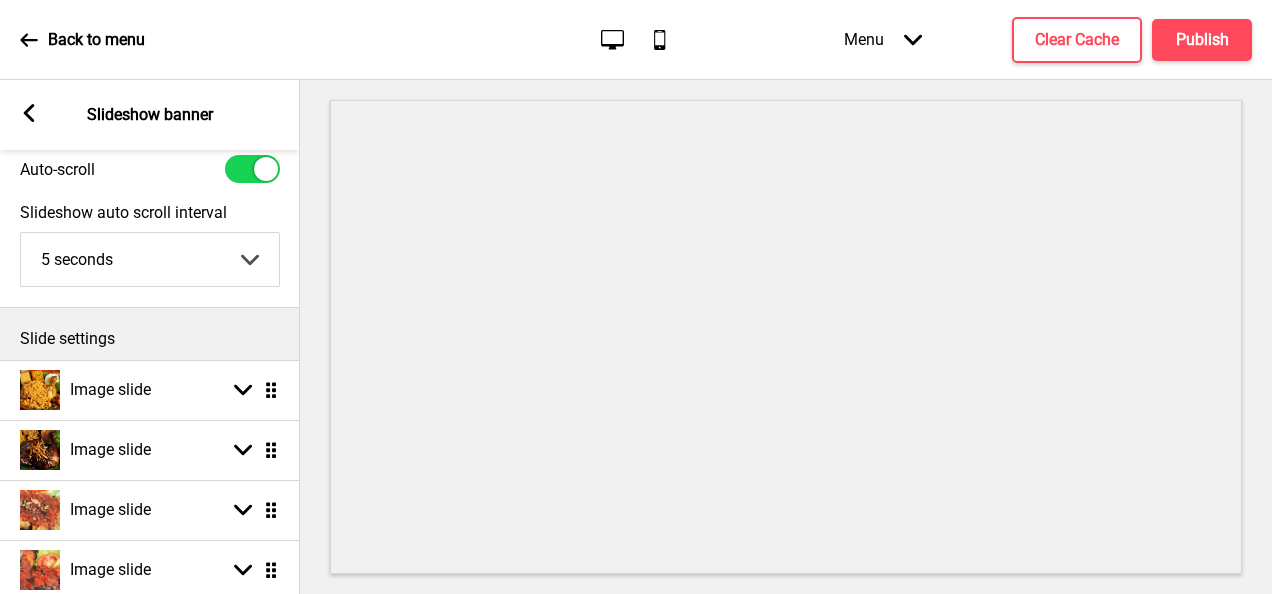 scroll, scrollTop: 0, scrollLeft: 0, axis: both 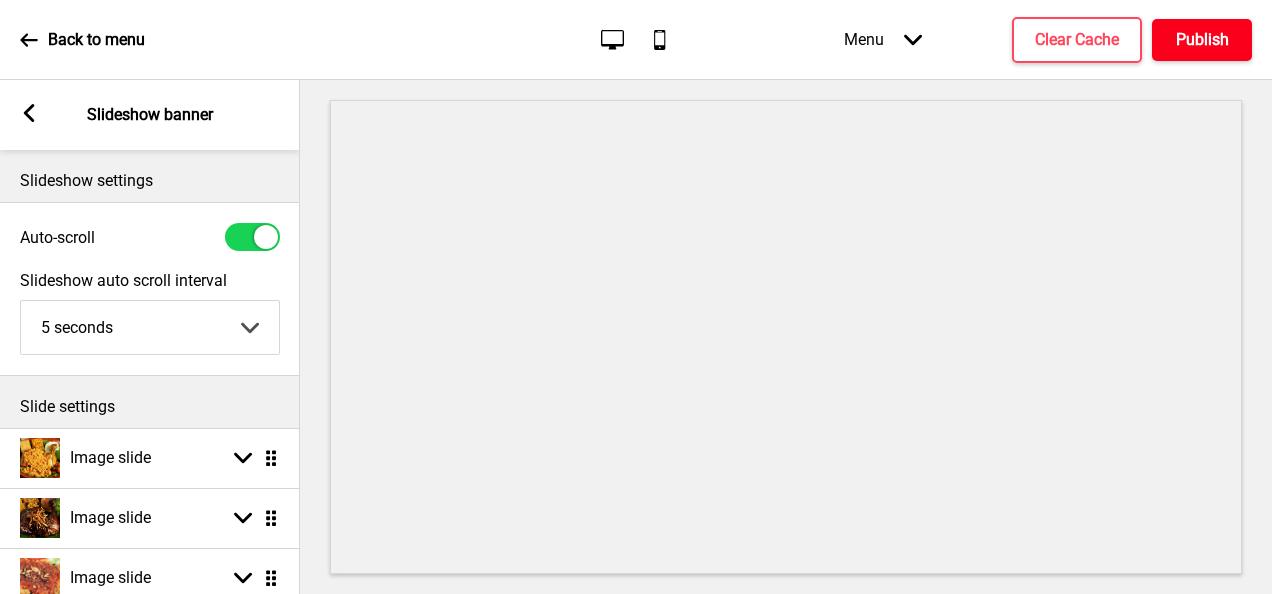 click on "Publish" at bounding box center [1202, 40] 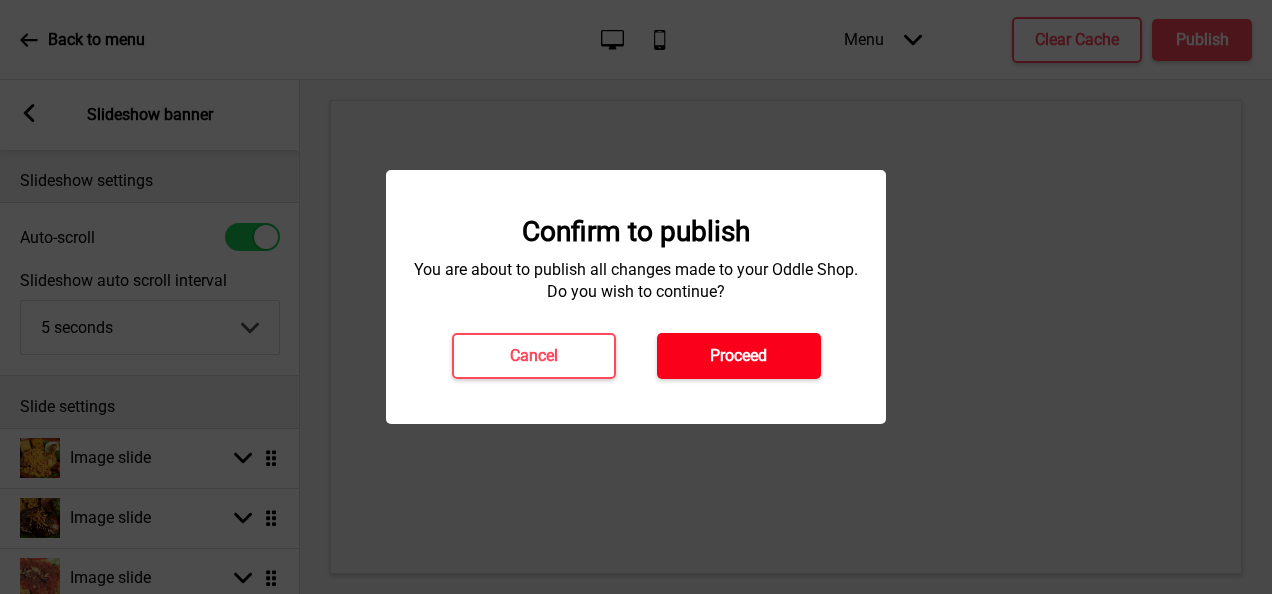 click on "Proceed" at bounding box center (739, 356) 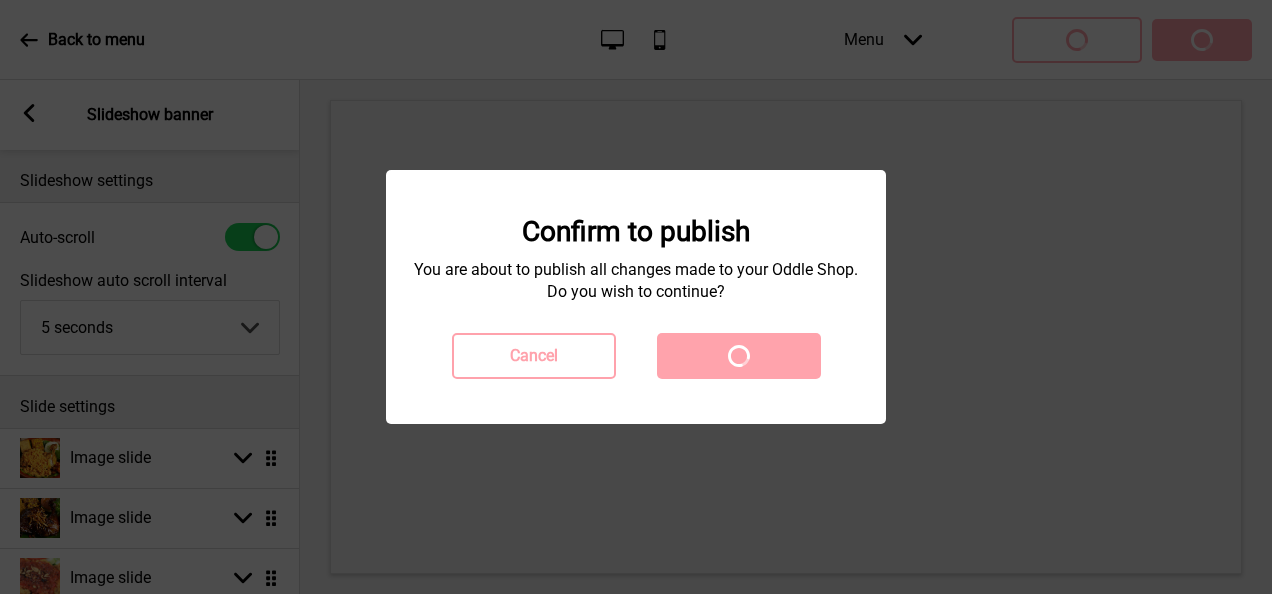 click on "Cancel Spinner" at bounding box center (636, 356) 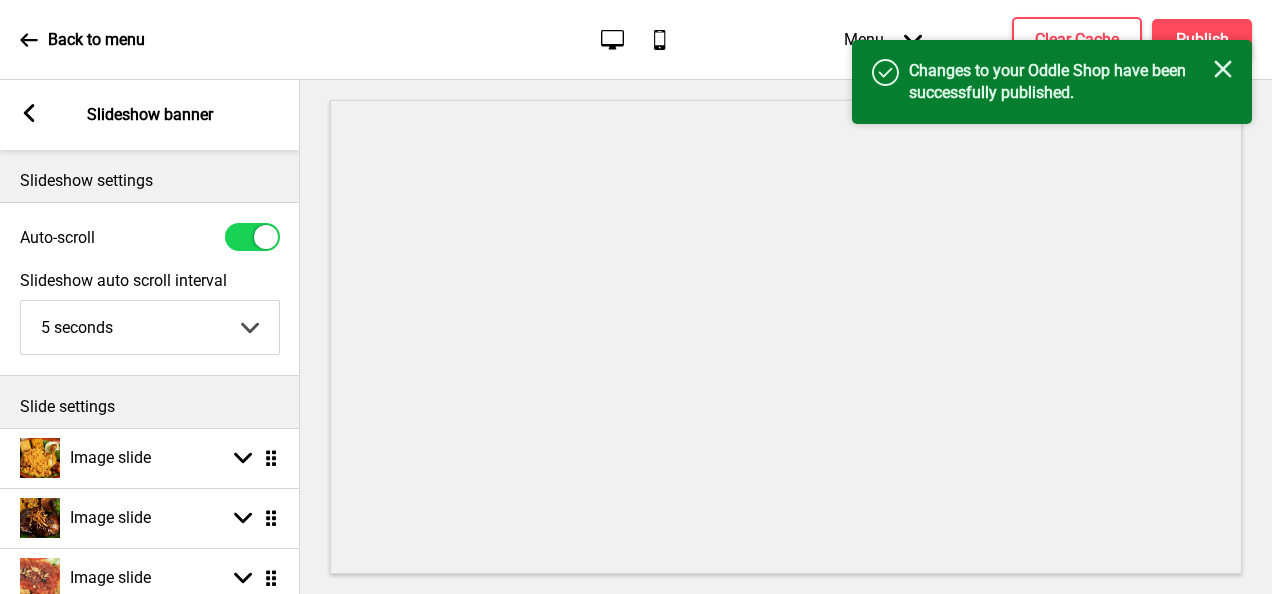 click on "Close" 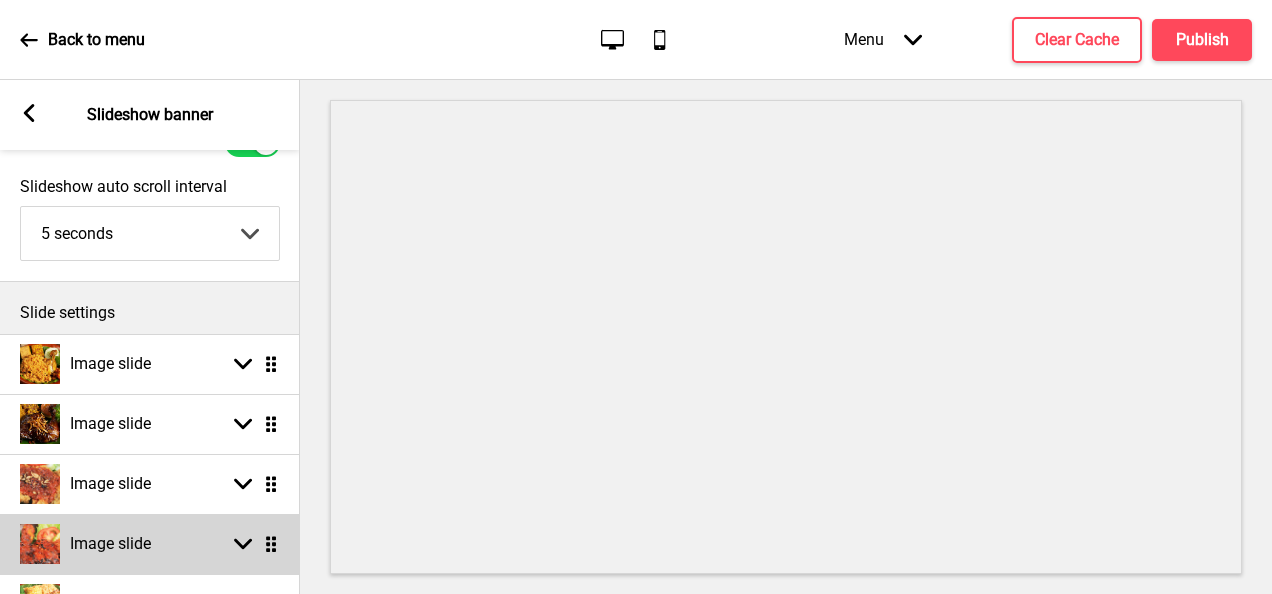 scroll, scrollTop: 0, scrollLeft: 0, axis: both 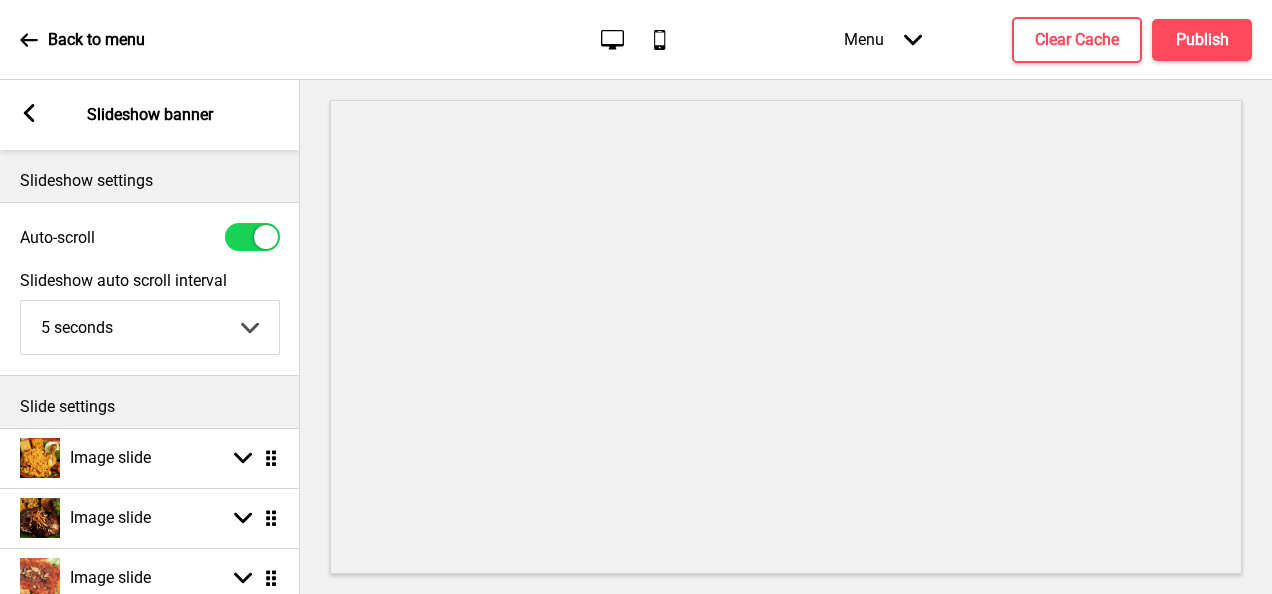 click 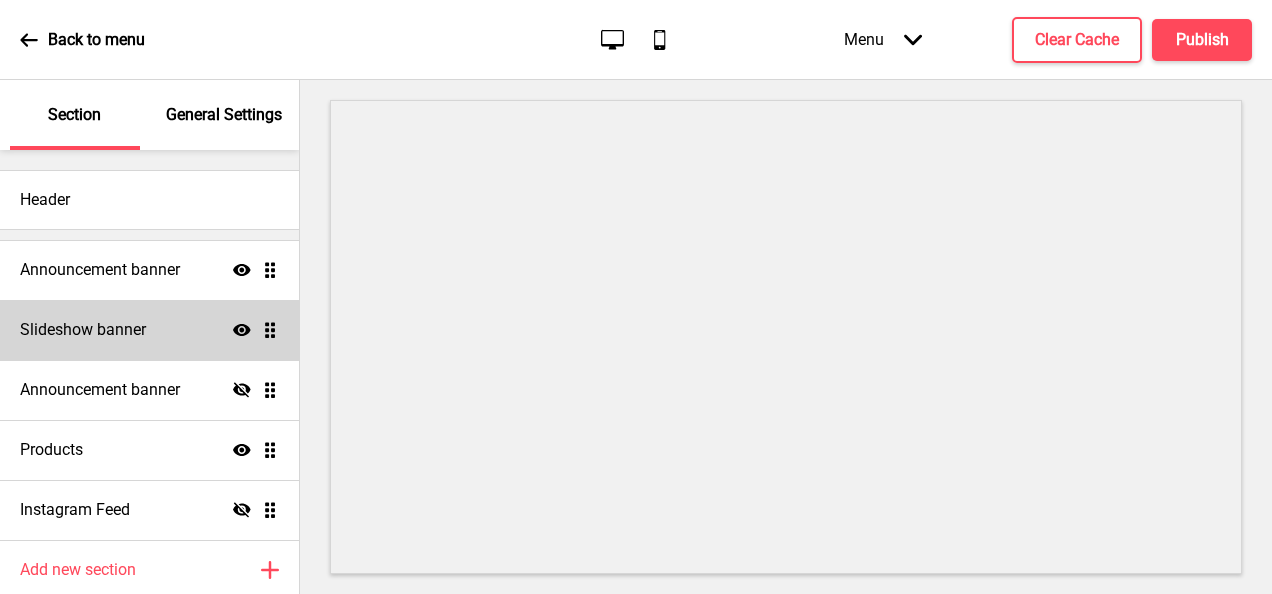 scroll, scrollTop: 76, scrollLeft: 0, axis: vertical 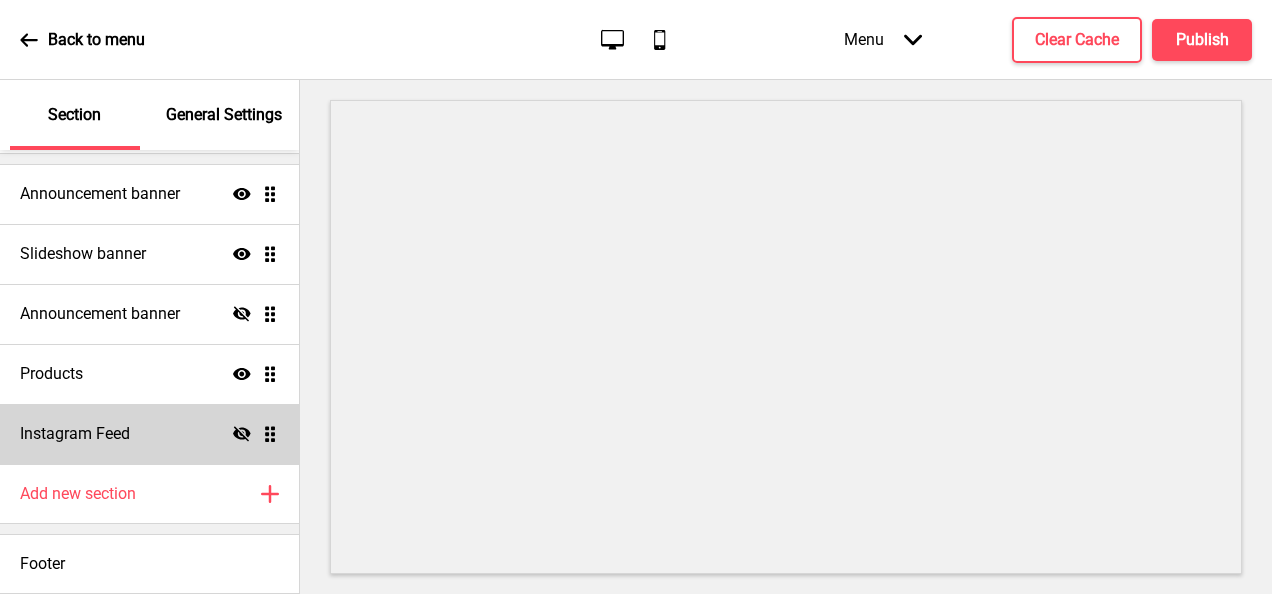 click on "Hide" 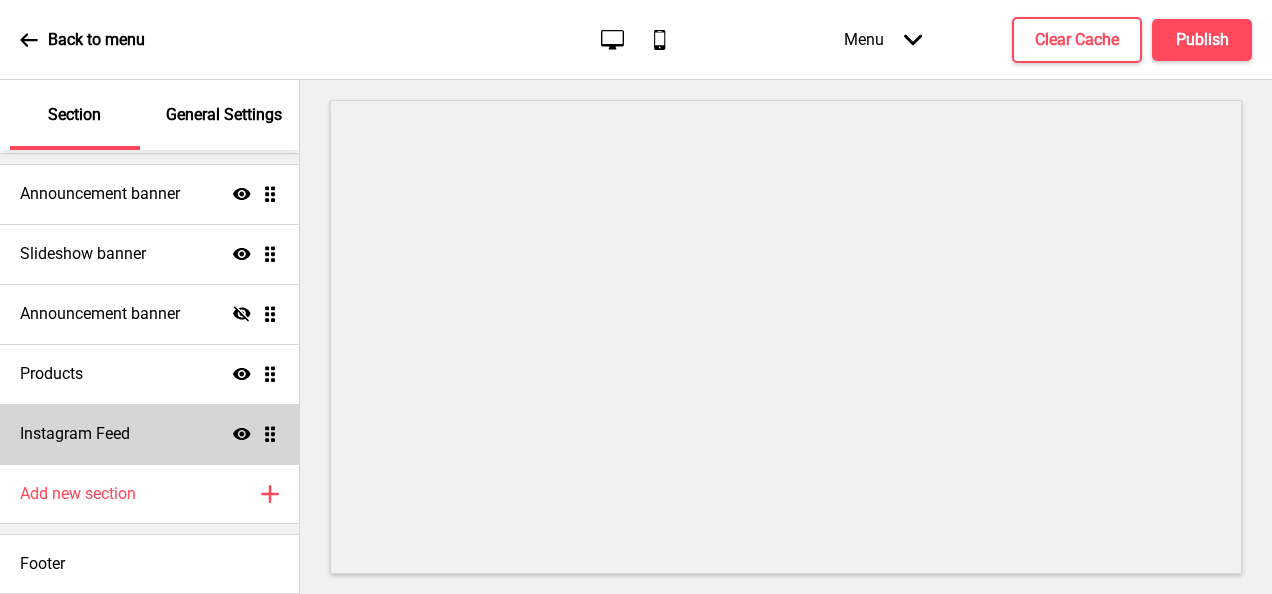 click on "Show" 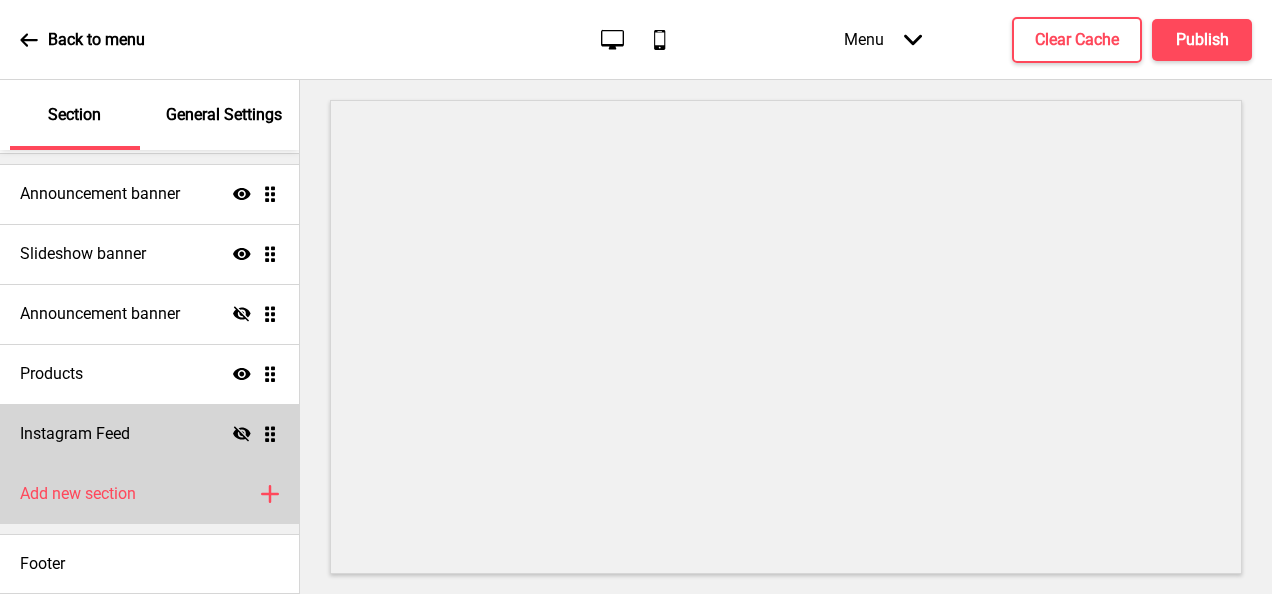 click on "Plus" 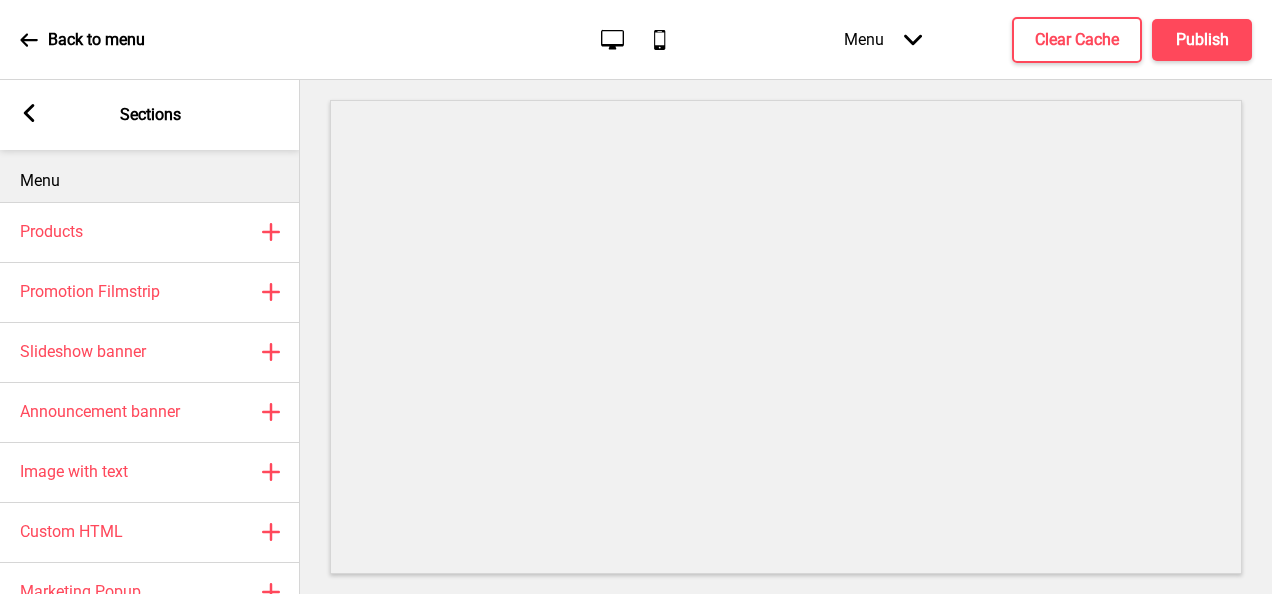 click on "Menu" at bounding box center [150, 181] 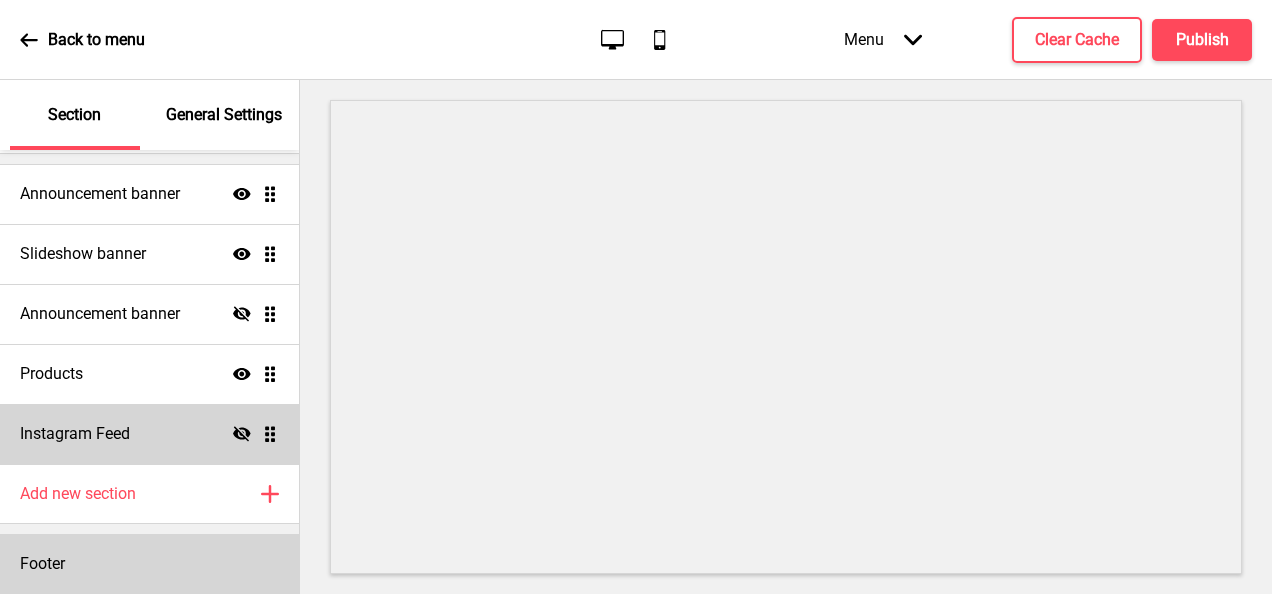 click on "Footer" at bounding box center (149, 564) 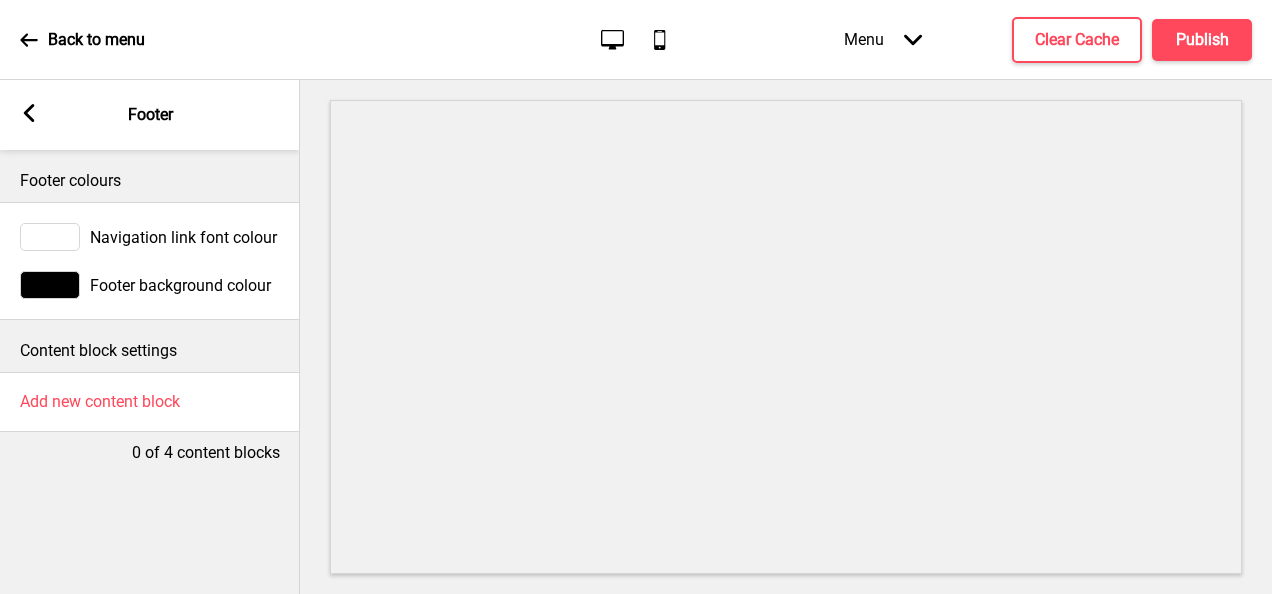drag, startPoint x: 1242, startPoint y: 468, endPoint x: 1250, endPoint y: 547, distance: 79.40403 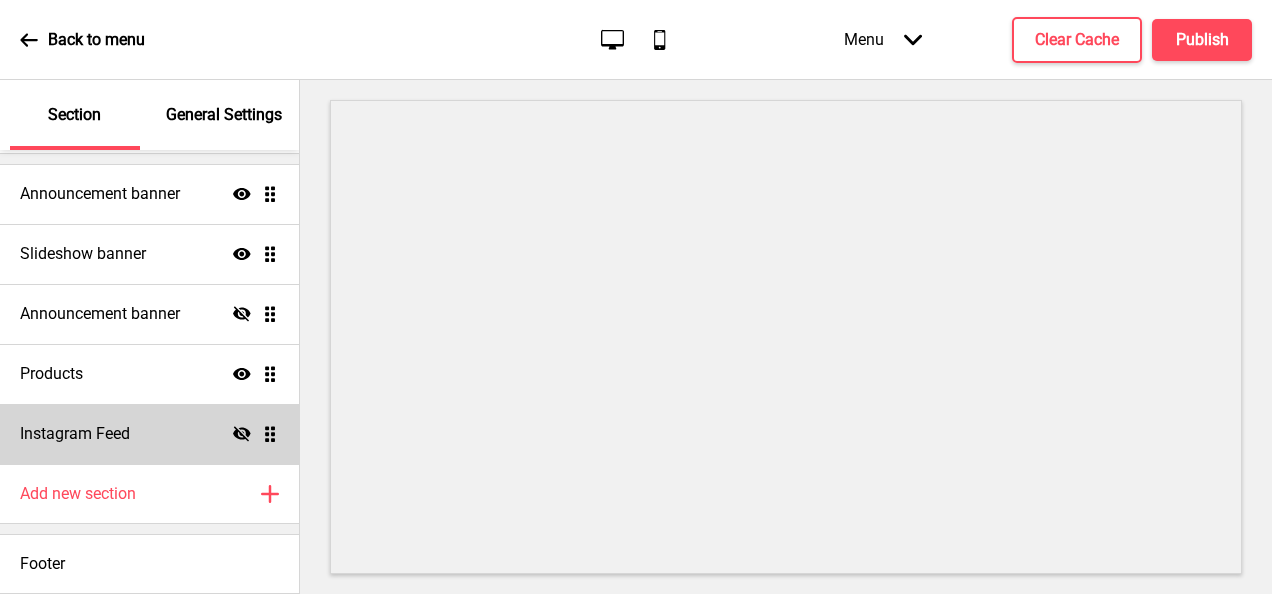 click on "General Settings" at bounding box center [224, 115] 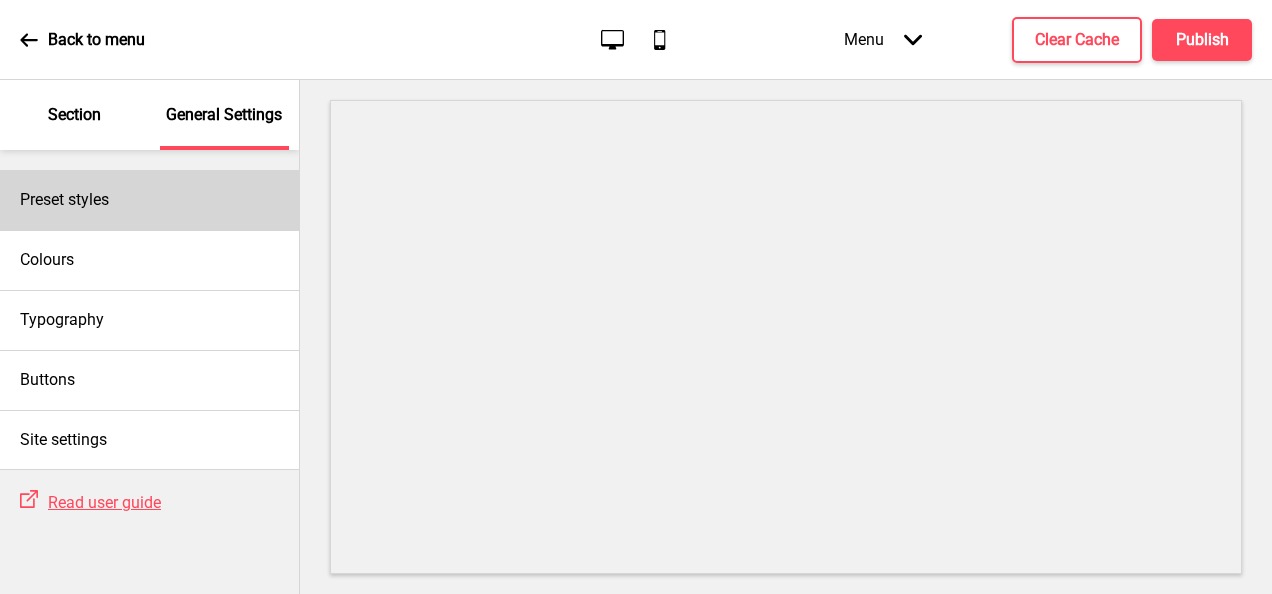 click on "Preset styles" at bounding box center (149, 200) 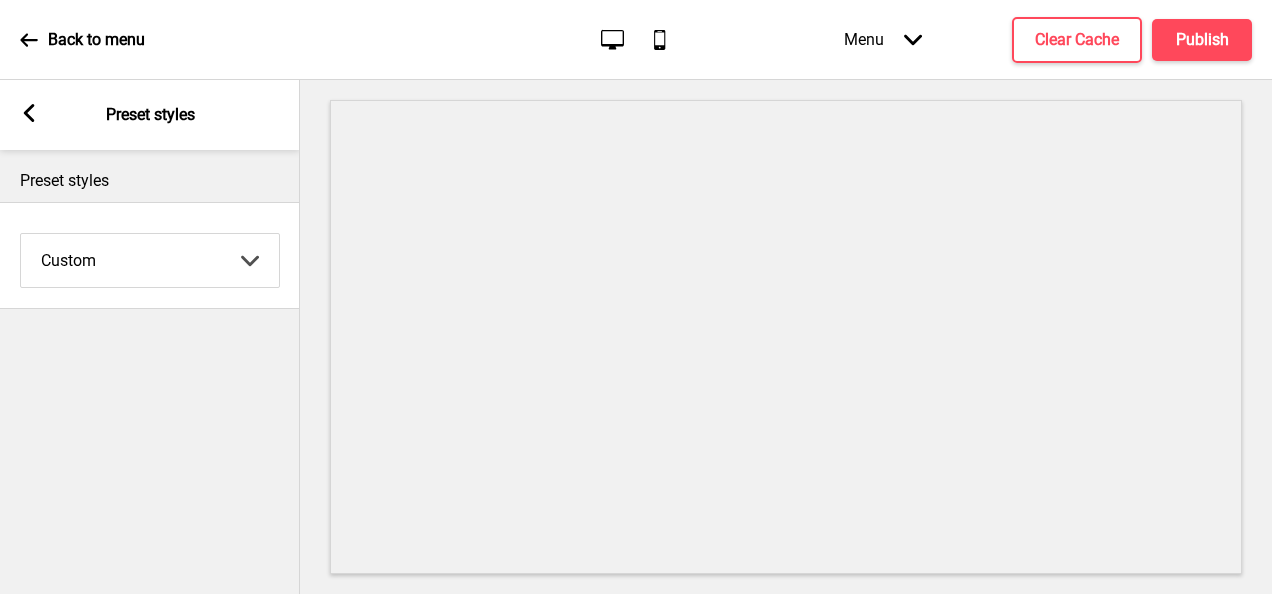click on "Coffee Contrast Dark Earth Marine Minimalist Modern Oddle Pastel Yellow Fruits Custom" at bounding box center [150, 260] 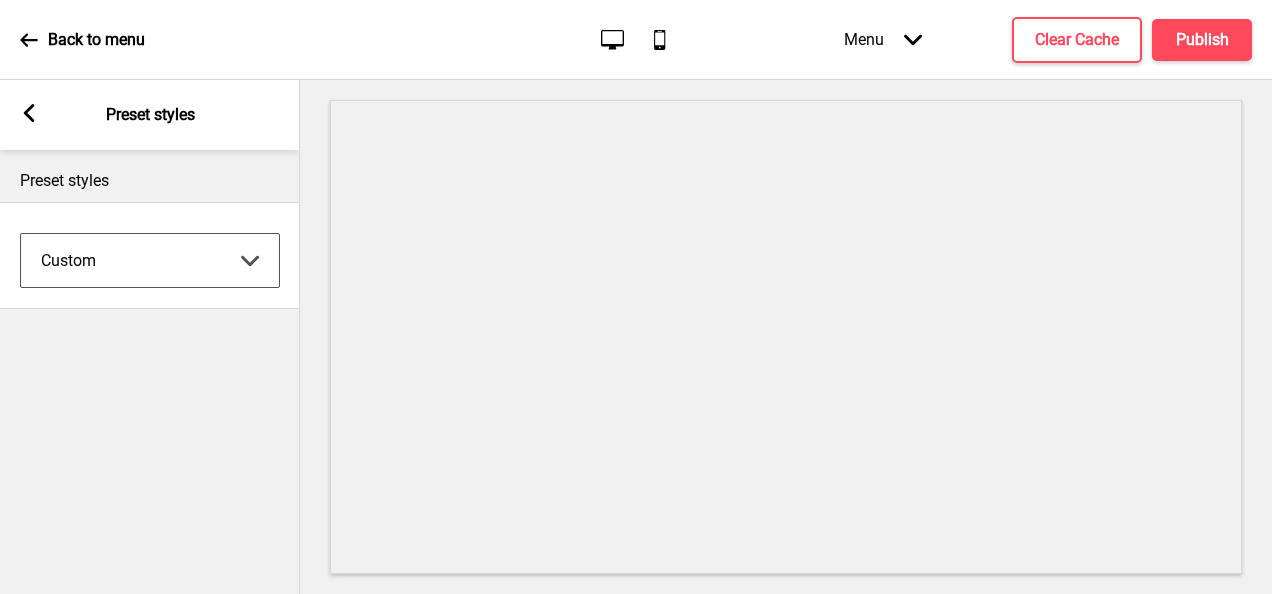 click on "Coffee Contrast Dark Earth Marine Minimalist Modern Oddle Pastel Yellow Fruits Custom" at bounding box center (150, 260) 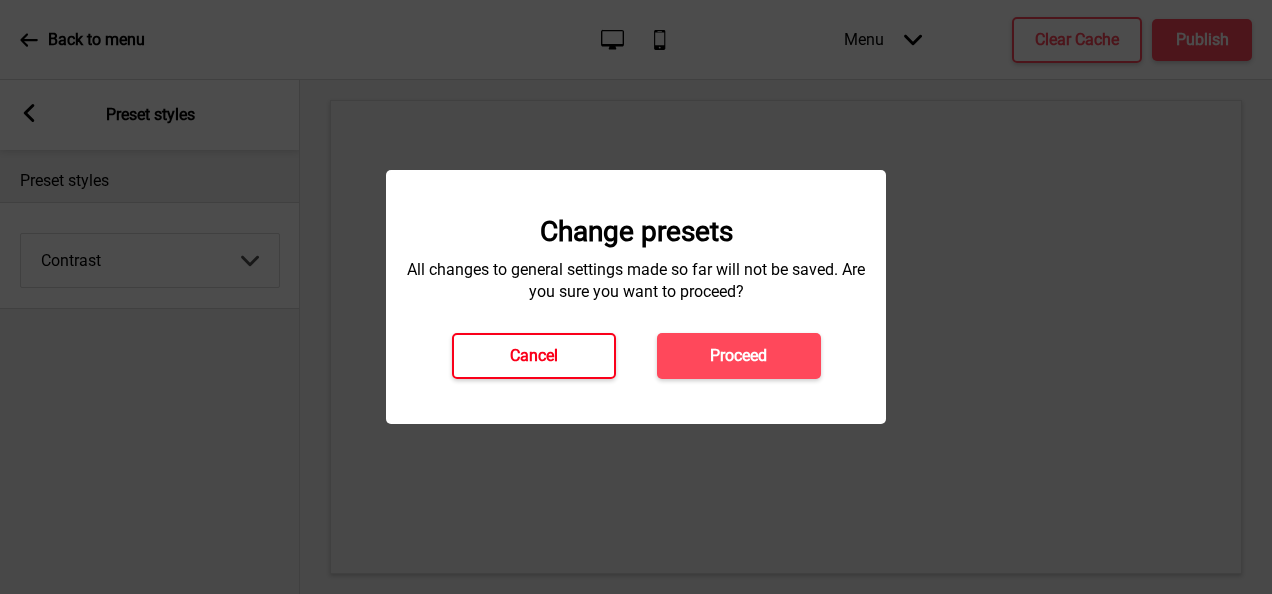click on "Cancel" at bounding box center (534, 356) 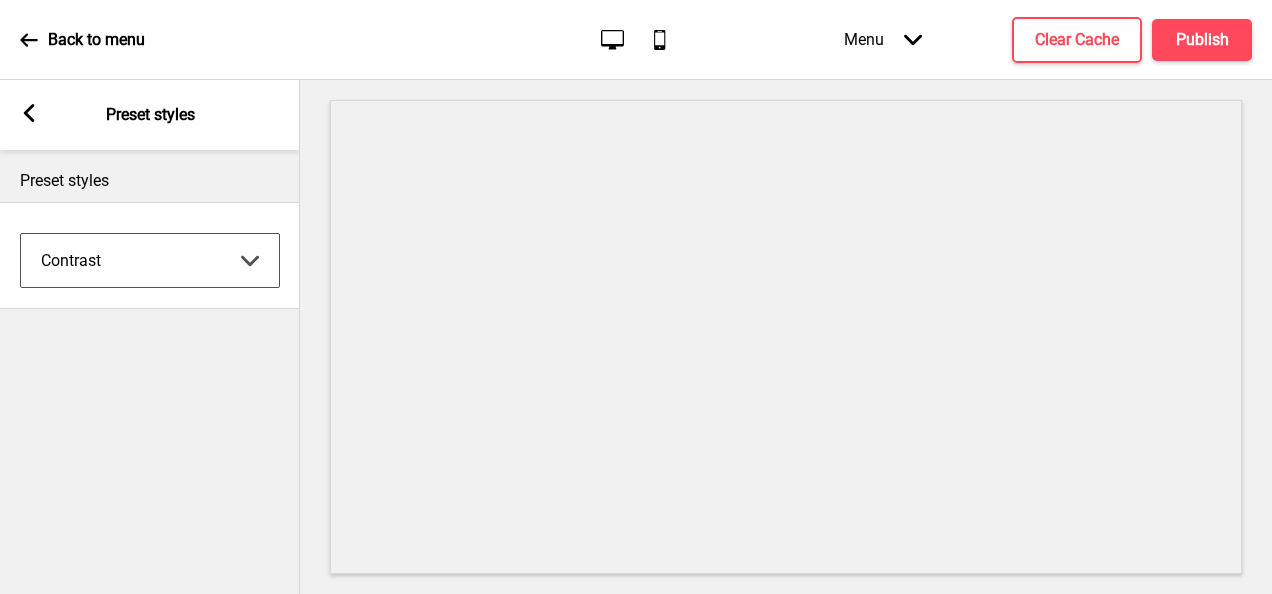click on "Coffee Contrast Dark Earth Marine Minimalist Modern Oddle Pastel Yellow Fruits Custom" at bounding box center (150, 260) 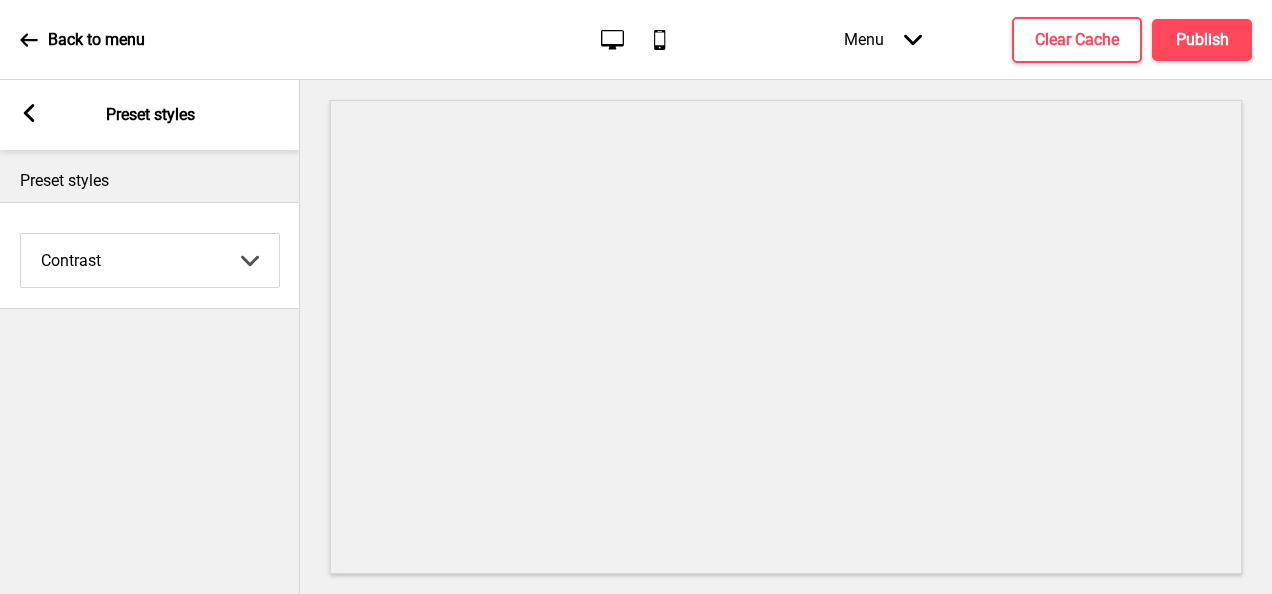 click 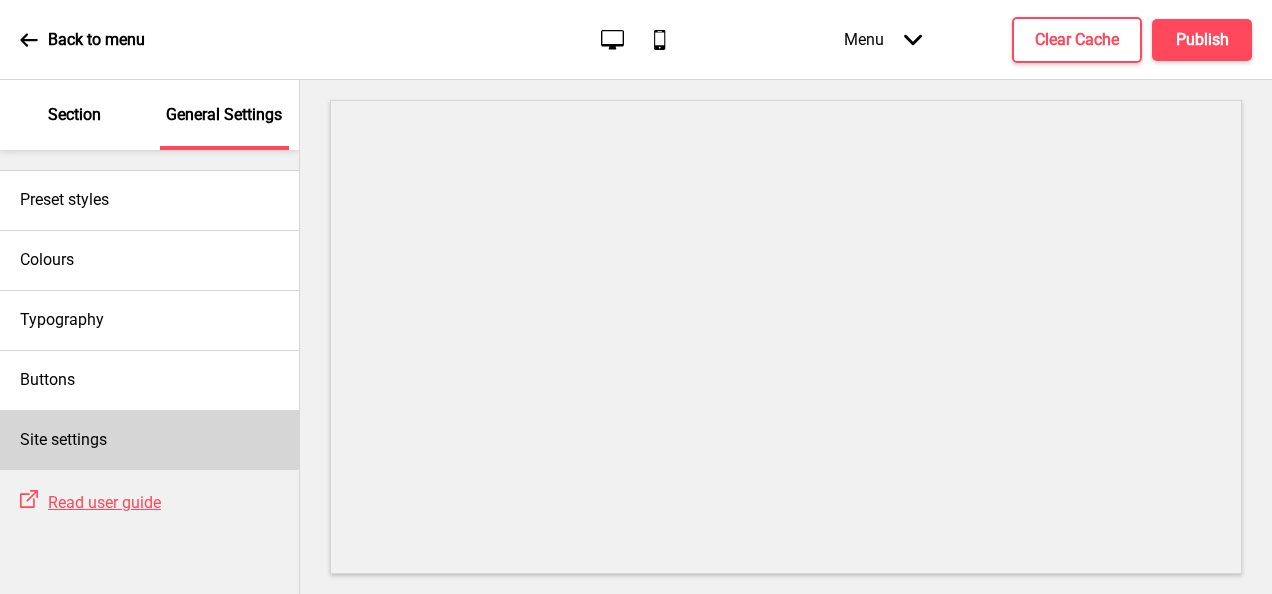 click on "Site settings" at bounding box center (149, 440) 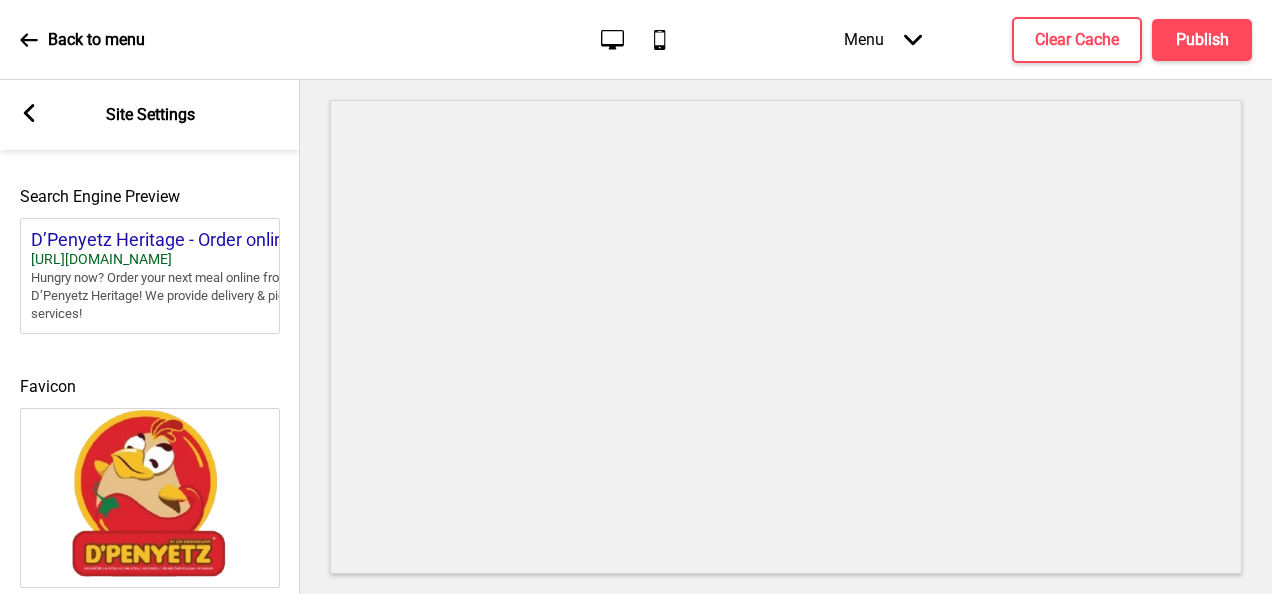 scroll, scrollTop: 1013, scrollLeft: 0, axis: vertical 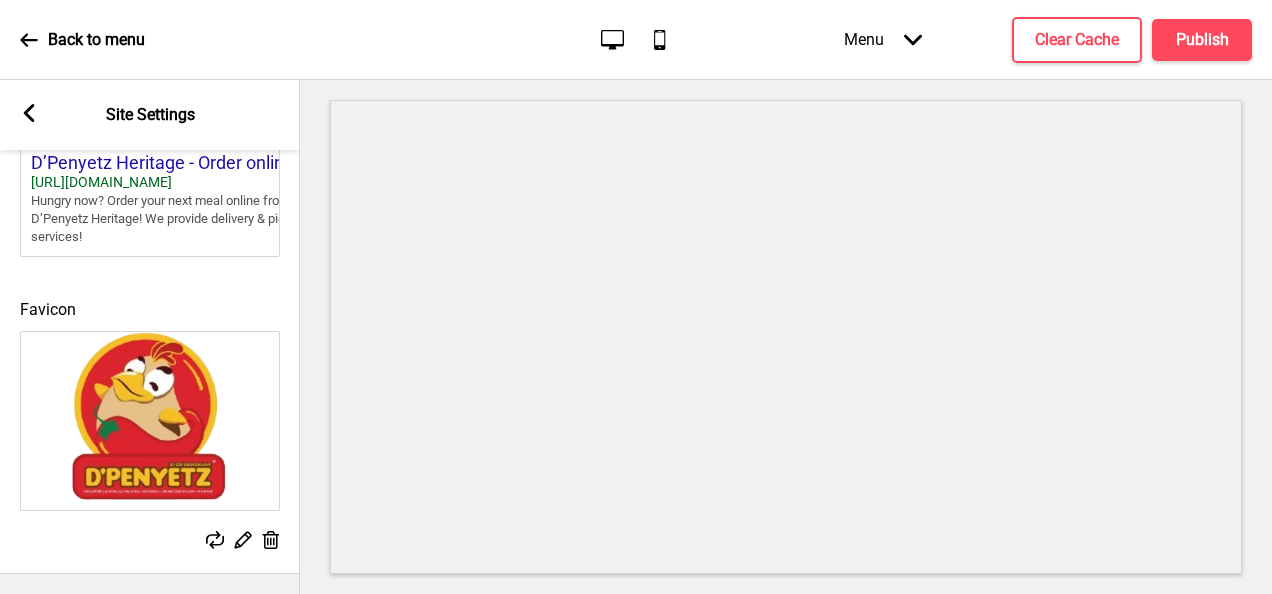 click 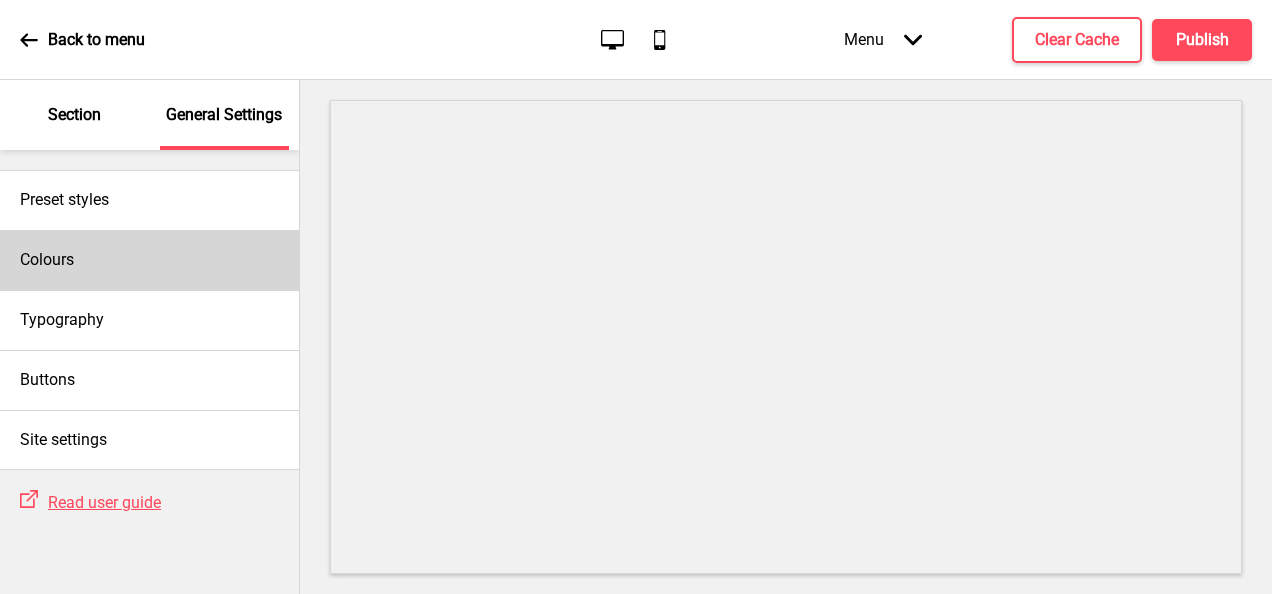 click on "Colours" at bounding box center [149, 260] 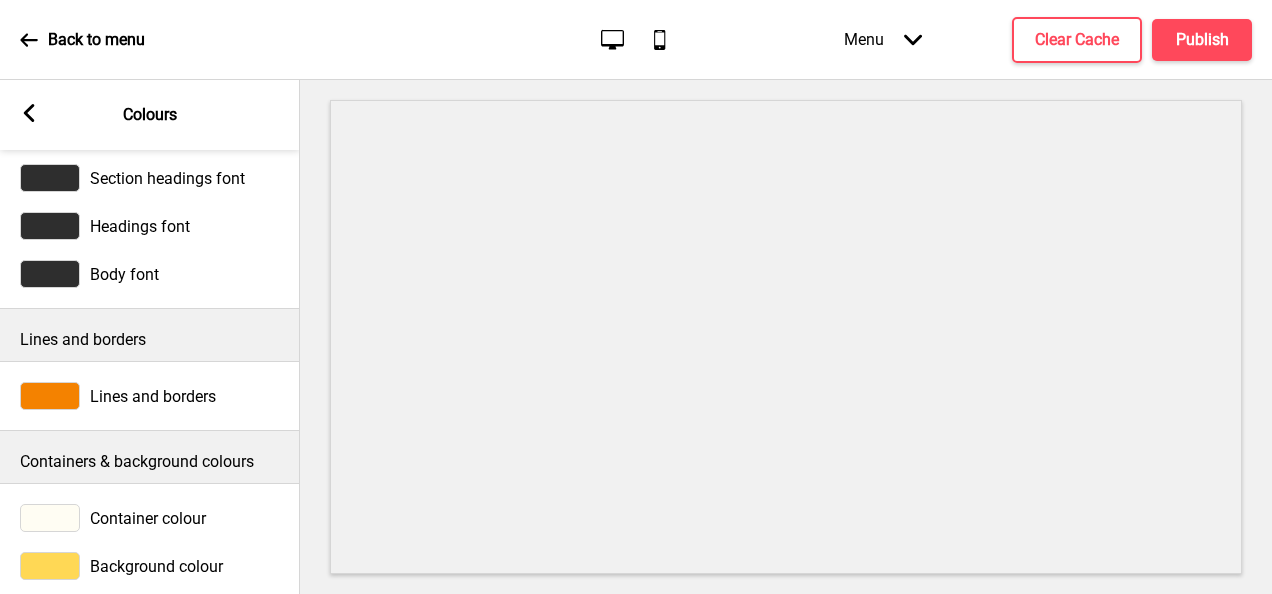 scroll, scrollTop: 99, scrollLeft: 0, axis: vertical 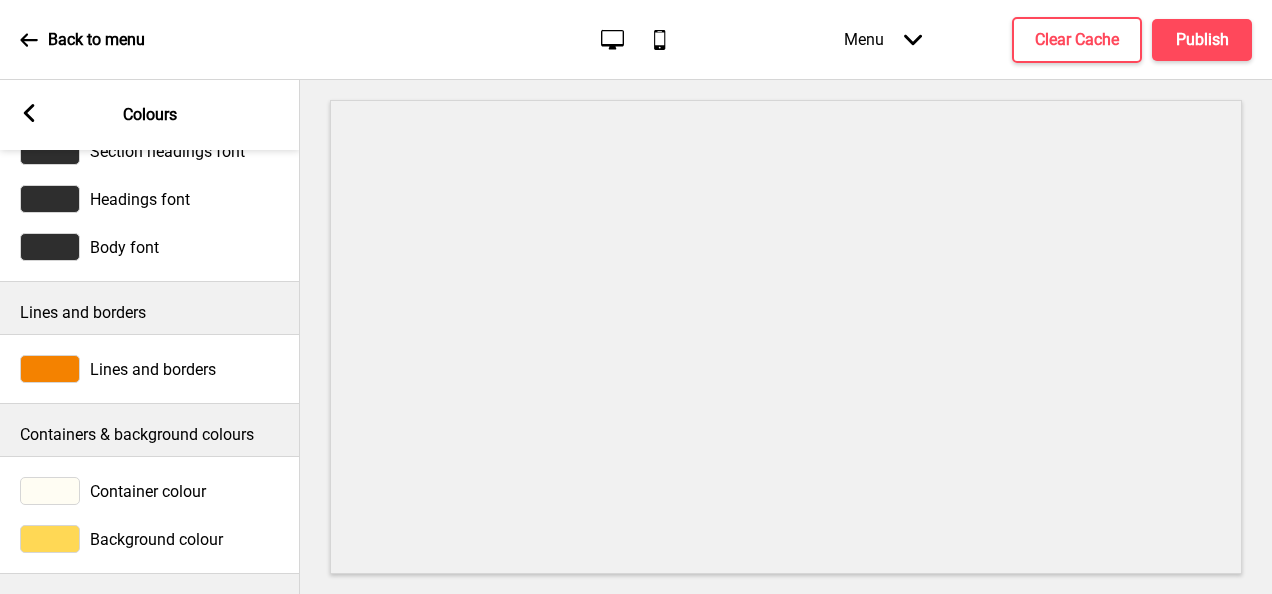 click on "Container colour" at bounding box center [148, 491] 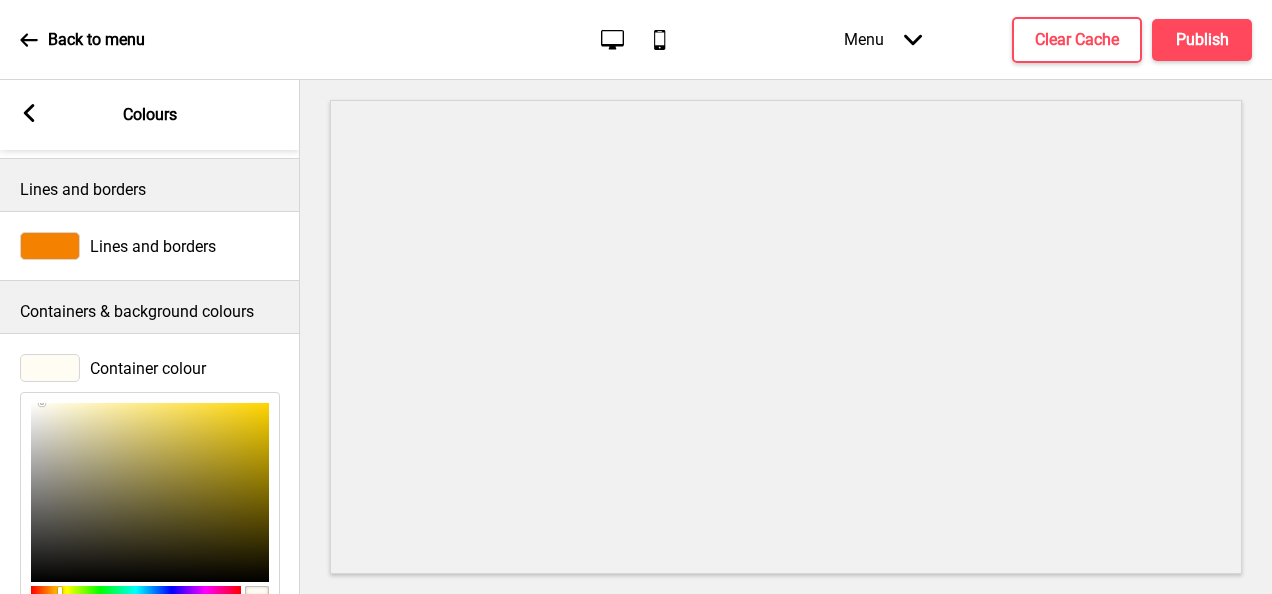 scroll, scrollTop: 299, scrollLeft: 0, axis: vertical 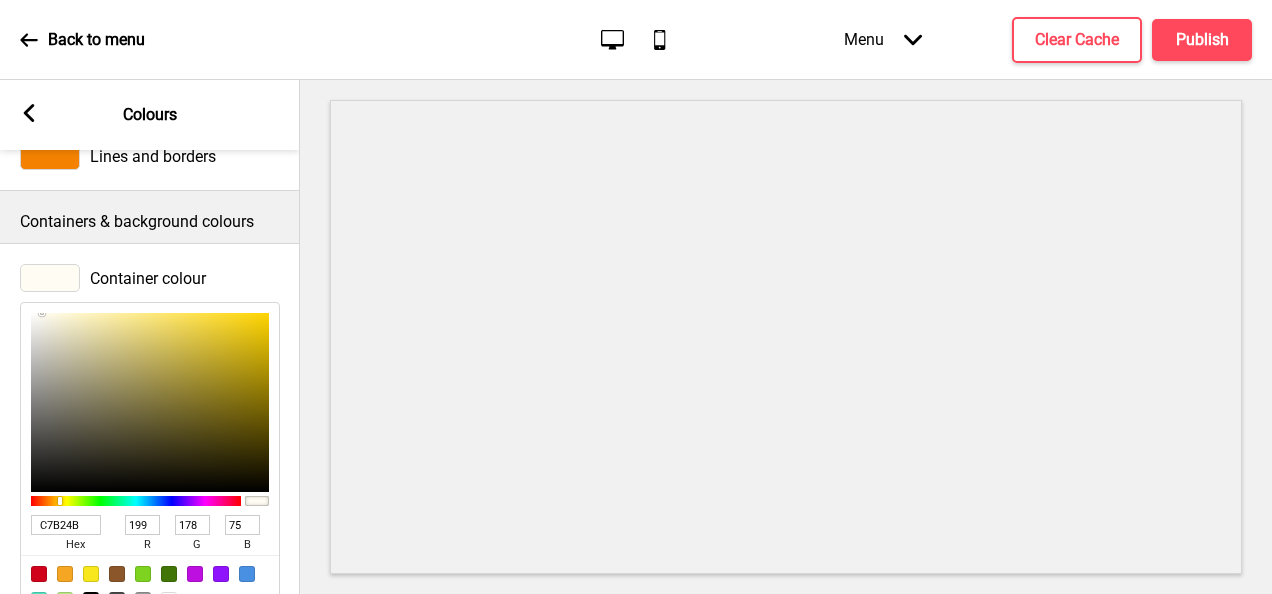 click at bounding box center [150, 402] 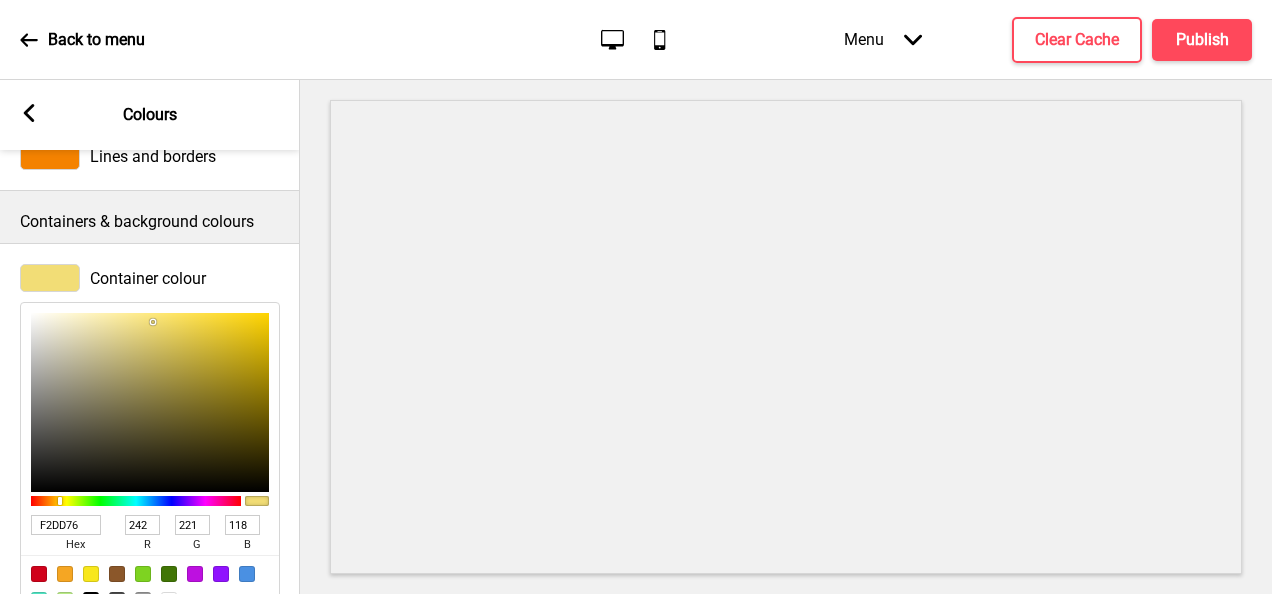 click at bounding box center (150, 402) 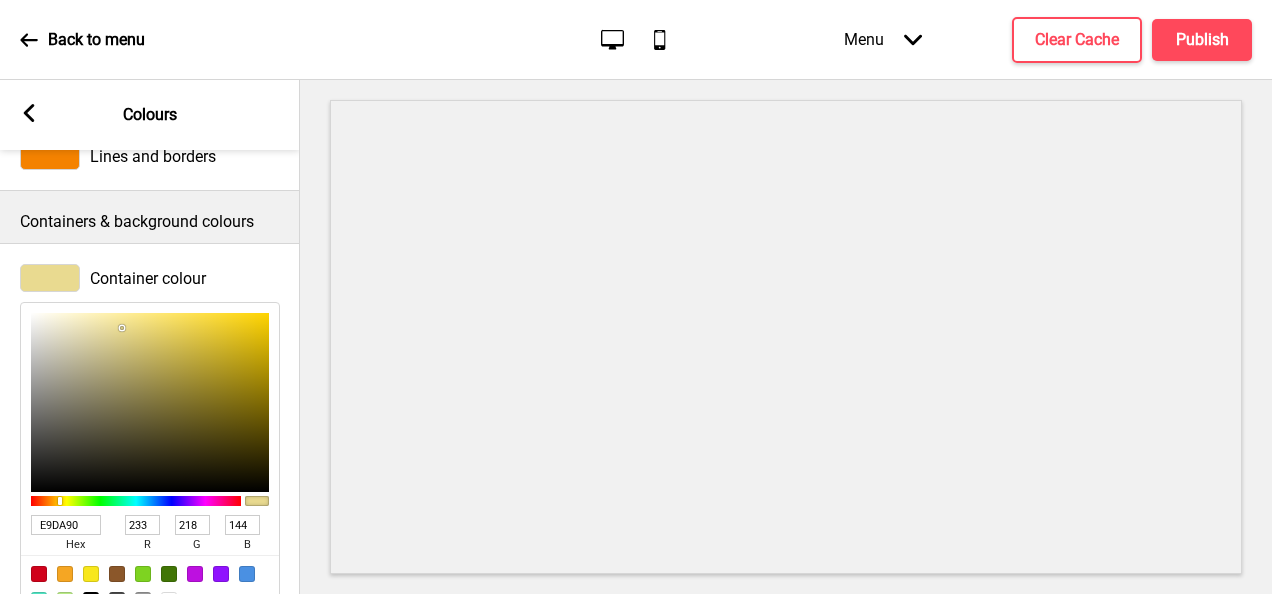 click at bounding box center (150, 402) 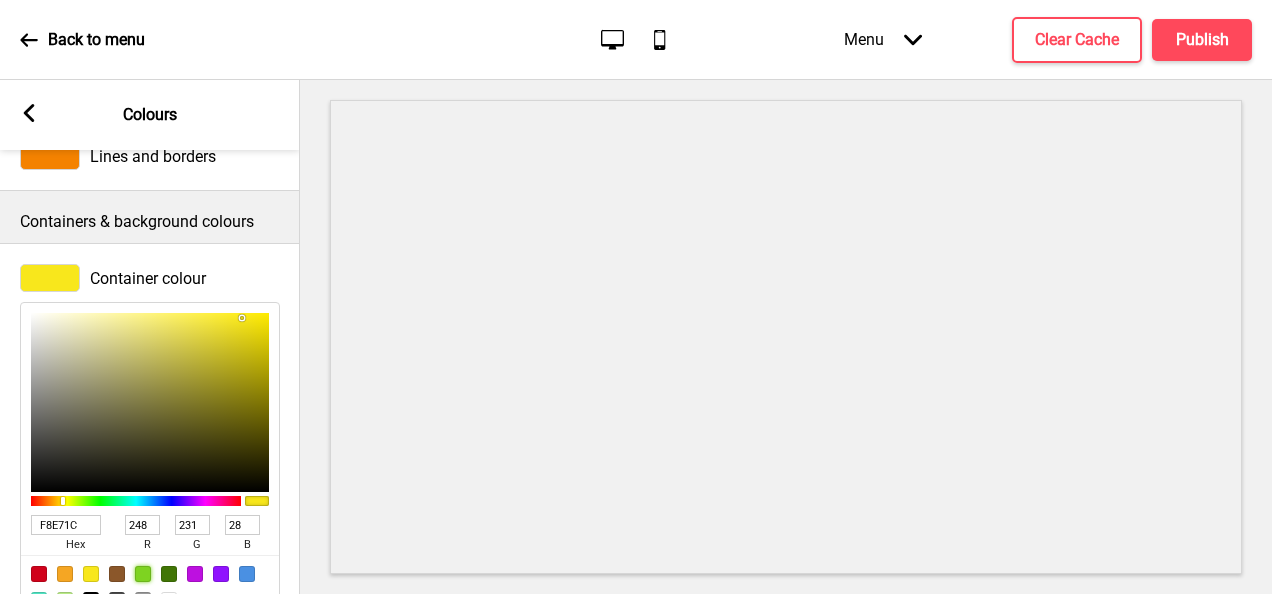 click at bounding box center (143, 574) 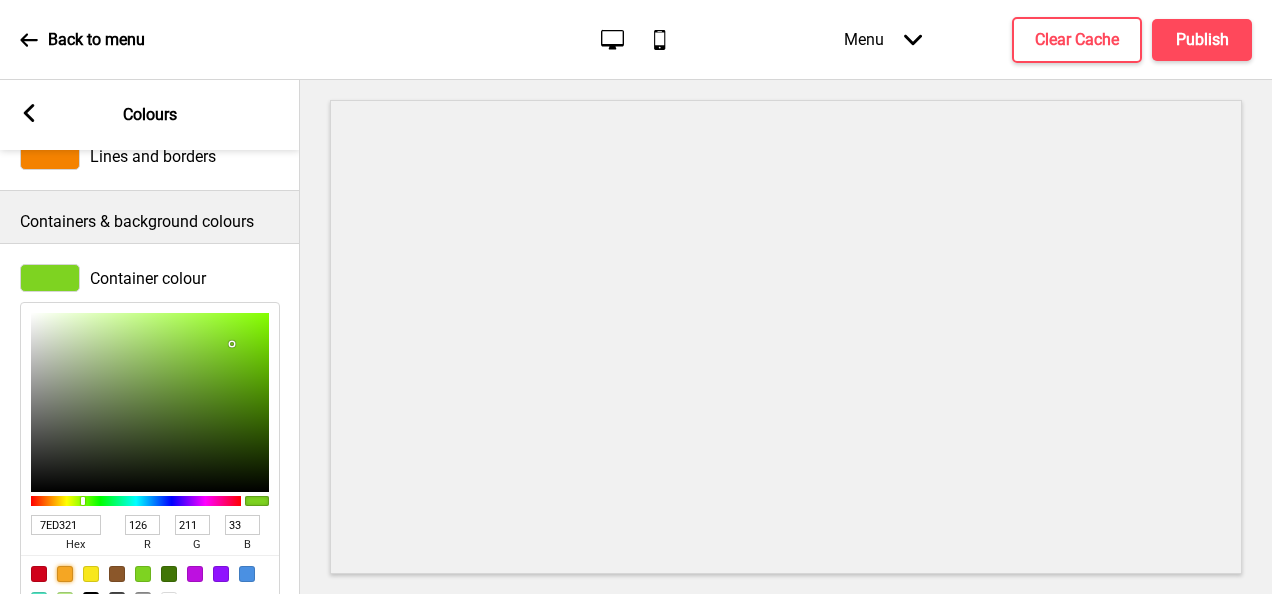 click at bounding box center (65, 574) 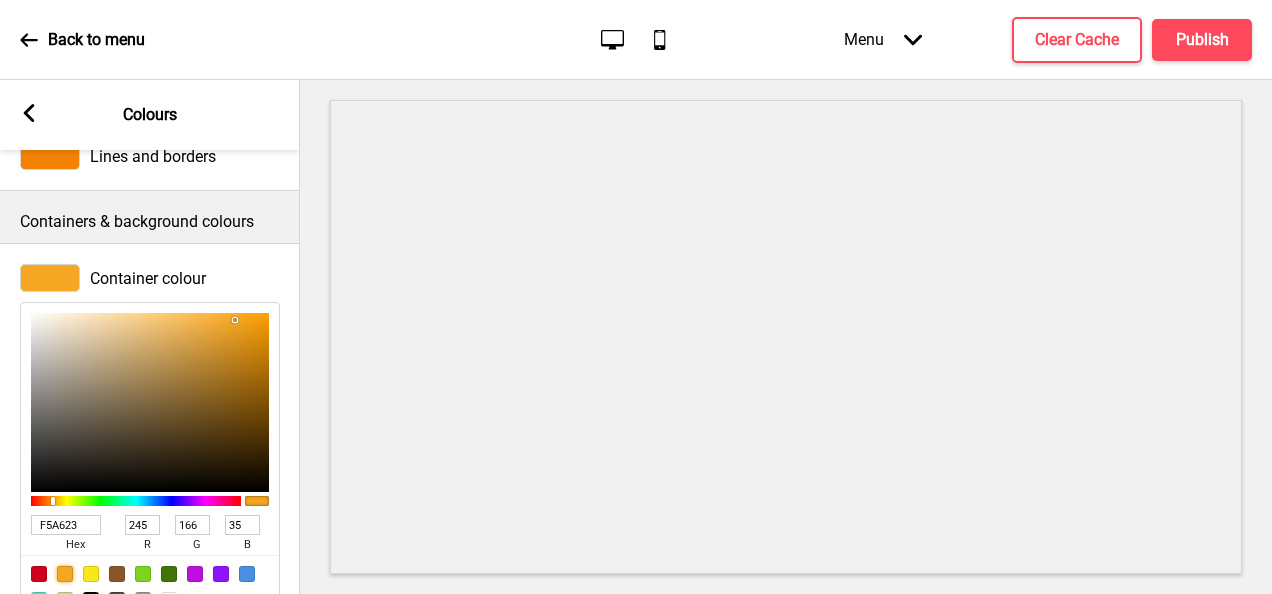 click 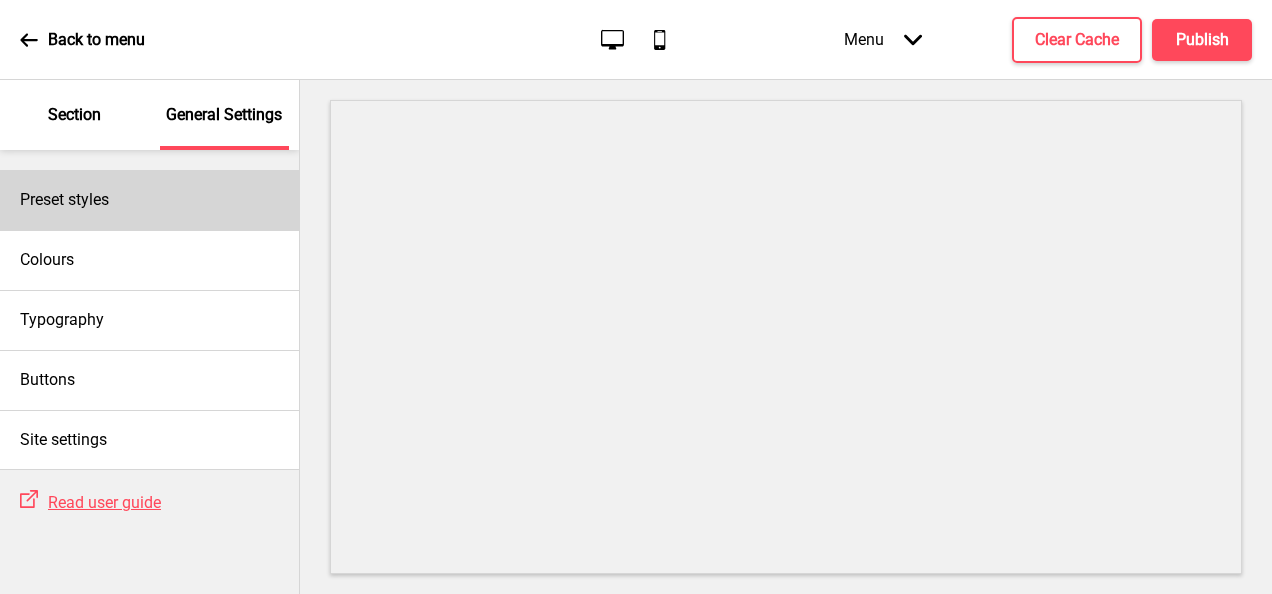 click on "Preset styles" at bounding box center [149, 200] 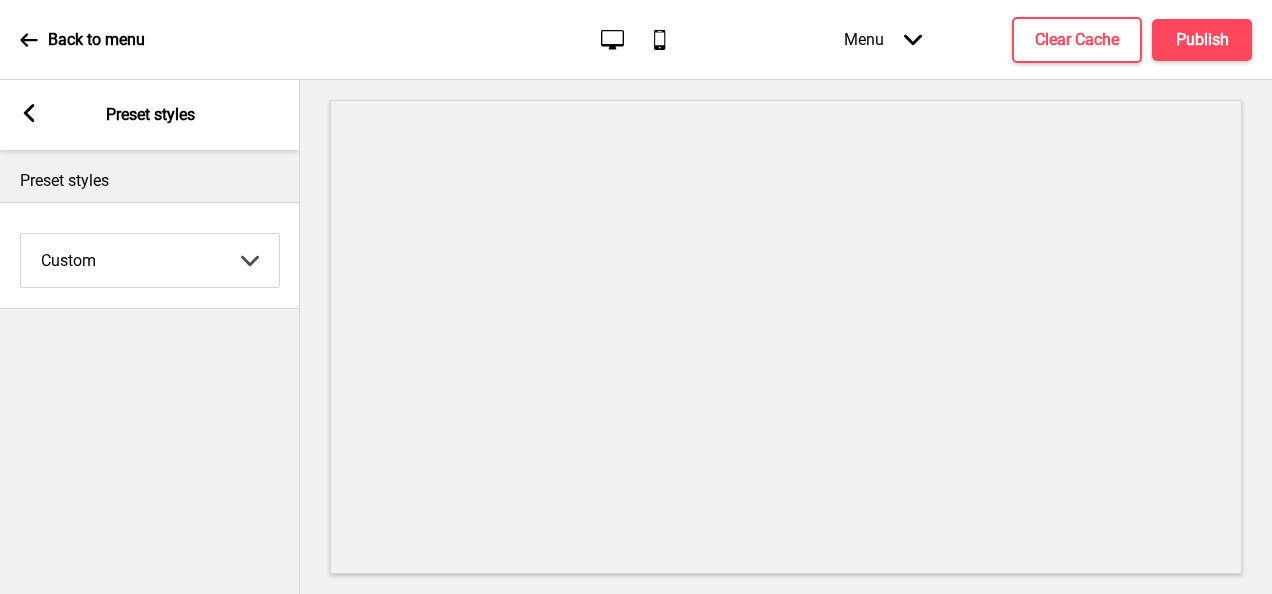click on "Coffee Contrast Dark Earth Marine Minimalist Modern Oddle Pastel Yellow Fruits Custom" at bounding box center [150, 260] 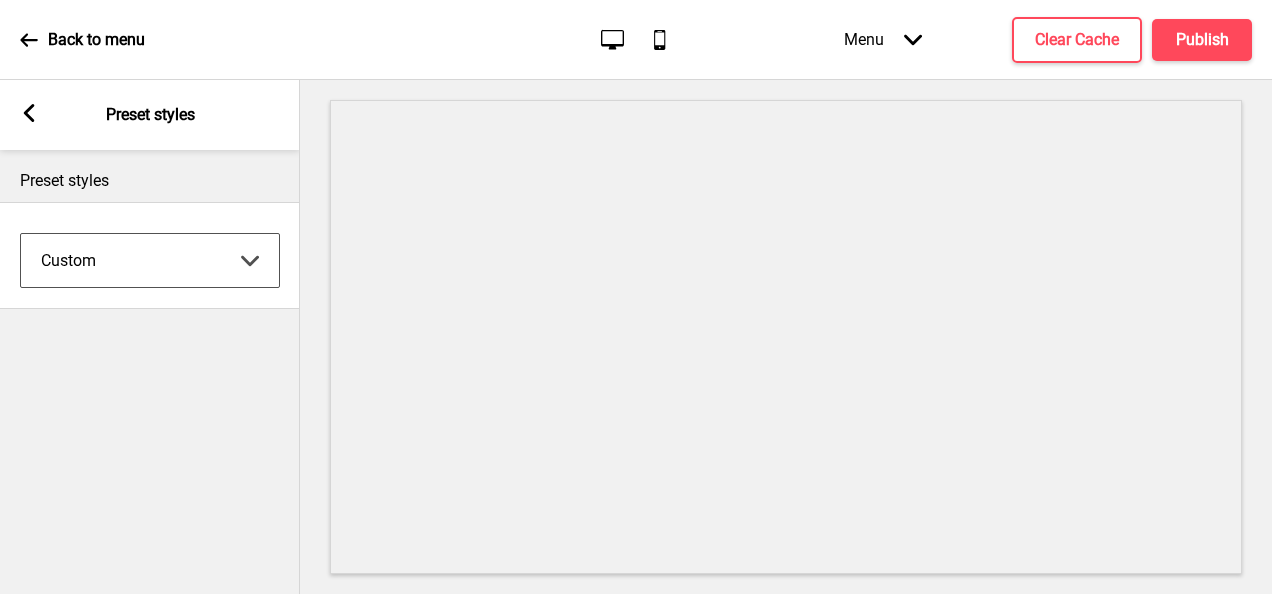 click on "Preset styles" at bounding box center (150, 181) 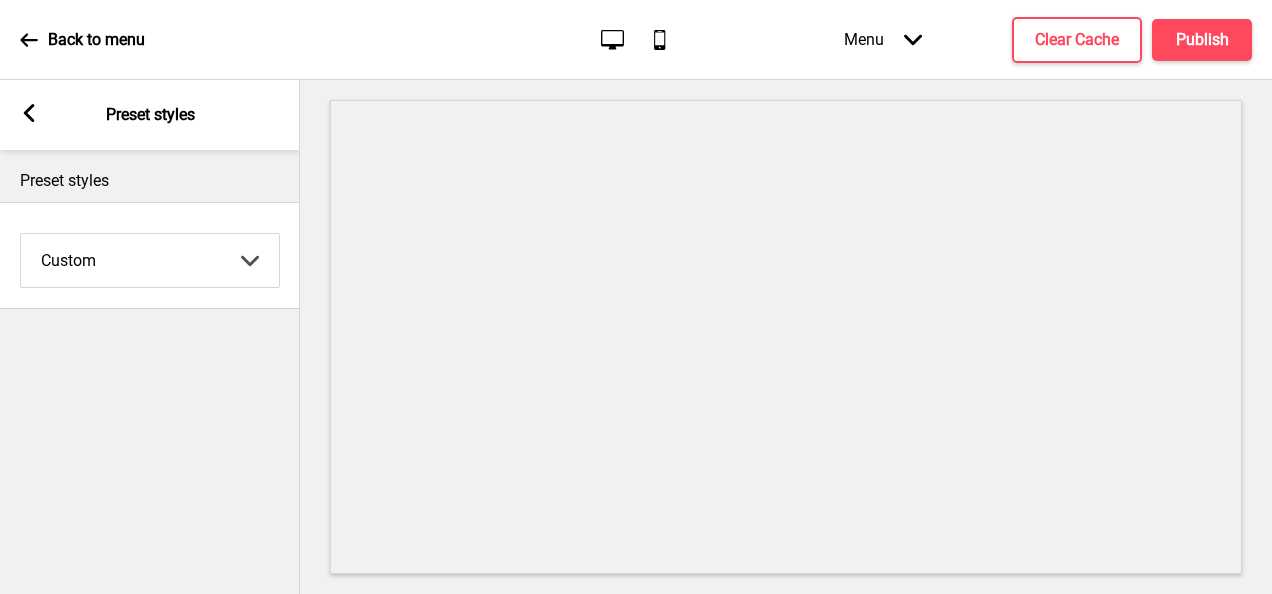 click on "Arrow left Preset styles" at bounding box center (150, 115) 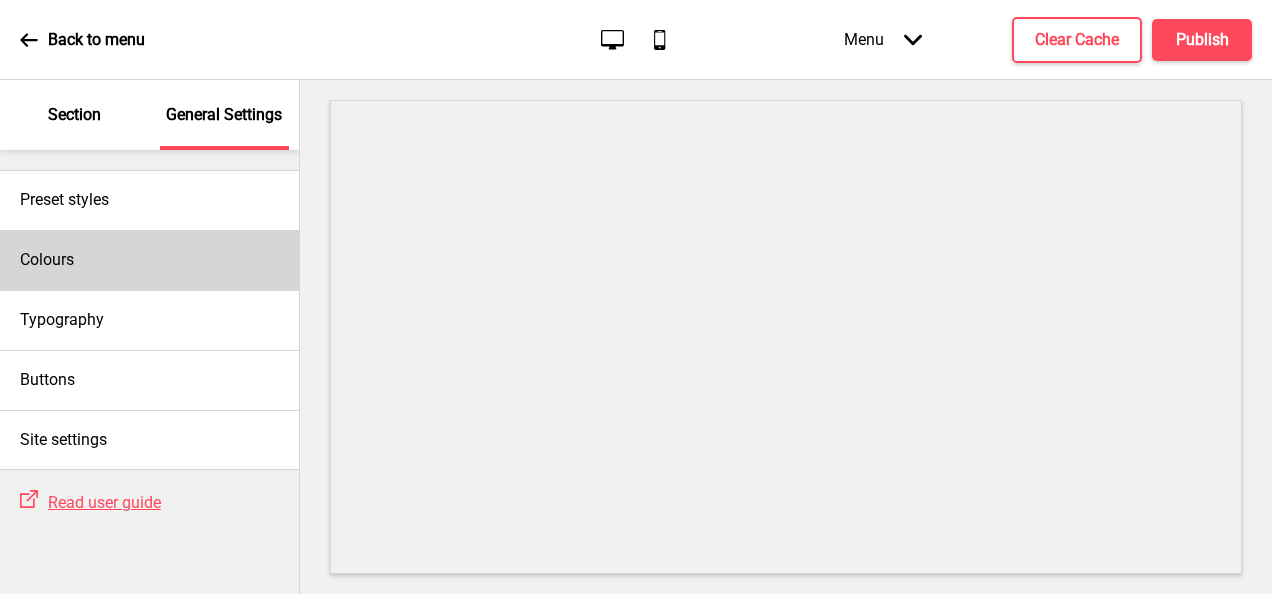 click on "Colours" at bounding box center [149, 260] 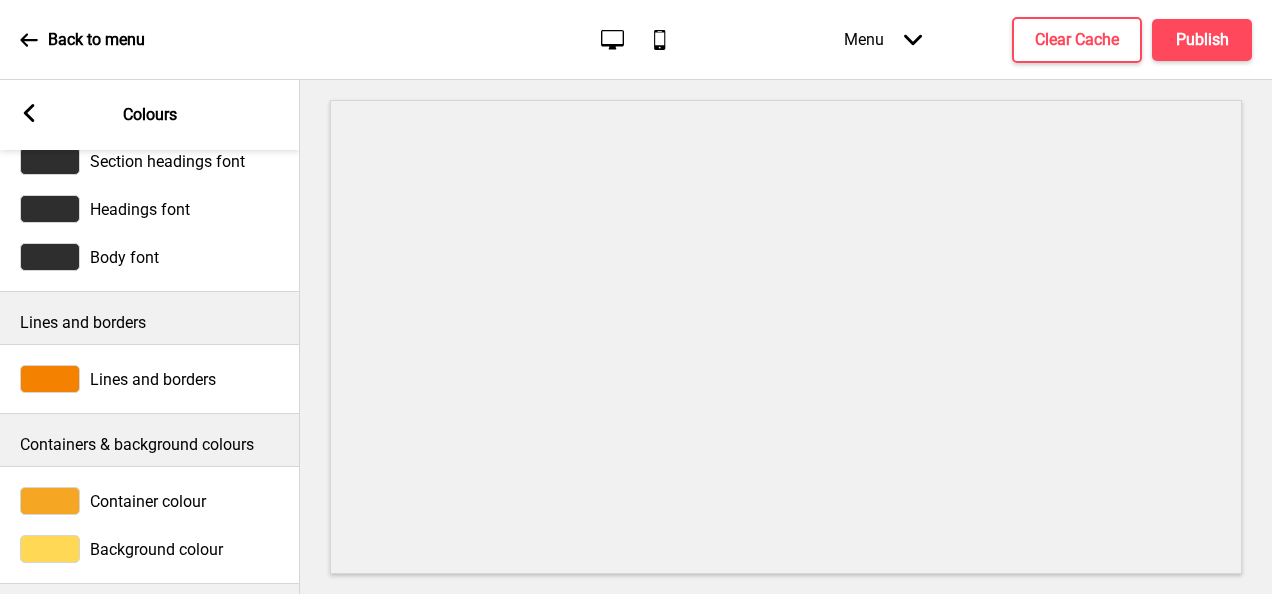 scroll, scrollTop: 99, scrollLeft: 0, axis: vertical 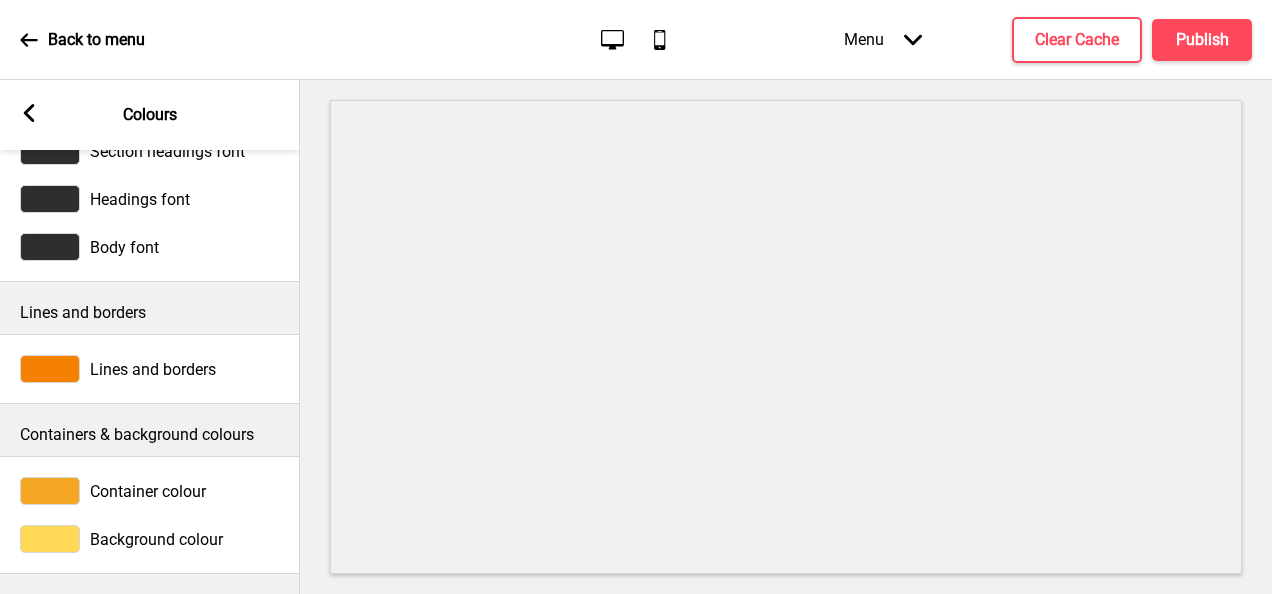 click on "Container colour" at bounding box center [148, 491] 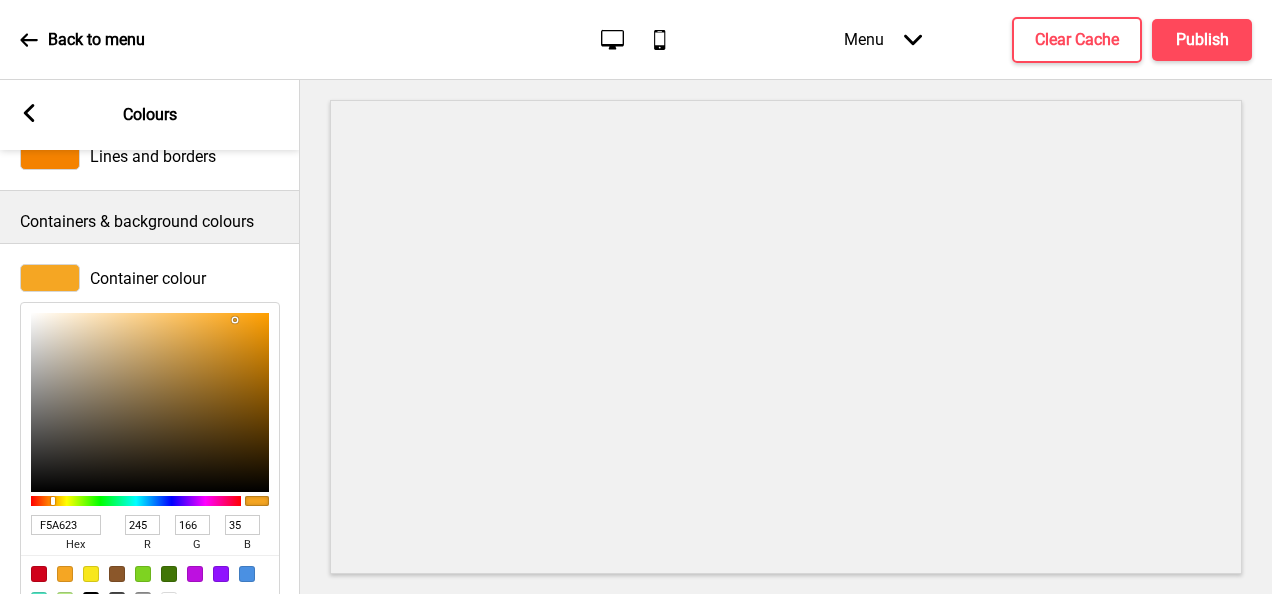 scroll, scrollTop: 399, scrollLeft: 0, axis: vertical 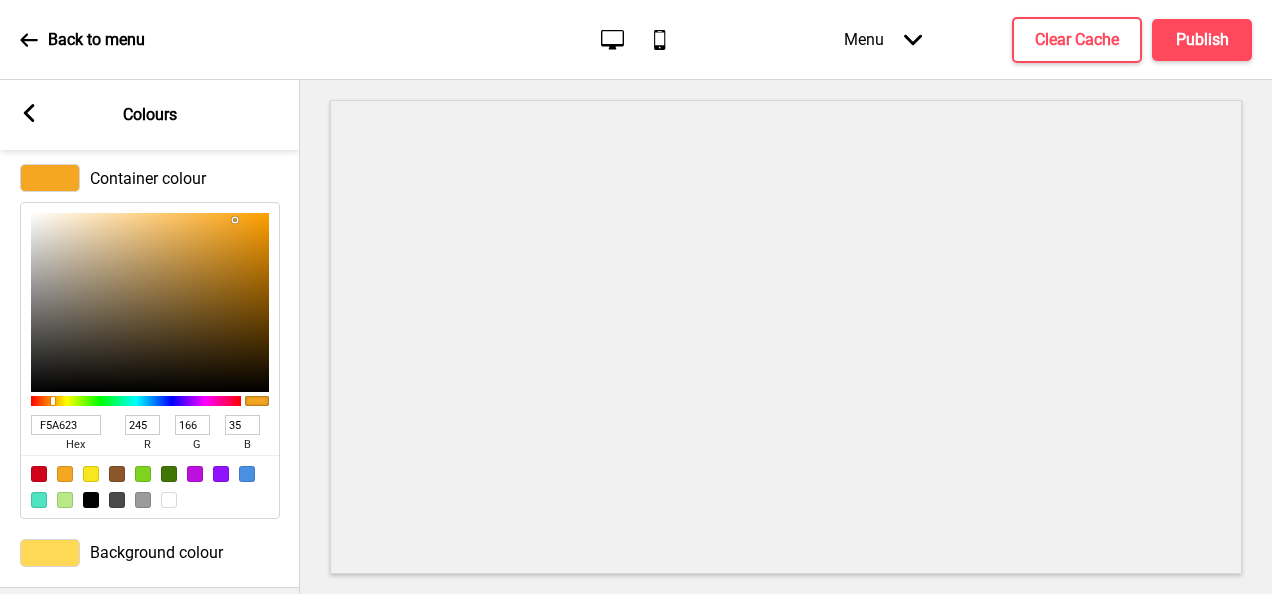 click at bounding box center [50, 553] 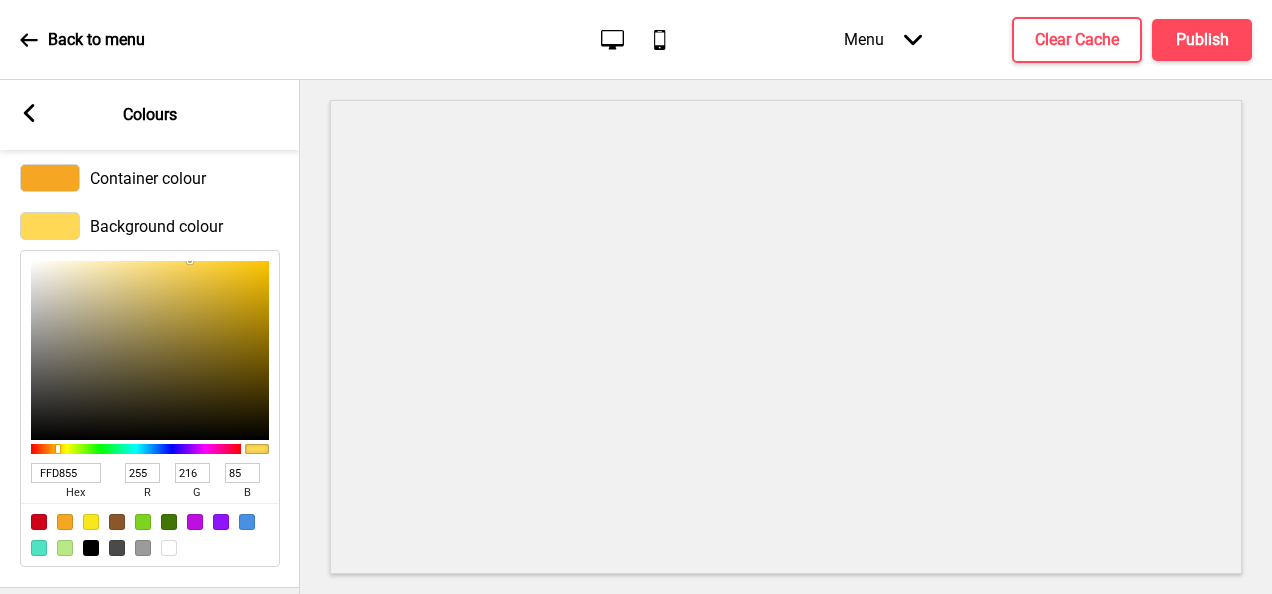 click at bounding box center [50, 226] 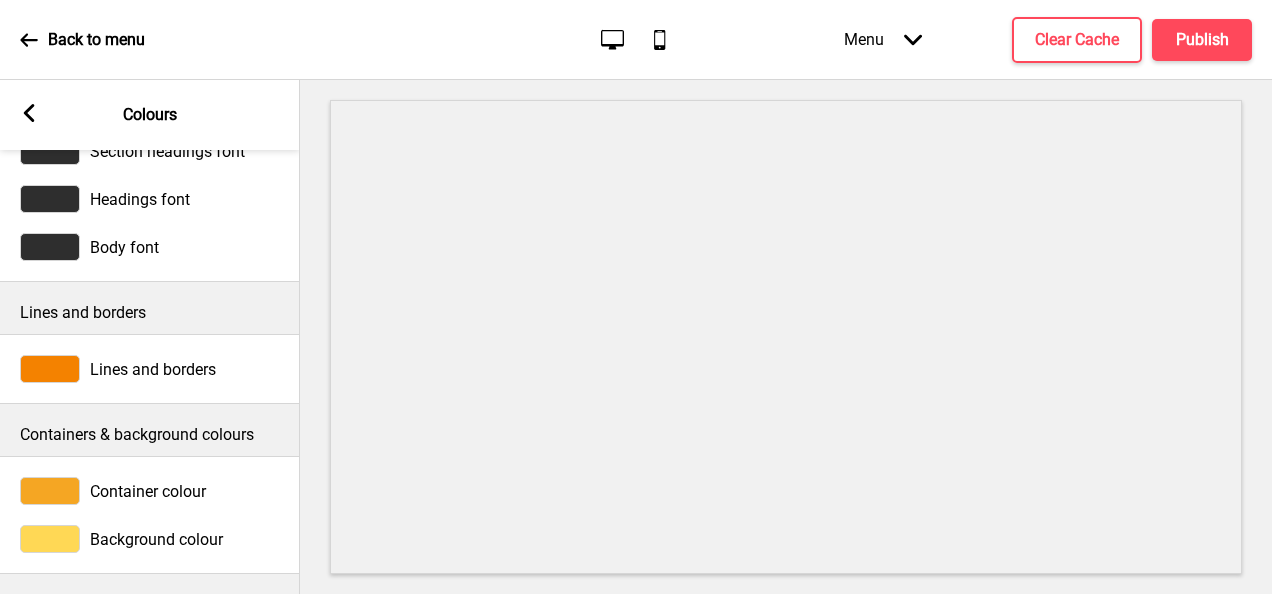 scroll, scrollTop: 99, scrollLeft: 0, axis: vertical 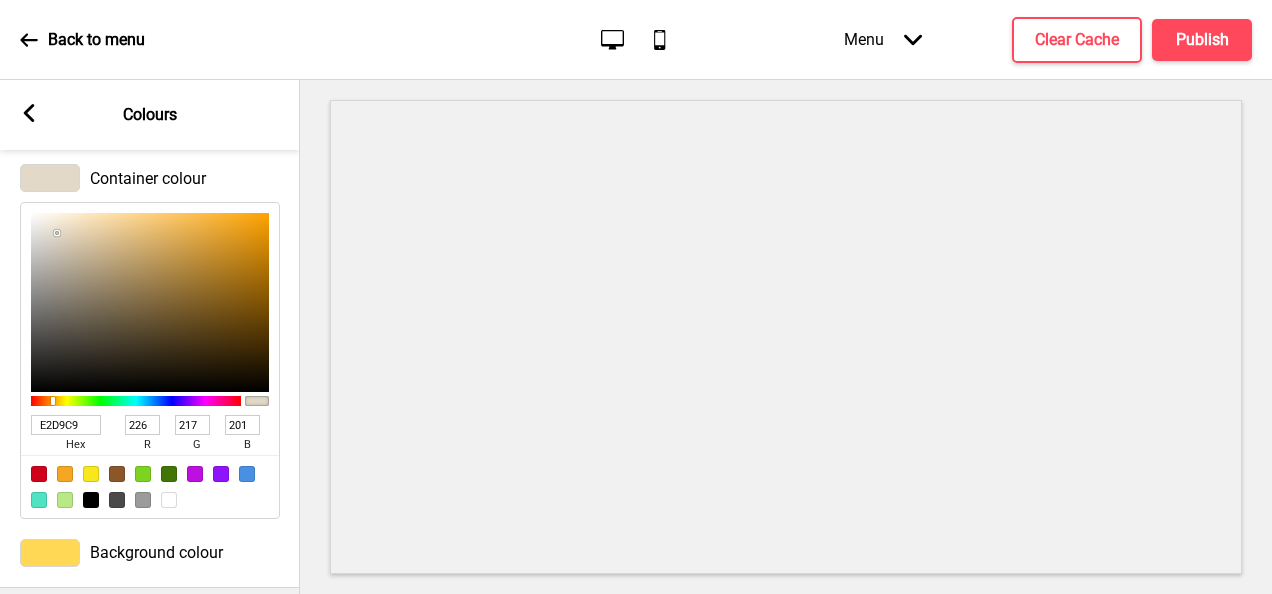 drag, startPoint x: 170, startPoint y: 226, endPoint x: 113, endPoint y: 254, distance: 63.505905 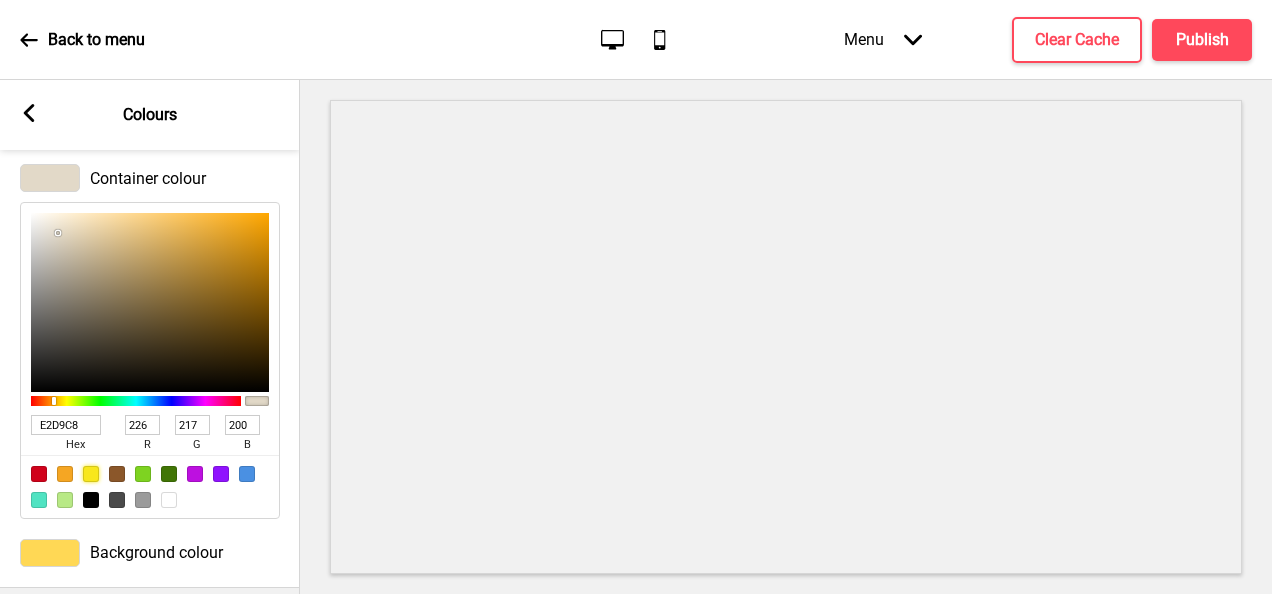 click at bounding box center [91, 474] 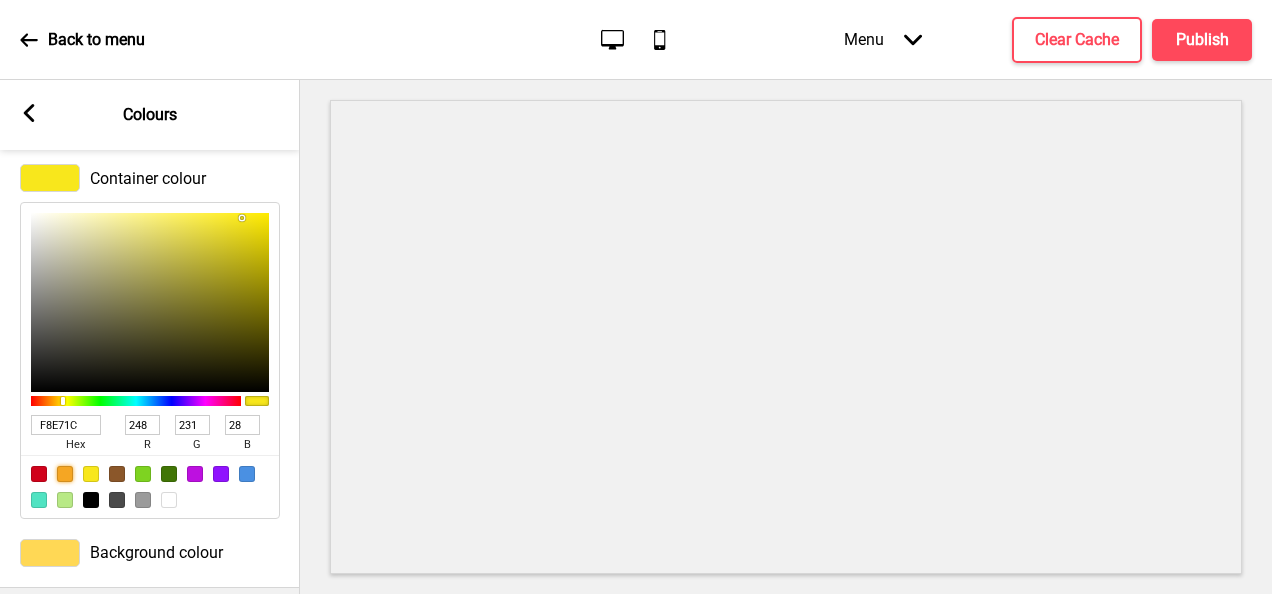 click at bounding box center (65, 474) 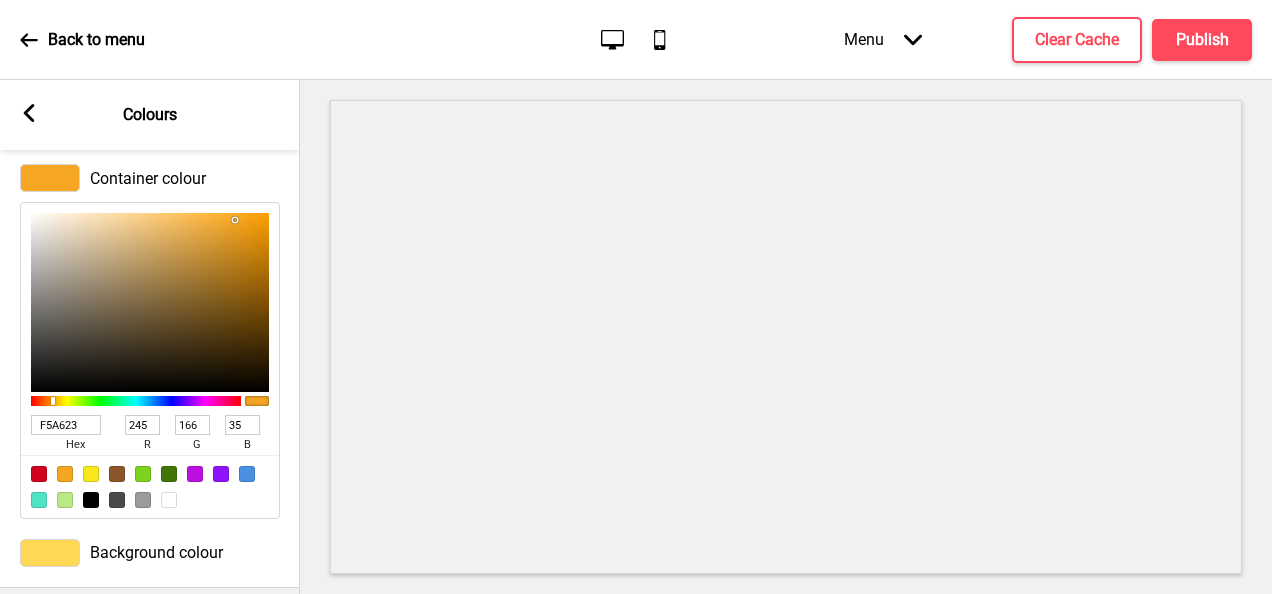 click at bounding box center (169, 500) 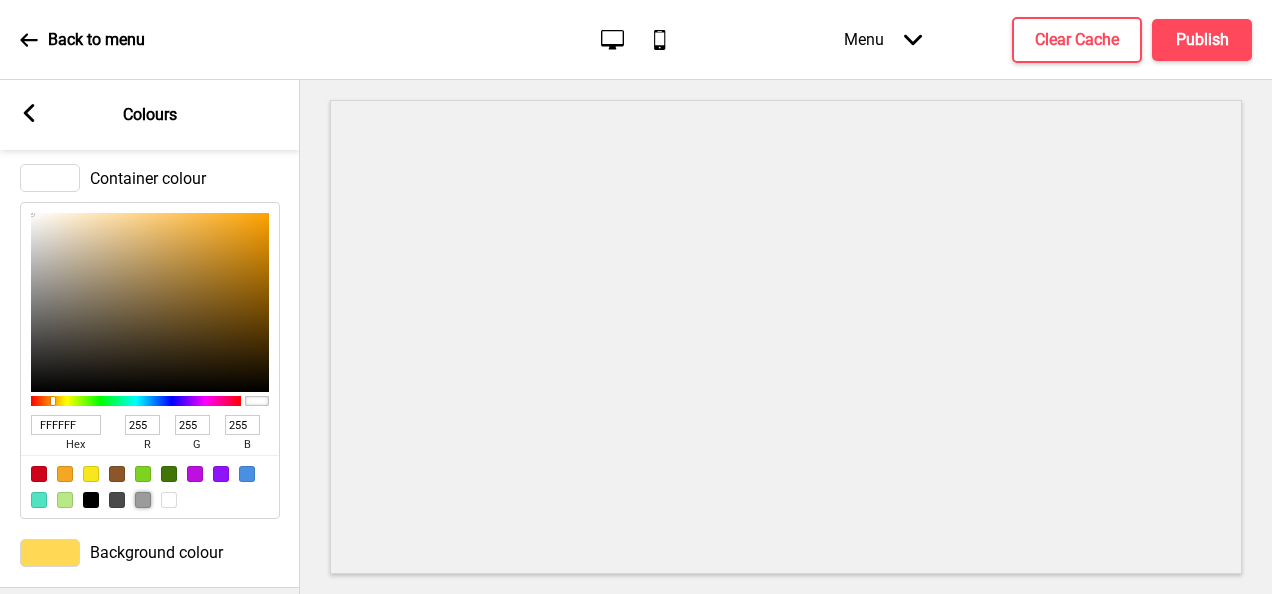 click at bounding box center [143, 500] 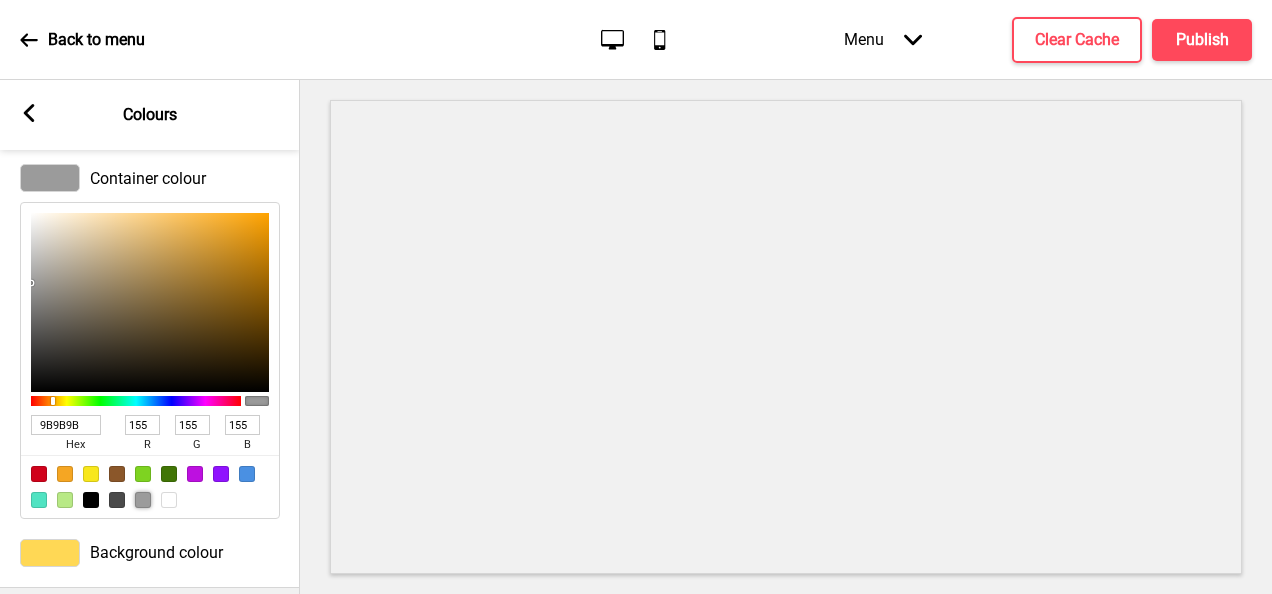 click at bounding box center (169, 500) 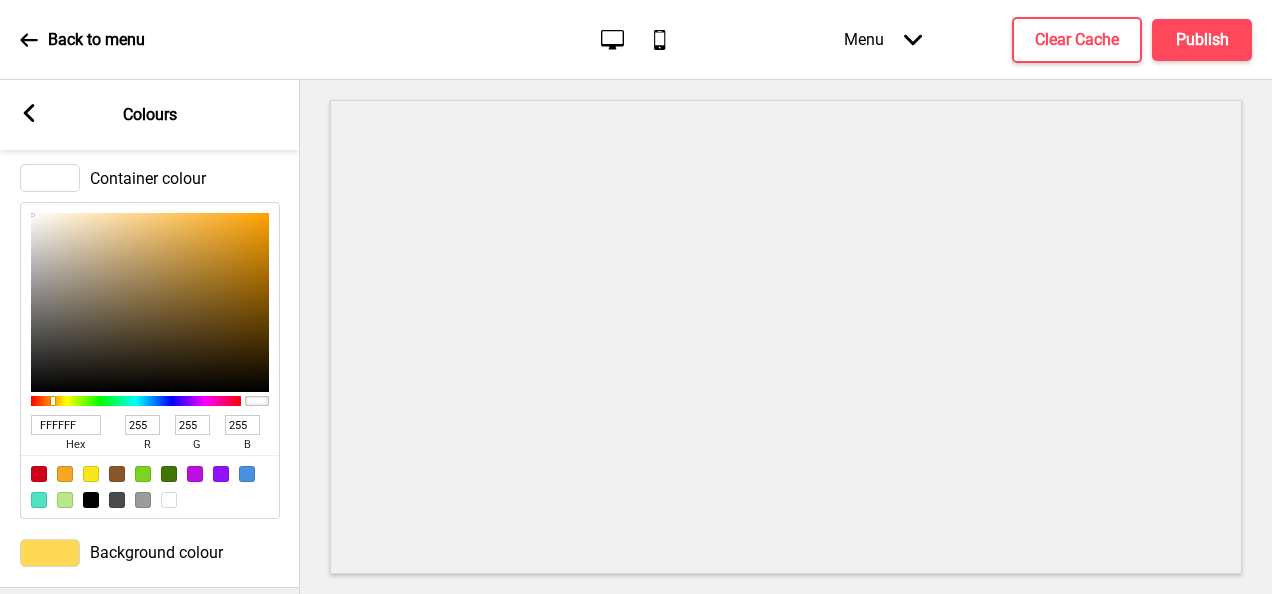 click 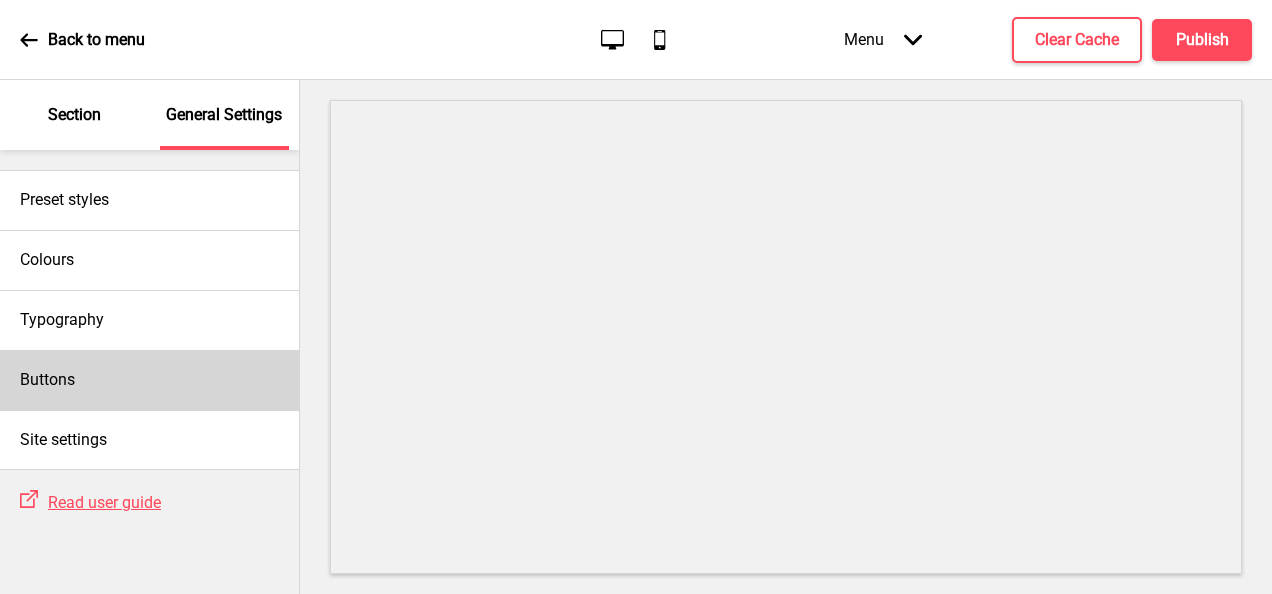 click on "Buttons" at bounding box center (149, 380) 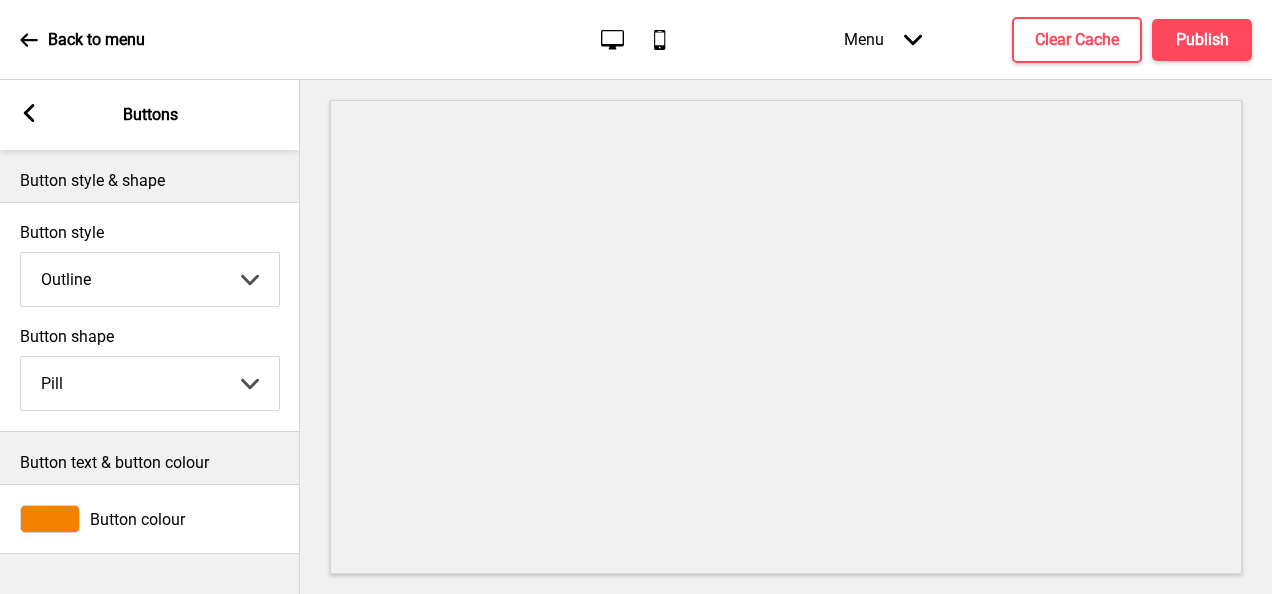 click on "Round Square Pill" at bounding box center [150, 383] 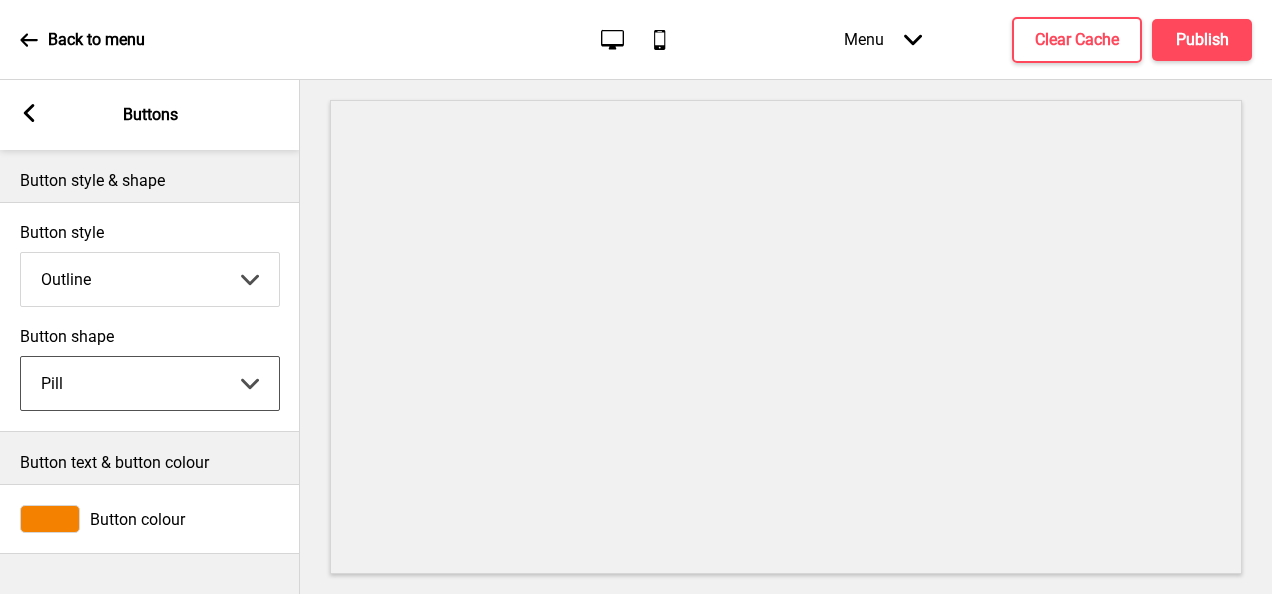 click on "Round Square Pill" at bounding box center (150, 383) 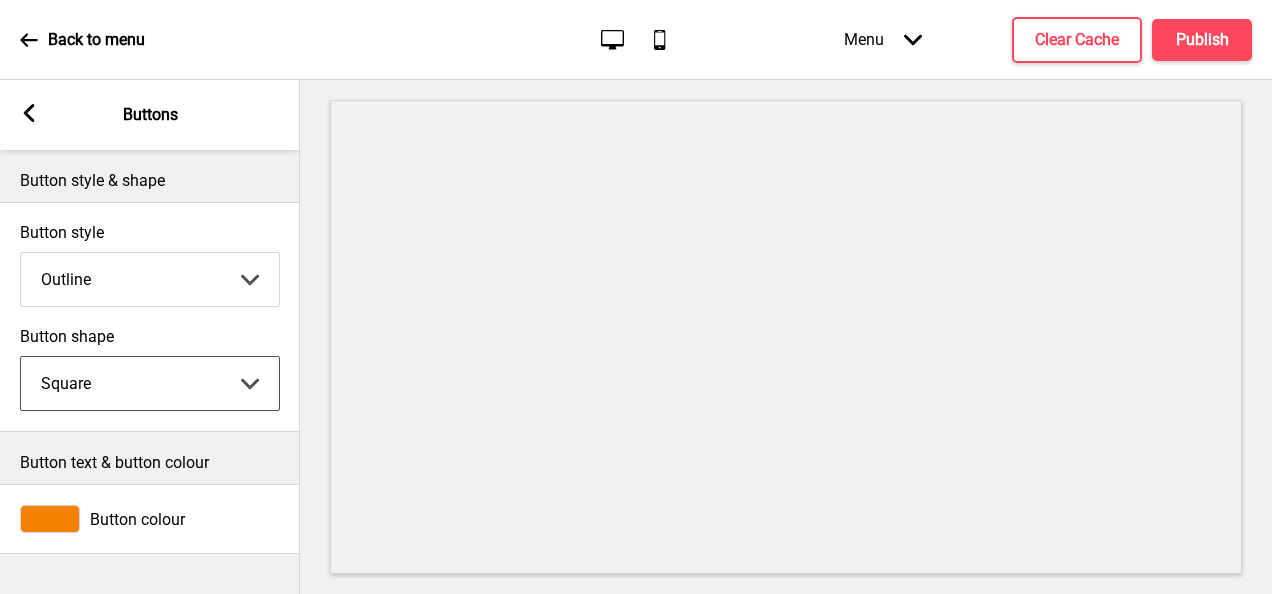 click on "Round Square Pill" at bounding box center (150, 383) 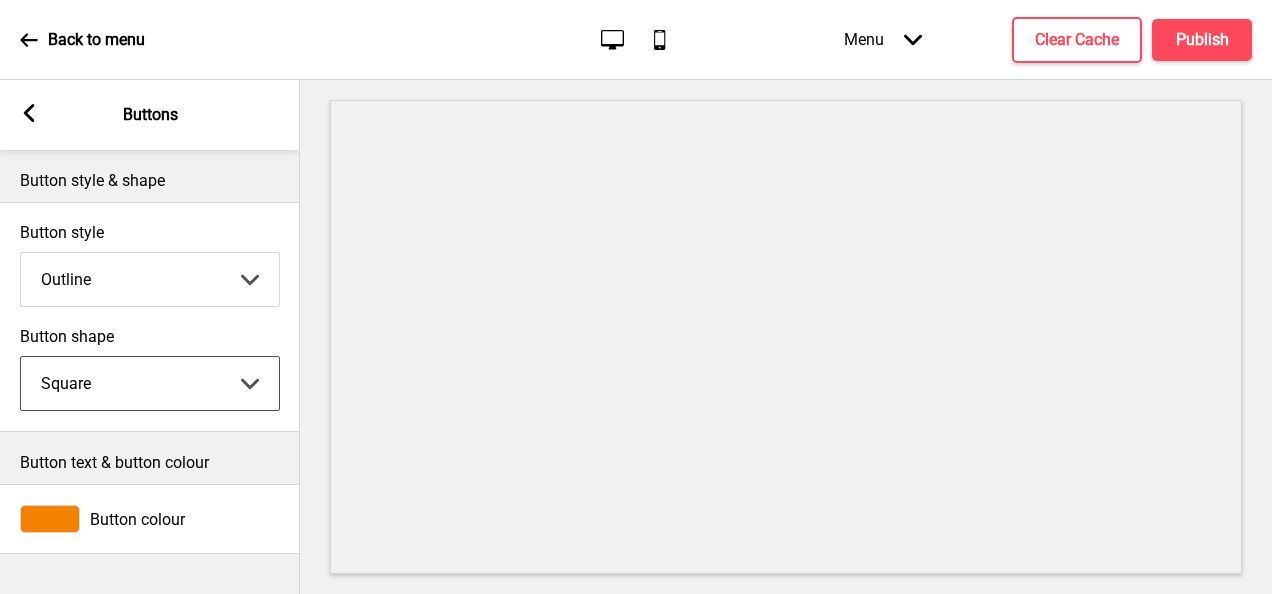 click on "Round Square Pill" at bounding box center (150, 383) 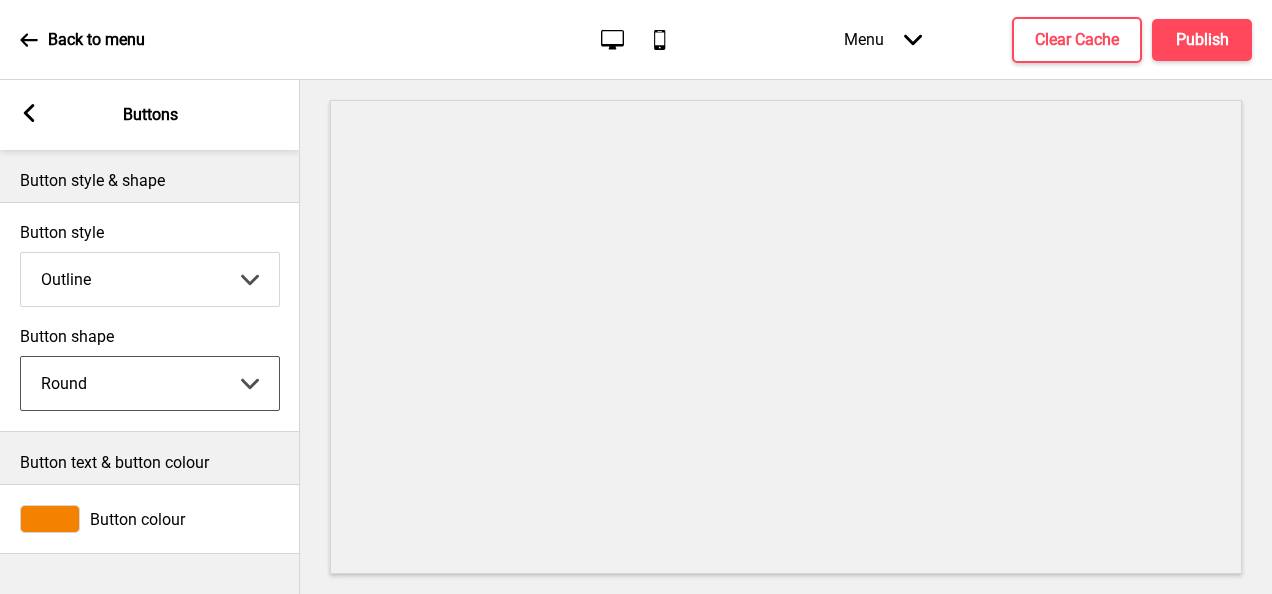 click on "Round Square Pill" at bounding box center (150, 383) 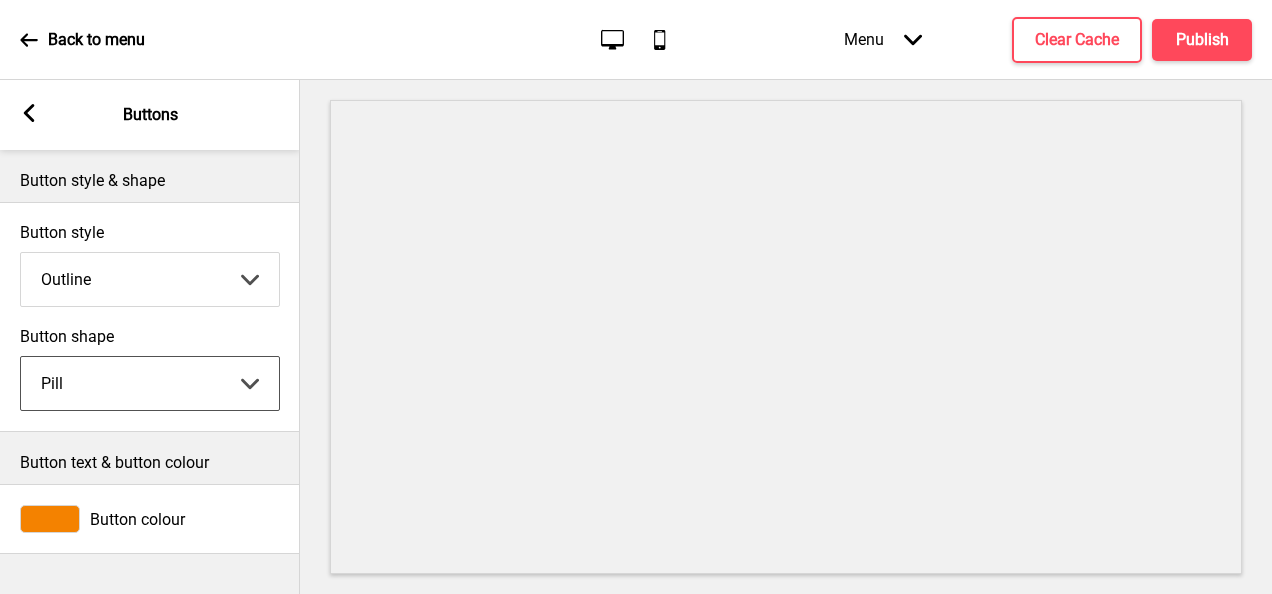 click on "Round Square Pill" at bounding box center (150, 383) 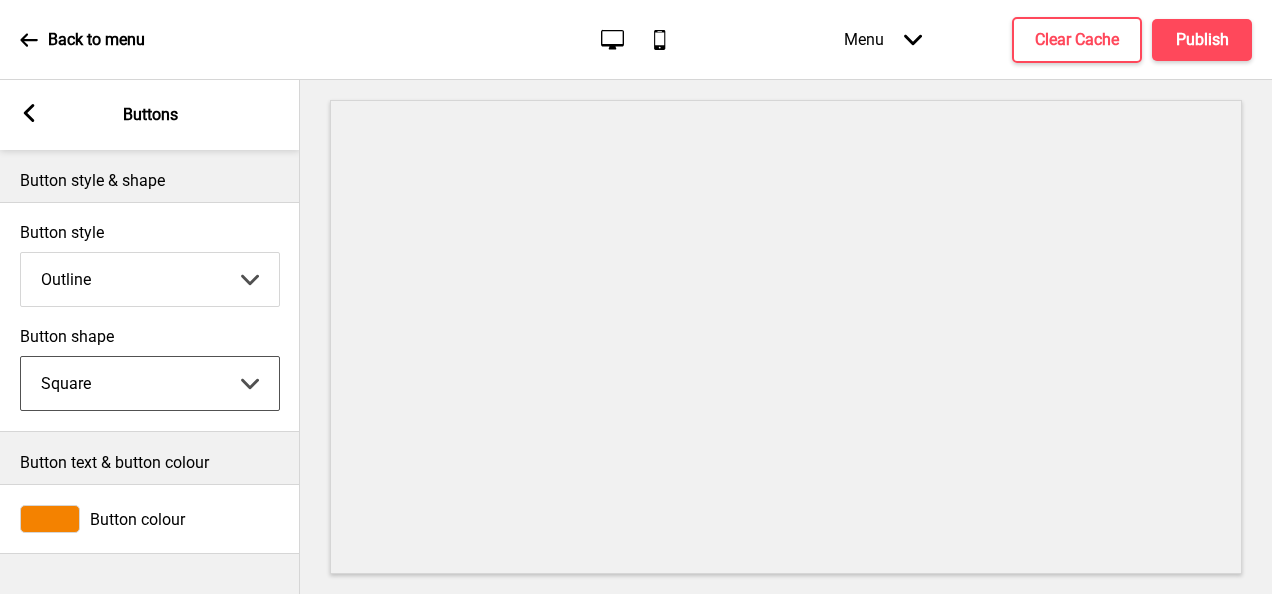 click on "Round Square Pill" at bounding box center [150, 383] 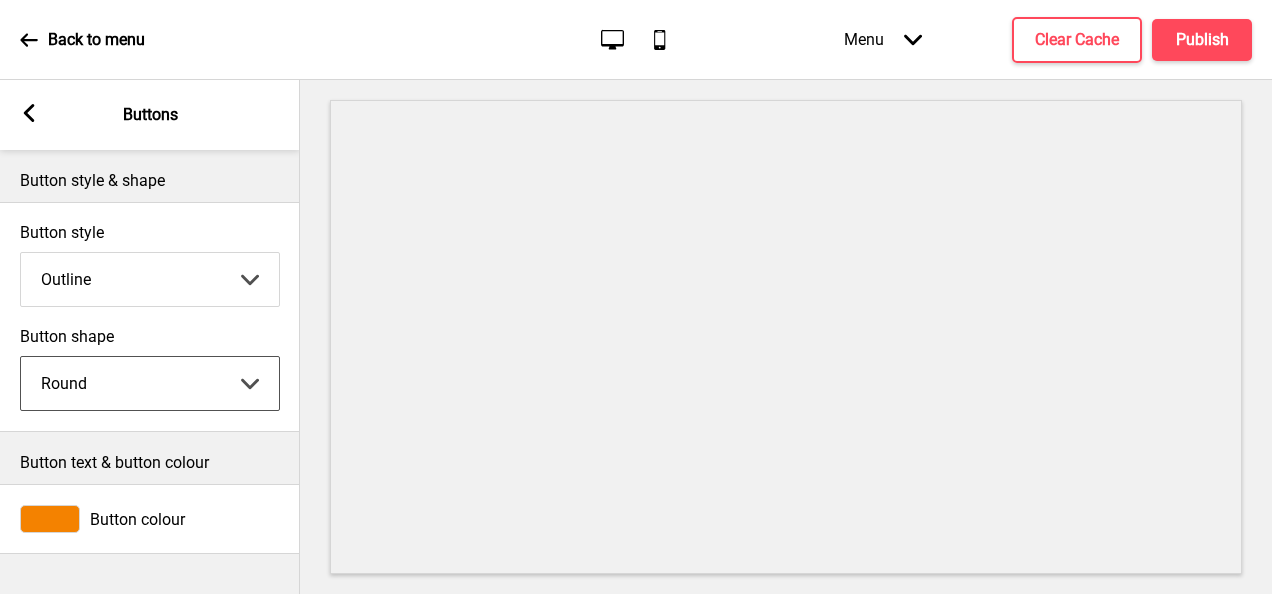 click on "Solid Outline Raised" at bounding box center [150, 279] 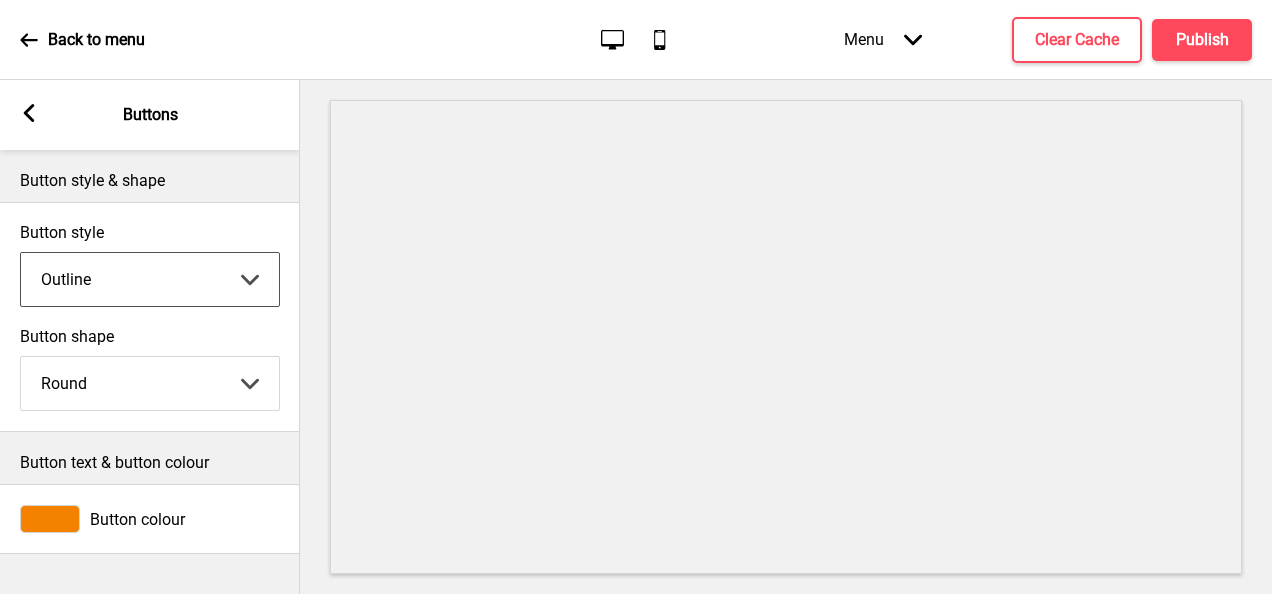 click on "Solid Outline Raised" at bounding box center [150, 279] 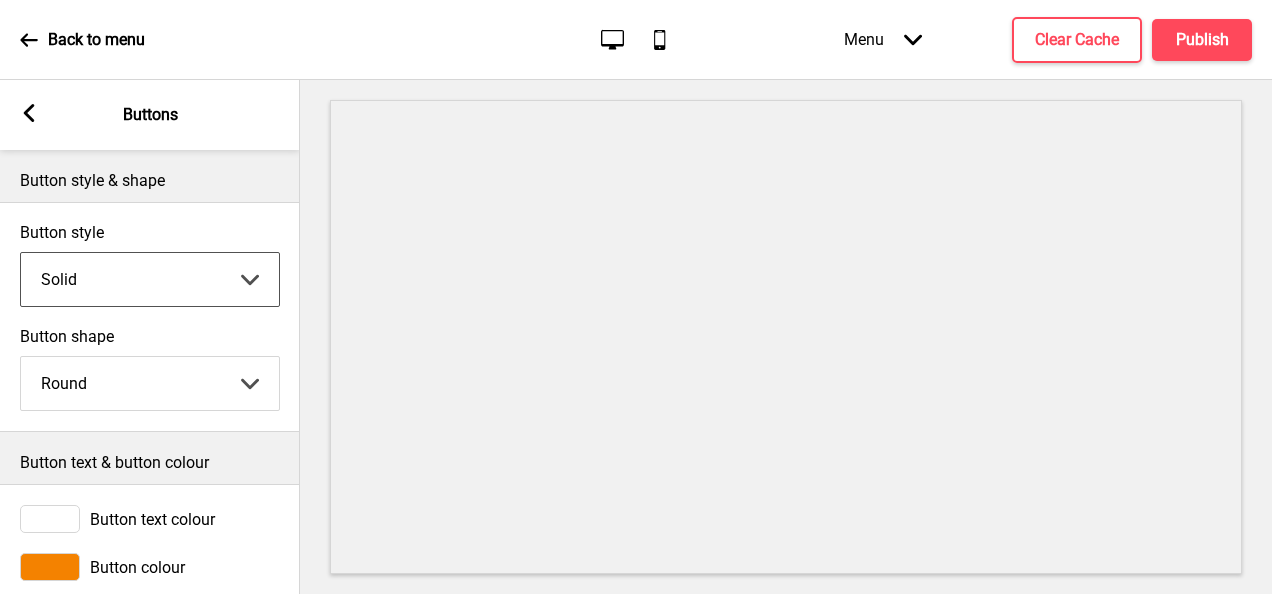 click on "Solid Outline Raised" at bounding box center [150, 279] 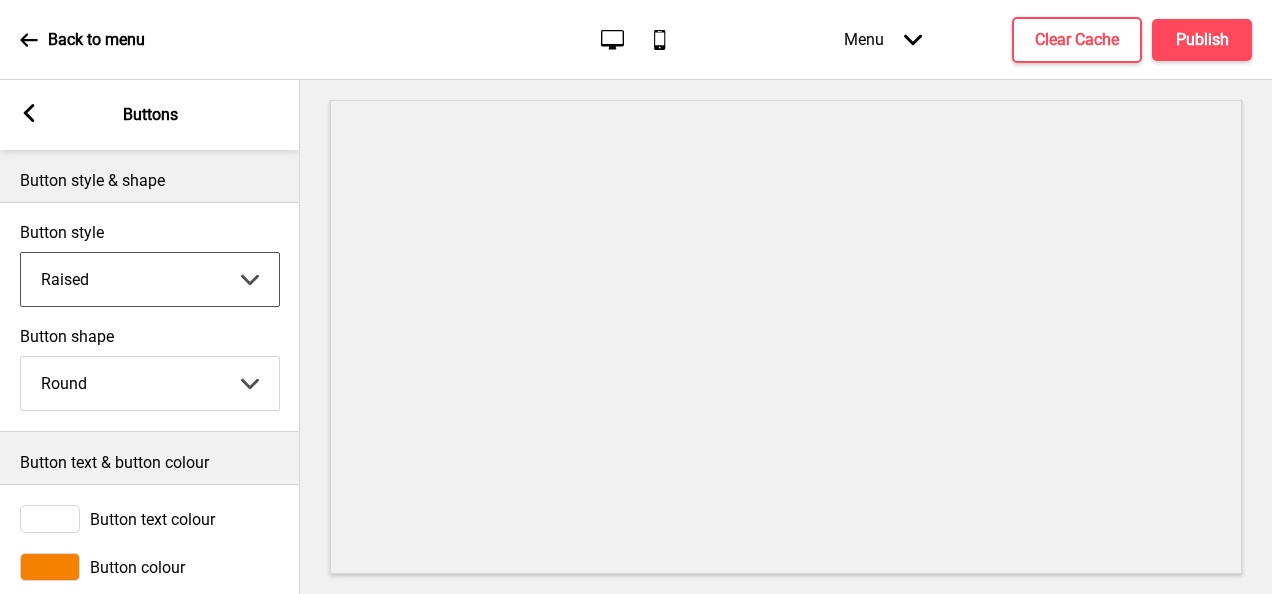 click on "Solid Outline Raised" at bounding box center [150, 279] 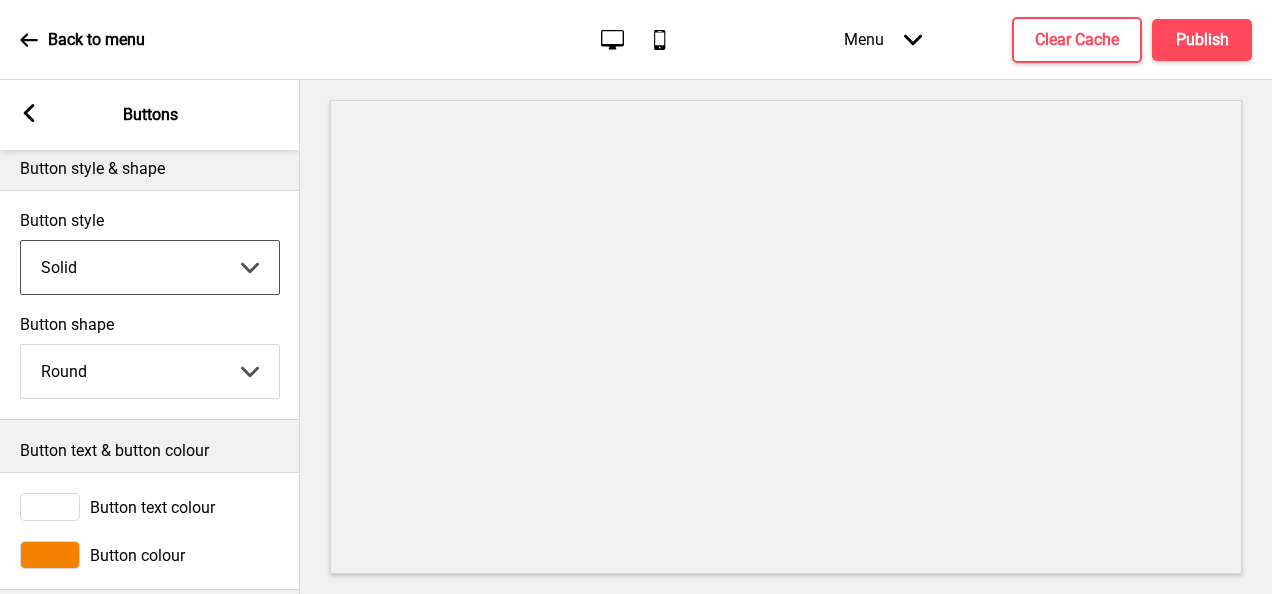 scroll, scrollTop: 0, scrollLeft: 0, axis: both 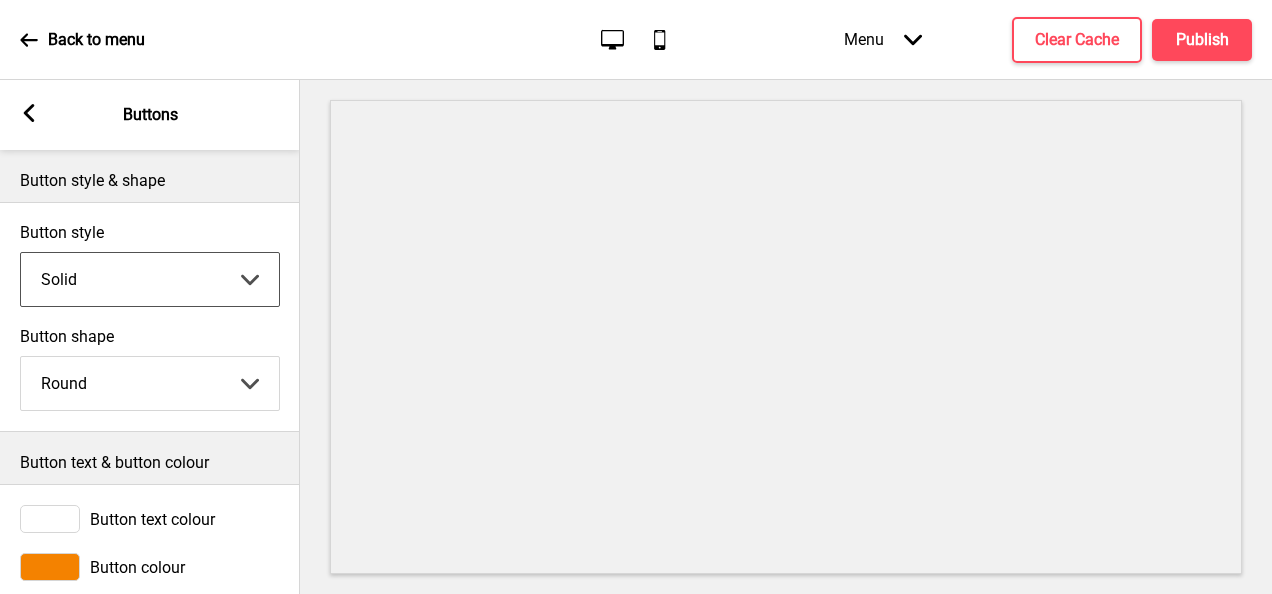 click on "Arrow left Buttons" at bounding box center [150, 115] 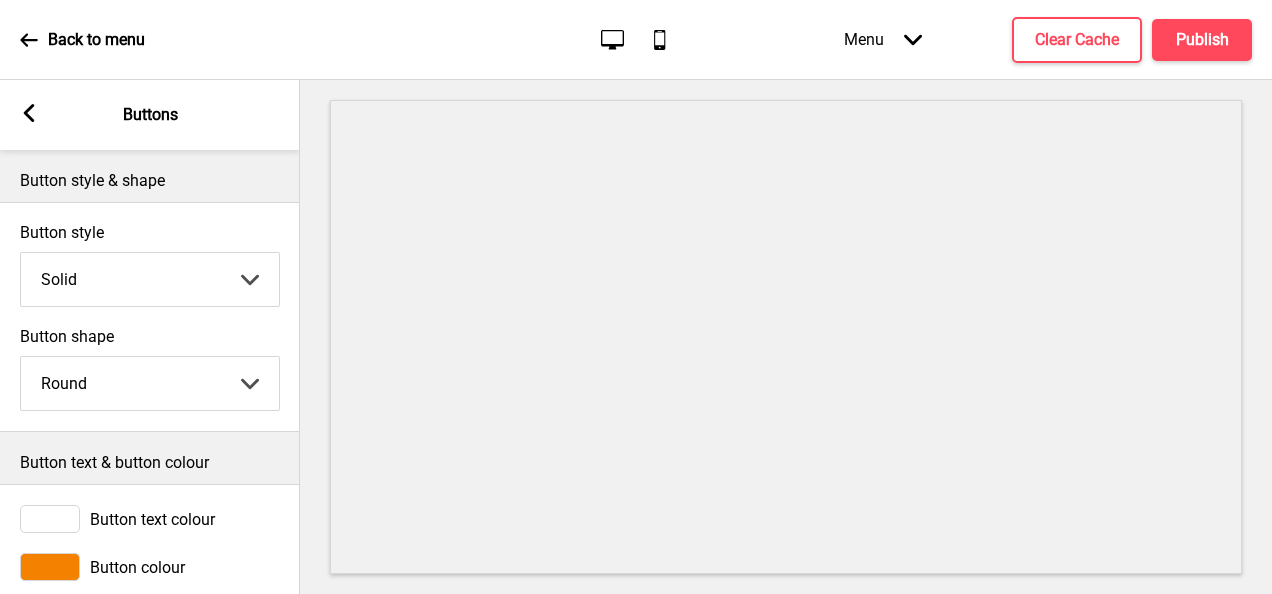 click 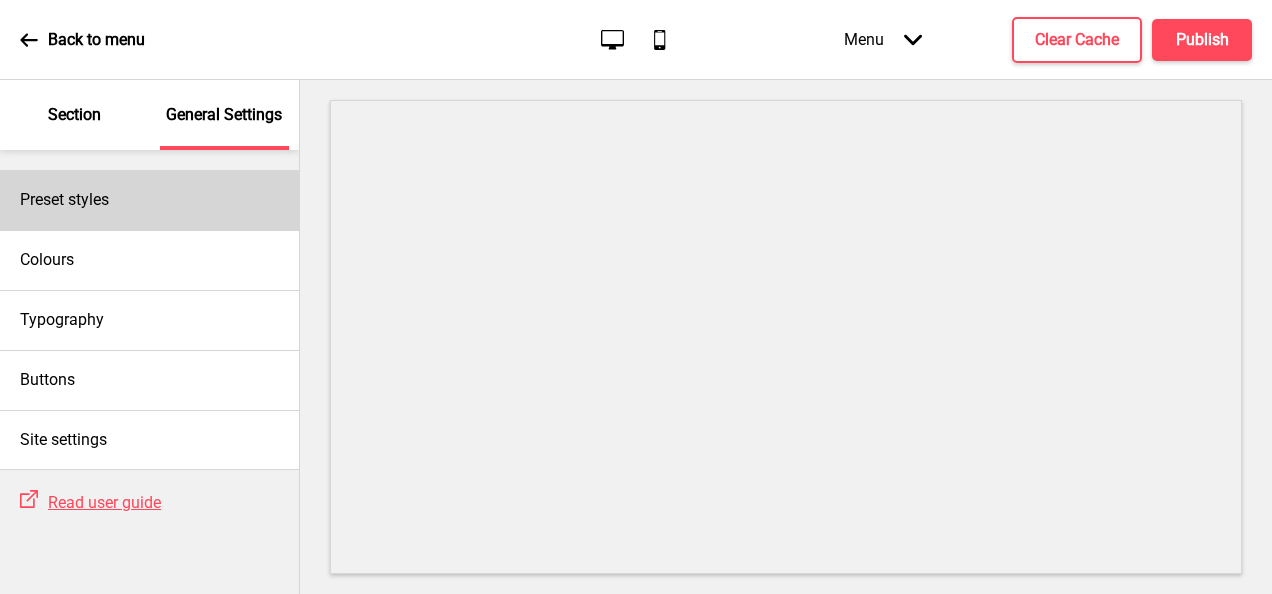 click on "Preset styles" at bounding box center [64, 200] 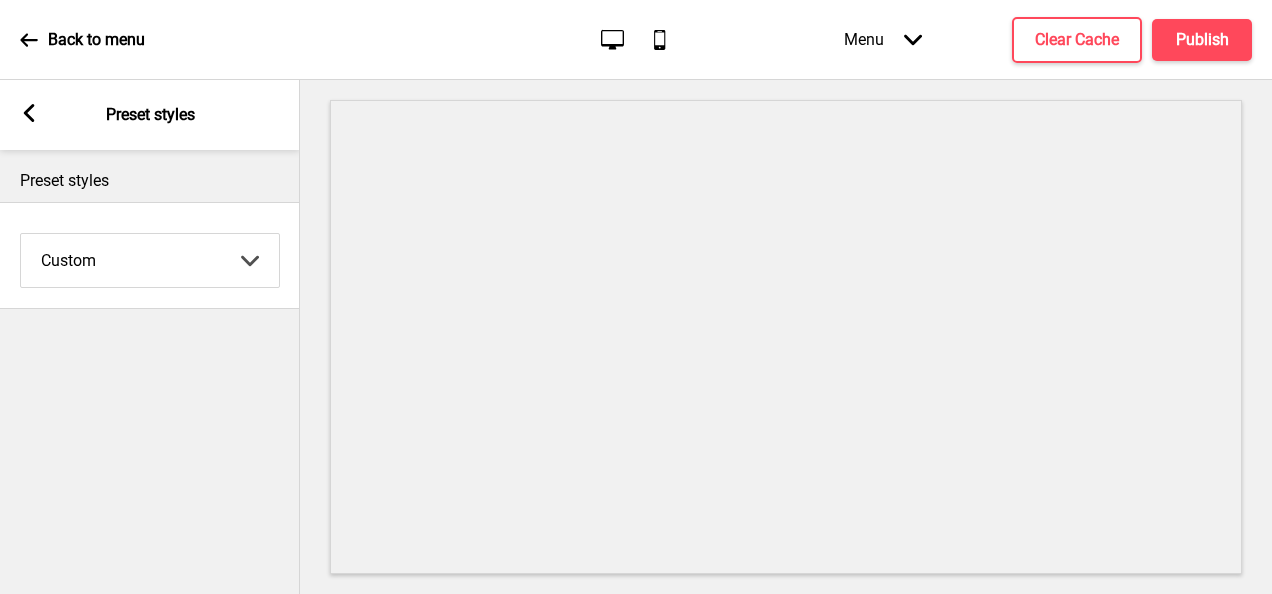 click on "Arrow left" at bounding box center [29, 115] 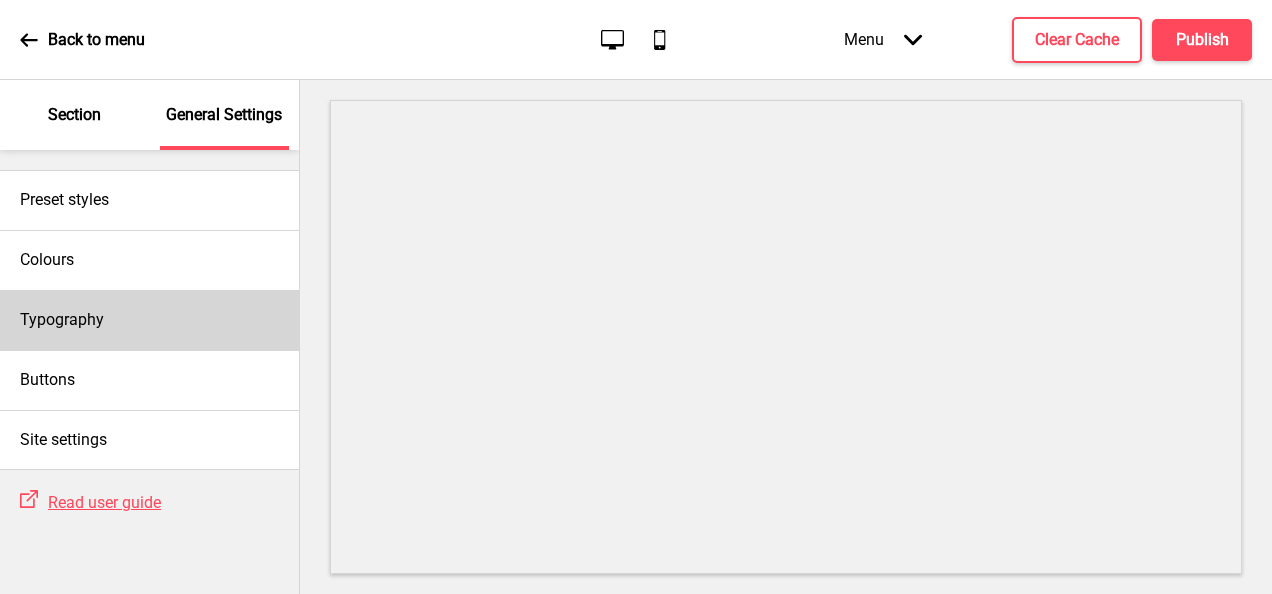 click on "Typography" at bounding box center (62, 320) 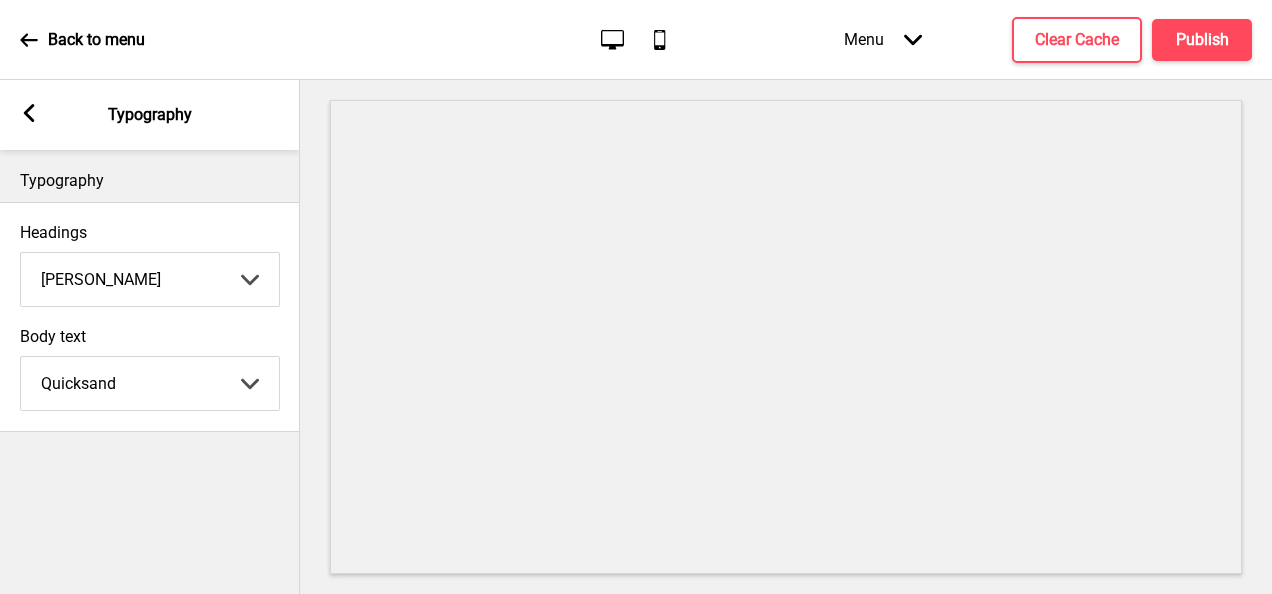 click on "Abhaya Libre Abril Fatface Adobe Garamond Pro Arimo Arsenal Arvo Berkshire Swash Be Vietnam Pro Bitter Bree Serif Cantora One Cabin Courgette Coustard Glegoo Hammersmith One Hind Guntur Josefin Sans Jost Kalam Lato Libre [PERSON_NAME] Libre [PERSON_NAME] [PERSON_NAME] Nunito Sans Oregano [PERSON_NAME] Playfair Display Prata Quattrocento Quicksand Roboto Roboto Slab [PERSON_NAME] Signika Trocchi Ubuntu Vollkorn Yeseva One 王漢宗細黑體繁 王漢宗細圓體繁 王漢宗粗明體繁 小米兰亭简 腾翔嘉丽细圆简 腾祥睿黑简 王漢宗波卡體繁一空陰 王漢宗粗圓體繁一雙空 瀨戶字體繁 田氏方筆刷體繁 田氏细笔刷體繁 站酷快乐简体 站酷酷黑 站酷小薇字体简体 Aa晚风 Aa荷包鼓鼓 中文 STSong" at bounding box center (150, 279) 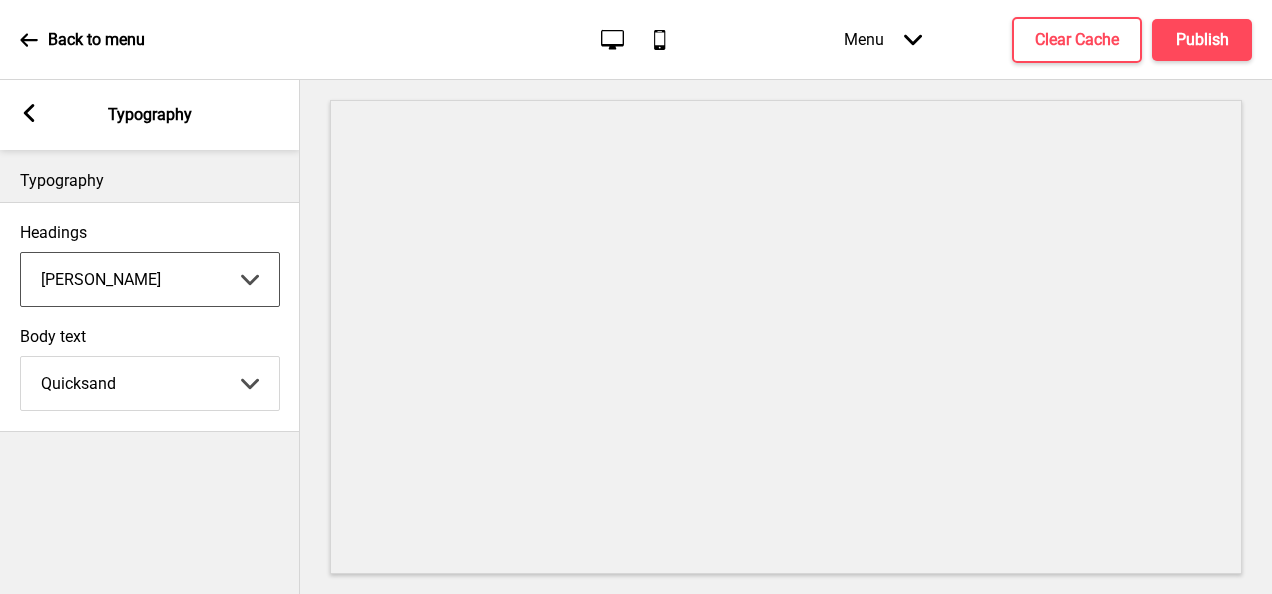 click on "Abhaya Libre Abril Fatface Adobe Garamond Pro Arimo Arsenal Arvo Berkshire Swash Be Vietnam Pro Bitter Bree Serif Cantora One Cabin Courgette Coustard Glegoo Hammersmith One Hind Guntur Josefin Sans Jost Kalam Lato Libre [PERSON_NAME] Libre [PERSON_NAME] [PERSON_NAME] Nunito Sans Oregano [PERSON_NAME] Playfair Display Prata Quattrocento Quicksand Roboto Roboto Slab [PERSON_NAME] Signika Trocchi Ubuntu Vollkorn Yeseva One 王漢宗細黑體繁 王漢宗細圓體繁 王漢宗粗明體繁 小米兰亭简 腾翔嘉丽细圆简 腾祥睿黑简 王漢宗波卡體繁一空陰 王漢宗粗圓體繁一雙空 瀨戶字體繁 田氏方筆刷體繁 田氏细笔刷體繁 站酷快乐简体 站酷酷黑 站酷小薇字体简体 Aa晚风 Aa荷包鼓鼓 中文 STSong" at bounding box center (150, 279) 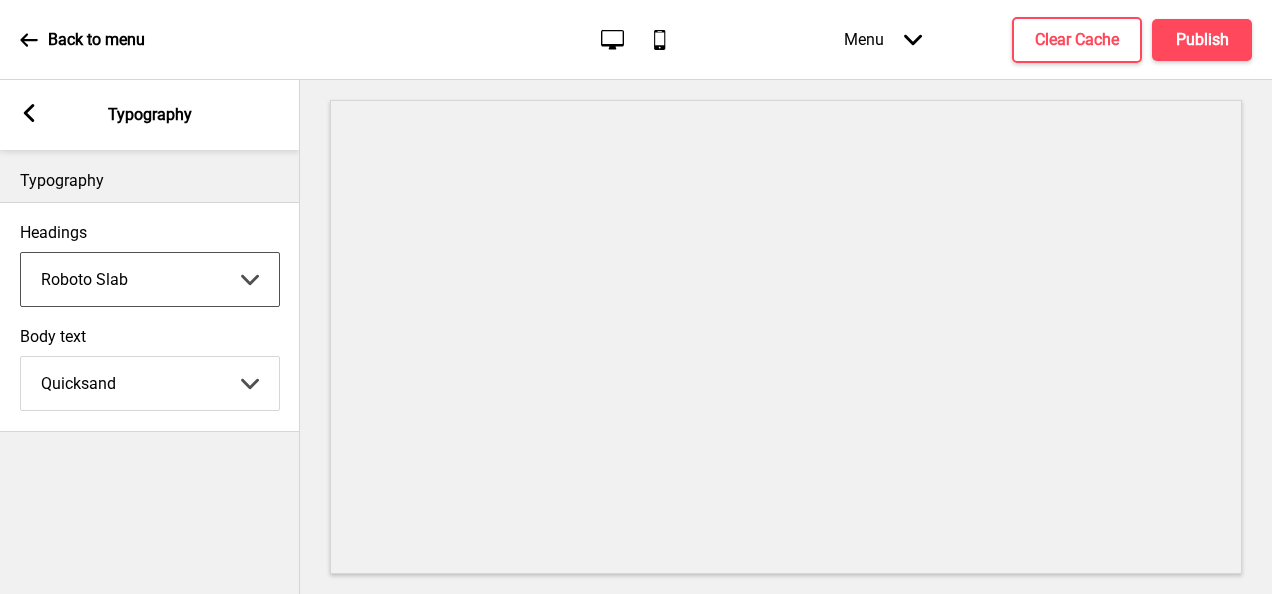 click on "Abhaya Libre Abril Fatface Adobe Garamond Pro Arimo Arsenal Arvo Berkshire Swash Be Vietnam Pro Bitter Bree Serif Cantora One Cabin Courgette Coustard Glegoo Hammersmith One Hind Guntur Josefin Sans Jost Kalam Lato Libre [PERSON_NAME] Libre [PERSON_NAME] [PERSON_NAME] Nunito Sans Oregano [PERSON_NAME] Playfair Display Prata Quattrocento Quicksand Roboto Roboto Slab [PERSON_NAME] Signika Trocchi Ubuntu Vollkorn Yeseva One 王漢宗細黑體繁 王漢宗細圓體繁 王漢宗粗明體繁 小米兰亭简 腾翔嘉丽细圆简 腾祥睿黑简 王漢宗波卡體繁一空陰 王漢宗粗圓體繁一雙空 瀨戶字體繁 田氏方筆刷體繁 田氏细笔刷體繁 站酷快乐简体 站酷酷黑 站酷小薇字体简体 Aa晚风 Aa荷包鼓鼓 中文 STSong" at bounding box center [150, 279] 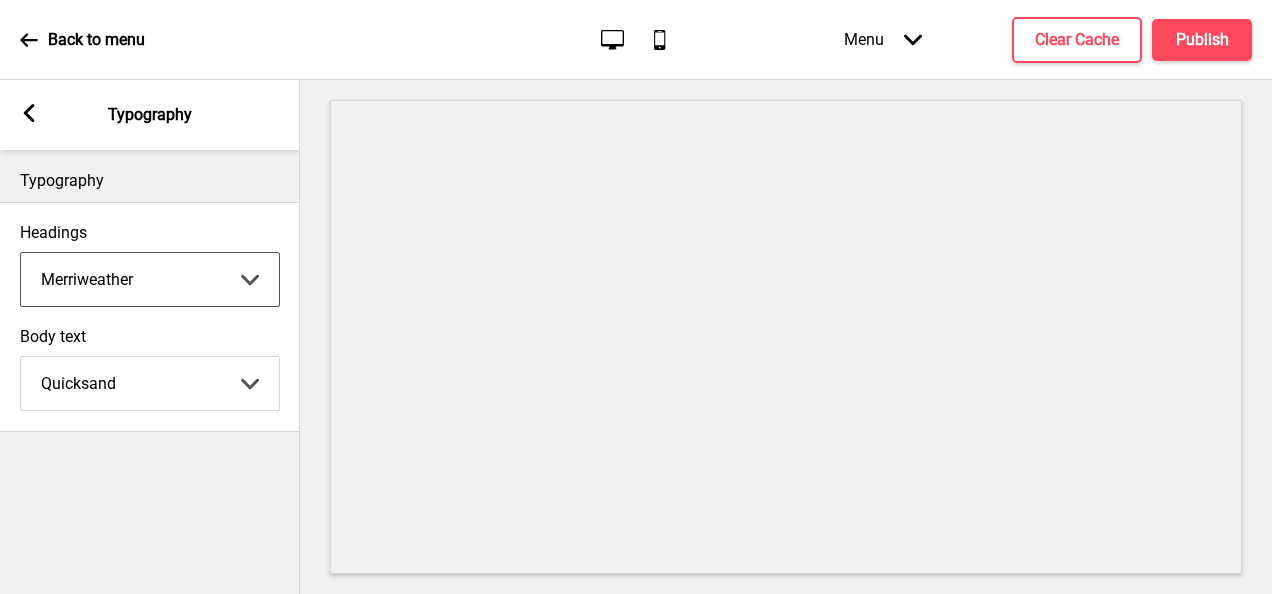 click on "Abhaya Libre Abril Fatface Adobe Garamond Pro Arimo Arsenal Arvo Berkshire Swash Be Vietnam Pro Bitter Bree Serif Cantora One Cabin Courgette Coustard Glegoo Hammersmith One Hind Guntur Josefin Sans Jost Kalam Lato Libre [PERSON_NAME] Libre [PERSON_NAME] [PERSON_NAME] Nunito Sans Oregano [PERSON_NAME] Playfair Display Prata Quattrocento Quicksand Roboto Roboto Slab [PERSON_NAME] Signika Trocchi Ubuntu Vollkorn Yeseva One 王漢宗細黑體繁 王漢宗細圓體繁 王漢宗粗明體繁 小米兰亭简 腾翔嘉丽细圆简 腾祥睿黑简 王漢宗波卡體繁一空陰 王漢宗粗圓體繁一雙空 瀨戶字體繁 田氏方筆刷體繁 田氏细笔刷體繁 站酷快乐简体 站酷酷黑 站酷小薇字体简体 Aa晚风 Aa荷包鼓鼓 中文 STSong" at bounding box center (150, 383) 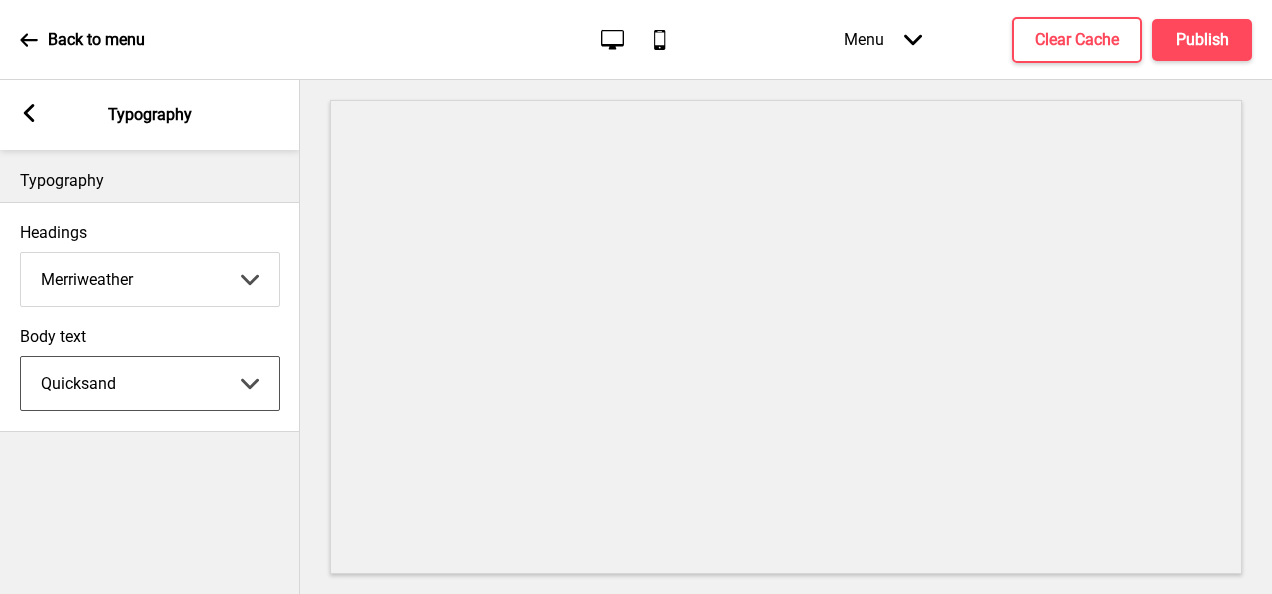 click on "Abhaya Libre Abril Fatface Adobe Garamond Pro Arimo Arsenal Arvo Berkshire Swash Be Vietnam Pro Bitter Bree Serif Cantora One Cabin Courgette Coustard Glegoo Hammersmith One Hind Guntur Josefin Sans Jost Kalam Lato Libre [PERSON_NAME] Libre [PERSON_NAME] [PERSON_NAME] Nunito Sans Oregano [PERSON_NAME] Playfair Display Prata Quattrocento Quicksand Roboto Roboto Slab [PERSON_NAME] Signika Trocchi Ubuntu Vollkorn Yeseva One 王漢宗細黑體繁 王漢宗細圓體繁 王漢宗粗明體繁 小米兰亭简 腾翔嘉丽细圆简 腾祥睿黑简 王漢宗波卡體繁一空陰 王漢宗粗圓體繁一雙空 瀨戶字體繁 田氏方筆刷體繁 田氏细笔刷體繁 站酷快乐简体 站酷酷黑 站酷小薇字体简体 Aa晚风 Aa荷包鼓鼓 中文 STSong" at bounding box center [150, 383] 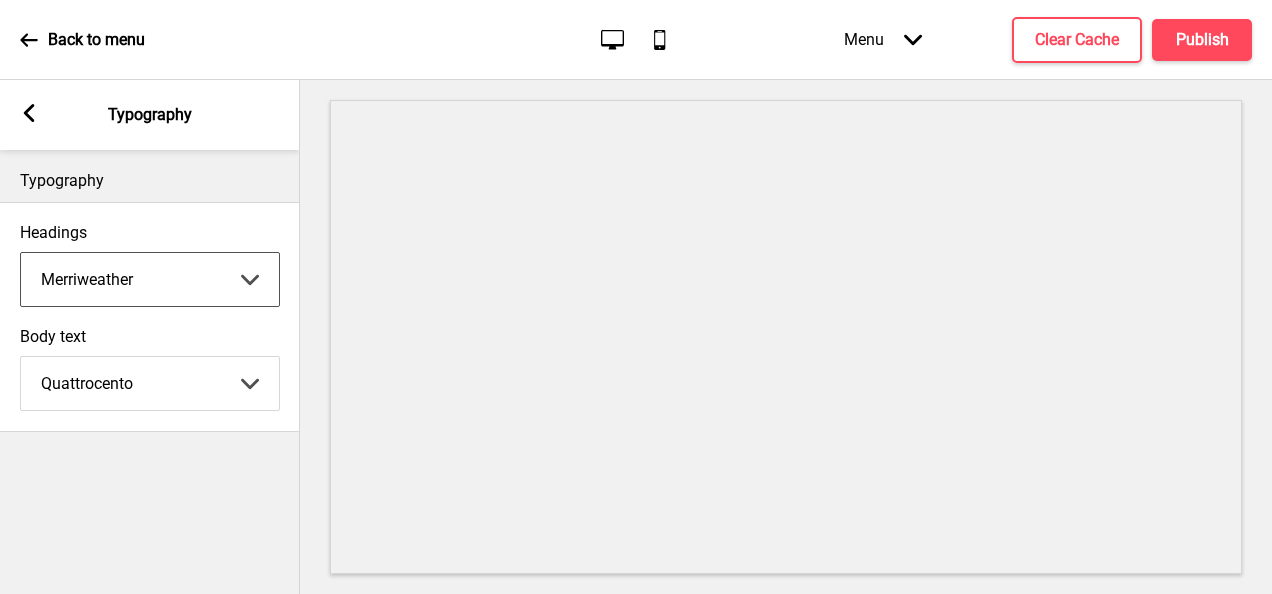 click on "Abhaya Libre Abril Fatface Adobe Garamond Pro Arimo Arsenal Arvo Berkshire Swash Be Vietnam Pro Bitter Bree Serif Cantora One Cabin Courgette Coustard Glegoo Hammersmith One Hind Guntur Josefin Sans Jost Kalam Lato Libre [PERSON_NAME] Libre [PERSON_NAME] [PERSON_NAME] Nunito Sans Oregano [PERSON_NAME] Playfair Display Prata Quattrocento Quicksand Roboto Roboto Slab [PERSON_NAME] Signika Trocchi Ubuntu Vollkorn Yeseva One 王漢宗細黑體繁 王漢宗細圓體繁 王漢宗粗明體繁 小米兰亭简 腾翔嘉丽细圆简 腾祥睿黑简 王漢宗波卡體繁一空陰 王漢宗粗圓體繁一雙空 瀨戶字體繁 田氏方筆刷體繁 田氏细笔刷體繁 站酷快乐简体 站酷酷黑 站酷小薇字体简体 Aa晚风 Aa荷包鼓鼓 中文 STSong" at bounding box center [150, 279] 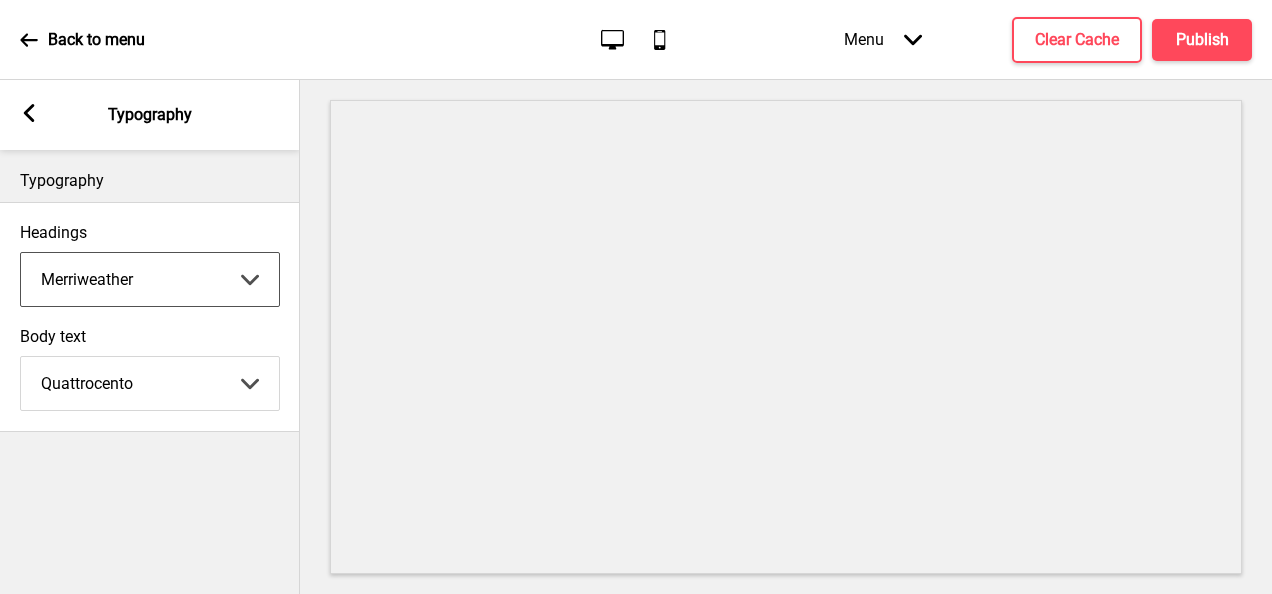 click on "Abhaya Libre Abril Fatface Adobe Garamond Pro Arimo Arsenal Arvo Berkshire Swash Be Vietnam Pro Bitter Bree Serif Cantora One Cabin Courgette Coustard Glegoo Hammersmith One Hind Guntur Josefin Sans Jost Kalam Lato Libre [PERSON_NAME] Libre [PERSON_NAME] [PERSON_NAME] Nunito Sans Oregano [PERSON_NAME] Playfair Display Prata Quattrocento Quicksand Roboto Roboto Slab [PERSON_NAME] Signika Trocchi Ubuntu Vollkorn Yeseva One 王漢宗細黑體繁 王漢宗細圓體繁 王漢宗粗明體繁 小米兰亭简 腾翔嘉丽细圆简 腾祥睿黑简 王漢宗波卡體繁一空陰 王漢宗粗圓體繁一雙空 瀨戶字體繁 田氏方筆刷體繁 田氏细笔刷體繁 站酷快乐简体 站酷酷黑 站酷小薇字体简体 Aa晚风 Aa荷包鼓鼓 中文 STSong" at bounding box center (150, 279) 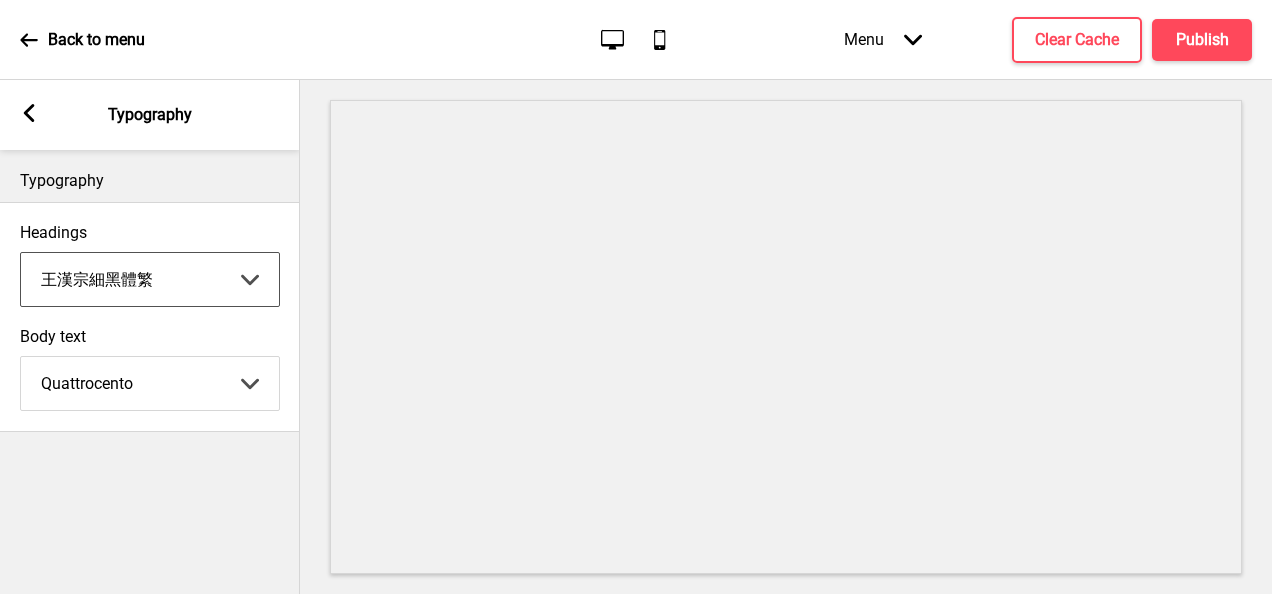 click on "Abhaya Libre Abril Fatface Adobe Garamond Pro Arimo Arsenal Arvo Berkshire Swash Be Vietnam Pro Bitter Bree Serif Cantora One Cabin Courgette Coustard Glegoo Hammersmith One Hind Guntur Josefin Sans Jost Kalam Lato Libre [PERSON_NAME] Libre [PERSON_NAME] [PERSON_NAME] Nunito Sans Oregano [PERSON_NAME] Playfair Display Prata Quattrocento Quicksand Roboto Roboto Slab [PERSON_NAME] Signika Trocchi Ubuntu Vollkorn Yeseva One 王漢宗細黑體繁 王漢宗細圓體繁 王漢宗粗明體繁 小米兰亭简 腾翔嘉丽细圆简 腾祥睿黑简 王漢宗波卡體繁一空陰 王漢宗粗圓體繁一雙空 瀨戶字體繁 田氏方筆刷體繁 田氏细笔刷體繁 站酷快乐简体 站酷酷黑 站酷小薇字体简体 Aa晚风 Aa荷包鼓鼓 中文 STSong" at bounding box center (150, 279) 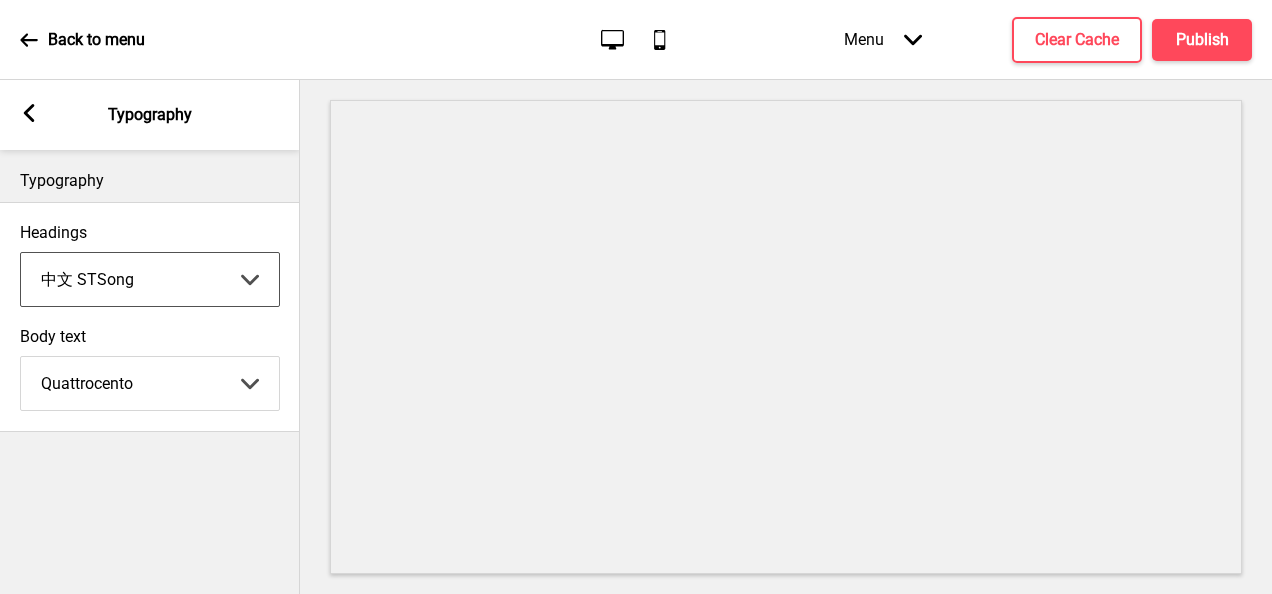click on "Abhaya Libre Abril Fatface Adobe Garamond Pro Arimo Arsenal Arvo Berkshire Swash Be Vietnam Pro Bitter Bree Serif Cantora One Cabin Courgette Coustard Glegoo Hammersmith One Hind Guntur Josefin Sans Jost Kalam Lato Libre [PERSON_NAME] Libre [PERSON_NAME] [PERSON_NAME] Nunito Sans Oregano [PERSON_NAME] Playfair Display Prata Quattrocento Quicksand Roboto Roboto Slab [PERSON_NAME] Signika Trocchi Ubuntu Vollkorn Yeseva One 王漢宗細黑體繁 王漢宗細圓體繁 王漢宗粗明體繁 小米兰亭简 腾翔嘉丽细圆简 腾祥睿黑简 王漢宗波卡體繁一空陰 王漢宗粗圓體繁一雙空 瀨戶字體繁 田氏方筆刷體繁 田氏细笔刷體繁 站酷快乐简体 站酷酷黑 站酷小薇字体简体 Aa晚风 Aa荷包鼓鼓 中文 STSong" at bounding box center (150, 279) 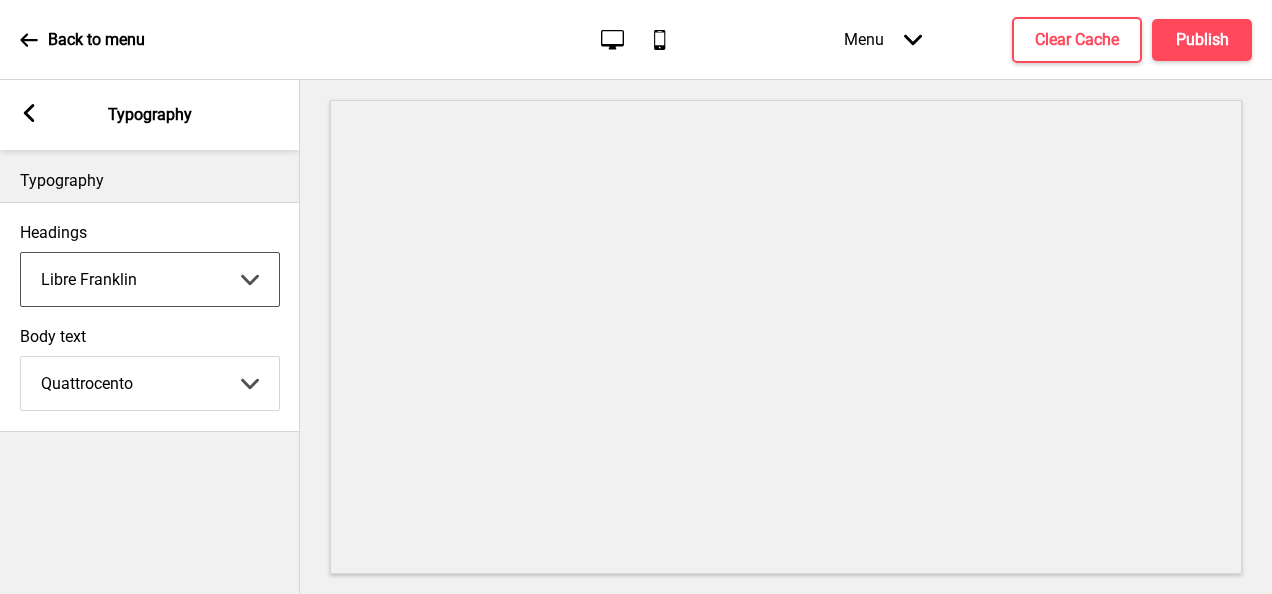 click on "Abhaya Libre Abril Fatface Adobe Garamond Pro Arimo Arsenal Arvo Berkshire Swash Be Vietnam Pro Bitter Bree Serif Cantora One Cabin Courgette Coustard Glegoo Hammersmith One Hind Guntur Josefin Sans Jost Kalam Lato Libre [PERSON_NAME] Libre [PERSON_NAME] [PERSON_NAME] Nunito Sans Oregano [PERSON_NAME] Playfair Display Prata Quattrocento Quicksand Roboto Roboto Slab [PERSON_NAME] Signika Trocchi Ubuntu Vollkorn Yeseva One 王漢宗細黑體繁 王漢宗細圓體繁 王漢宗粗明體繁 小米兰亭简 腾翔嘉丽细圆简 腾祥睿黑简 王漢宗波卡體繁一空陰 王漢宗粗圓體繁一雙空 瀨戶字體繁 田氏方筆刷體繁 田氏细笔刷體繁 站酷快乐简体 站酷酷黑 站酷小薇字体简体 Aa晚风 Aa荷包鼓鼓 中文 STSong" at bounding box center (150, 279) 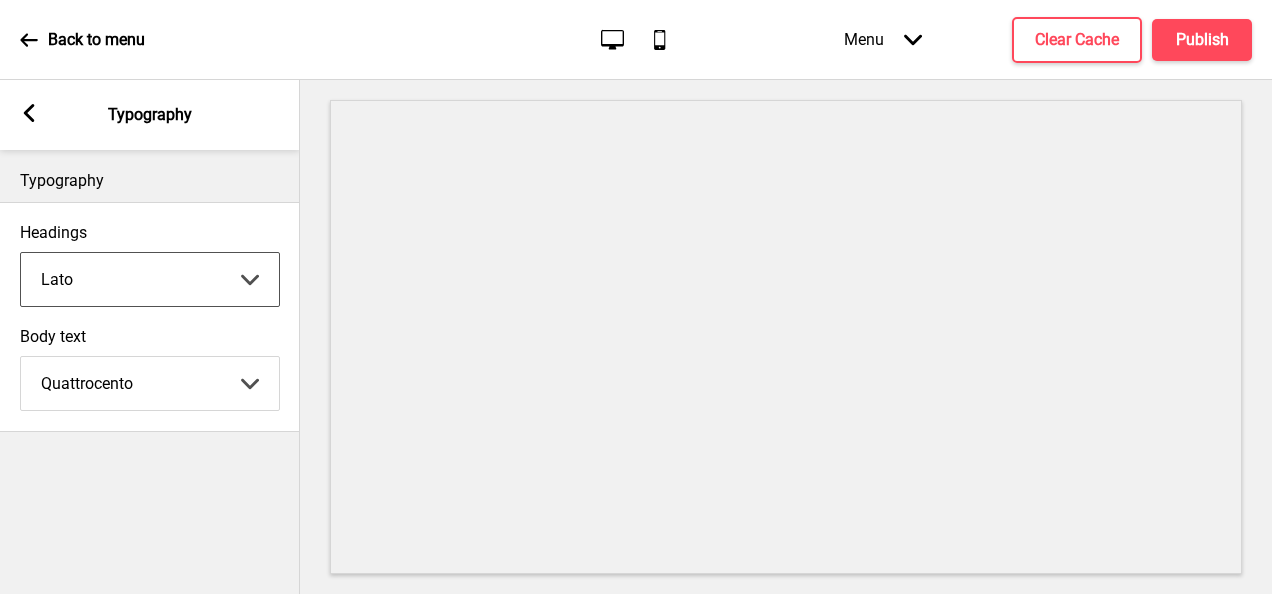 click on "Abhaya Libre Abril Fatface Adobe Garamond Pro Arimo Arsenal Arvo Berkshire Swash Be Vietnam Pro Bitter Bree Serif Cantora One Cabin Courgette Coustard Glegoo Hammersmith One Hind Guntur Josefin Sans Jost Kalam Lato Libre [PERSON_NAME] Libre [PERSON_NAME] [PERSON_NAME] Nunito Sans Oregano [PERSON_NAME] Playfair Display Prata Quattrocento Quicksand Roboto Roboto Slab [PERSON_NAME] Signika Trocchi Ubuntu Vollkorn Yeseva One 王漢宗細黑體繁 王漢宗細圓體繁 王漢宗粗明體繁 小米兰亭简 腾翔嘉丽细圆简 腾祥睿黑简 王漢宗波卡體繁一空陰 王漢宗粗圓體繁一雙空 瀨戶字體繁 田氏方筆刷體繁 田氏细笔刷體繁 站酷快乐简体 站酷酷黑 站酷小薇字体简体 Aa晚风 Aa荷包鼓鼓 中文 STSong" at bounding box center (150, 279) 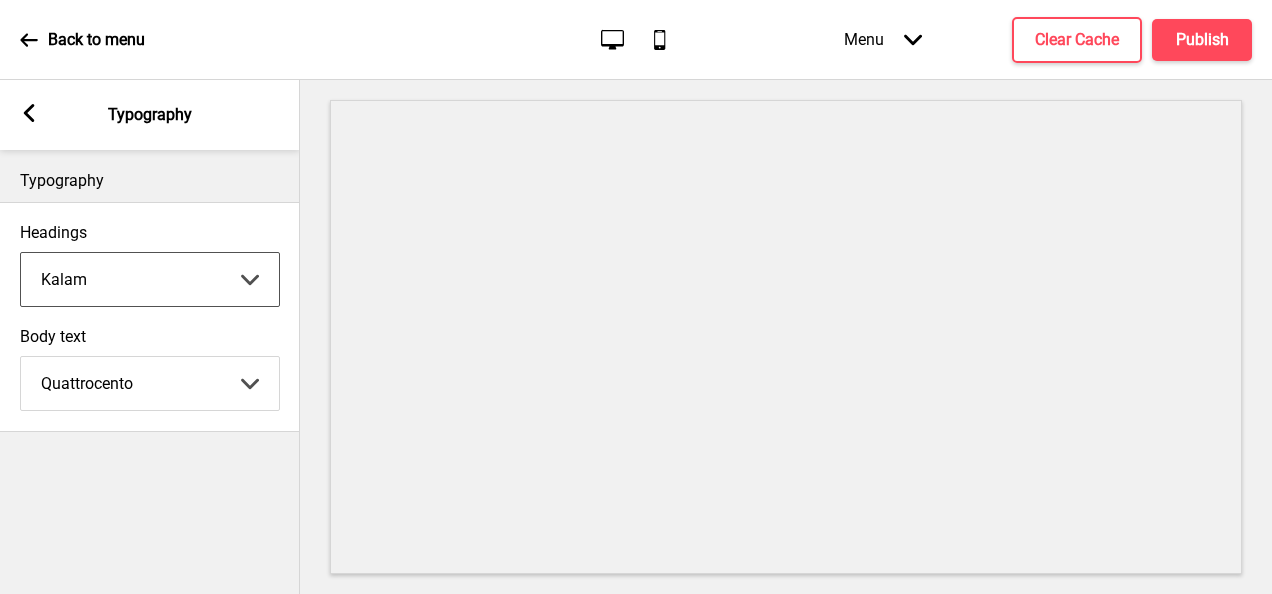 click on "Abhaya Libre Abril Fatface Adobe Garamond Pro Arimo Arsenal Arvo Berkshire Swash Be Vietnam Pro Bitter Bree Serif Cantora One Cabin Courgette Coustard Glegoo Hammersmith One Hind Guntur Josefin Sans Jost Kalam Lato Libre [PERSON_NAME] Libre [PERSON_NAME] [PERSON_NAME] Nunito Sans Oregano [PERSON_NAME] Playfair Display Prata Quattrocento Quicksand Roboto Roboto Slab [PERSON_NAME] Signika Trocchi Ubuntu Vollkorn Yeseva One 王漢宗細黑體繁 王漢宗細圓體繁 王漢宗粗明體繁 小米兰亭简 腾翔嘉丽细圆简 腾祥睿黑简 王漢宗波卡體繁一空陰 王漢宗粗圓體繁一雙空 瀨戶字體繁 田氏方筆刷體繁 田氏细笔刷體繁 站酷快乐简体 站酷酷黑 站酷小薇字体简体 Aa晚风 Aa荷包鼓鼓 中文 STSong" at bounding box center (150, 279) 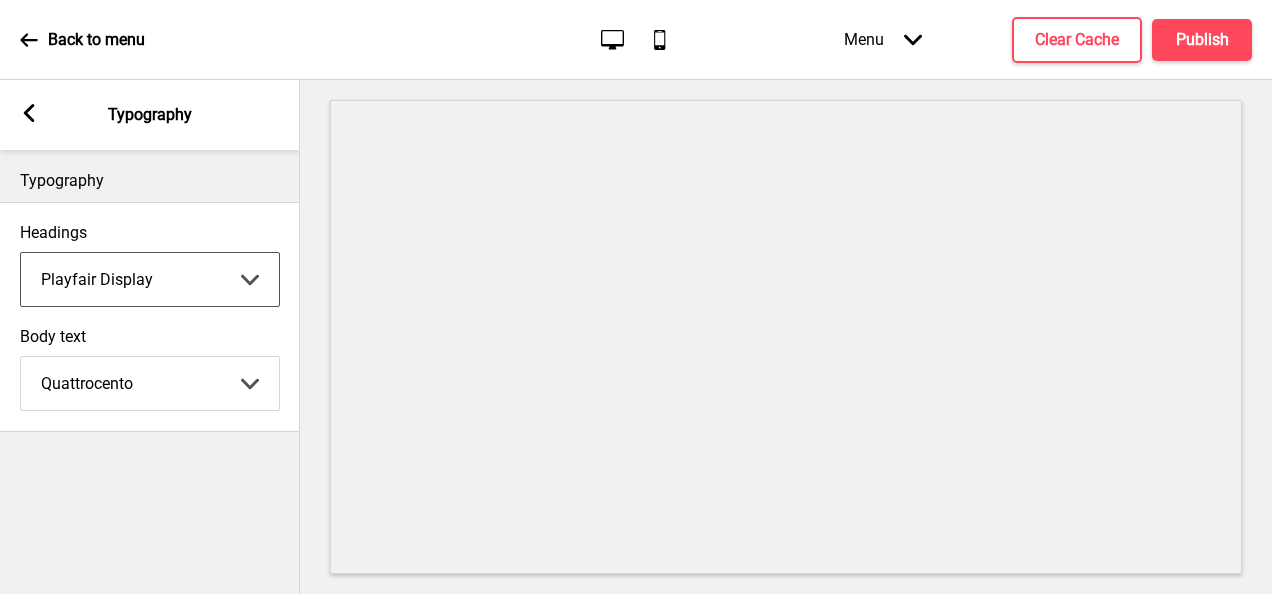 click on "Abhaya Libre Abril Fatface Adobe Garamond Pro Arimo Arsenal Arvo Berkshire Swash Be Vietnam Pro Bitter Bree Serif Cantora One Cabin Courgette Coustard Glegoo Hammersmith One Hind Guntur Josefin Sans Jost Kalam Lato Libre [PERSON_NAME] Libre [PERSON_NAME] [PERSON_NAME] Nunito Sans Oregano [PERSON_NAME] Playfair Display Prata Quattrocento Quicksand Roboto Roboto Slab [PERSON_NAME] Signika Trocchi Ubuntu Vollkorn Yeseva One 王漢宗細黑體繁 王漢宗細圓體繁 王漢宗粗明體繁 小米兰亭简 腾翔嘉丽细圆简 腾祥睿黑简 王漢宗波卡體繁一空陰 王漢宗粗圓體繁一雙空 瀨戶字體繁 田氏方筆刷體繁 田氏细笔刷體繁 站酷快乐简体 站酷酷黑 站酷小薇字体简体 Aa晚风 Aa荷包鼓鼓 中文 STSong" at bounding box center (150, 279) 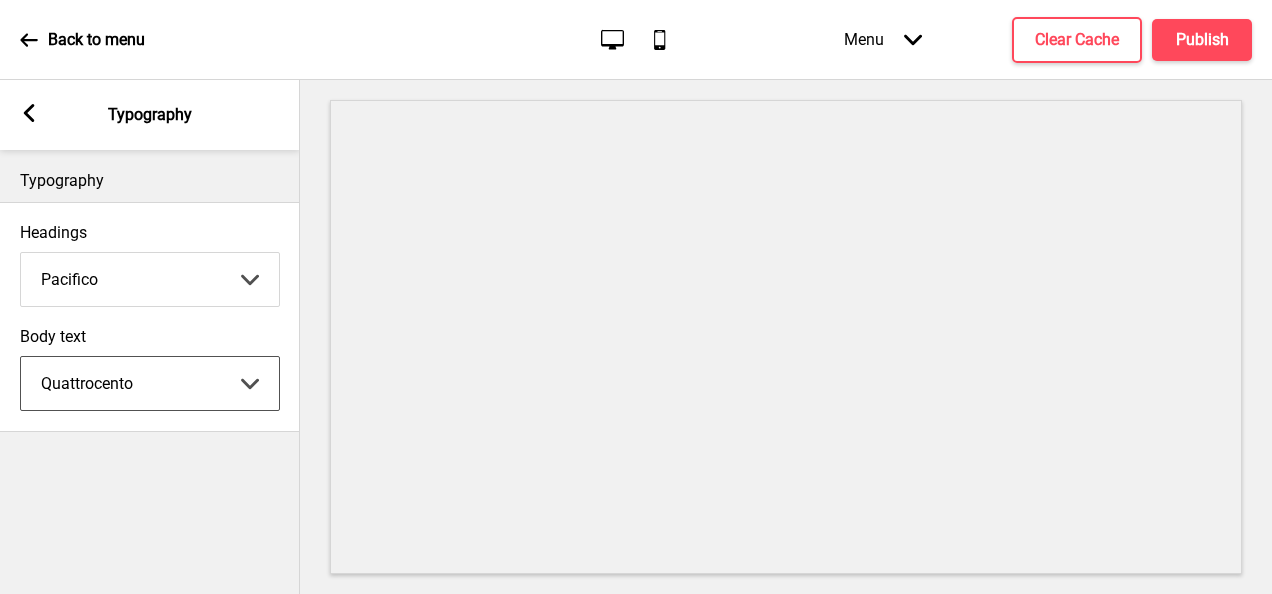 click on "Abhaya Libre Abril Fatface Adobe Garamond Pro Arimo Arsenal Arvo Berkshire Swash Be Vietnam Pro Bitter Bree Serif Cantora One Cabin Courgette Coustard Glegoo Hammersmith One Hind Guntur Josefin Sans Jost Kalam Lato Libre [PERSON_NAME] Libre [PERSON_NAME] [PERSON_NAME] Nunito Sans Oregano [PERSON_NAME] Playfair Display Prata Quattrocento Quicksand Roboto Roboto Slab [PERSON_NAME] Signika Trocchi Ubuntu Vollkorn Yeseva One 王漢宗細黑體繁 王漢宗細圓體繁 王漢宗粗明體繁 小米兰亭简 腾翔嘉丽细圆简 腾祥睿黑简 王漢宗波卡體繁一空陰 王漢宗粗圓體繁一雙空 瀨戶字體繁 田氏方筆刷體繁 田氏细笔刷體繁 站酷快乐简体 站酷酷黑 站酷小薇字体简体 Aa晚风 Aa荷包鼓鼓 中文 STSong" at bounding box center (150, 383) 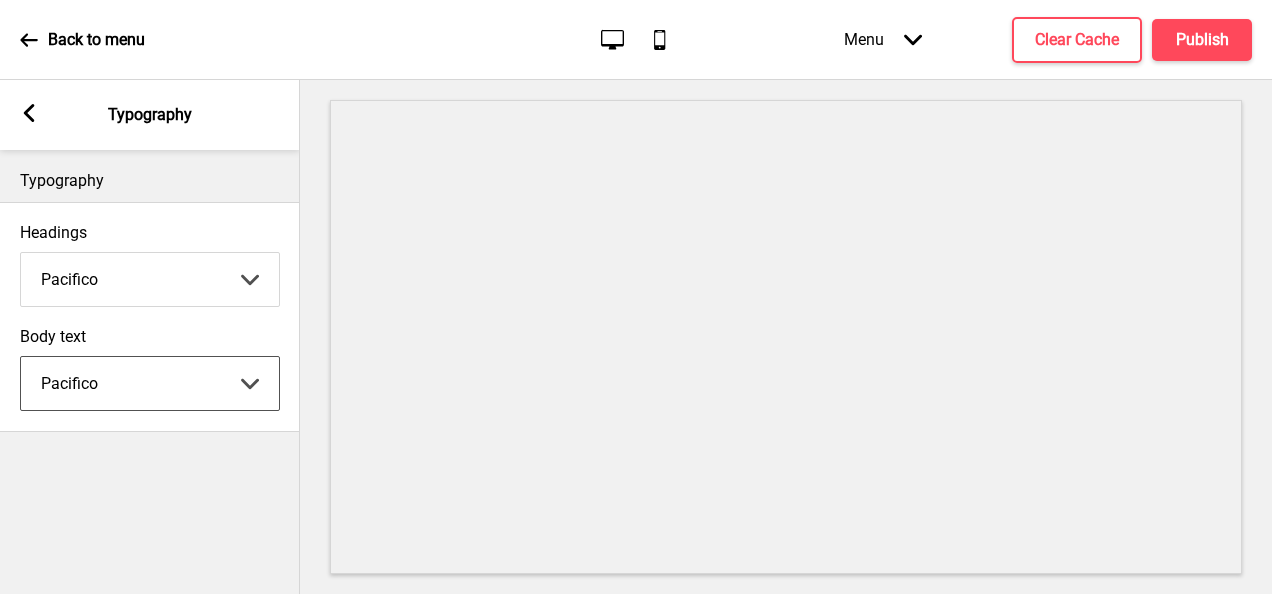 click on "Abhaya Libre Abril Fatface Adobe Garamond Pro Arimo Arsenal Arvo Berkshire Swash Be Vietnam Pro Bitter Bree Serif Cantora One Cabin Courgette Coustard Glegoo Hammersmith One Hind Guntur Josefin Sans Jost Kalam Lato Libre [PERSON_NAME] Libre [PERSON_NAME] [PERSON_NAME] Nunito Sans Oregano [PERSON_NAME] Playfair Display Prata Quattrocento Quicksand Roboto Roboto Slab [PERSON_NAME] Signika Trocchi Ubuntu Vollkorn Yeseva One 王漢宗細黑體繁 王漢宗細圓體繁 王漢宗粗明體繁 小米兰亭简 腾翔嘉丽细圆简 腾祥睿黑简 王漢宗波卡體繁一空陰 王漢宗粗圓體繁一雙空 瀨戶字體繁 田氏方筆刷體繁 田氏细笔刷體繁 站酷快乐简体 站酷酷黑 站酷小薇字体简体 Aa晚风 Aa荷包鼓鼓 中文 STSong" at bounding box center (150, 383) 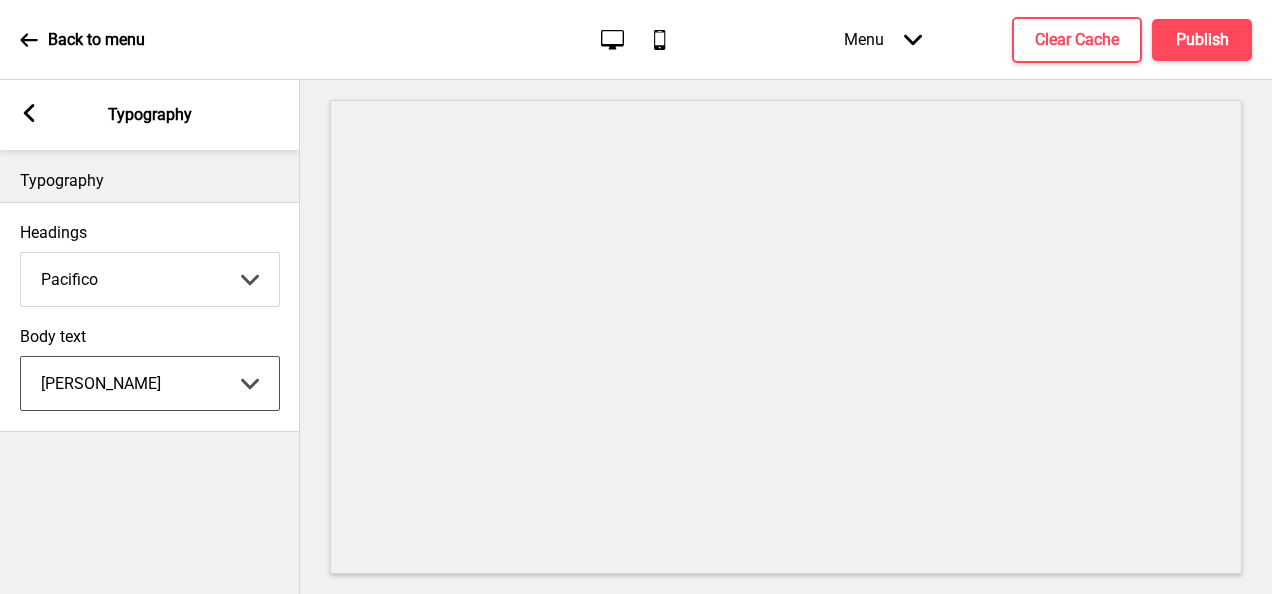 click on "Abhaya Libre Abril Fatface Adobe Garamond Pro Arimo Arsenal Arvo Berkshire Swash Be Vietnam Pro Bitter Bree Serif Cantora One Cabin Courgette Coustard Glegoo Hammersmith One Hind Guntur Josefin Sans Jost Kalam Lato Libre [PERSON_NAME] Libre [PERSON_NAME] [PERSON_NAME] Nunito Sans Oregano [PERSON_NAME] Playfair Display Prata Quattrocento Quicksand Roboto Roboto Slab [PERSON_NAME] Signika Trocchi Ubuntu Vollkorn Yeseva One 王漢宗細黑體繁 王漢宗細圓體繁 王漢宗粗明體繁 小米兰亭简 腾翔嘉丽细圆简 腾祥睿黑简 王漢宗波卡體繁一空陰 王漢宗粗圓體繁一雙空 瀨戶字體繁 田氏方筆刷體繁 田氏细笔刷體繁 站酷快乐简体 站酷酷黑 站酷小薇字体简体 Aa晚风 Aa荷包鼓鼓 中文 STSong" at bounding box center (150, 383) 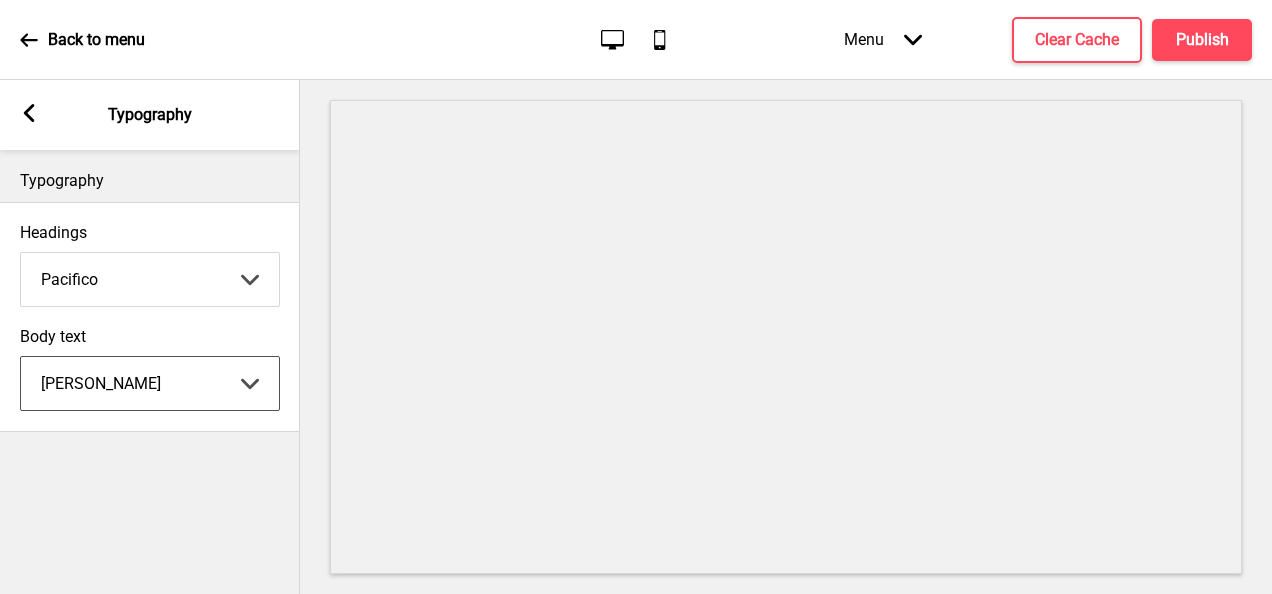 click on "Abhaya Libre Abril Fatface Adobe Garamond Pro Arimo Arsenal Arvo Berkshire Swash Be Vietnam Pro Bitter Bree Serif Cantora One Cabin Courgette Coustard Glegoo Hammersmith One Hind Guntur Josefin Sans Jost Kalam Lato Libre [PERSON_NAME] Libre [PERSON_NAME] [PERSON_NAME] Nunito Sans Oregano [PERSON_NAME] Playfair Display Prata Quattrocento Quicksand Roboto Roboto Slab [PERSON_NAME] Signika Trocchi Ubuntu Vollkorn Yeseva One 王漢宗細黑體繁 王漢宗細圓體繁 王漢宗粗明體繁 小米兰亭简 腾翔嘉丽细圆简 腾祥睿黑简 王漢宗波卡體繁一空陰 王漢宗粗圓體繁一雙空 瀨戶字體繁 田氏方筆刷體繁 田氏细笔刷體繁 站酷快乐简体 站酷酷黑 站酷小薇字体简体 Aa晚风 Aa荷包鼓鼓 中文 STSong" at bounding box center [150, 383] 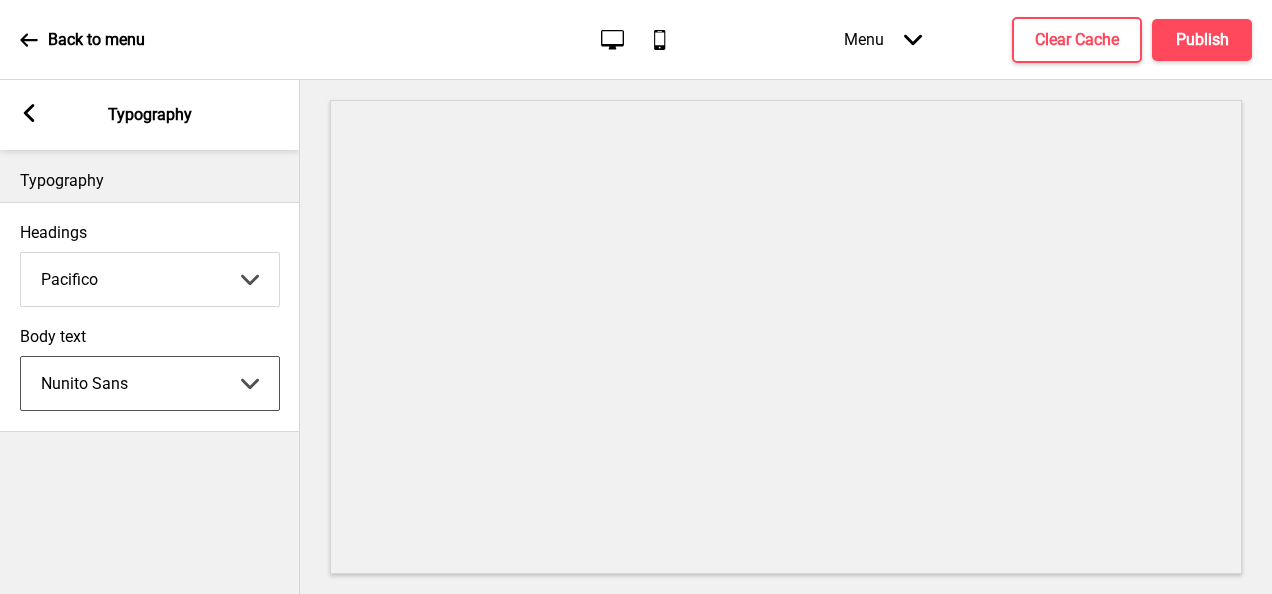 click on "Abhaya Libre Abril Fatface Adobe Garamond Pro Arimo Arsenal Arvo Berkshire Swash Be Vietnam Pro Bitter Bree Serif Cantora One Cabin Courgette Coustard Glegoo Hammersmith One Hind Guntur Josefin Sans Jost Kalam Lato Libre [PERSON_NAME] Libre [PERSON_NAME] [PERSON_NAME] Nunito Sans Oregano [PERSON_NAME] Playfair Display Prata Quattrocento Quicksand Roboto Roboto Slab [PERSON_NAME] Signika Trocchi Ubuntu Vollkorn Yeseva One 王漢宗細黑體繁 王漢宗細圓體繁 王漢宗粗明體繁 小米兰亭简 腾翔嘉丽细圆简 腾祥睿黑简 王漢宗波卡體繁一空陰 王漢宗粗圓體繁一雙空 瀨戶字體繁 田氏方筆刷體繁 田氏细笔刷體繁 站酷快乐简体 站酷酷黑 站酷小薇字体简体 Aa晚风 Aa荷包鼓鼓 中文 STSong" at bounding box center [150, 383] 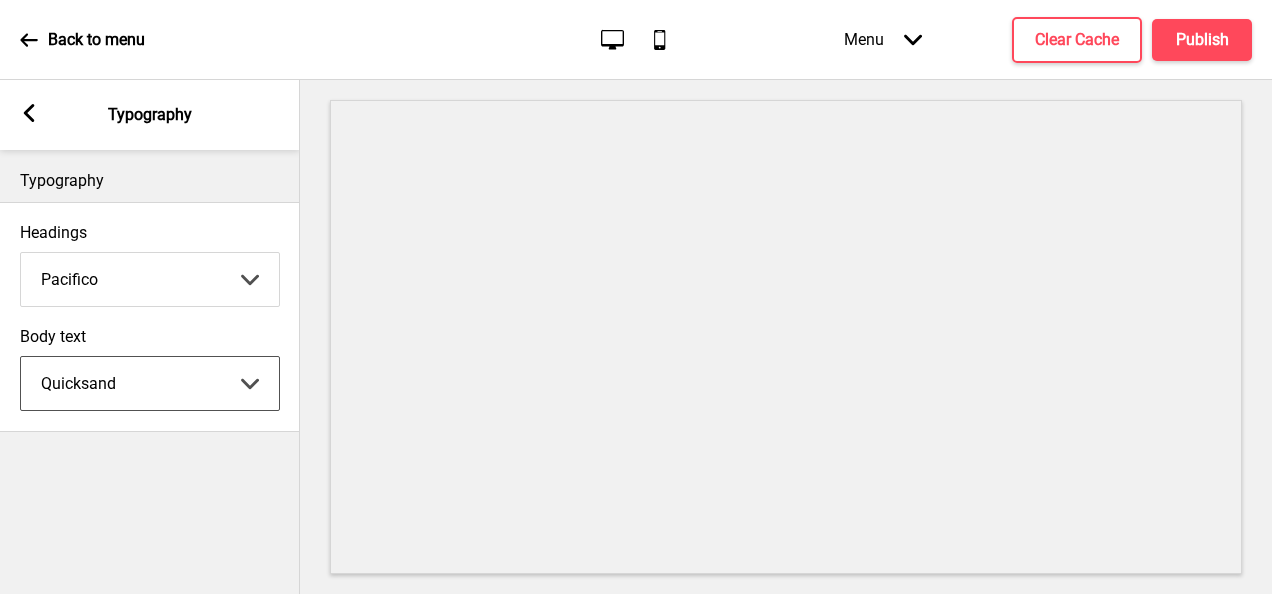 click on "Abhaya Libre Abril Fatface Adobe Garamond Pro Arimo Arsenal Arvo Berkshire Swash Be Vietnam Pro Bitter Bree Serif Cantora One Cabin Courgette Coustard Glegoo Hammersmith One Hind Guntur Josefin Sans Jost Kalam Lato Libre [PERSON_NAME] Libre [PERSON_NAME] [PERSON_NAME] Nunito Sans Oregano [PERSON_NAME] Playfair Display Prata Quattrocento Quicksand Roboto Roboto Slab [PERSON_NAME] Signika Trocchi Ubuntu Vollkorn Yeseva One 王漢宗細黑體繁 王漢宗細圓體繁 王漢宗粗明體繁 小米兰亭简 腾翔嘉丽细圆简 腾祥睿黑简 王漢宗波卡體繁一空陰 王漢宗粗圓體繁一雙空 瀨戶字體繁 田氏方筆刷體繁 田氏细笔刷體繁 站酷快乐简体 站酷酷黑 站酷小薇字体简体 Aa晚风 Aa荷包鼓鼓 中文 STSong" at bounding box center (150, 279) 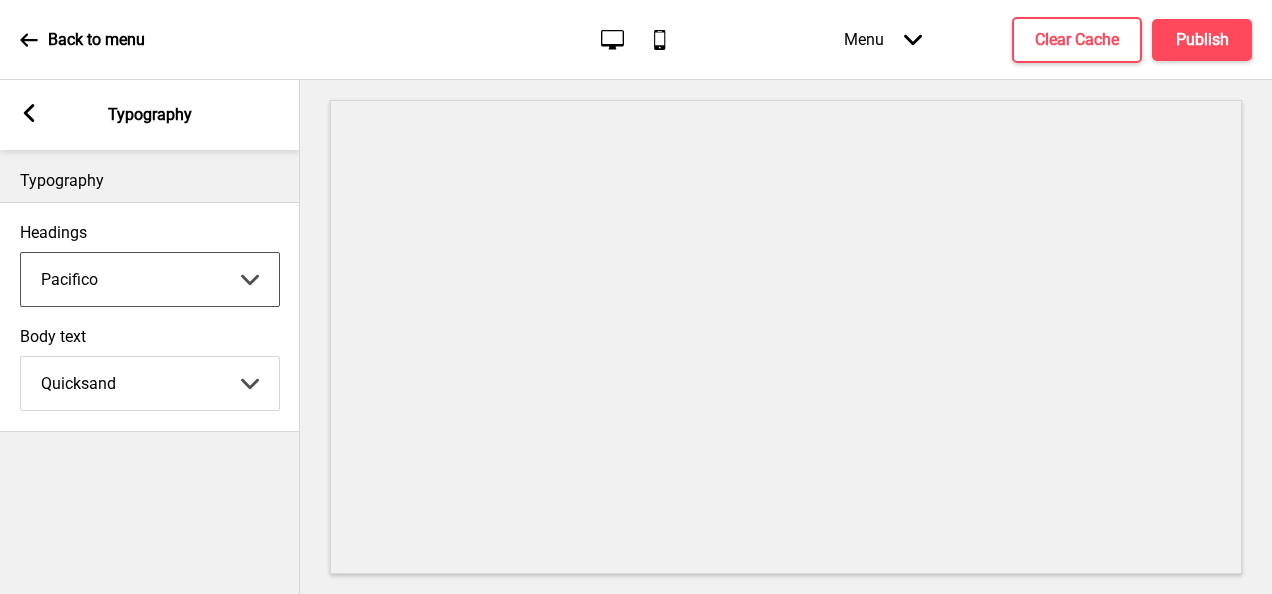 click on "Abhaya Libre Abril Fatface Adobe Garamond Pro Arimo Arsenal Arvo Berkshire Swash Be Vietnam Pro Bitter Bree Serif Cantora One Cabin Courgette Coustard Glegoo Hammersmith One Hind Guntur Josefin Sans Jost Kalam Lato Libre [PERSON_NAME] Libre [PERSON_NAME] [PERSON_NAME] Nunito Sans Oregano [PERSON_NAME] Playfair Display Prata Quattrocento Quicksand Roboto Roboto Slab [PERSON_NAME] Signika Trocchi Ubuntu Vollkorn Yeseva One 王漢宗細黑體繁 王漢宗細圓體繁 王漢宗粗明體繁 小米兰亭简 腾翔嘉丽细圆简 腾祥睿黑简 王漢宗波卡體繁一空陰 王漢宗粗圓體繁一雙空 瀨戶字體繁 田氏方筆刷體繁 田氏细笔刷體繁 站酷快乐简体 站酷酷黑 站酷小薇字体简体 Aa晚风 Aa荷包鼓鼓 中文 STSong" at bounding box center [150, 279] 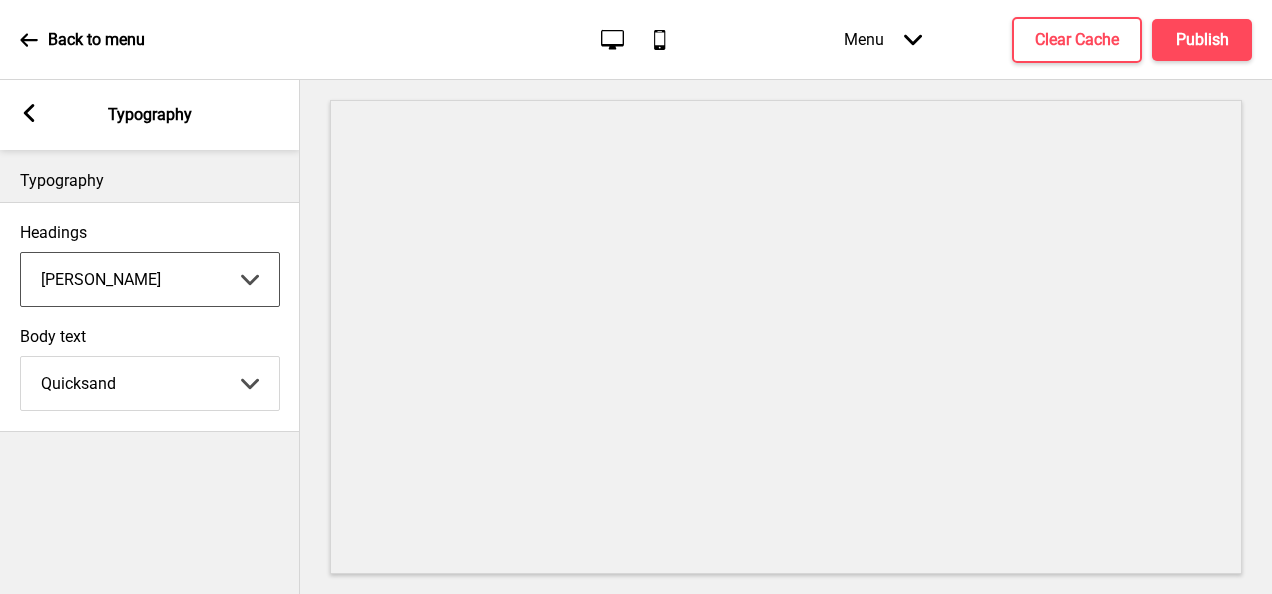 click on "Headings [PERSON_NAME] Libre Abril Fatface Adobe Garamond Pro Arimo Arsenal Arvo Berkshire Swash Be Vietnam Pro Bitter Bree Serif Cantora One Cabin Courgette Coustard Glegoo Hammersmith One Hind Guntur Josefin Sans Jost Kalam Lato Libre [PERSON_NAME] Libre [PERSON_NAME] [PERSON_NAME] Nunito Sans Oregano [PERSON_NAME] Playfair Display Prata Quattrocento Quicksand Roboto Roboto Slab [PERSON_NAME] Signika Trocchi Ubuntu Vollkorn Yeseva One 王漢宗細黑體繁 王漢宗細圓體繁 王漢宗粗明體繁 小米兰亭简 腾翔嘉丽细圆简 腾祥睿黑简 王漢宗波卡體繁一空陰 王漢宗粗圓體繁一雙空 瀨戶字體繁 田氏方筆刷體繁 田氏细笔刷體繁 站酷快乐简体 站酷酷黑 站酷小薇字体简体 Aa晚风 Aa荷包鼓鼓 中文 STSong Arrow down" at bounding box center (150, 265) 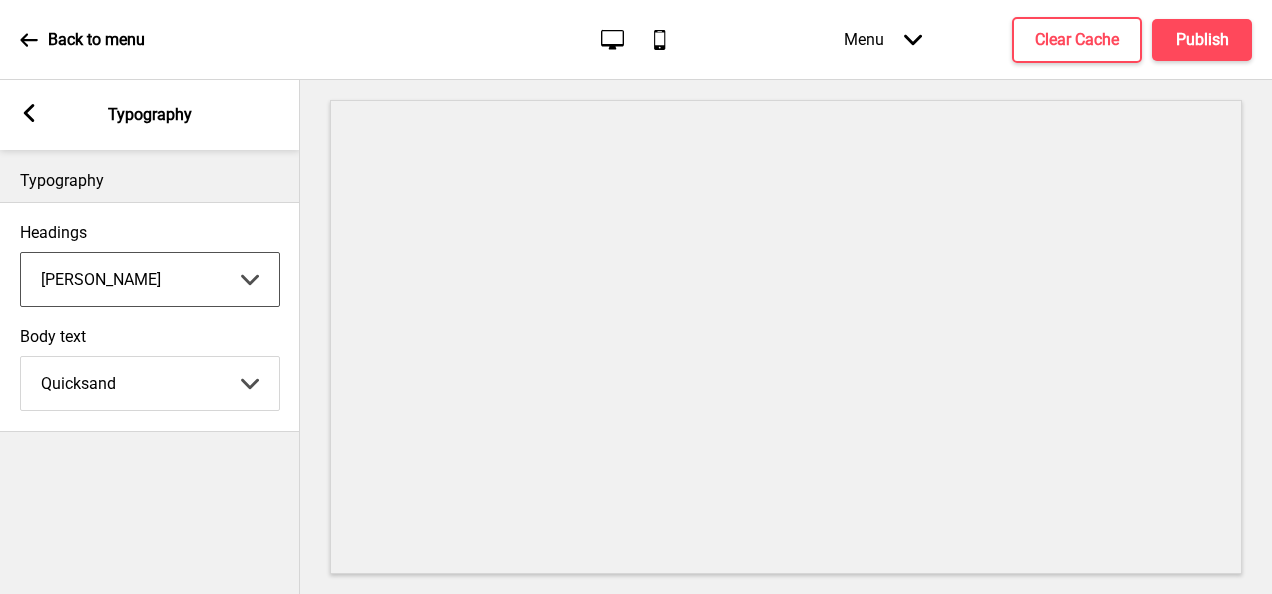 click on "Abhaya Libre Abril Fatface Adobe Garamond Pro Arimo Arsenal Arvo Berkshire Swash Be Vietnam Pro Bitter Bree Serif Cantora One Cabin Courgette Coustard Glegoo Hammersmith One Hind Guntur Josefin Sans Jost Kalam Lato Libre [PERSON_NAME] Libre [PERSON_NAME] [PERSON_NAME] Nunito Sans Oregano [PERSON_NAME] Playfair Display Prata Quattrocento Quicksand Roboto Roboto Slab [PERSON_NAME] Signika Trocchi Ubuntu Vollkorn Yeseva One 王漢宗細黑體繁 王漢宗細圓體繁 王漢宗粗明體繁 小米兰亭简 腾翔嘉丽细圆简 腾祥睿黑简 王漢宗波卡體繁一空陰 王漢宗粗圓體繁一雙空 瀨戶字體繁 田氏方筆刷體繁 田氏细笔刷體繁 站酷快乐简体 站酷酷黑 站酷小薇字体简体 Aa晚风 Aa荷包鼓鼓 中文 STSong" at bounding box center (150, 279) 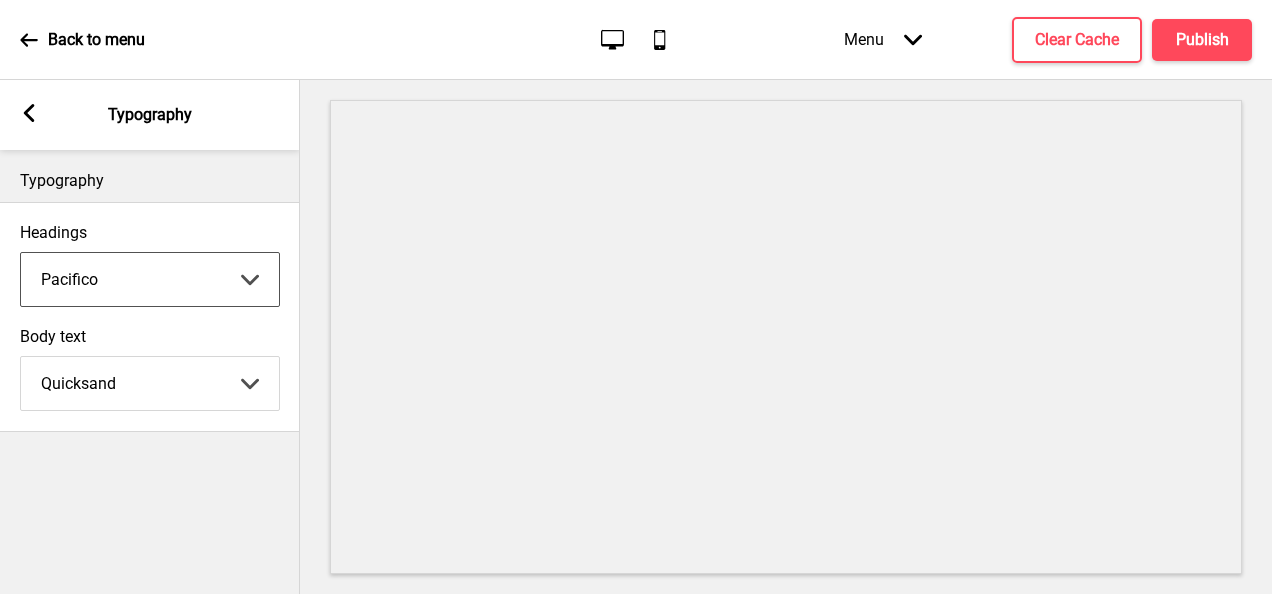 click on "Abhaya Libre Abril Fatface Adobe Garamond Pro Arimo Arsenal Arvo Berkshire Swash Be Vietnam Pro Bitter Bree Serif Cantora One Cabin Courgette Coustard Glegoo Hammersmith One Hind Guntur Josefin Sans Jost Kalam Lato Libre [PERSON_NAME] Libre [PERSON_NAME] [PERSON_NAME] Nunito Sans Oregano [PERSON_NAME] Playfair Display Prata Quattrocento Quicksand Roboto Roboto Slab [PERSON_NAME] Signika Trocchi Ubuntu Vollkorn Yeseva One 王漢宗細黑體繁 王漢宗細圓體繁 王漢宗粗明體繁 小米兰亭简 腾翔嘉丽细圆简 腾祥睿黑简 王漢宗波卡體繁一空陰 王漢宗粗圓體繁一雙空 瀨戶字體繁 田氏方筆刷體繁 田氏细笔刷體繁 站酷快乐简体 站酷酷黑 站酷小薇字体简体 Aa晚风 Aa荷包鼓鼓 中文 STSong" at bounding box center (150, 279) 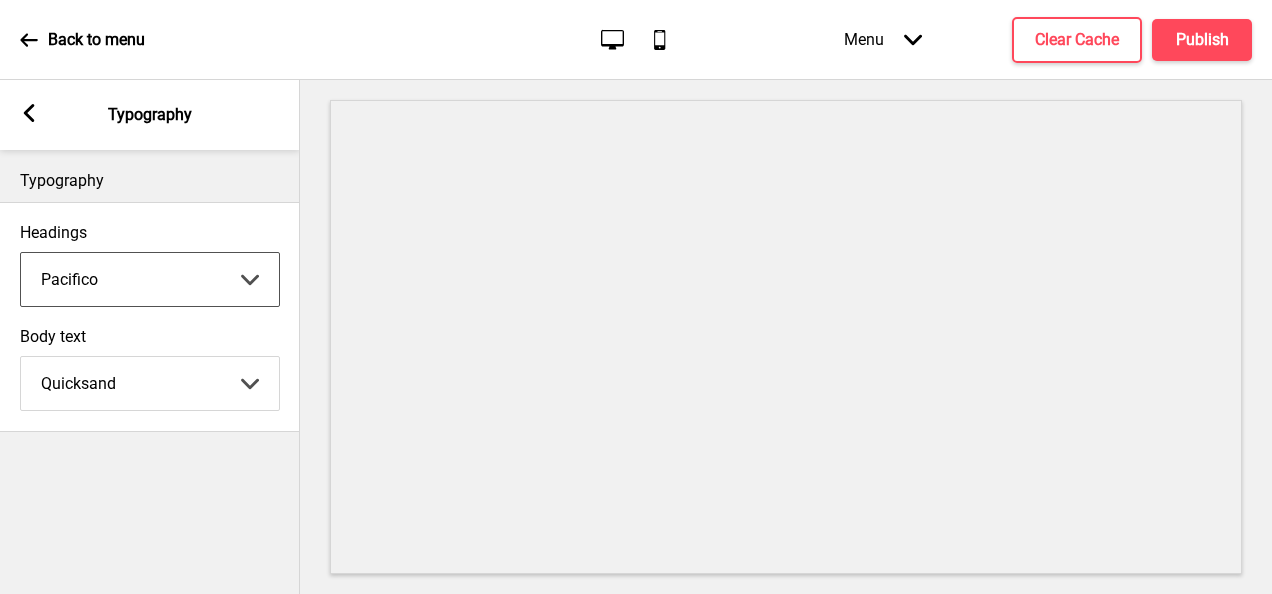 click on "Abhaya Libre Abril Fatface Adobe Garamond Pro Arimo Arsenal Arvo Berkshire Swash Be Vietnam Pro Bitter Bree Serif Cantora One Cabin Courgette Coustard Glegoo Hammersmith One Hind Guntur Josefin Sans Jost Kalam Lato Libre [PERSON_NAME] Libre [PERSON_NAME] [PERSON_NAME] Nunito Sans Oregano [PERSON_NAME] Playfair Display Prata Quattrocento Quicksand Roboto Roboto Slab [PERSON_NAME] Signika Trocchi Ubuntu Vollkorn Yeseva One 王漢宗細黑體繁 王漢宗細圓體繁 王漢宗粗明體繁 小米兰亭简 腾翔嘉丽细圆简 腾祥睿黑简 王漢宗波卡體繁一空陰 王漢宗粗圓體繁一雙空 瀨戶字體繁 田氏方筆刷體繁 田氏细笔刷體繁 站酷快乐简体 站酷酷黑 站酷小薇字体简体 Aa晚风 Aa荷包鼓鼓 中文 STSong" at bounding box center (150, 279) 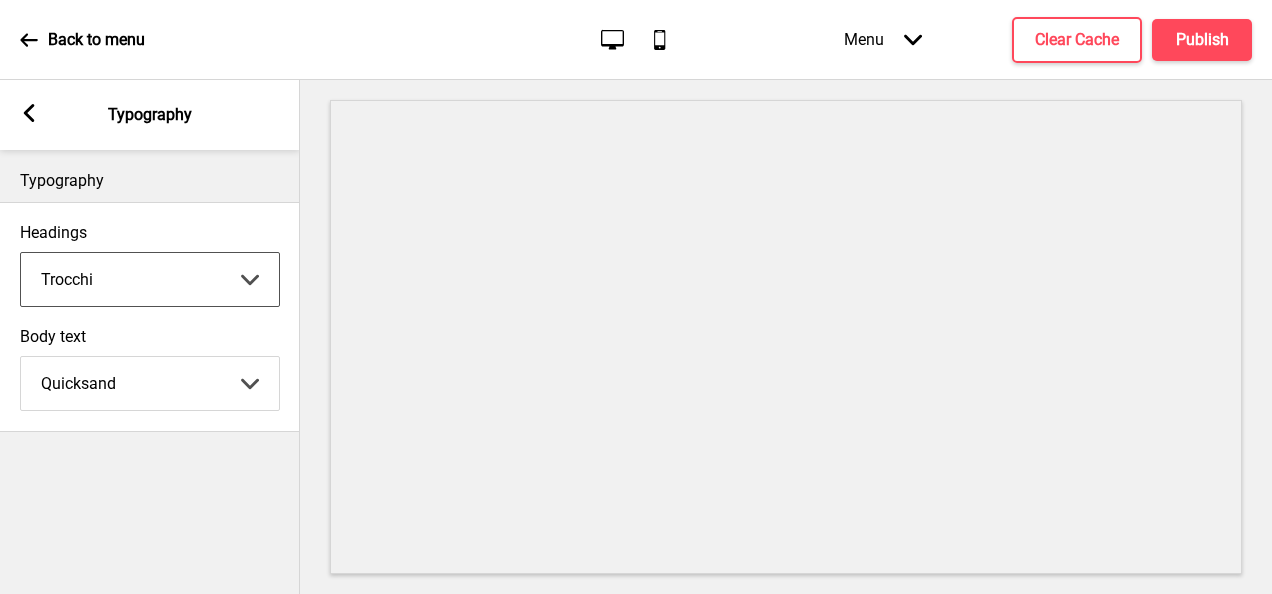 click on "Abhaya Libre Abril Fatface Adobe Garamond Pro Arimo Arsenal Arvo Berkshire Swash Be Vietnam Pro Bitter Bree Serif Cantora One Cabin Courgette Coustard Glegoo Hammersmith One Hind Guntur Josefin Sans Jost Kalam Lato Libre [PERSON_NAME] Libre [PERSON_NAME] [PERSON_NAME] Nunito Sans Oregano [PERSON_NAME] Playfair Display Prata Quattrocento Quicksand Roboto Roboto Slab [PERSON_NAME] Signika Trocchi Ubuntu Vollkorn Yeseva One 王漢宗細黑體繁 王漢宗細圓體繁 王漢宗粗明體繁 小米兰亭简 腾翔嘉丽细圆简 腾祥睿黑简 王漢宗波卡體繁一空陰 王漢宗粗圓體繁一雙空 瀨戶字體繁 田氏方筆刷體繁 田氏细笔刷體繁 站酷快乐简体 站酷酷黑 站酷小薇字体简体 Aa晚风 Aa荷包鼓鼓 中文 STSong" at bounding box center [150, 279] 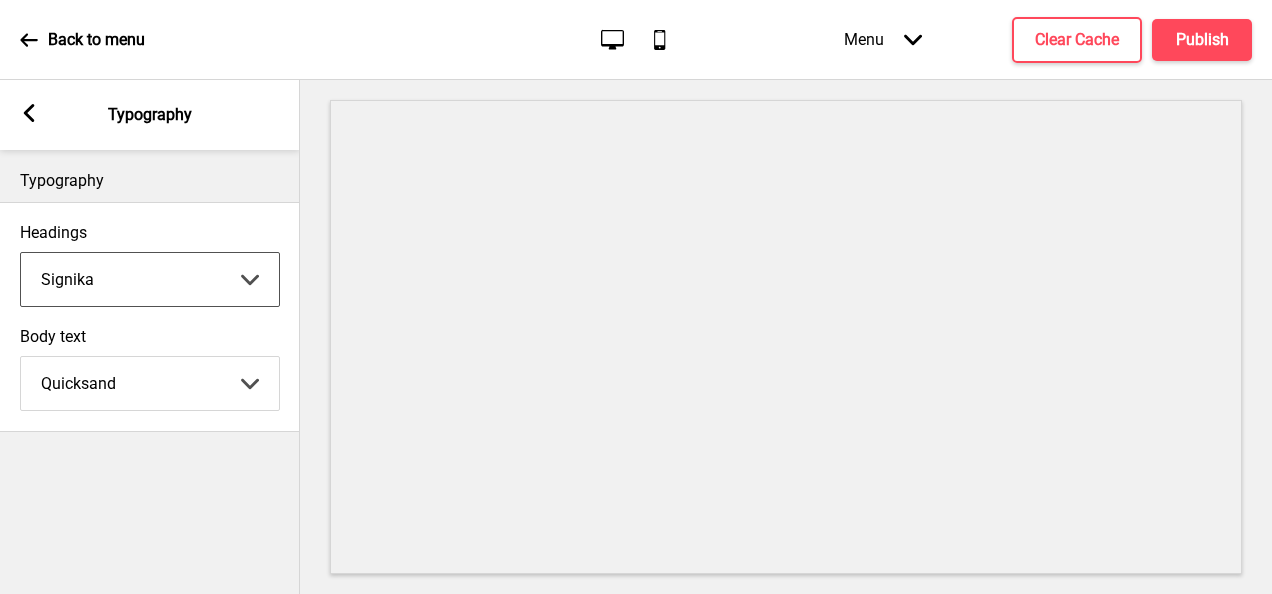 click on "Abhaya Libre Abril Fatface Adobe Garamond Pro Arimo Arsenal Arvo Berkshire Swash Be Vietnam Pro Bitter Bree Serif Cantora One Cabin Courgette Coustard Glegoo Hammersmith One Hind Guntur Josefin Sans Jost Kalam Lato Libre [PERSON_NAME] Libre [PERSON_NAME] [PERSON_NAME] Nunito Sans Oregano [PERSON_NAME] Playfair Display Prata Quattrocento Quicksand Roboto Roboto Slab [PERSON_NAME] Signika Trocchi Ubuntu Vollkorn Yeseva One 王漢宗細黑體繁 王漢宗細圓體繁 王漢宗粗明體繁 小米兰亭简 腾翔嘉丽细圆简 腾祥睿黑简 王漢宗波卡體繁一空陰 王漢宗粗圓體繁一雙空 瀨戶字體繁 田氏方筆刷體繁 田氏细笔刷體繁 站酷快乐简体 站酷酷黑 站酷小薇字体简体 Aa晚风 Aa荷包鼓鼓 中文 STSong" at bounding box center (150, 279) 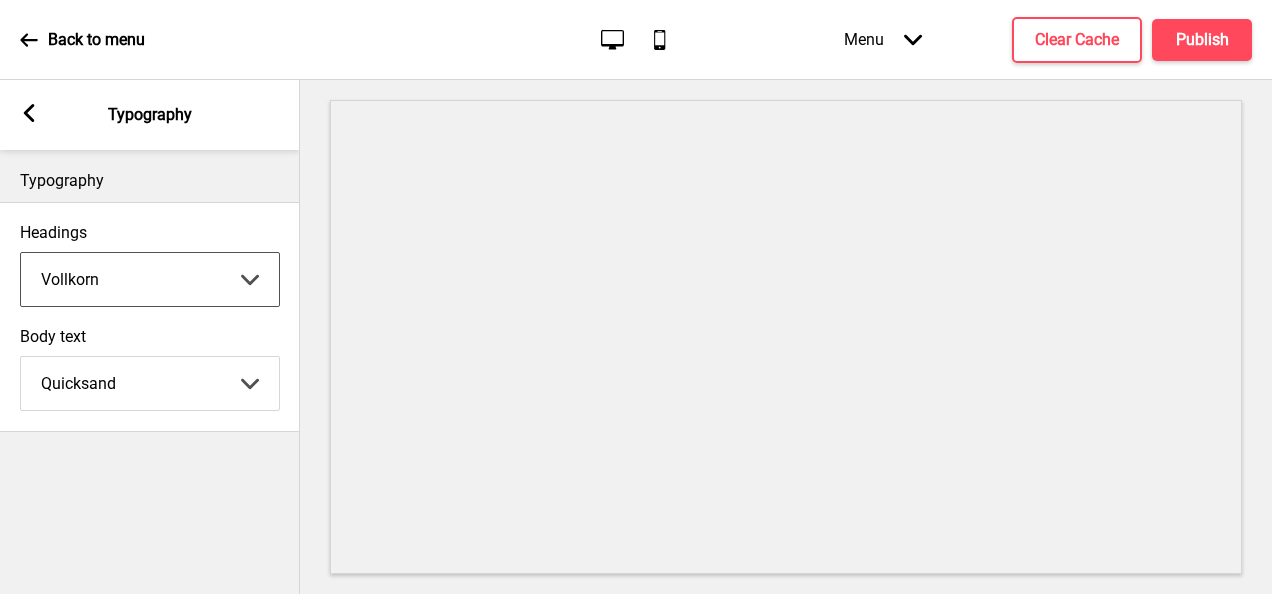 click on "Abhaya Libre Abril Fatface Adobe Garamond Pro Arimo Arsenal Arvo Berkshire Swash Be Vietnam Pro Bitter Bree Serif Cantora One Cabin Courgette Coustard Glegoo Hammersmith One Hind Guntur Josefin Sans Jost Kalam Lato Libre [PERSON_NAME] Libre [PERSON_NAME] [PERSON_NAME] Nunito Sans Oregano [PERSON_NAME] Playfair Display Prata Quattrocento Quicksand Roboto Roboto Slab [PERSON_NAME] Signika Trocchi Ubuntu Vollkorn Yeseva One 王漢宗細黑體繁 王漢宗細圓體繁 王漢宗粗明體繁 小米兰亭简 腾翔嘉丽细圆简 腾祥睿黑简 王漢宗波卡體繁一空陰 王漢宗粗圓體繁一雙空 瀨戶字體繁 田氏方筆刷體繁 田氏细笔刷體繁 站酷快乐简体 站酷酷黑 站酷小薇字体简体 Aa晚风 Aa荷包鼓鼓 中文 STSong" at bounding box center (150, 279) 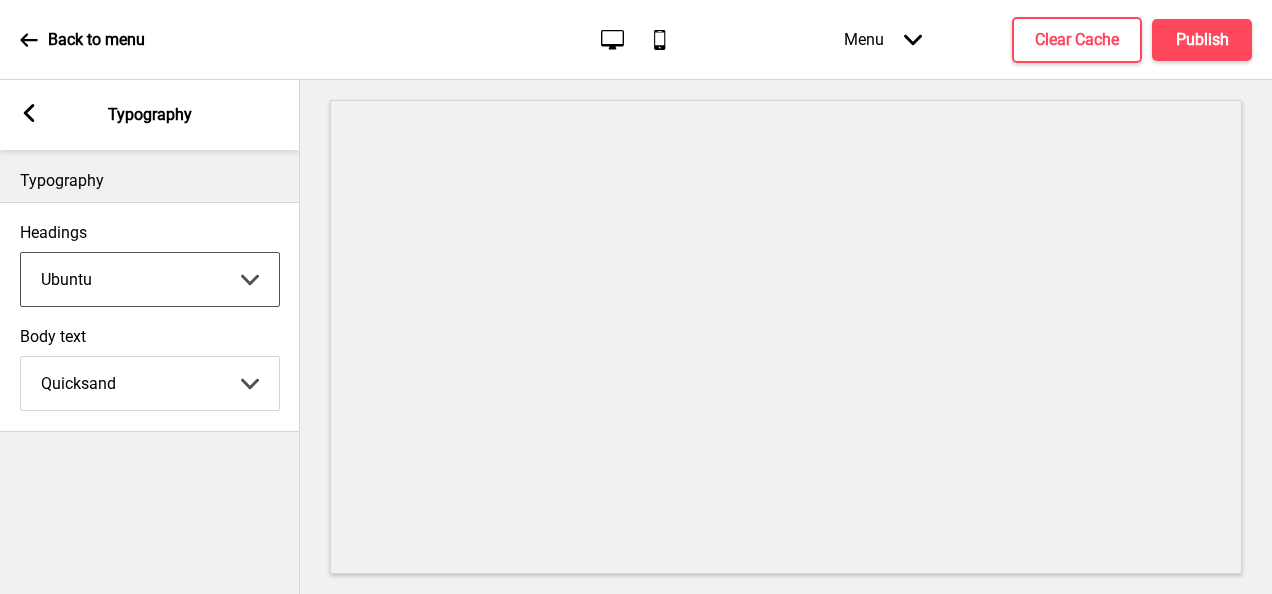 click 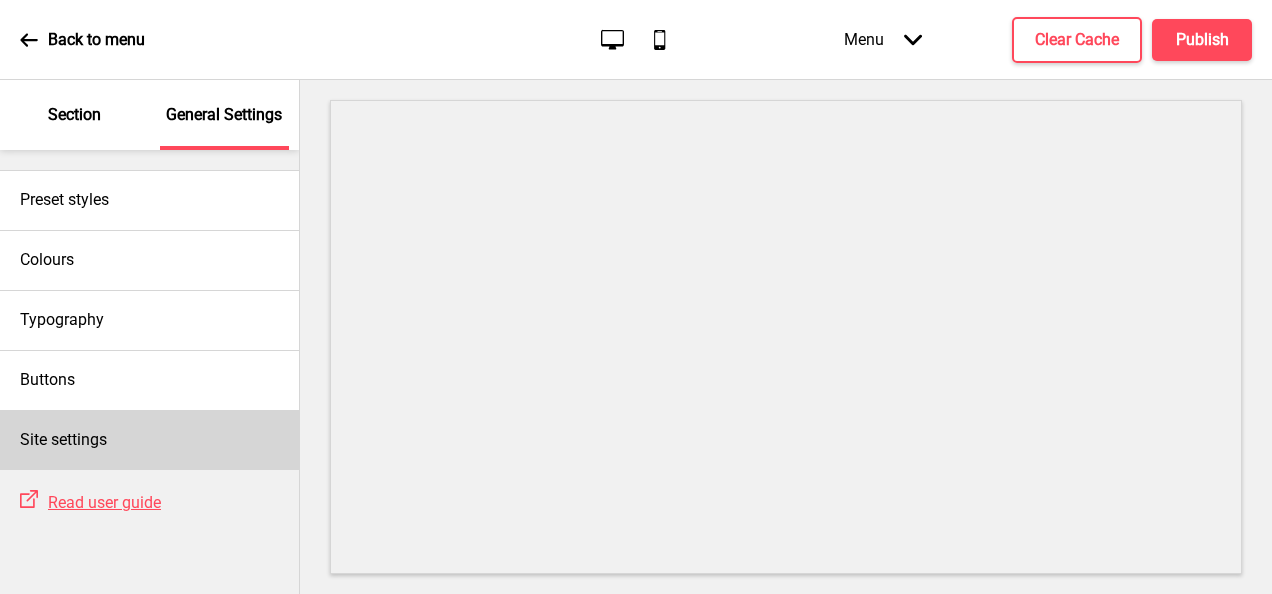 click on "Site settings" at bounding box center (149, 440) 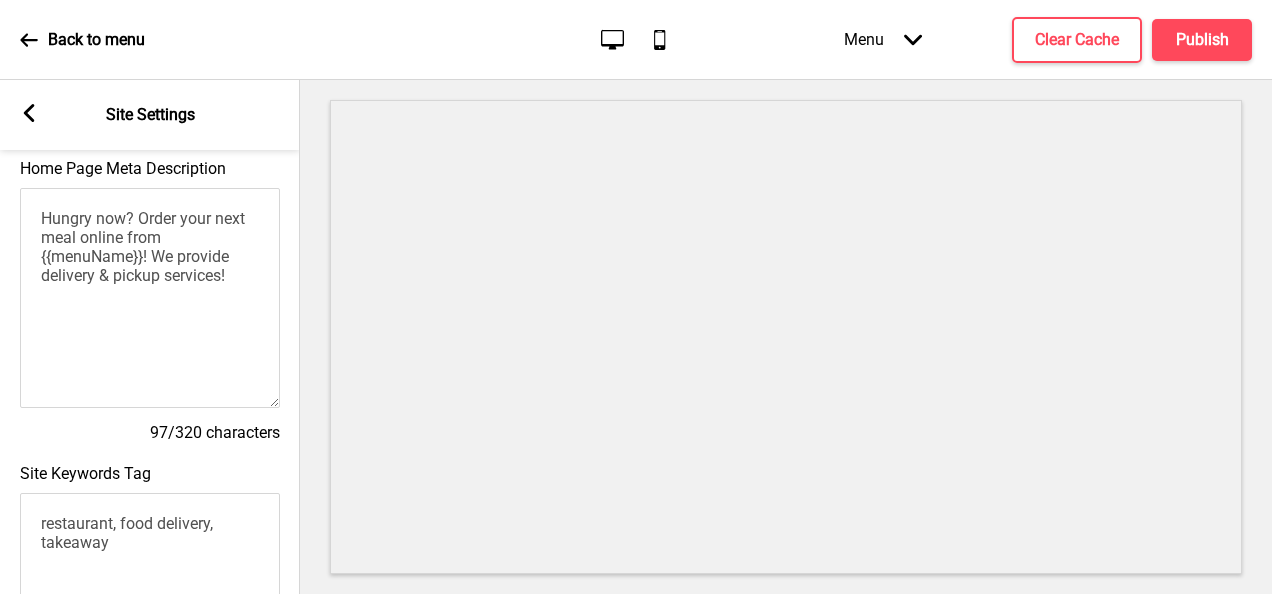 scroll, scrollTop: 0, scrollLeft: 0, axis: both 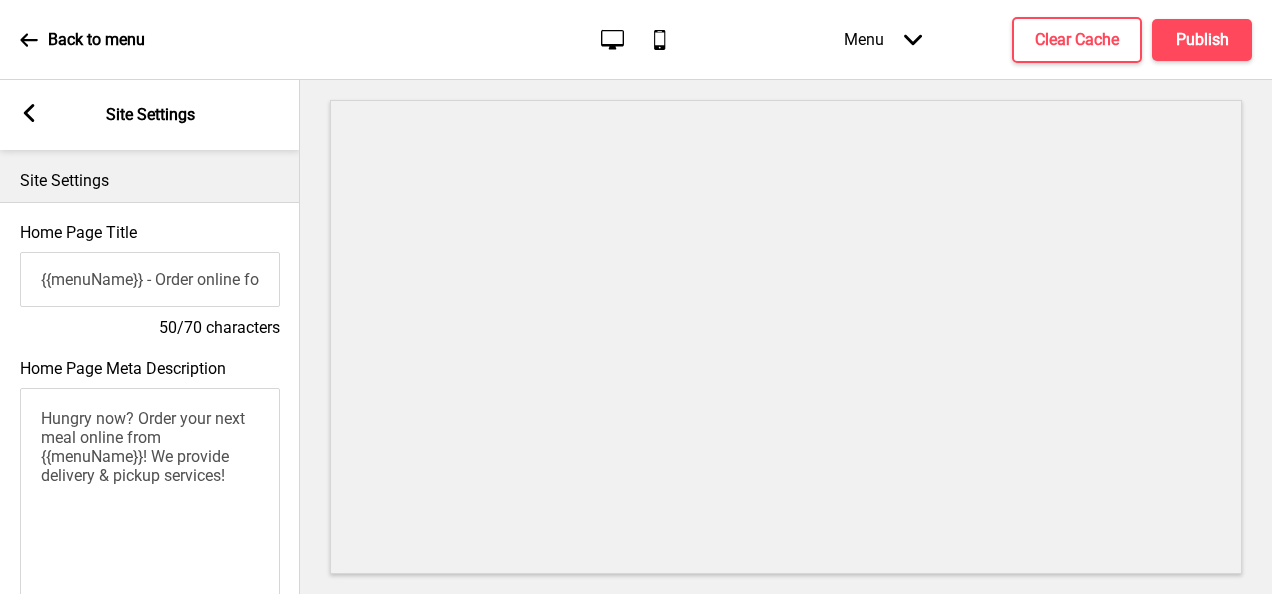 click on "{{menuName}} - Order online for delivery & pickup!" at bounding box center [150, 279] 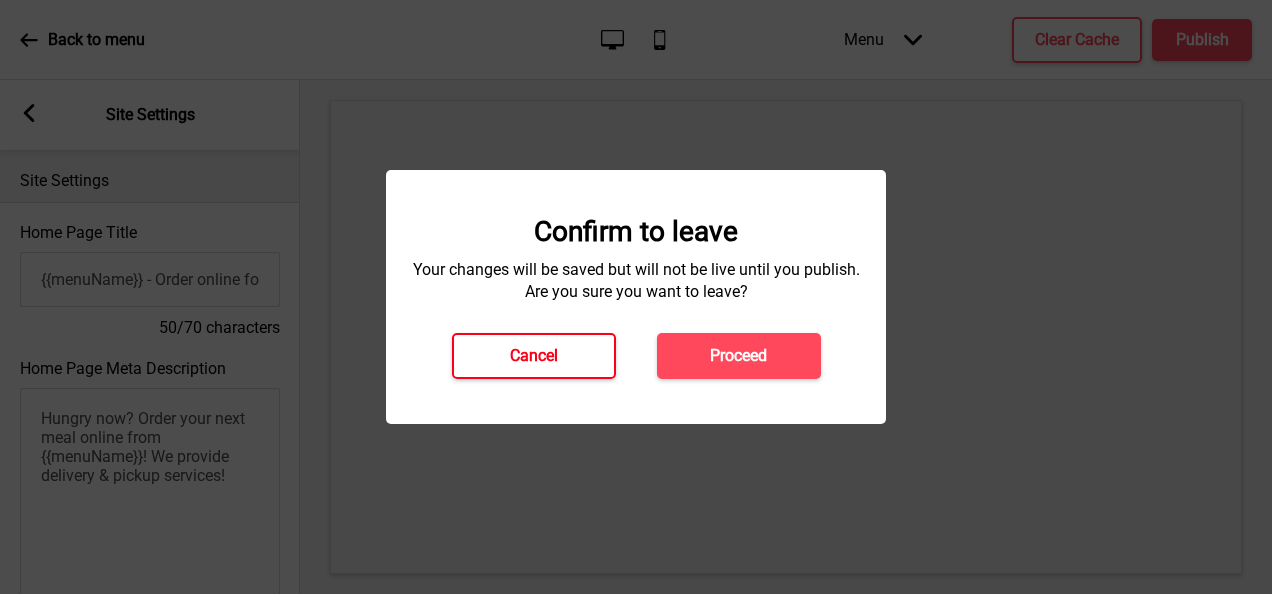click on "Cancel" at bounding box center (534, 356) 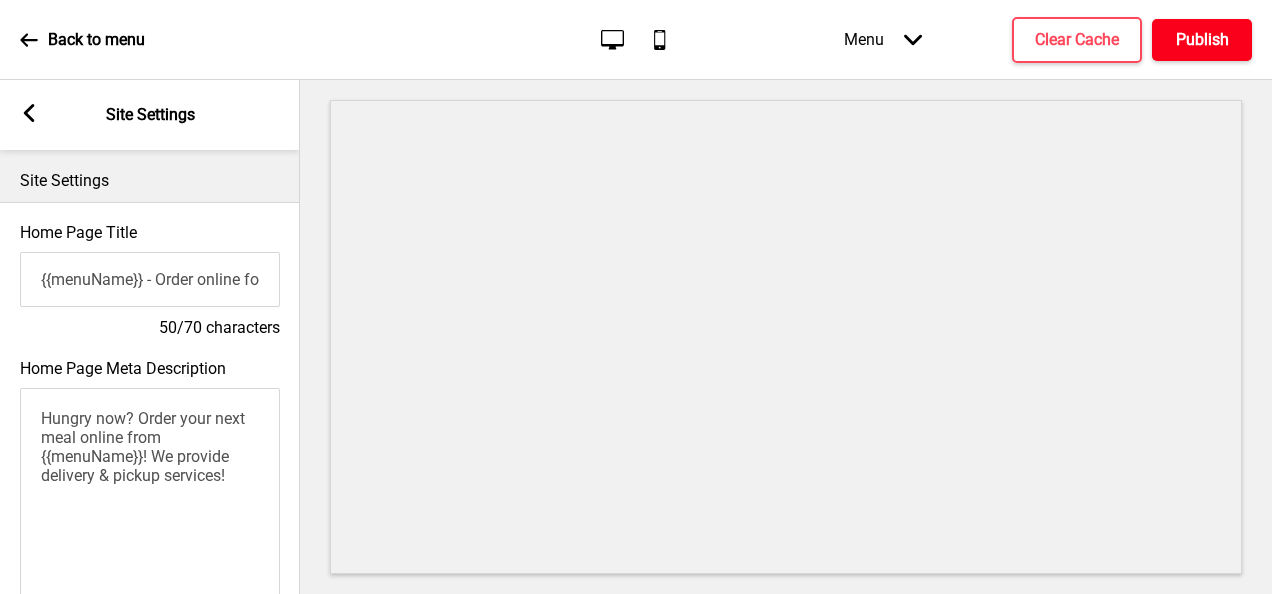 click on "Publish" at bounding box center [1202, 40] 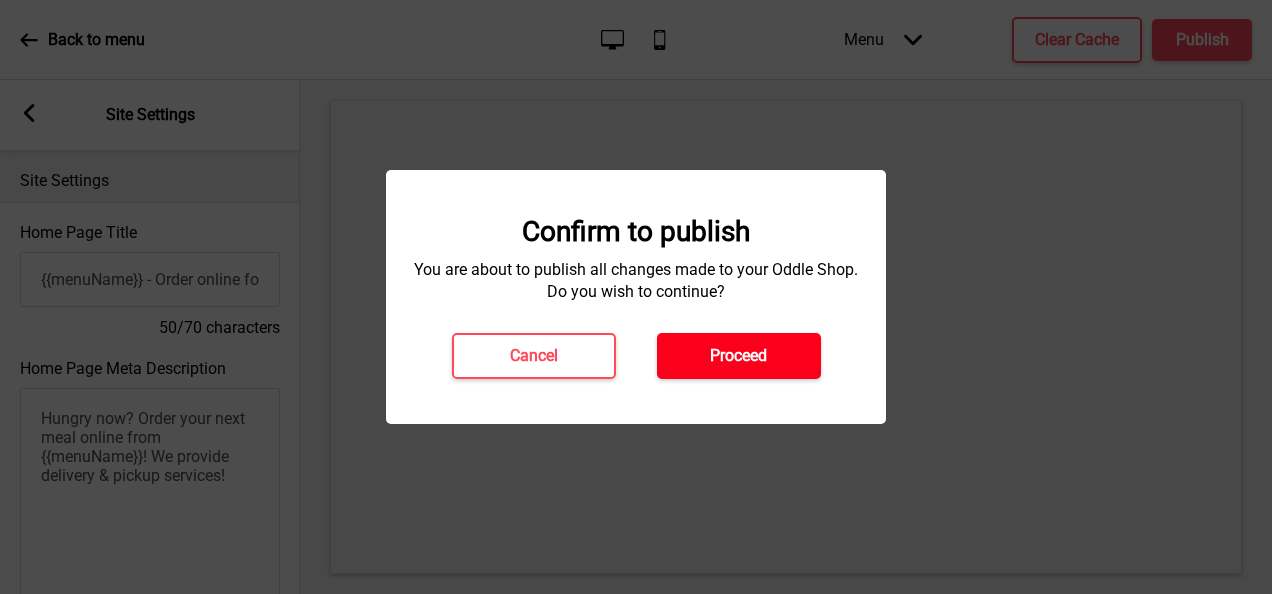 click on "Proceed" at bounding box center [738, 356] 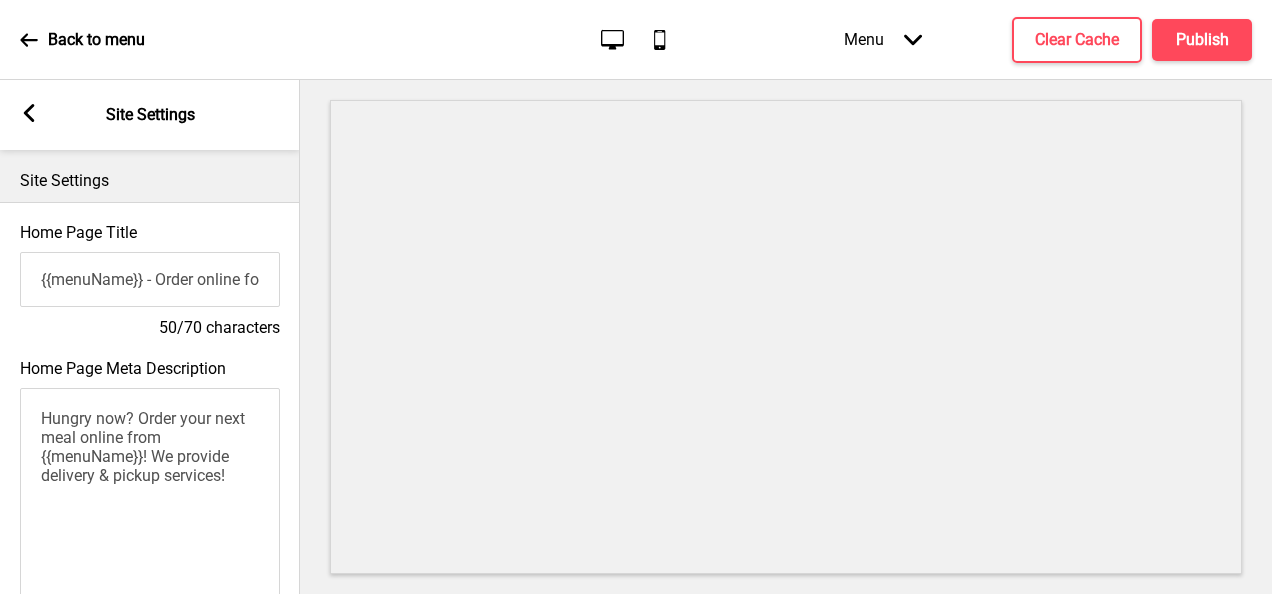 click on "Mobile" 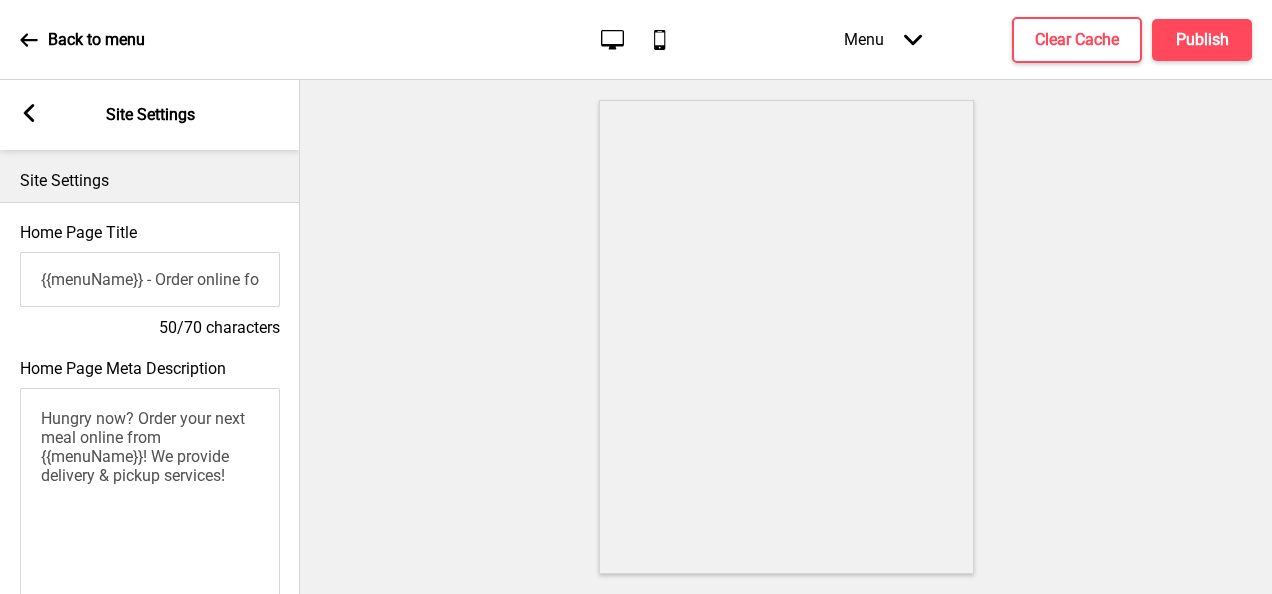 click on "Desktop" 